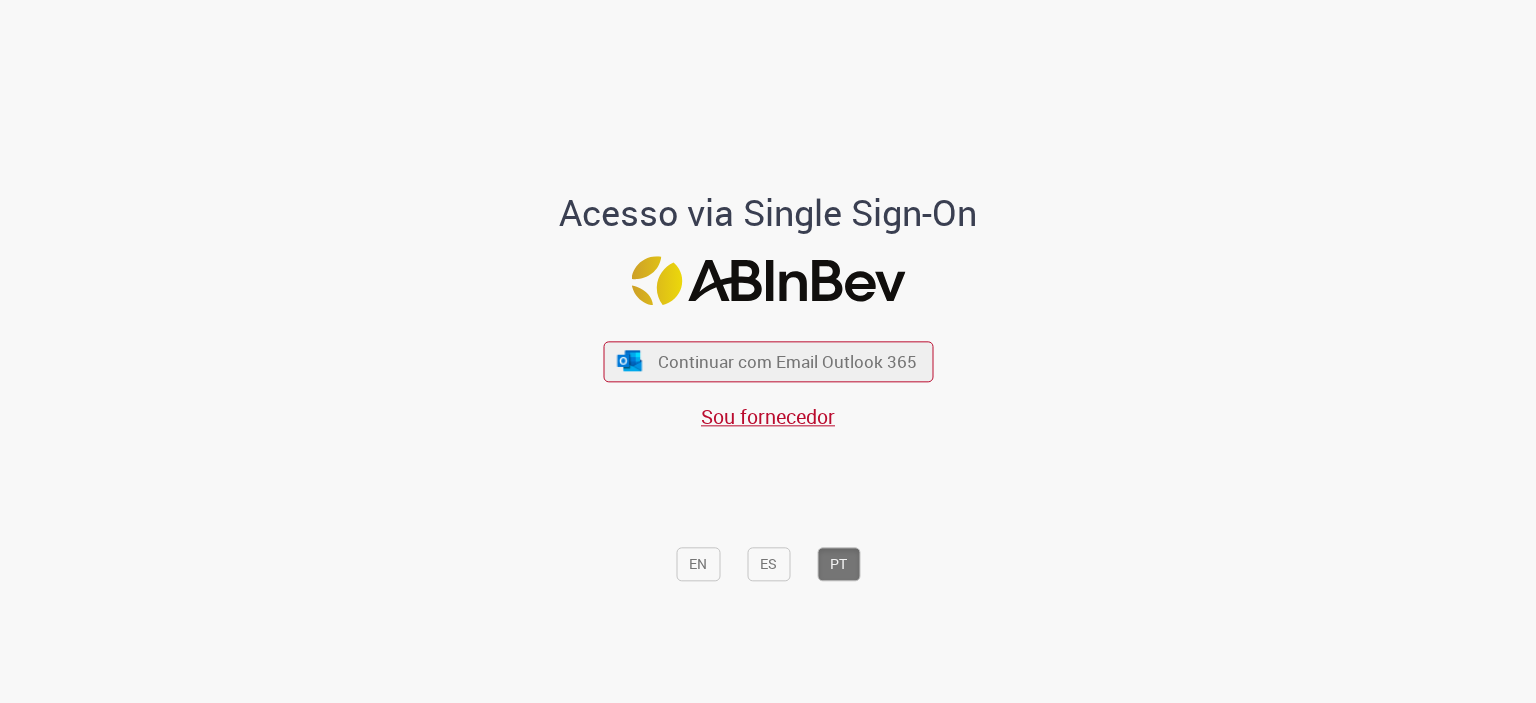 scroll, scrollTop: 0, scrollLeft: 0, axis: both 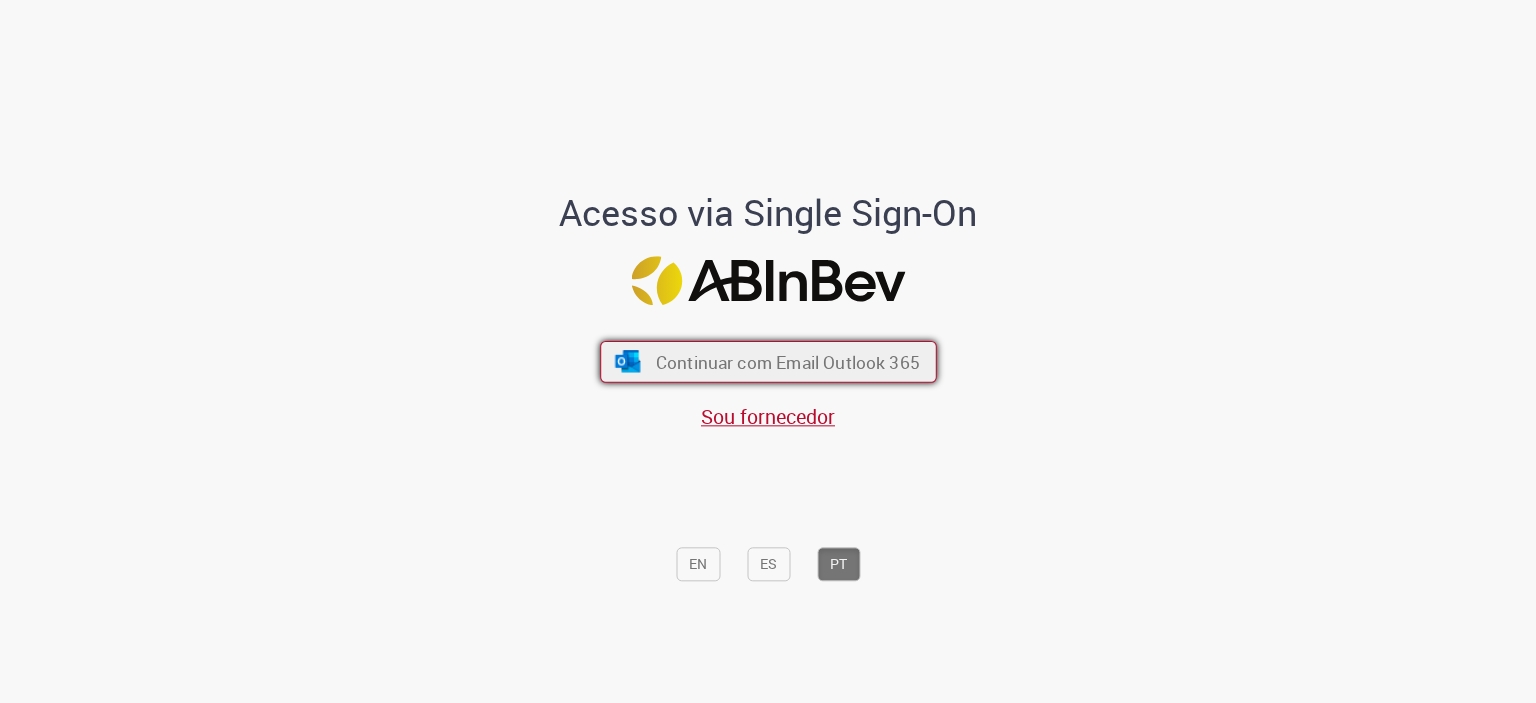 click on "Continuar com Email Outlook 365" at bounding box center [787, 361] 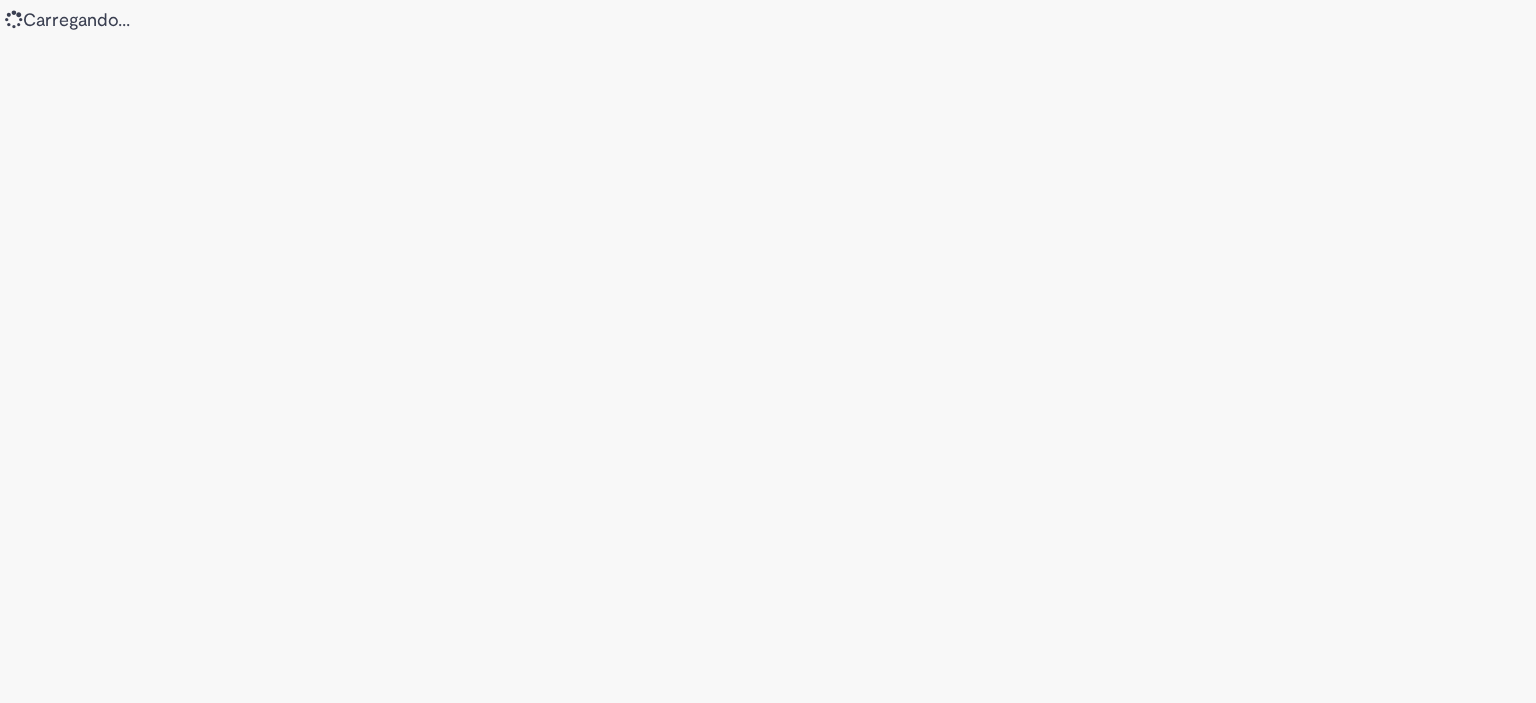scroll, scrollTop: 0, scrollLeft: 0, axis: both 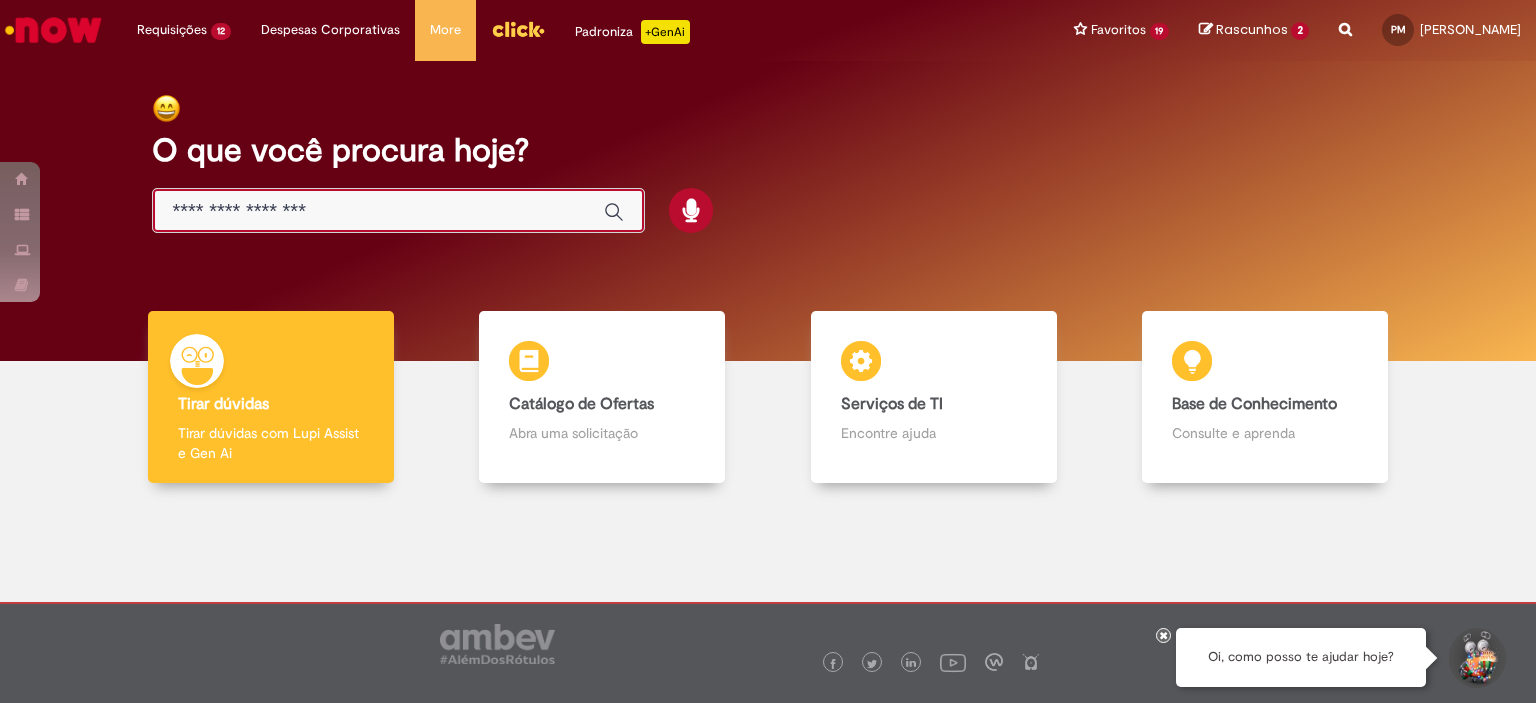 click at bounding box center [378, 211] 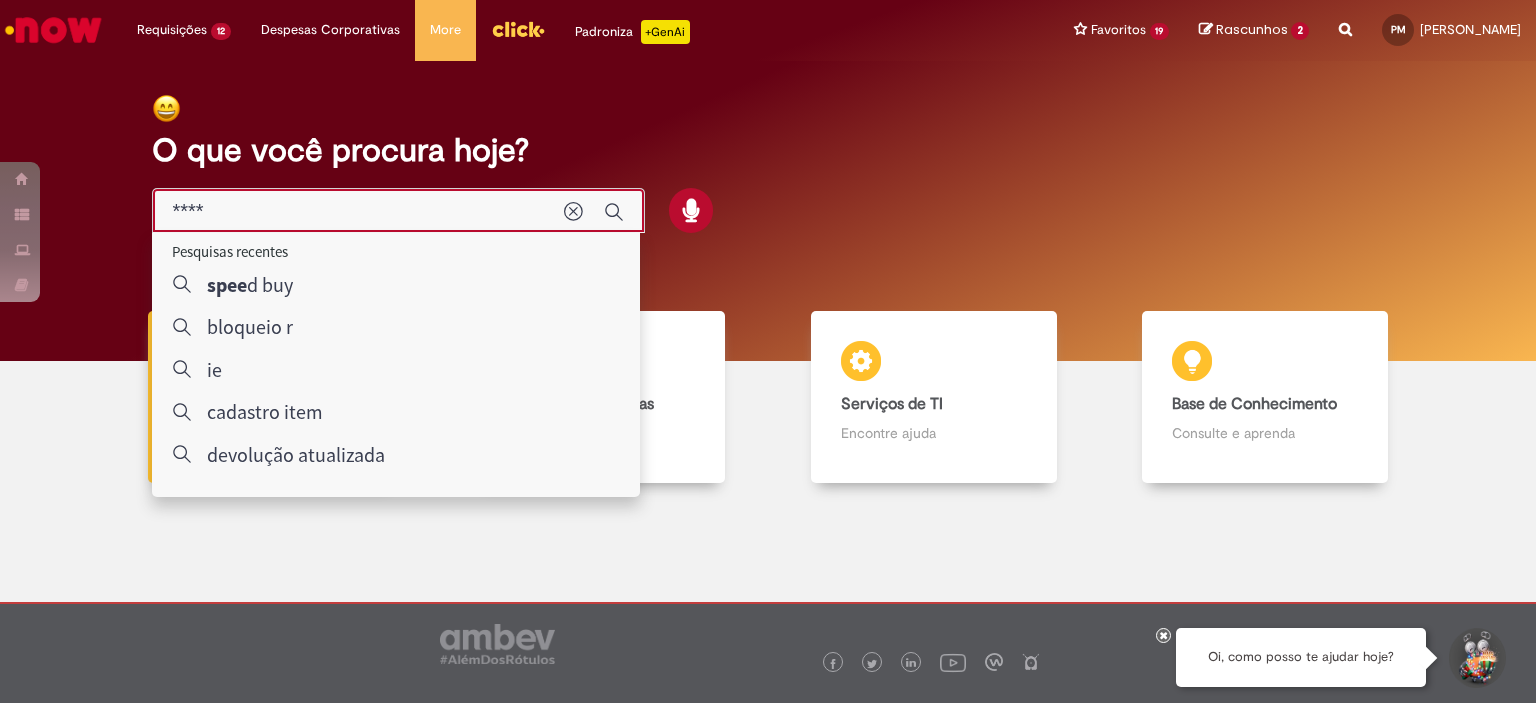 type on "*****" 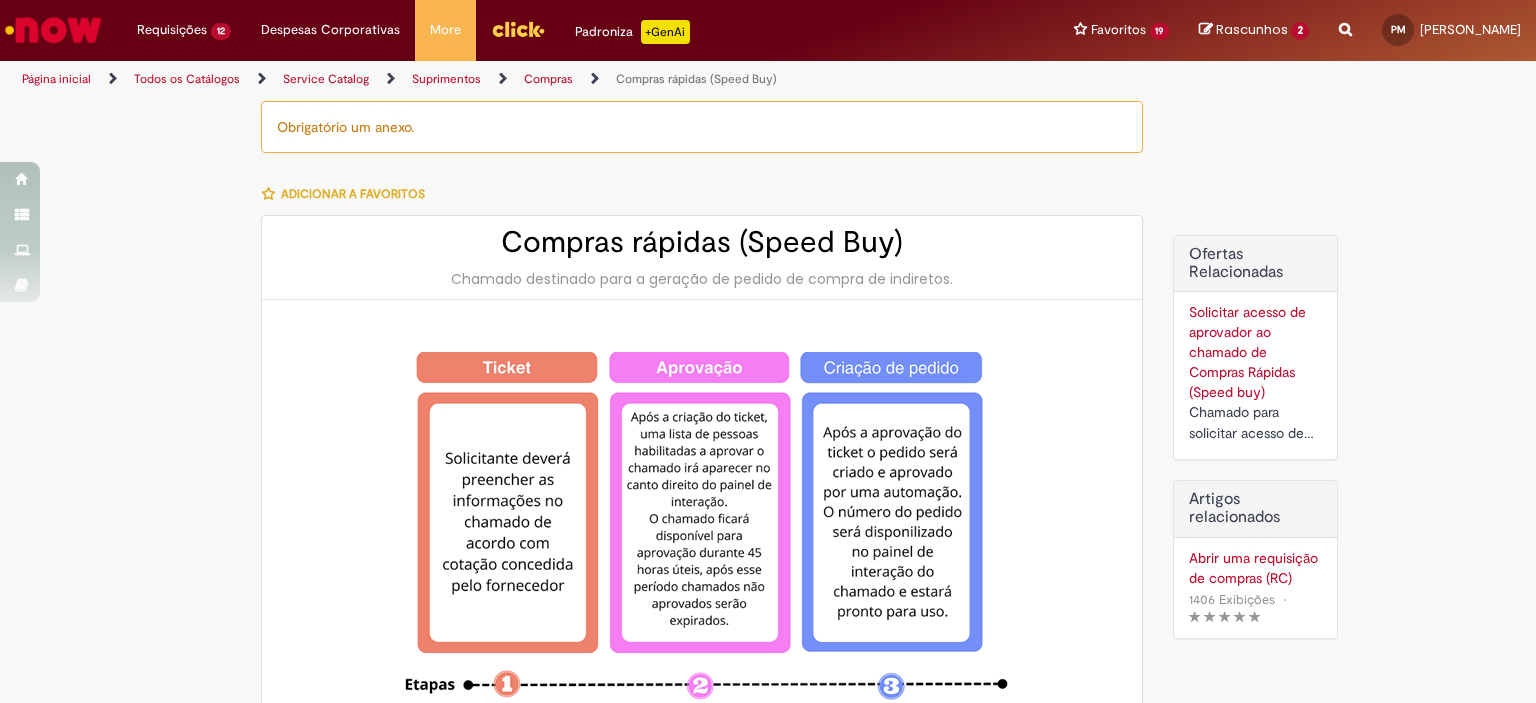 type on "********" 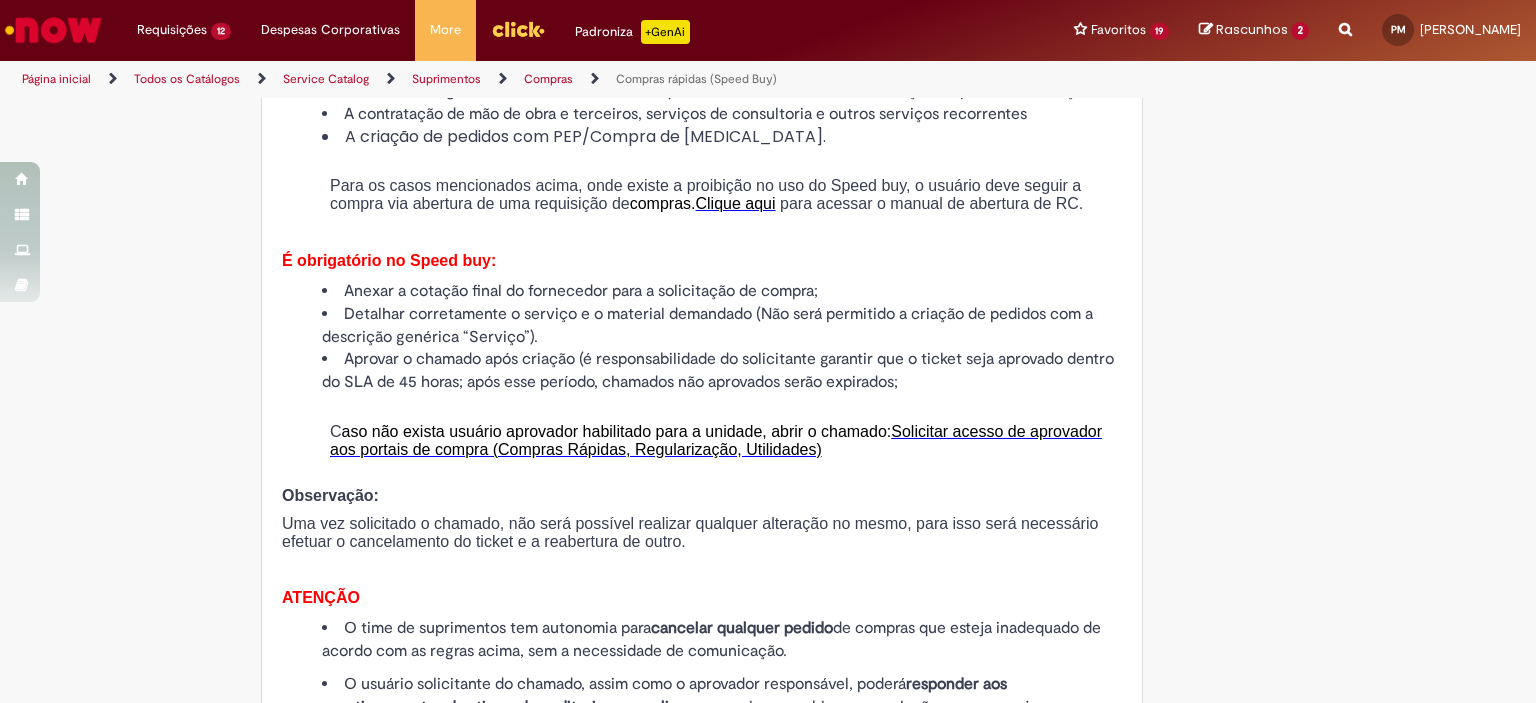 scroll, scrollTop: 2011, scrollLeft: 0, axis: vertical 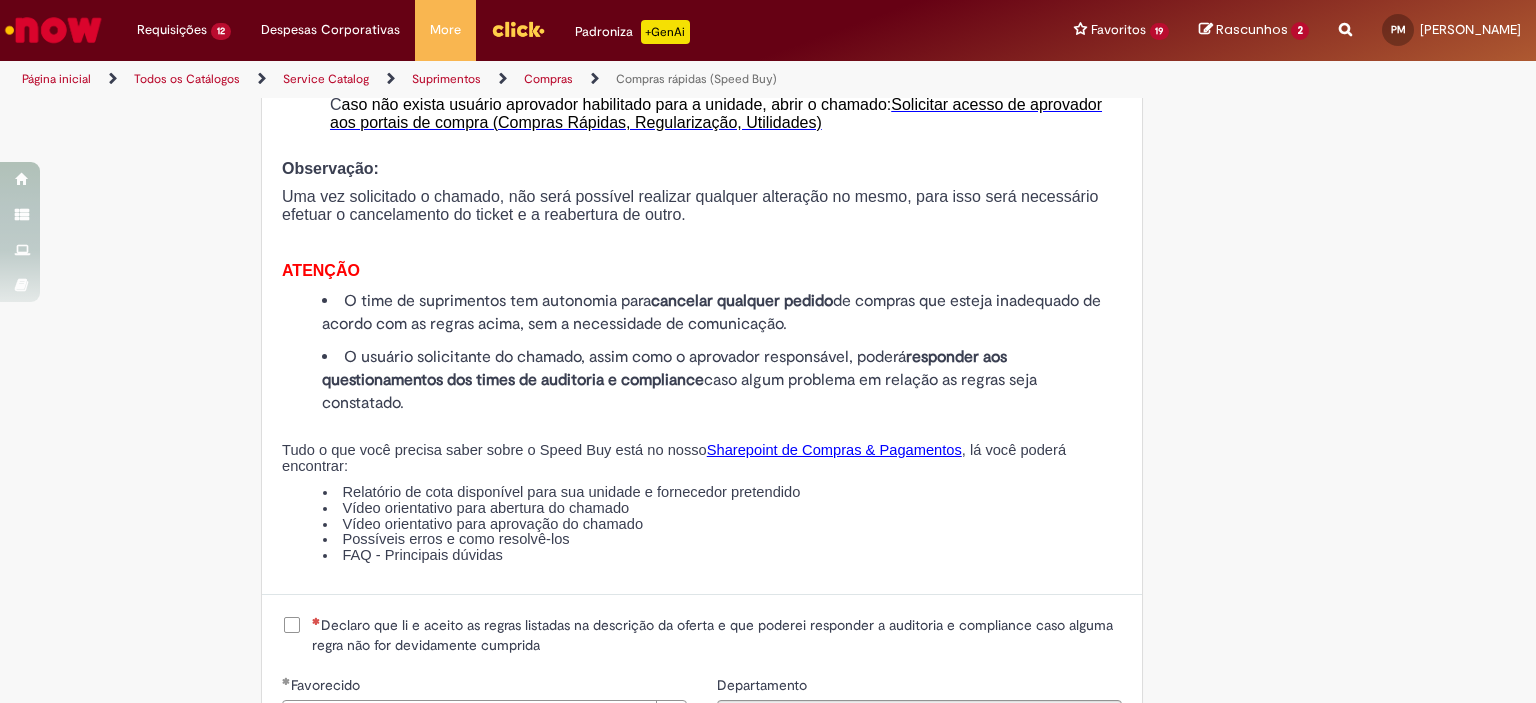 click on "Declaro que li e aceito as regras listadas na descrição da oferta e que poderei responder a auditoria e compliance caso alguma regra não for devidamente cumprida" at bounding box center (717, 635) 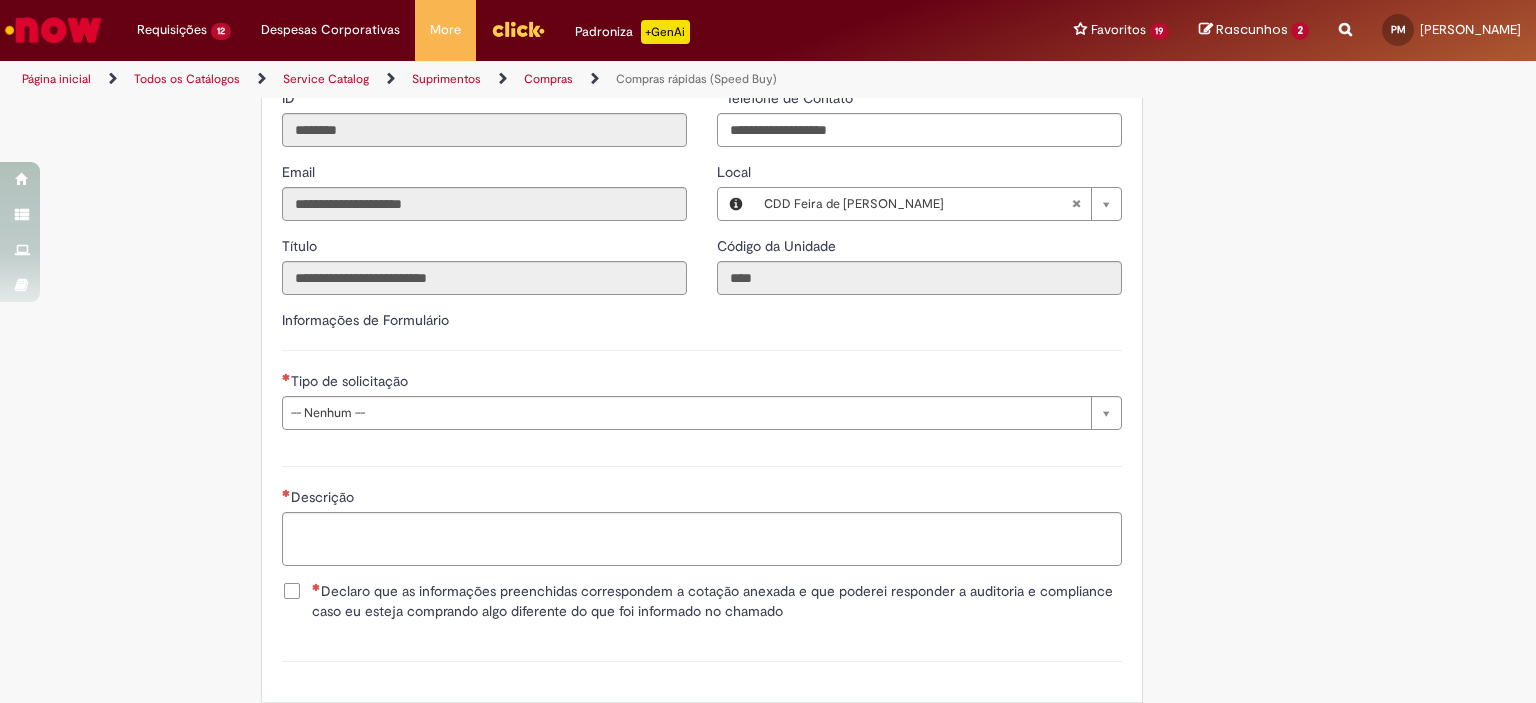 scroll, scrollTop: 2705, scrollLeft: 0, axis: vertical 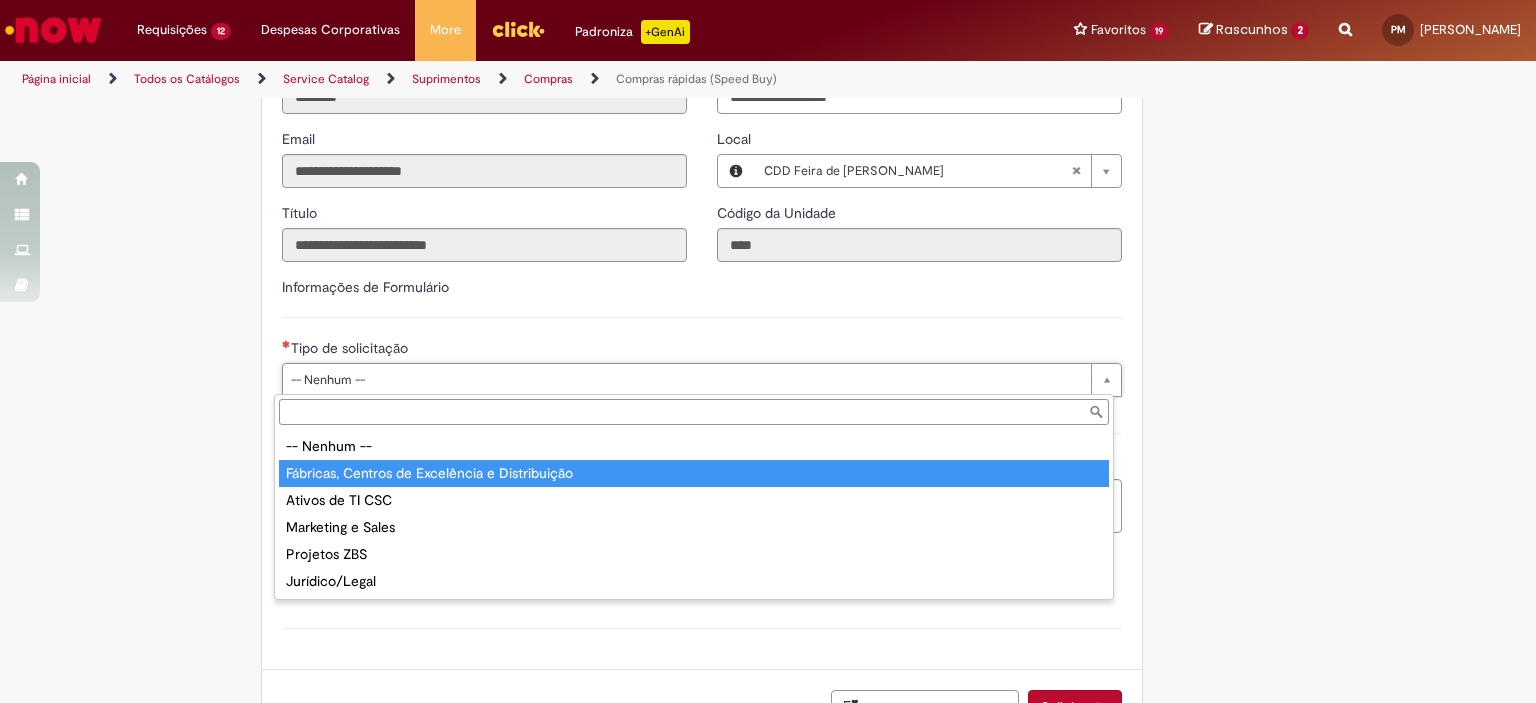 type on "**********" 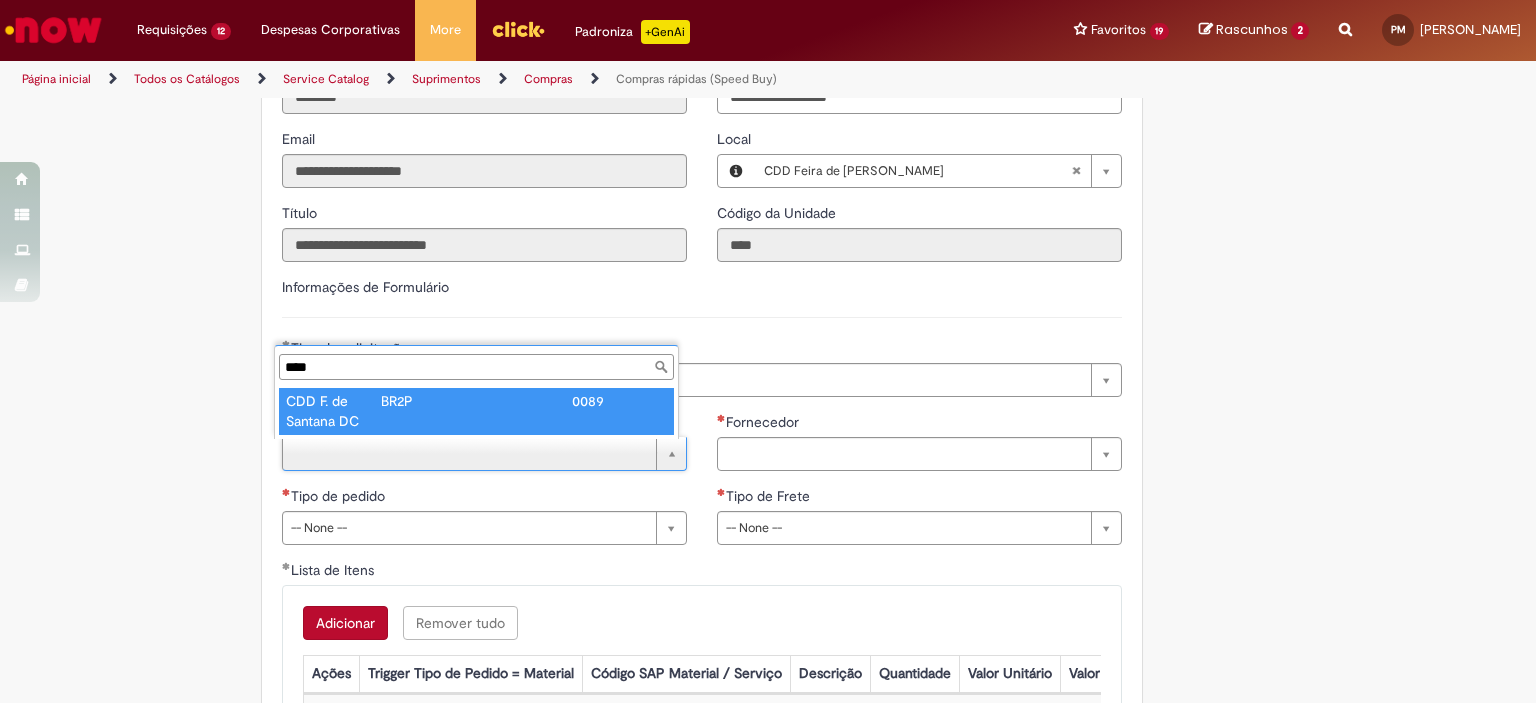 type on "****" 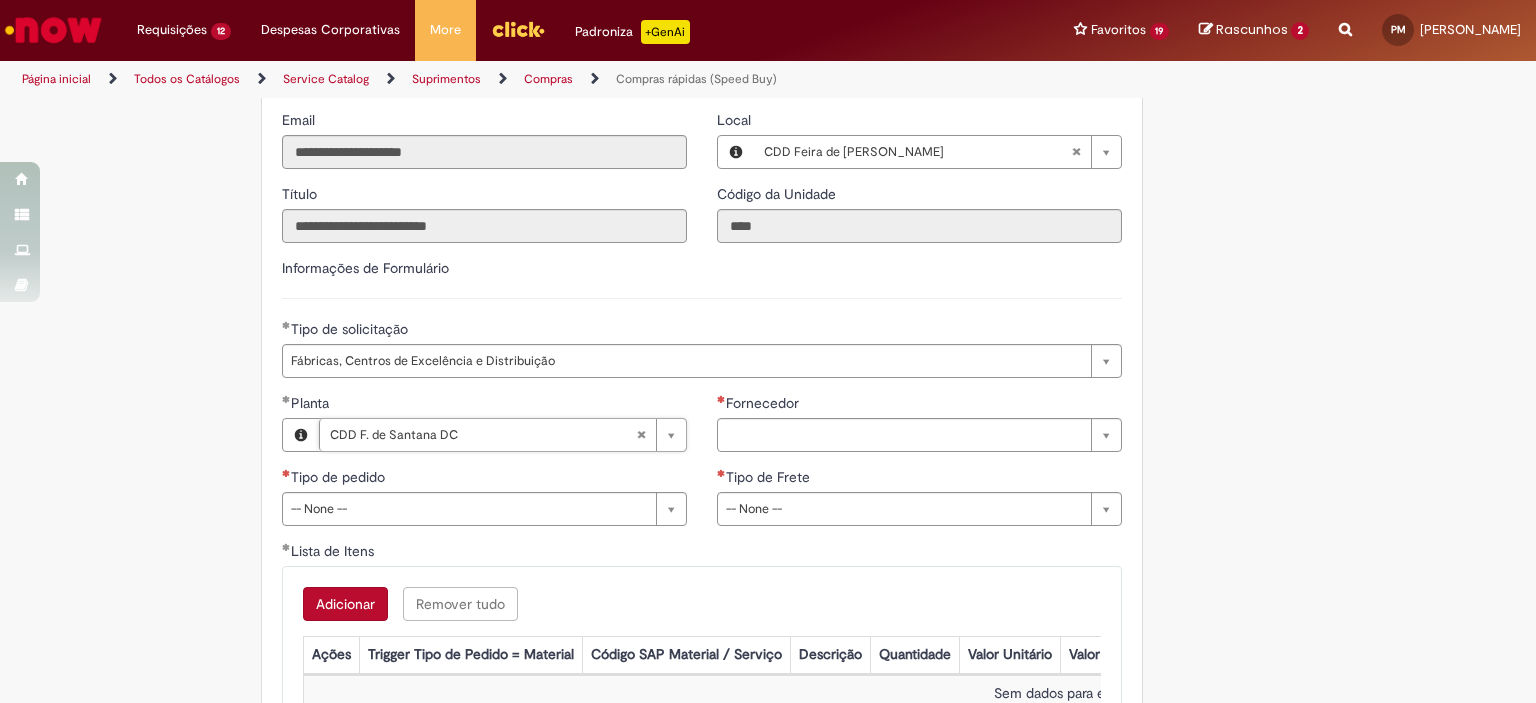 scroll, scrollTop: 2725, scrollLeft: 0, axis: vertical 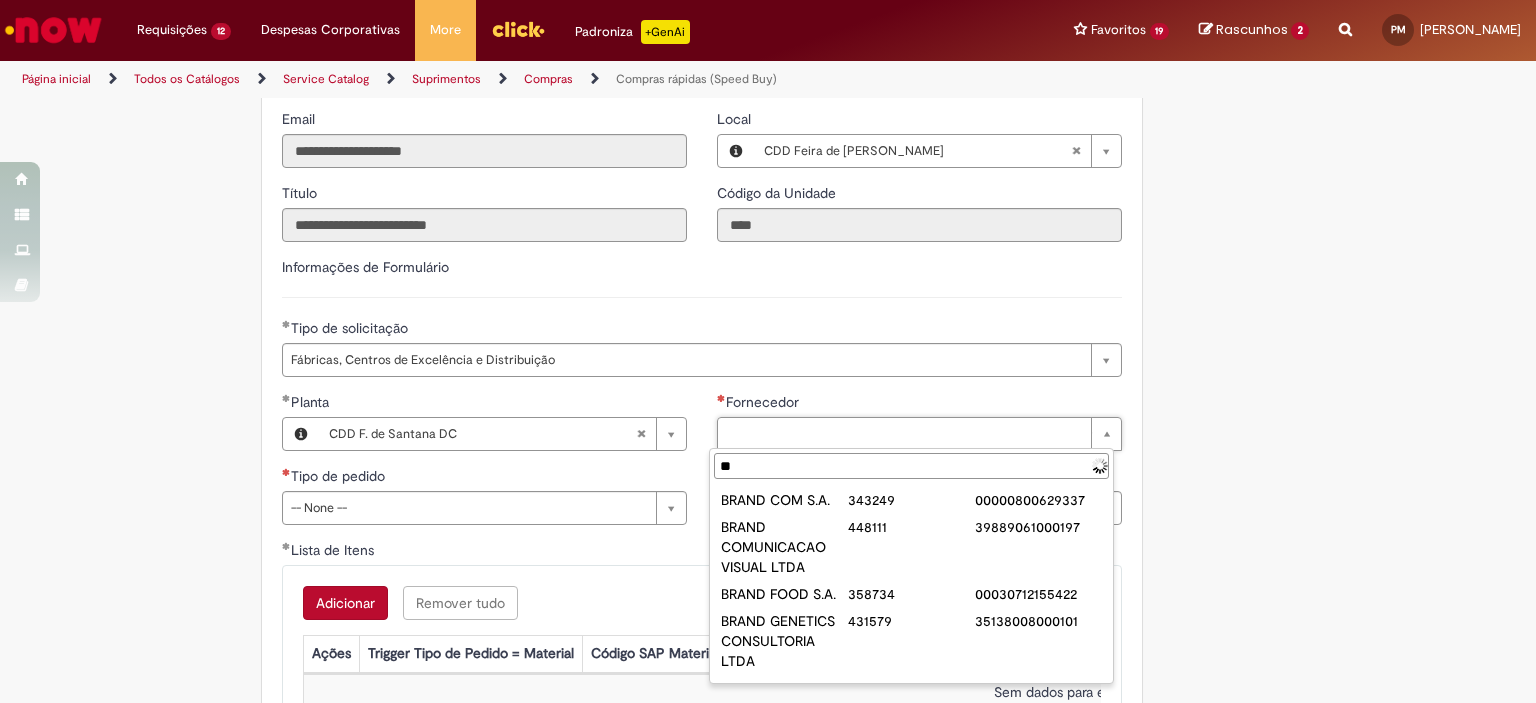 type on "*" 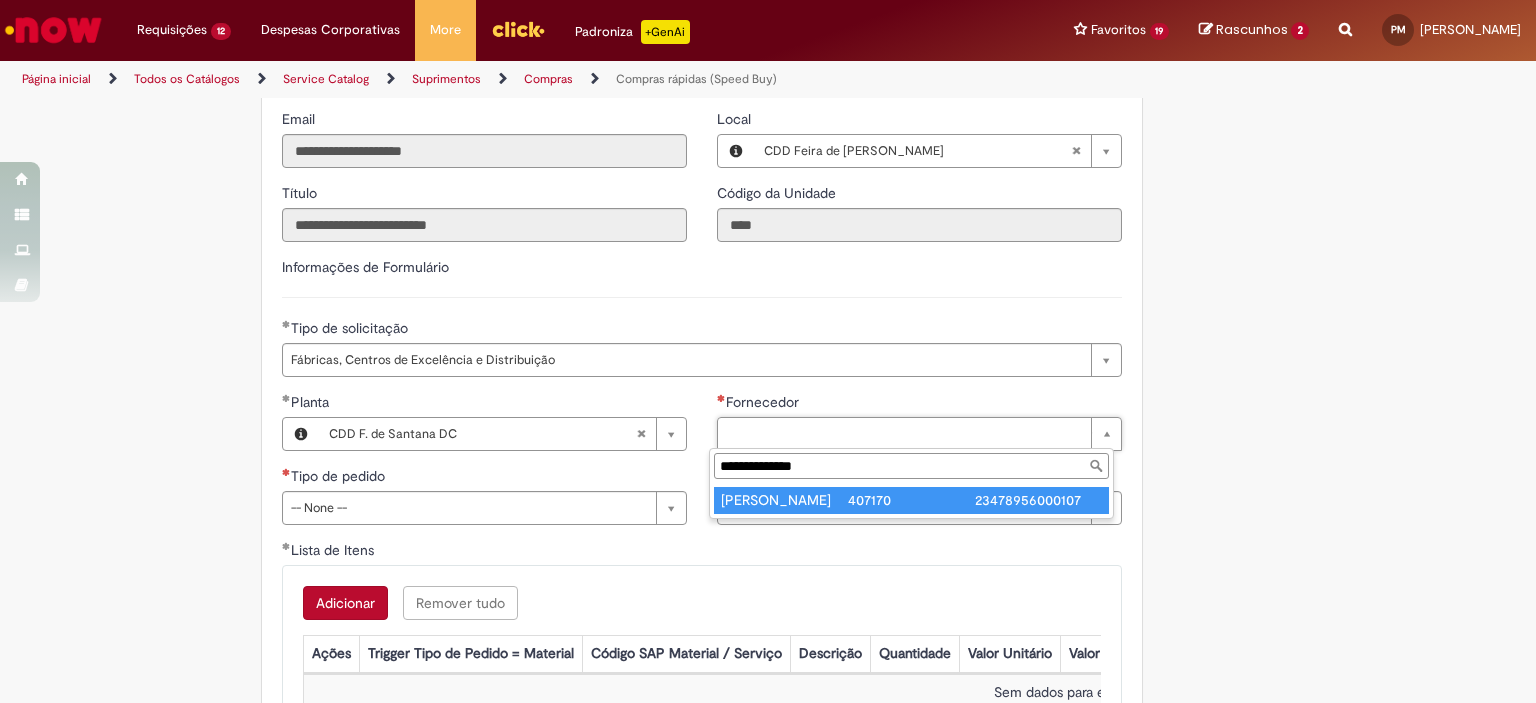type on "**********" 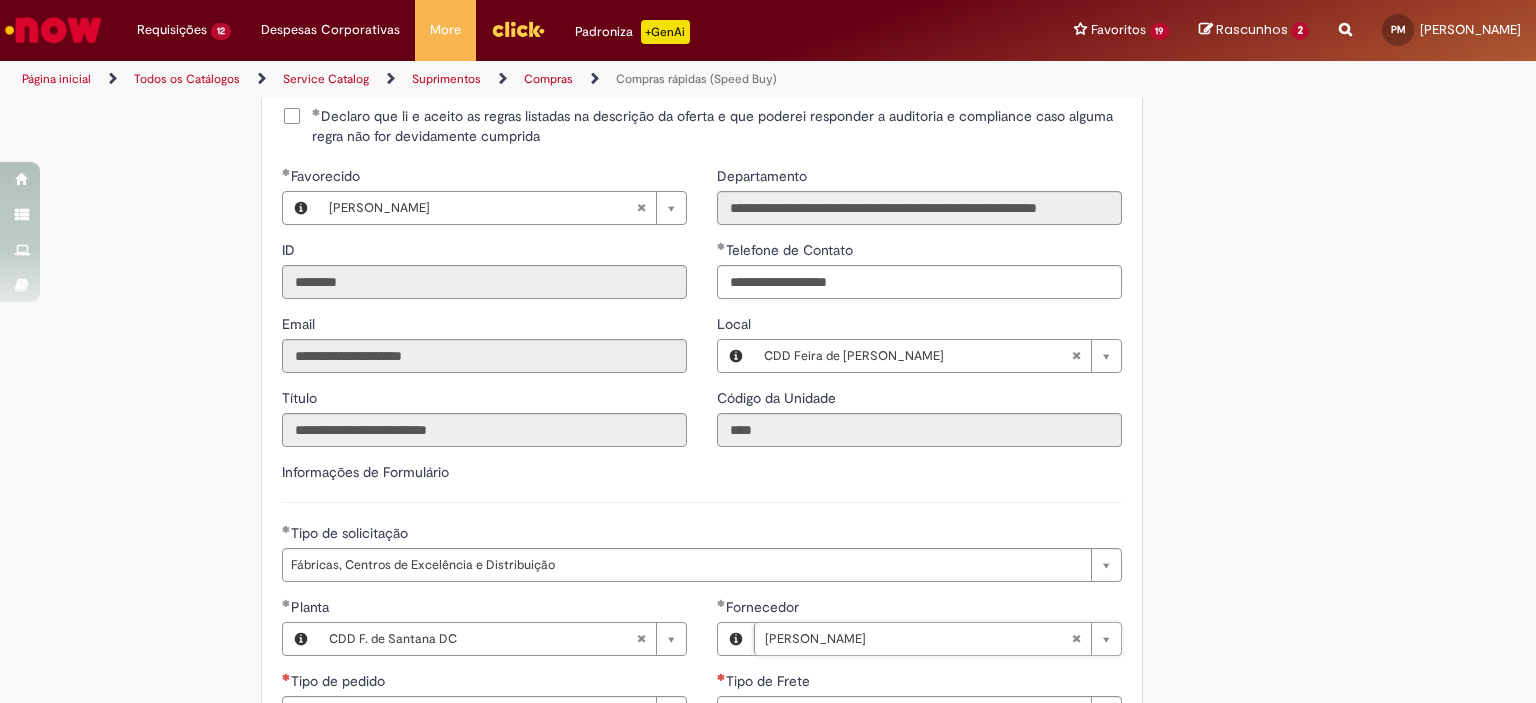 scroll, scrollTop: 2520, scrollLeft: 0, axis: vertical 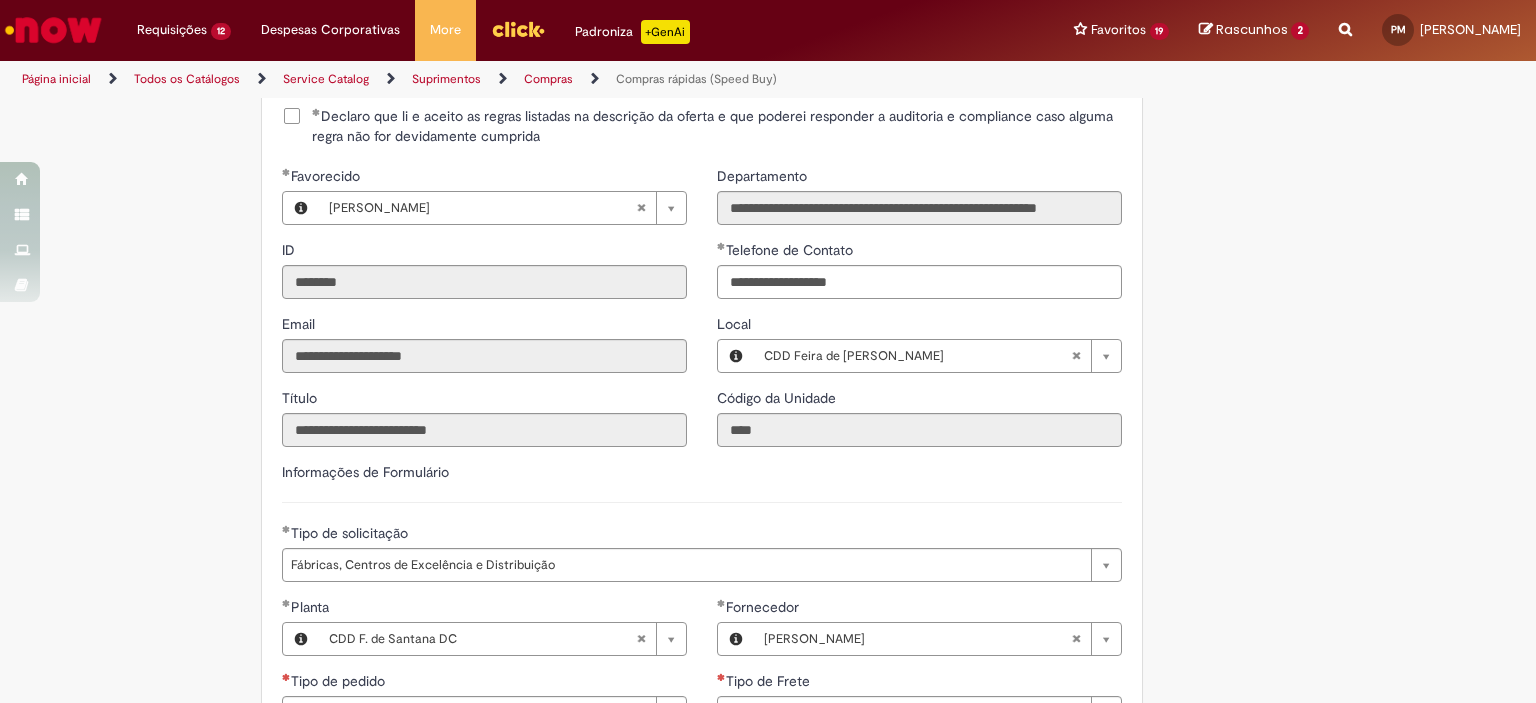 type 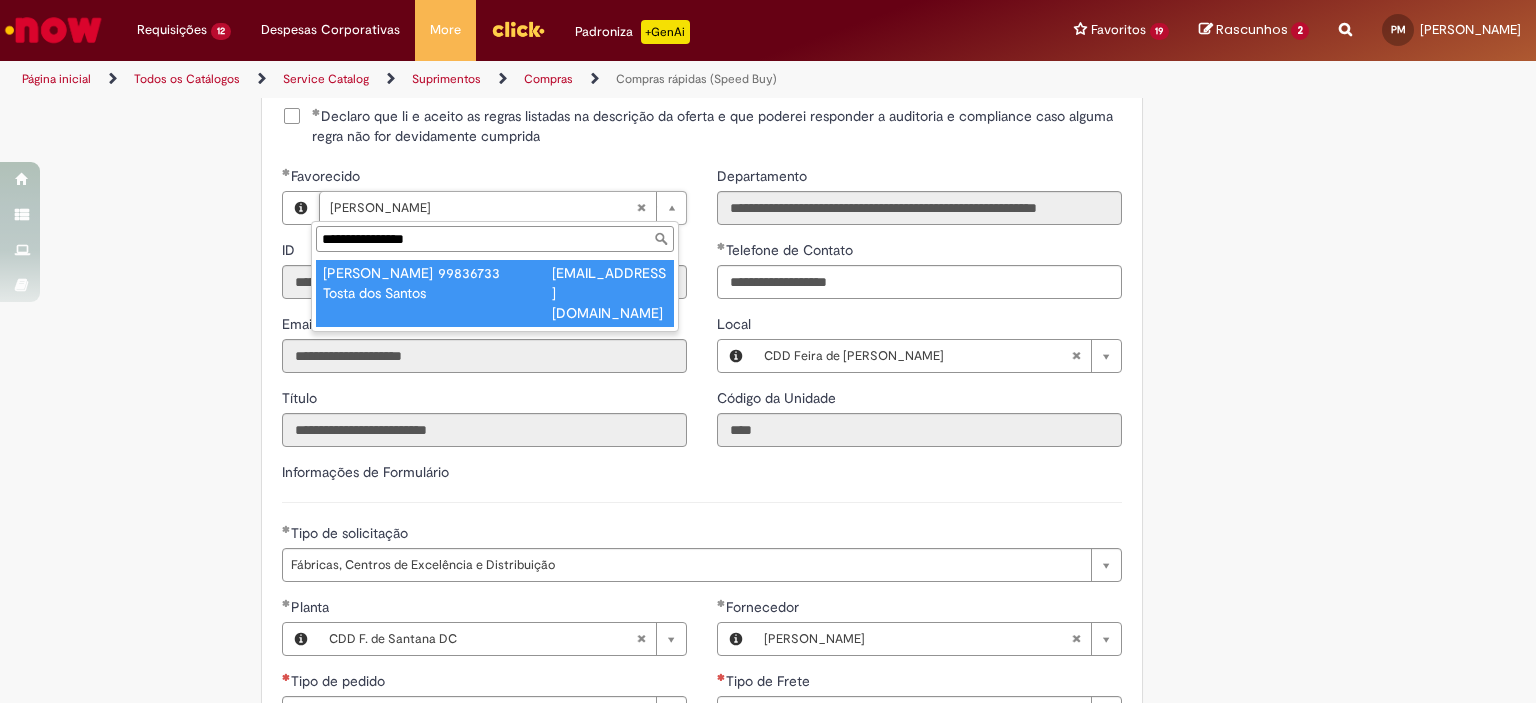 type on "**********" 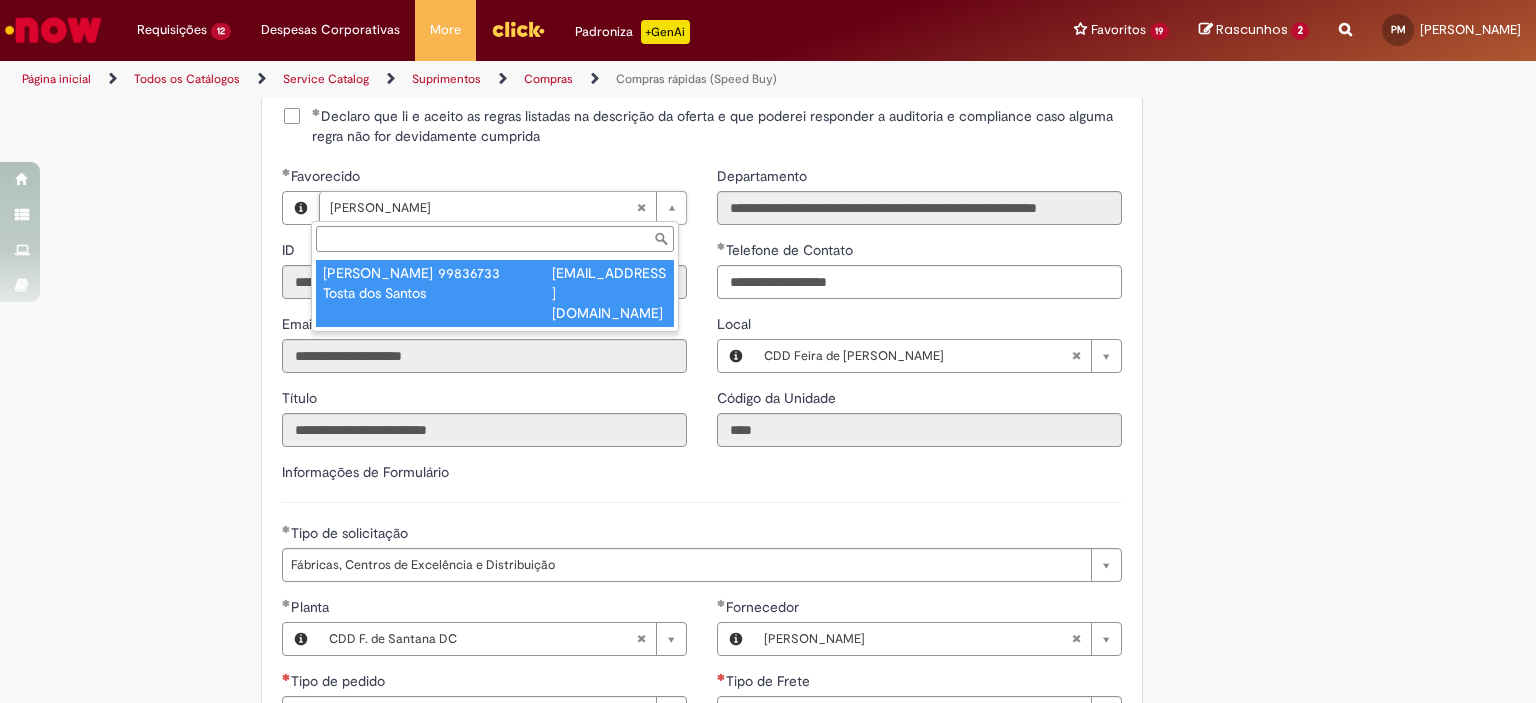 type on "********" 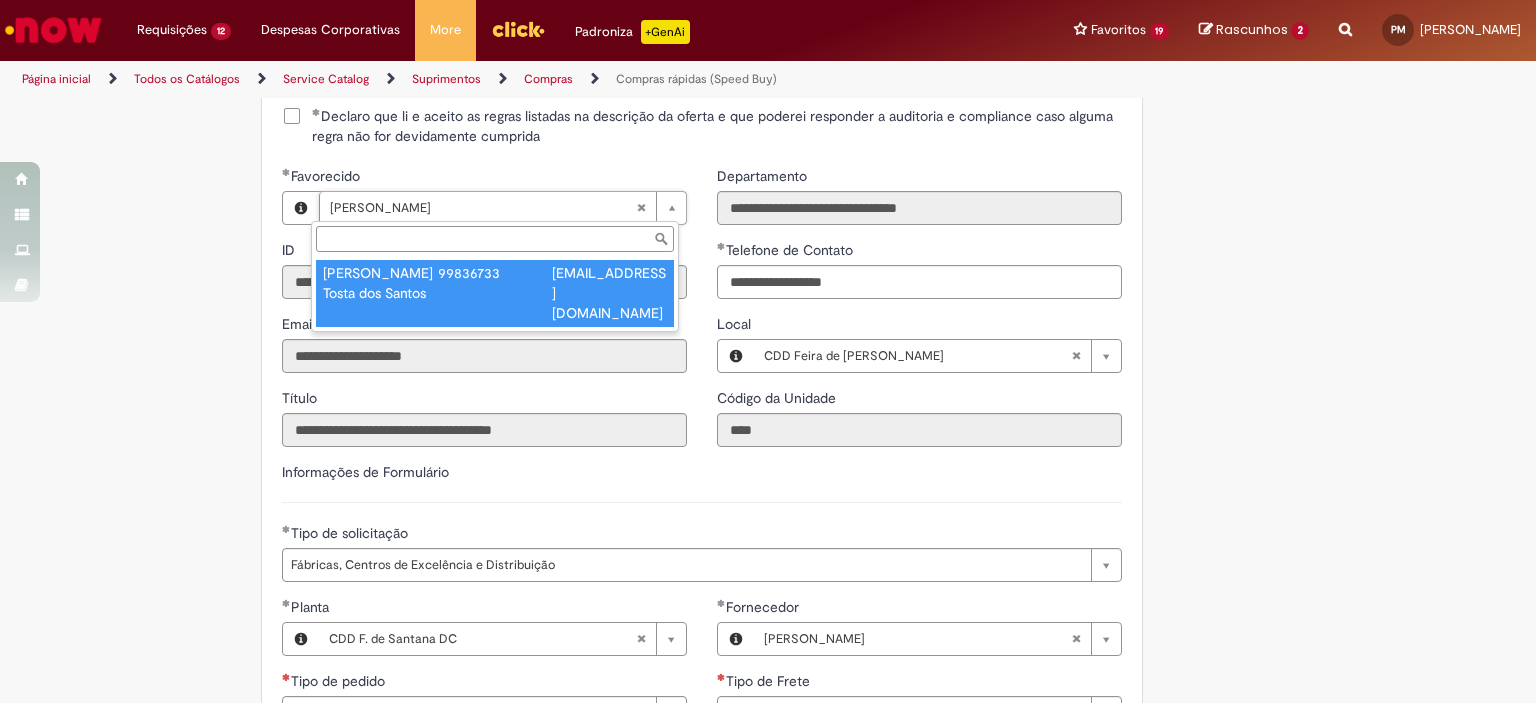 scroll, scrollTop: 0, scrollLeft: 190, axis: horizontal 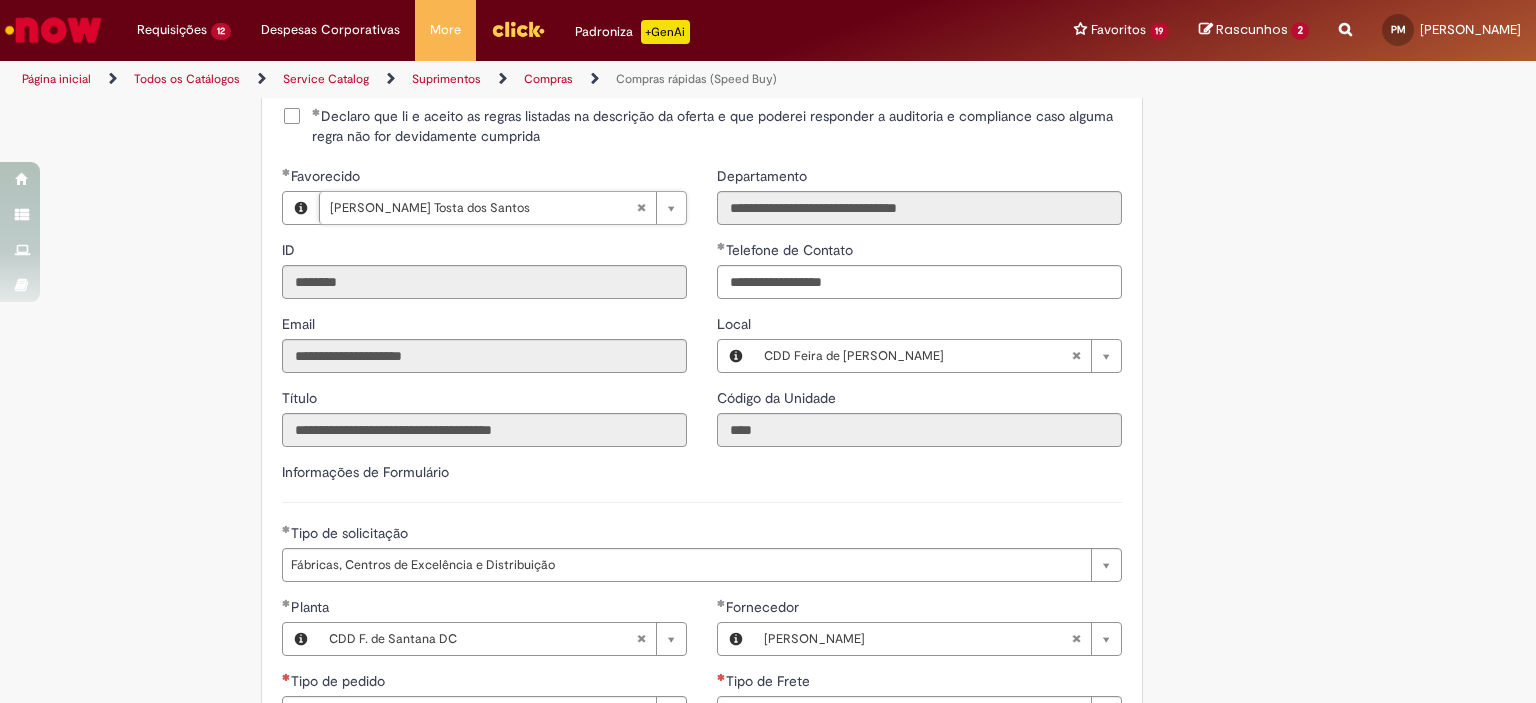 type on "**********" 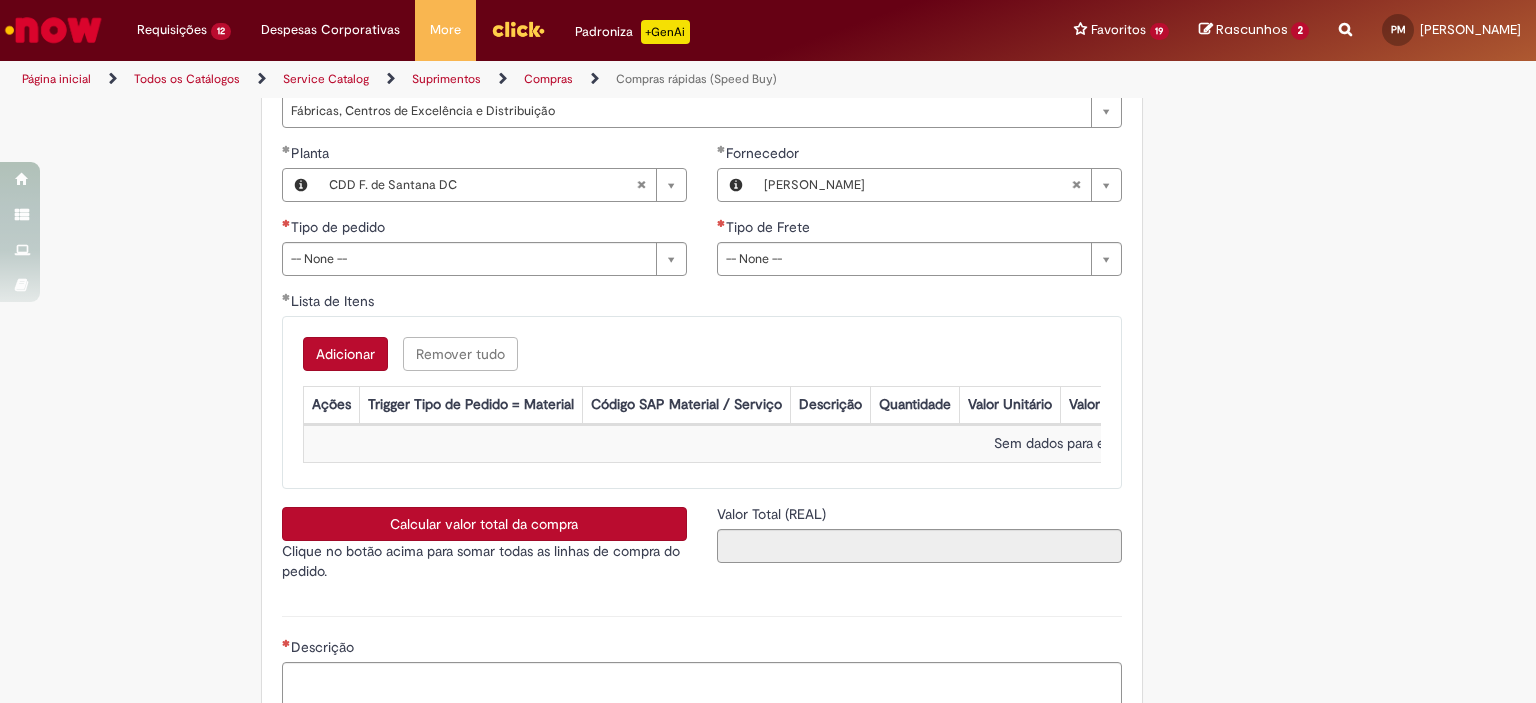 scroll, scrollTop: 2984, scrollLeft: 0, axis: vertical 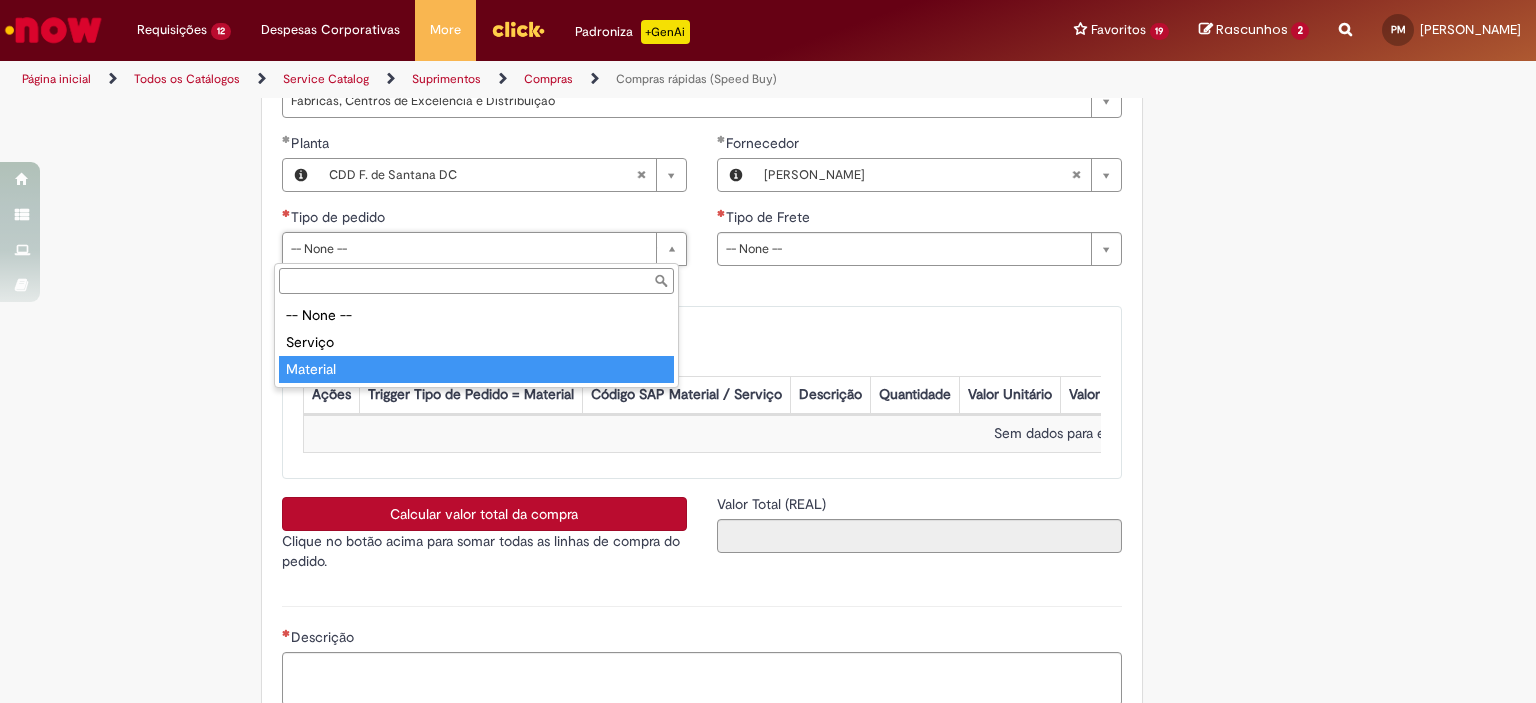 type on "********" 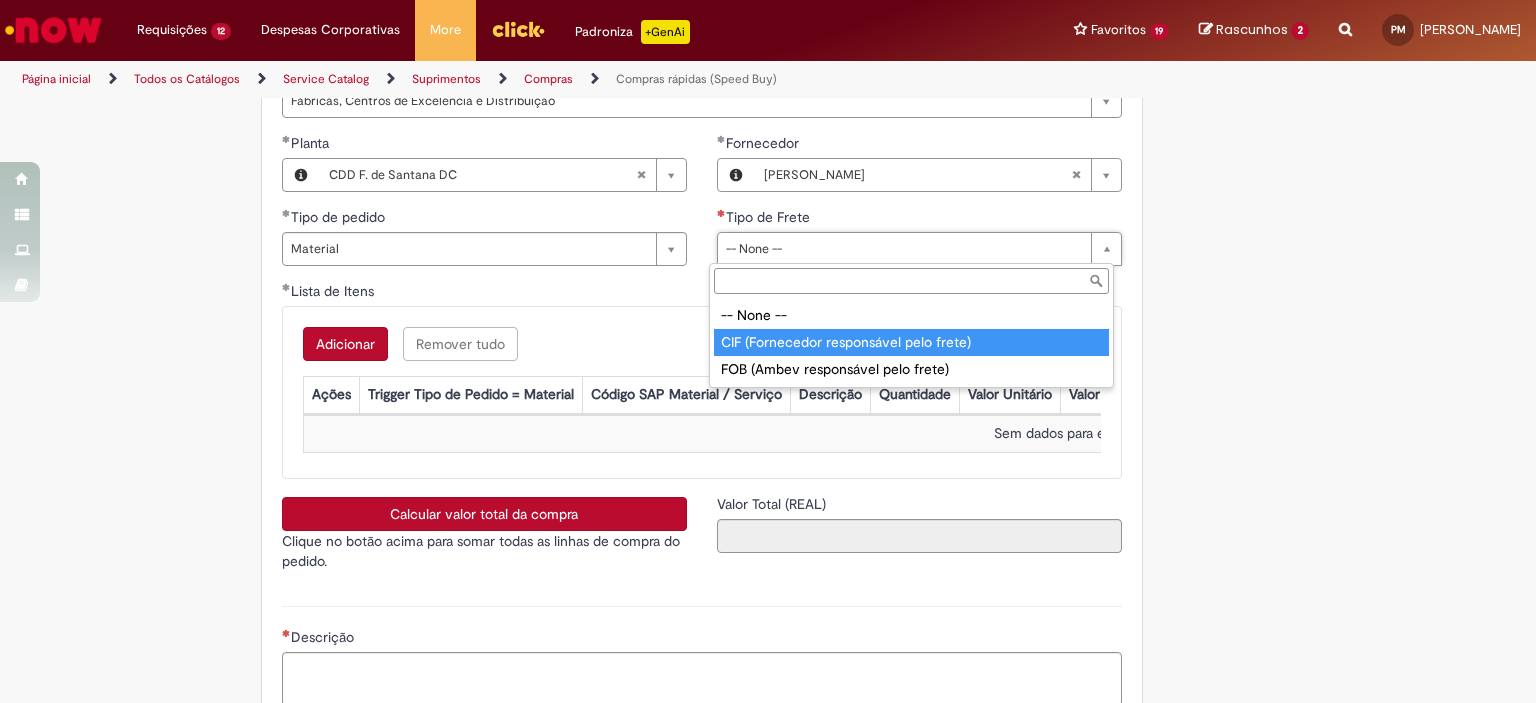 type on "**********" 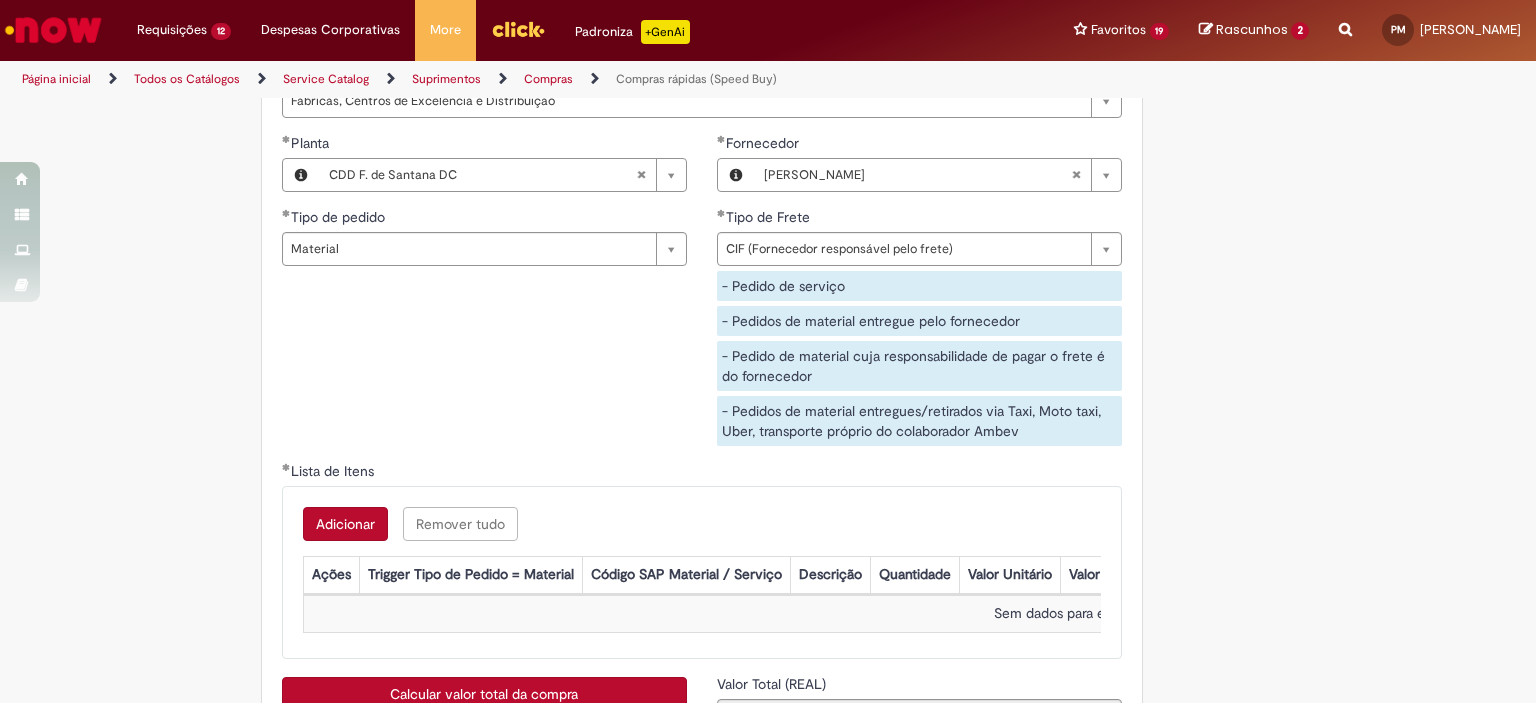 drag, startPoint x: 568, startPoint y: 269, endPoint x: 540, endPoint y: 240, distance: 40.311287 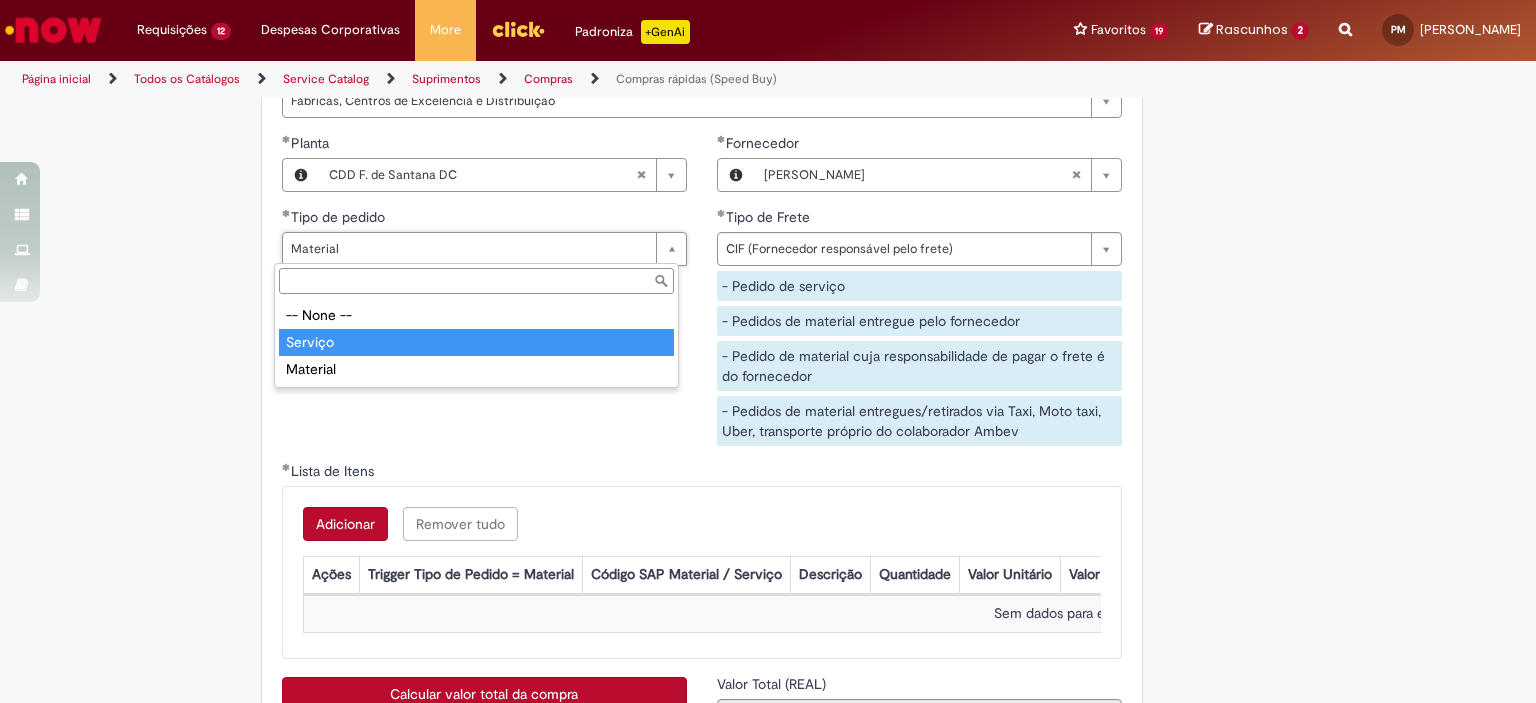 type on "*******" 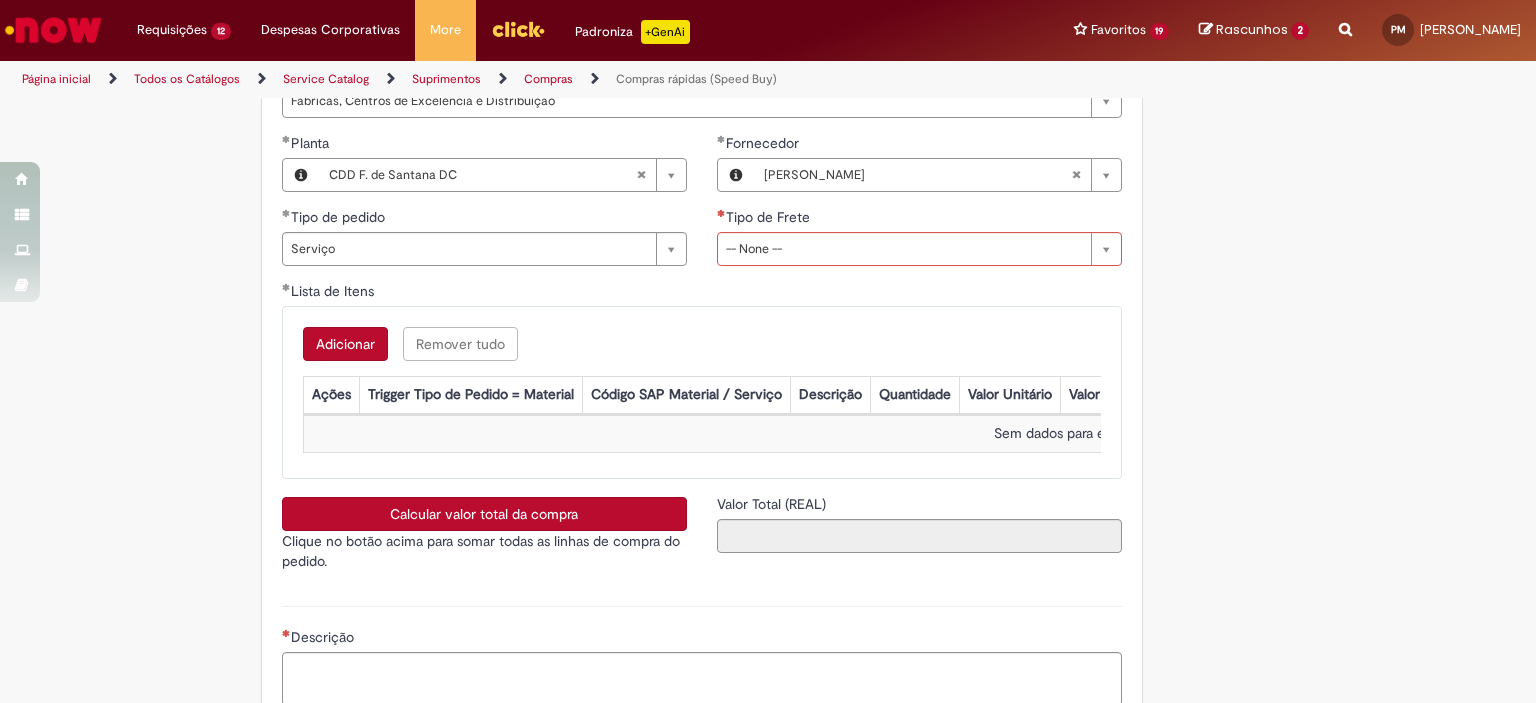 scroll, scrollTop: 0, scrollLeft: 0, axis: both 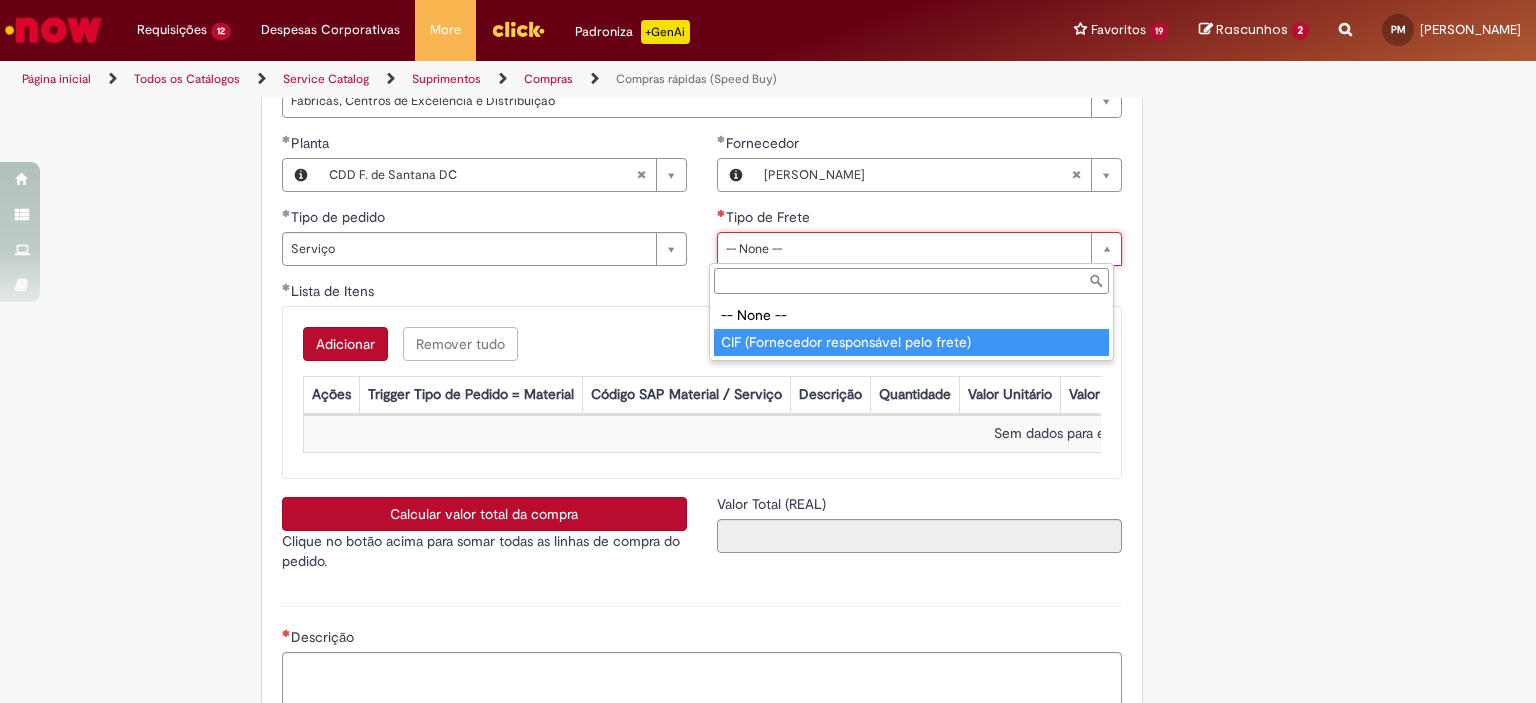 type on "**********" 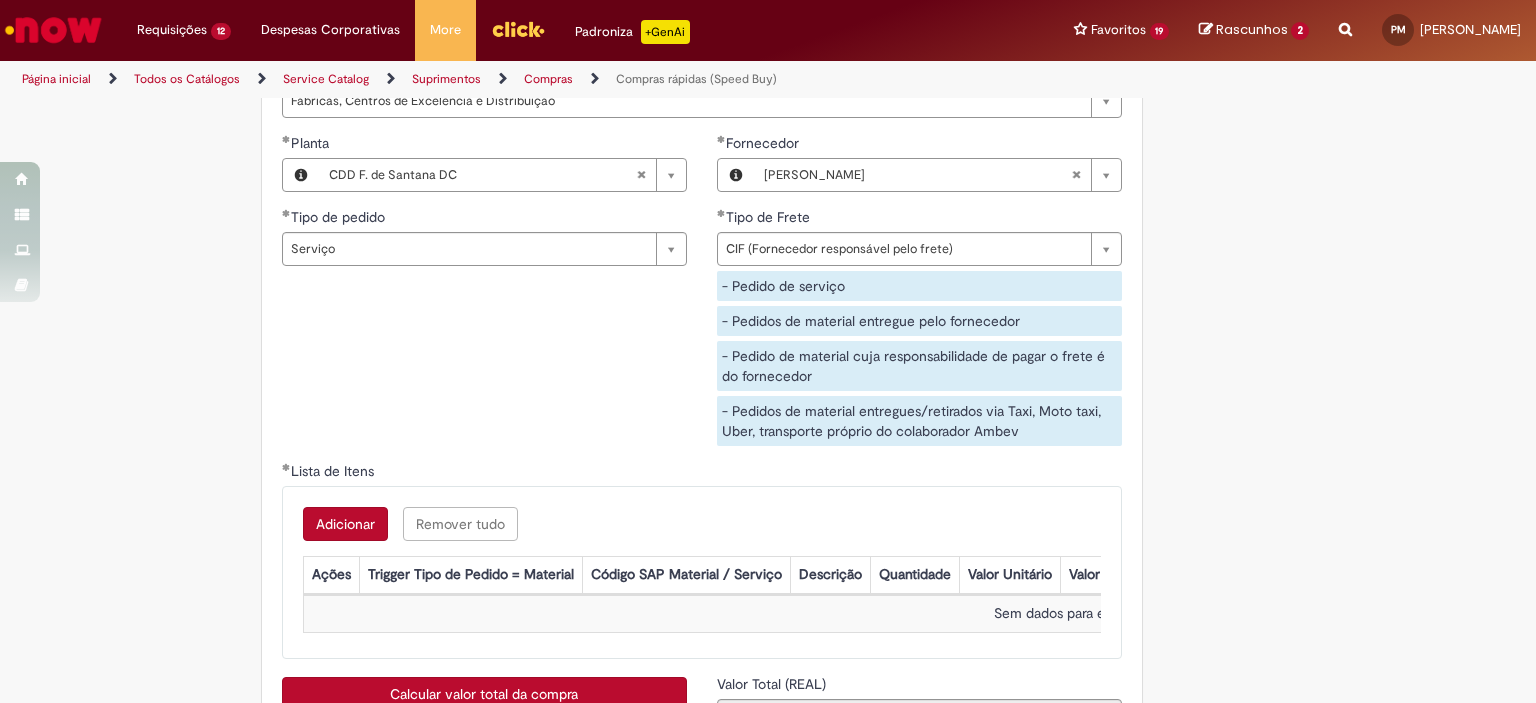 click on "**********" at bounding box center [702, 297] 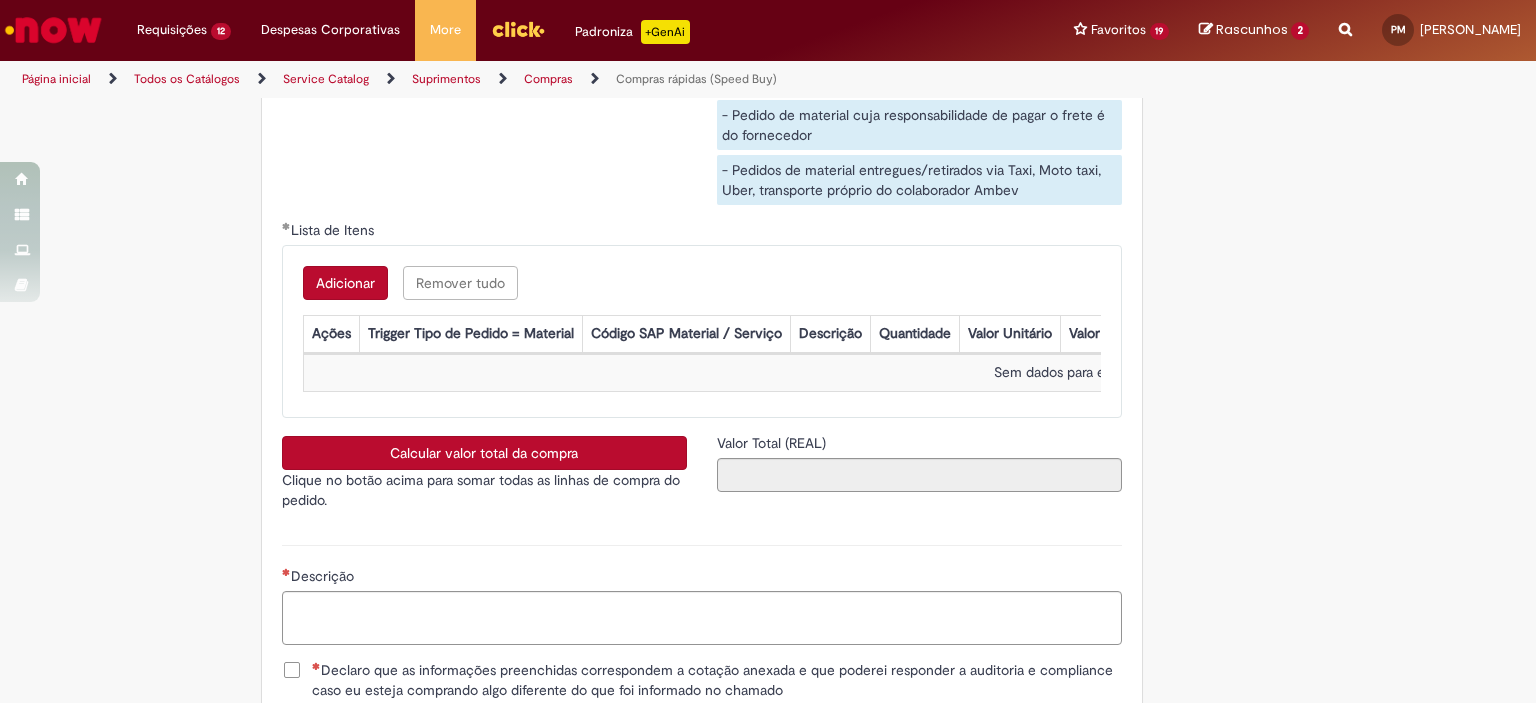scroll, scrollTop: 3224, scrollLeft: 0, axis: vertical 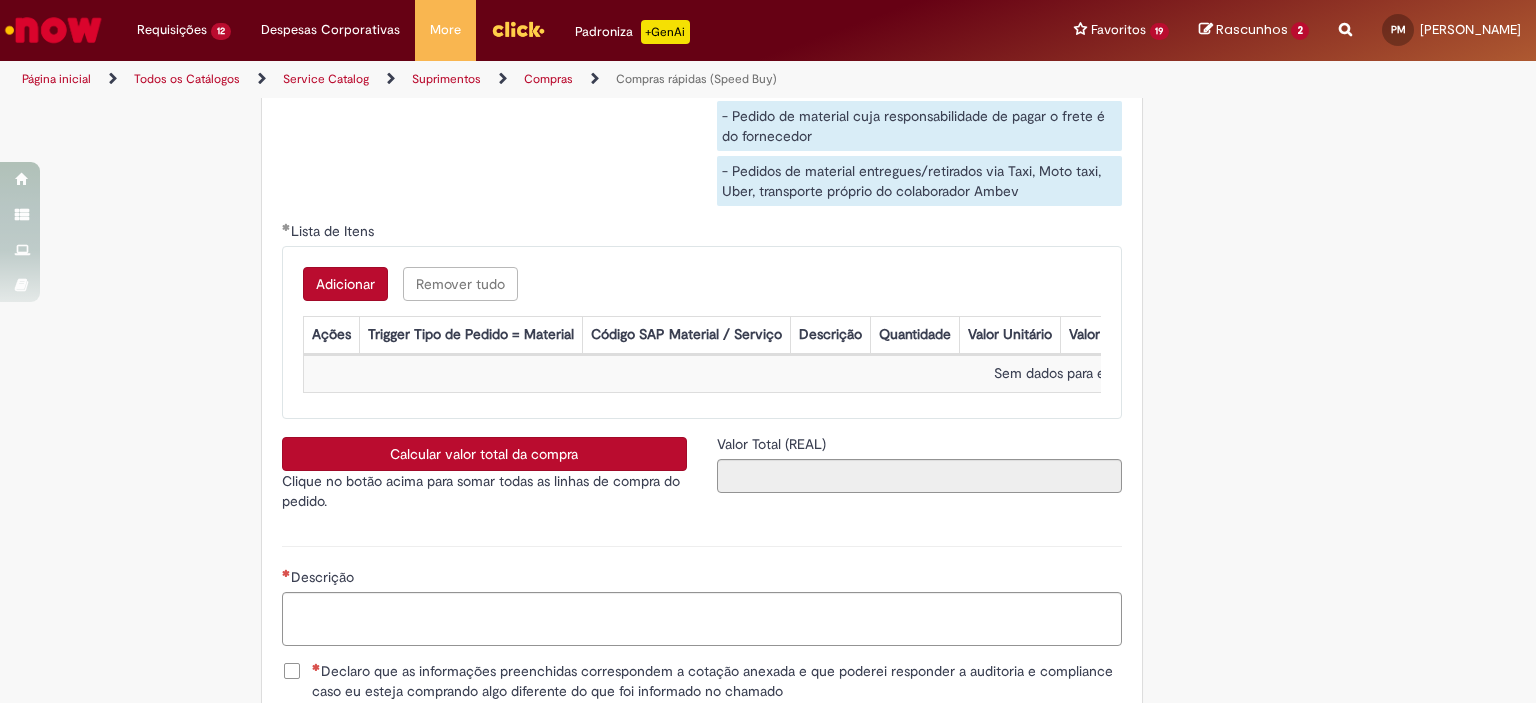 click on "Adicionar" at bounding box center [345, 284] 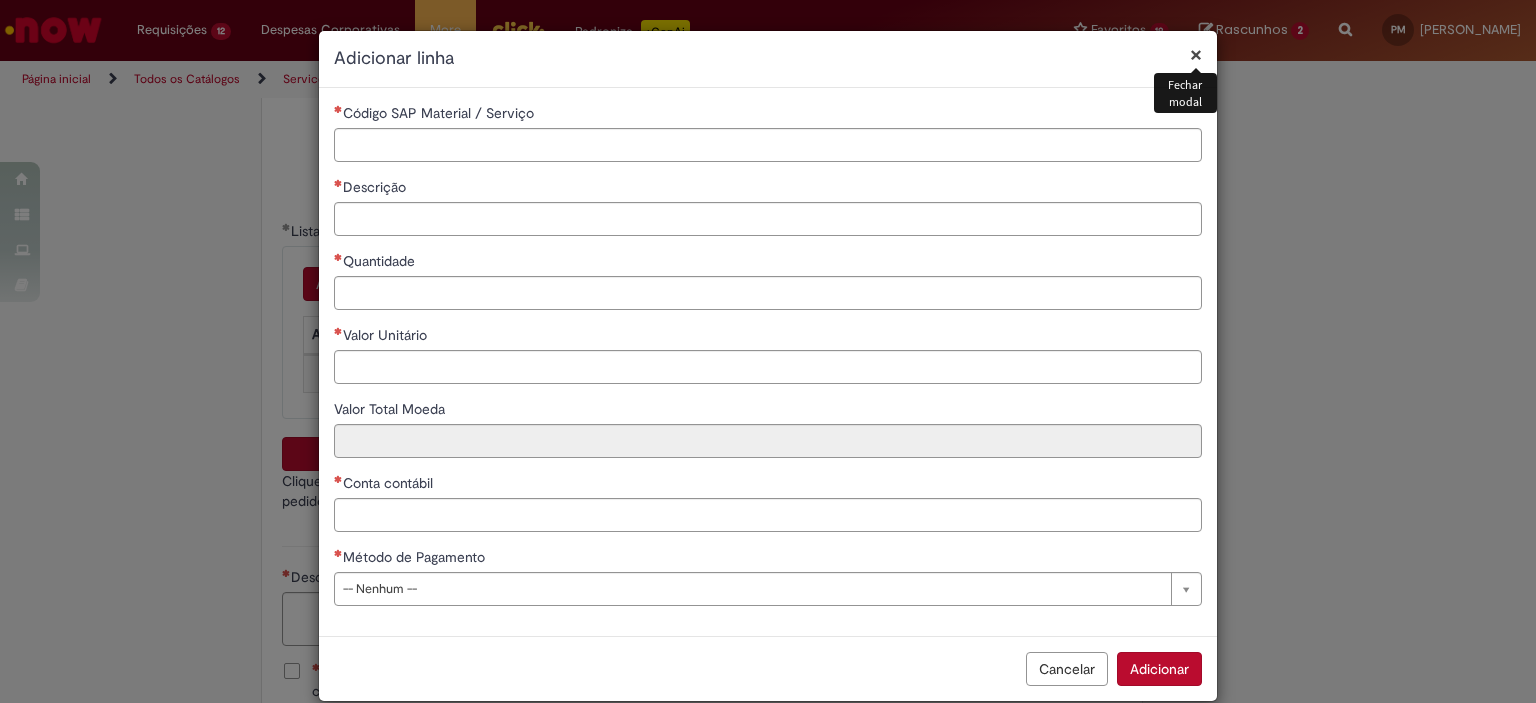 type 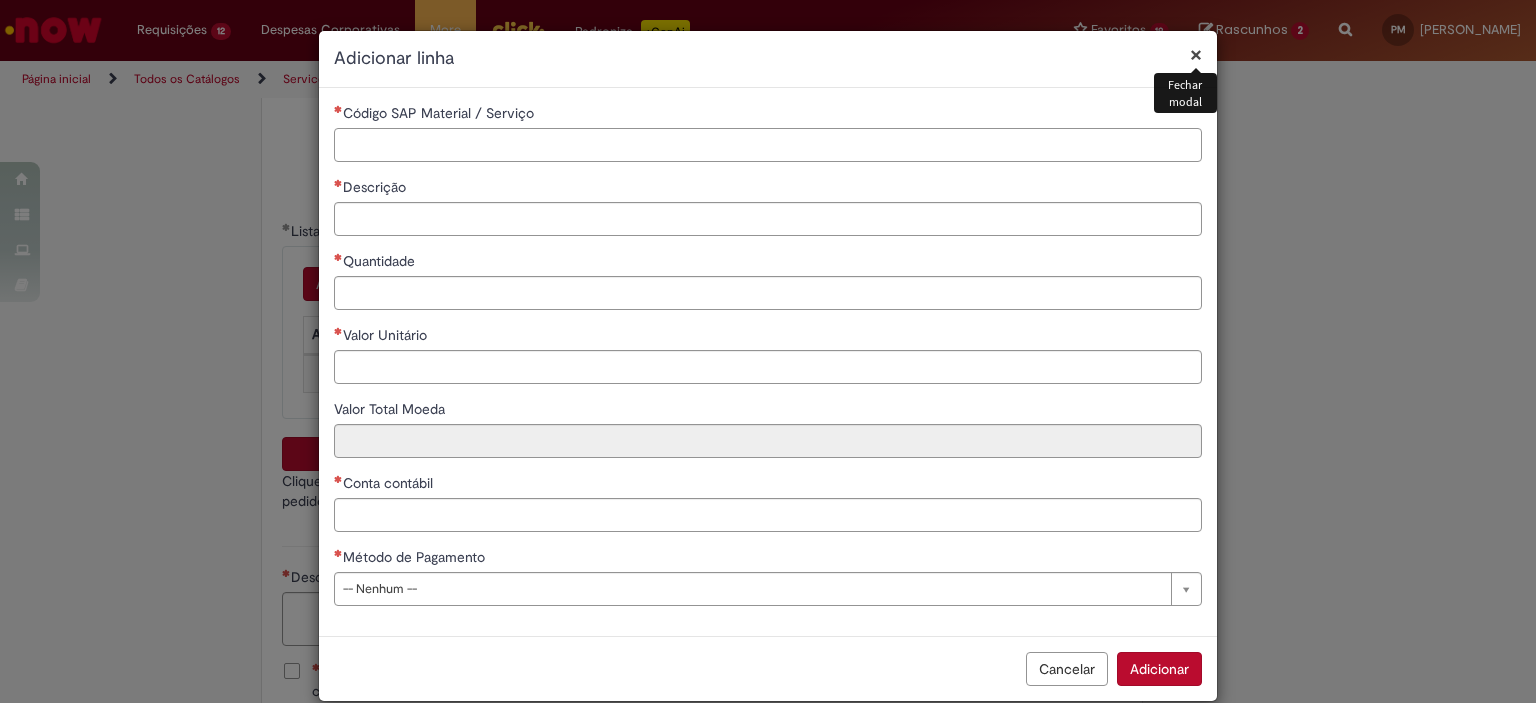 click on "Código SAP Material / Serviço" at bounding box center (768, 145) 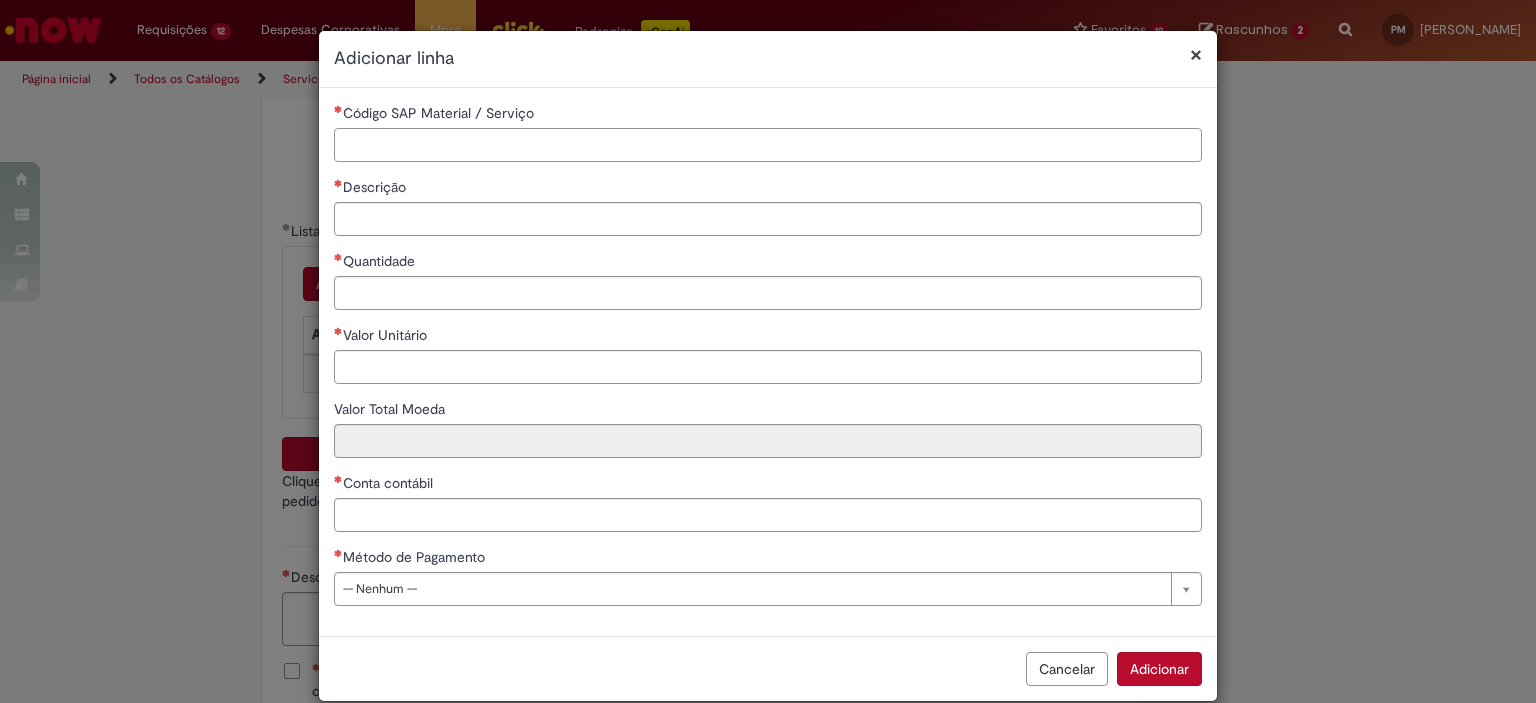 paste on "*******" 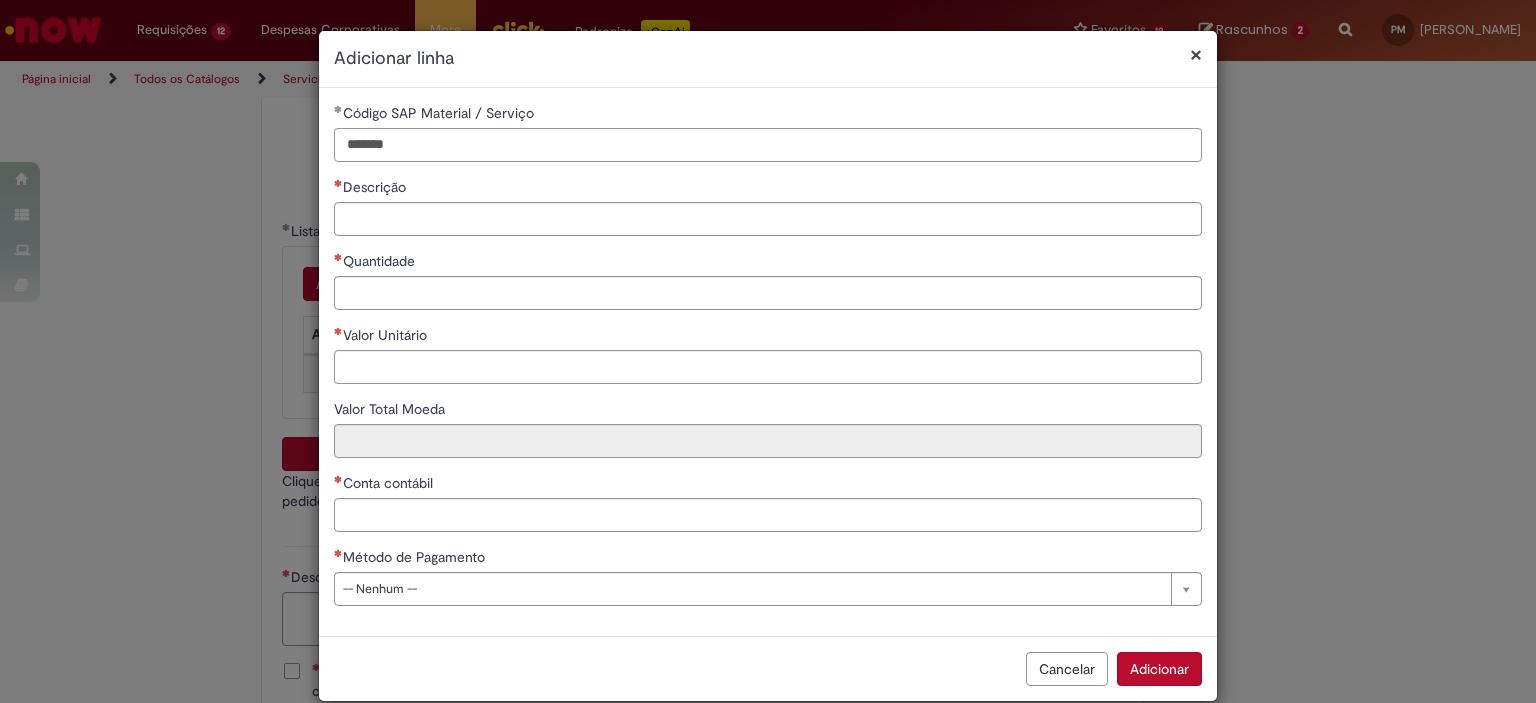 type on "*******" 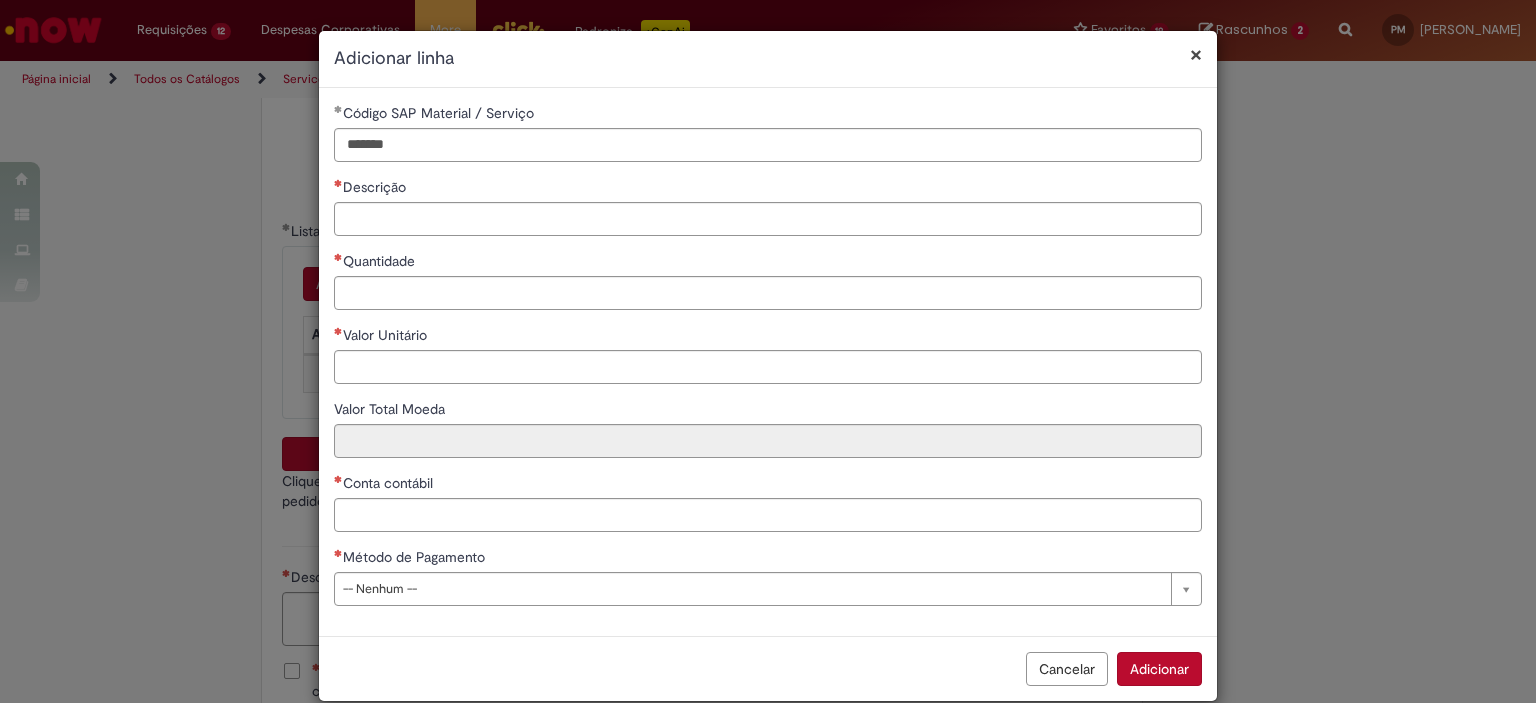click on "**********" at bounding box center [768, 362] 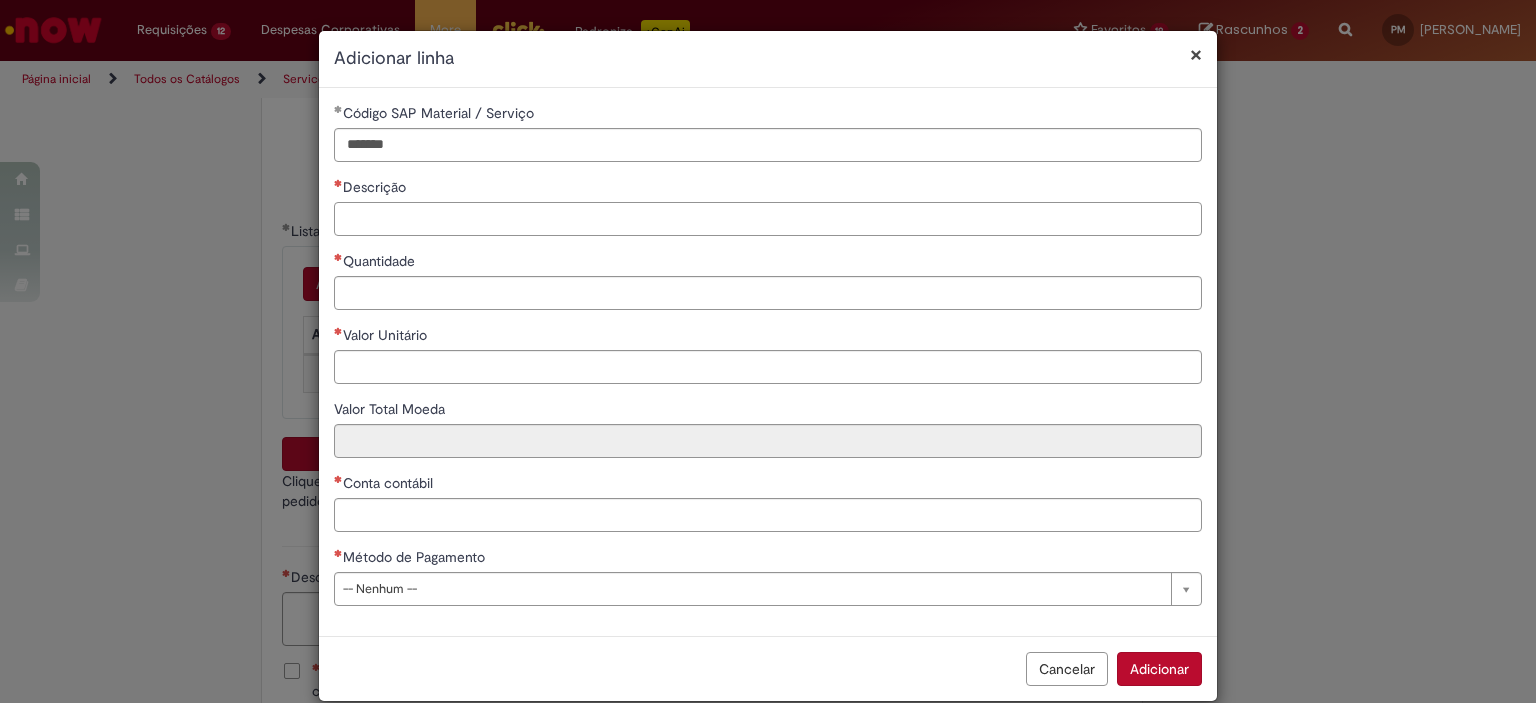 click on "Descrição" at bounding box center [768, 219] 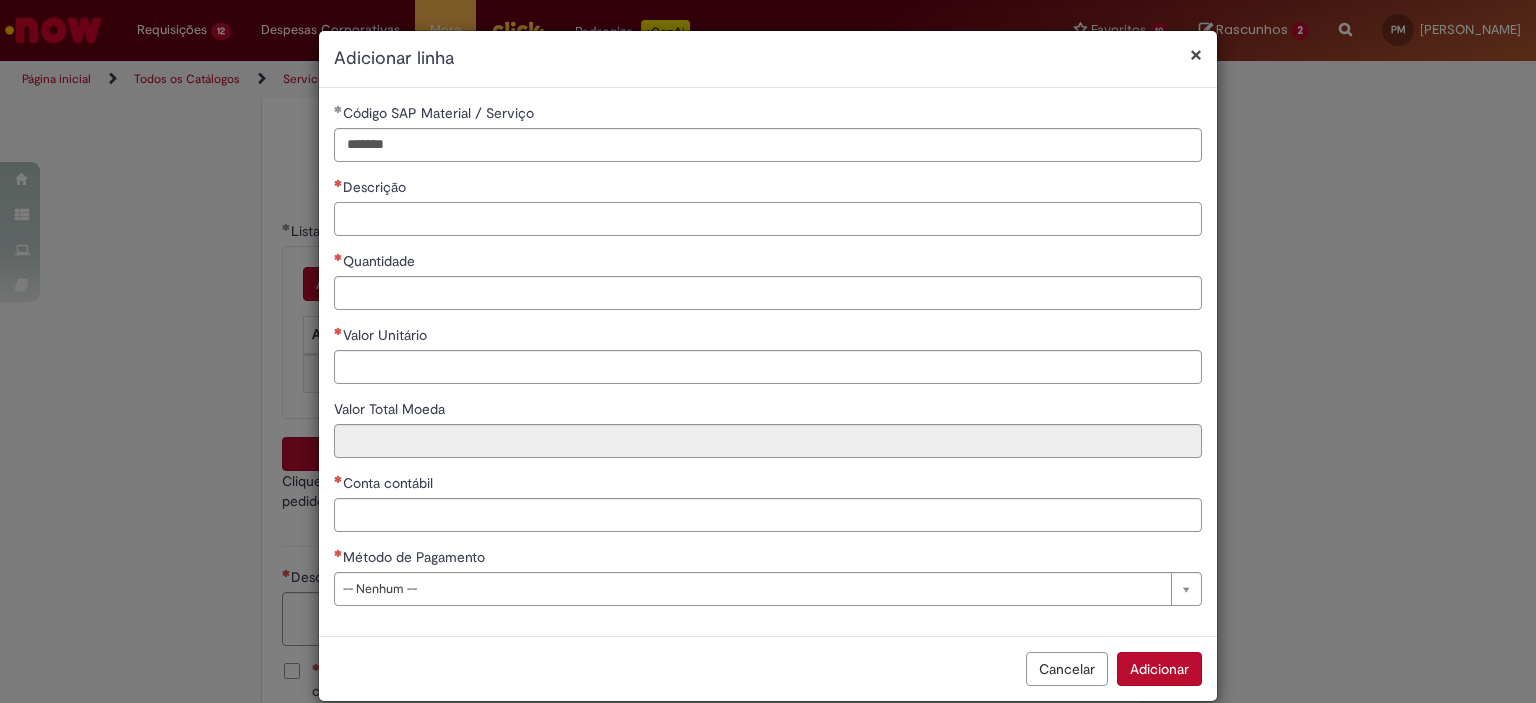 click on "Descrição" at bounding box center [768, 219] 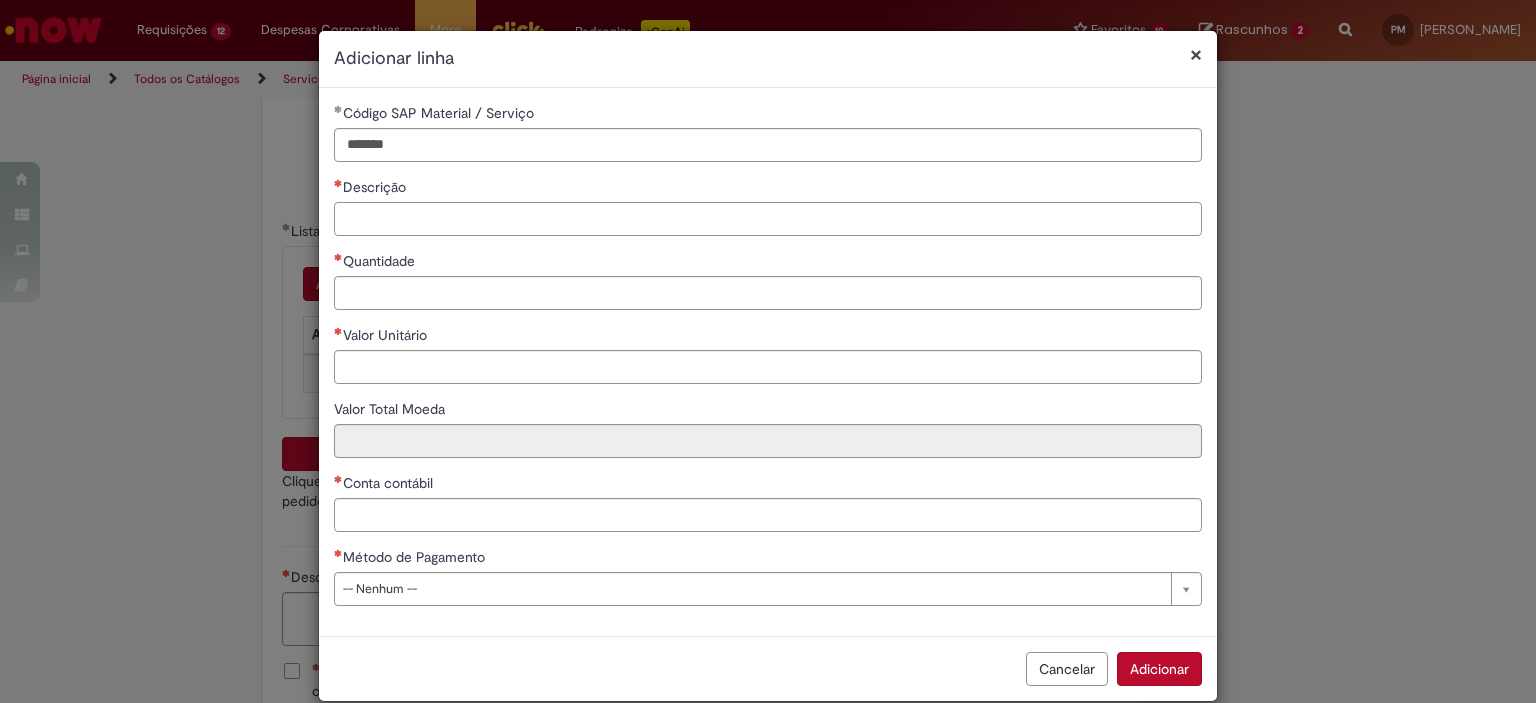 paste on "**********" 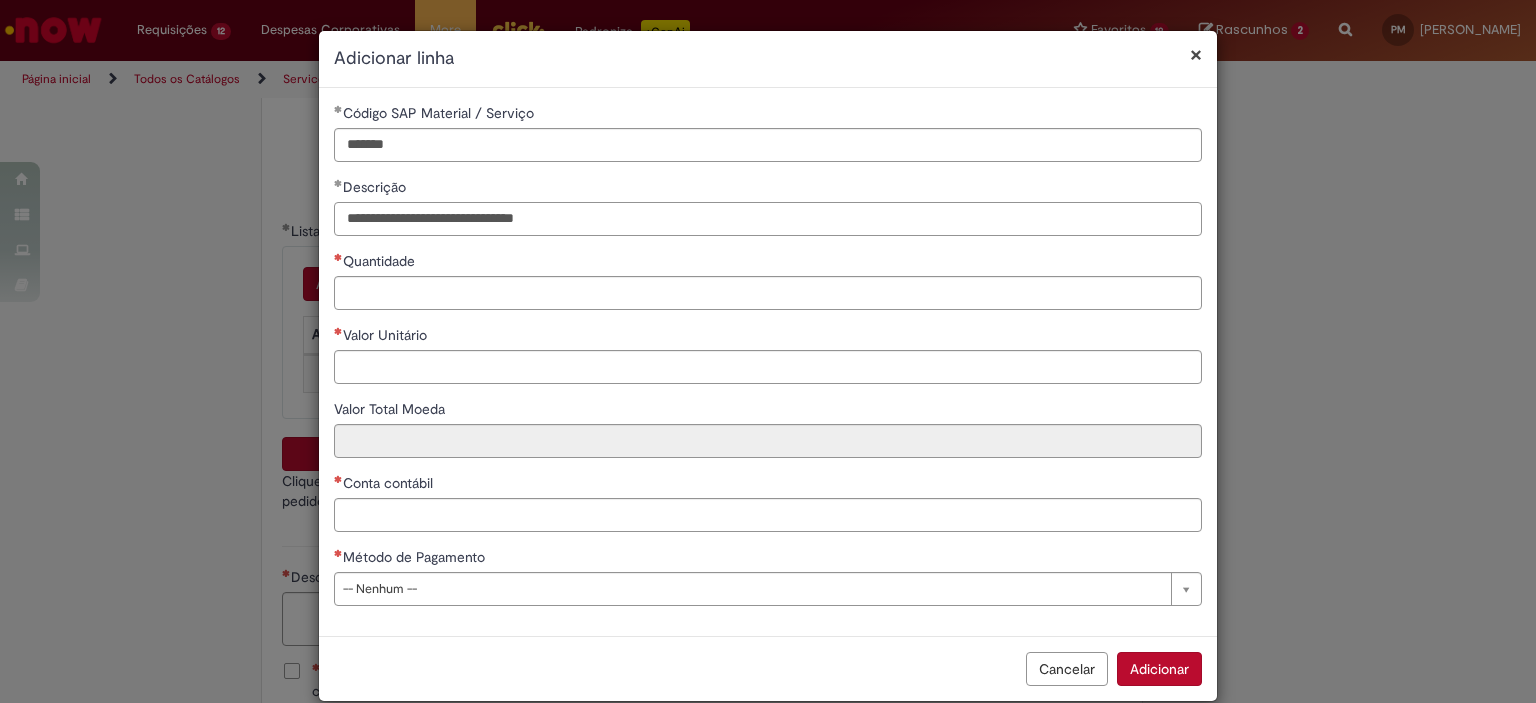 type on "**********" 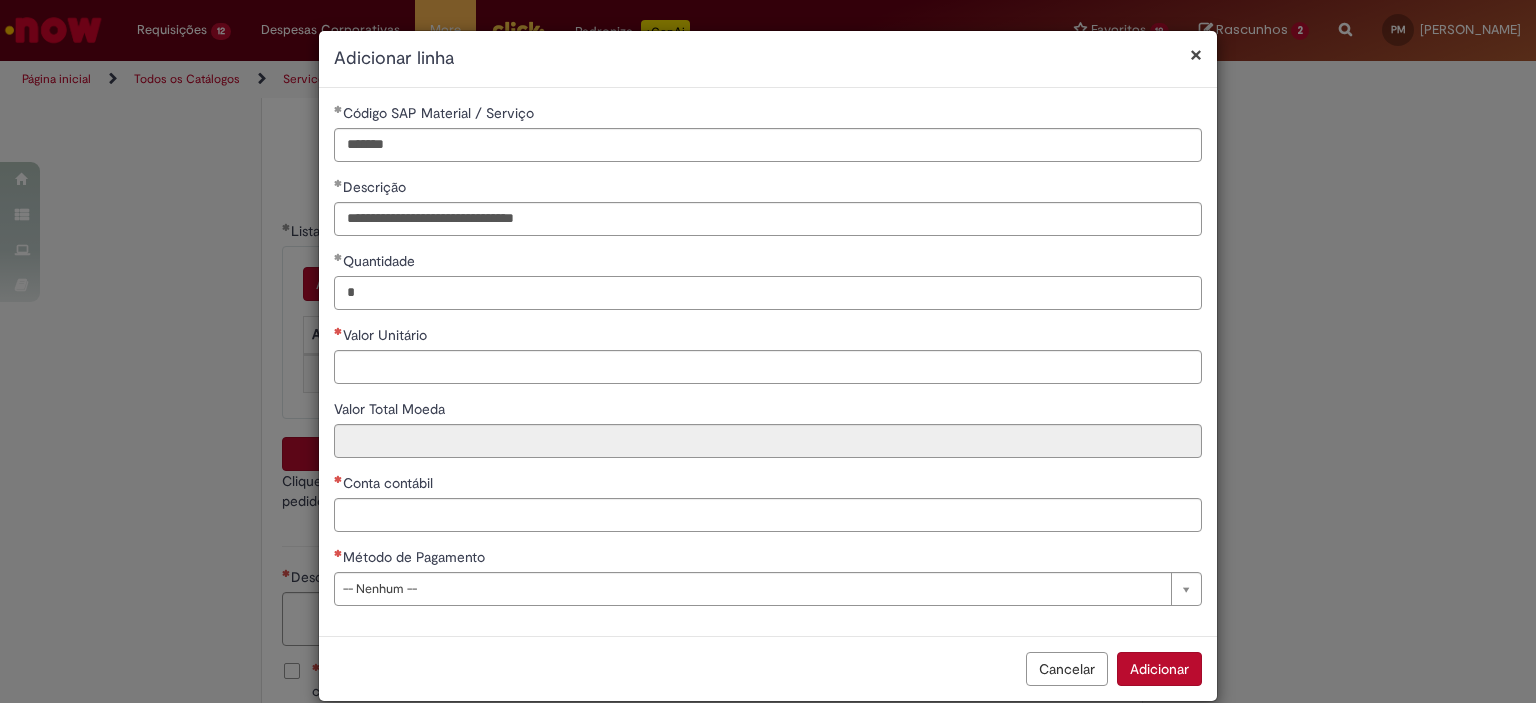 type on "*" 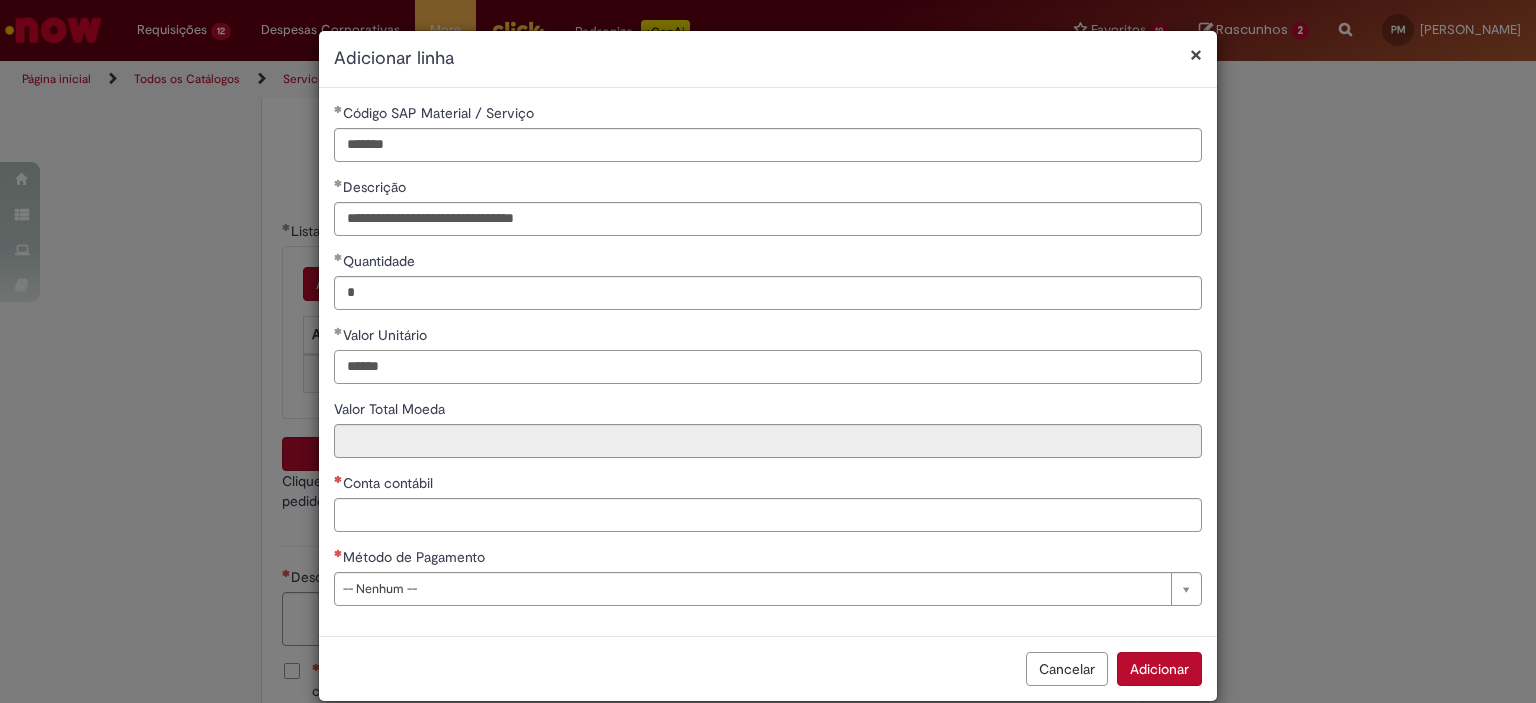 type on "******" 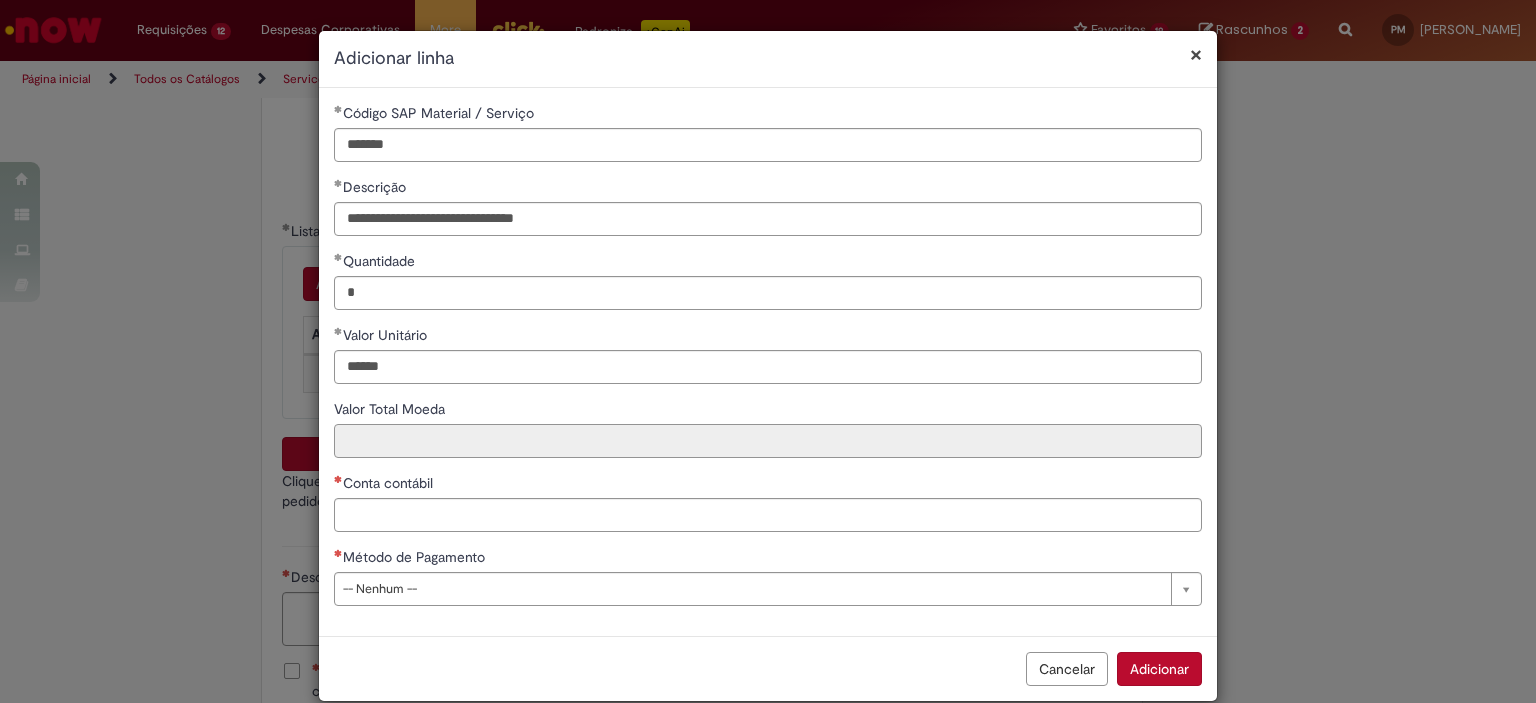 type on "******" 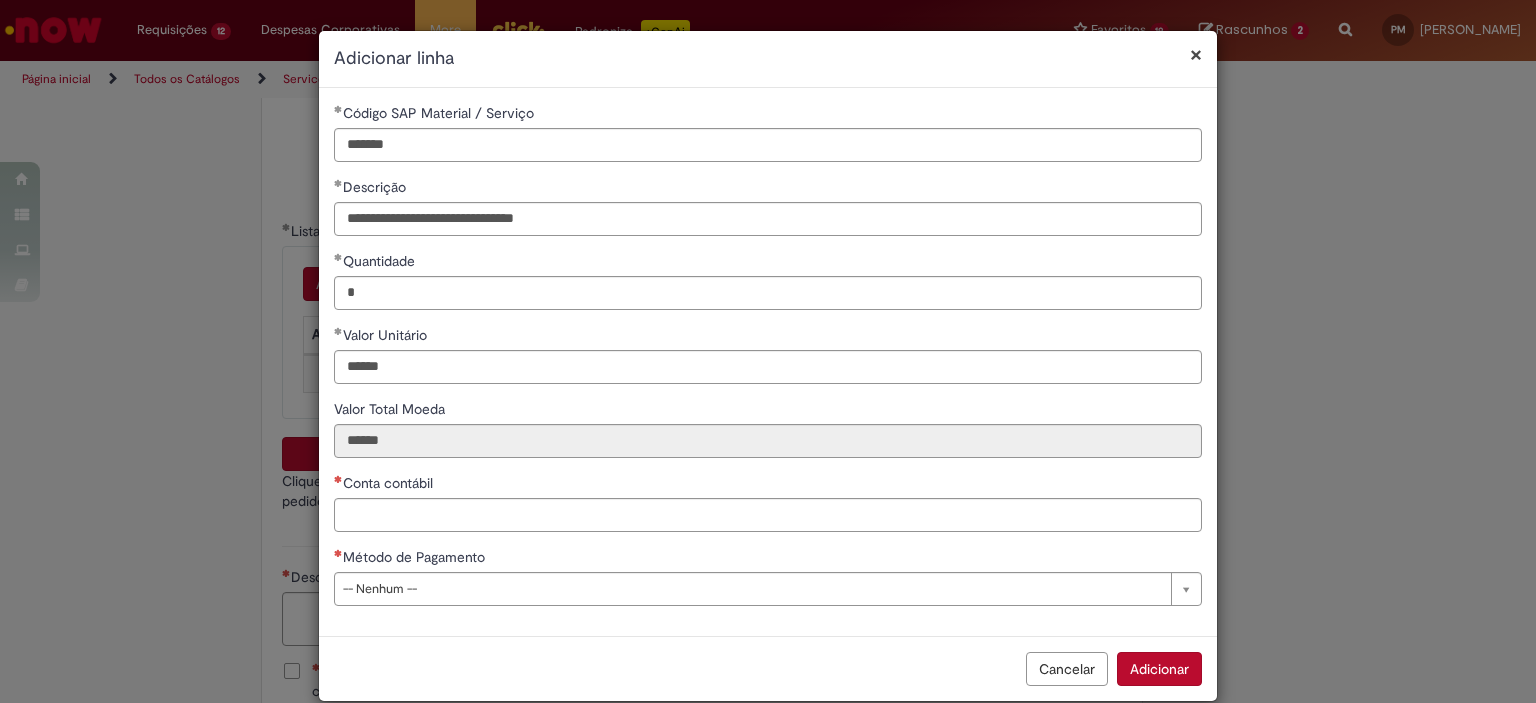 click on "Cancelar   Adicionar" at bounding box center (768, 668) 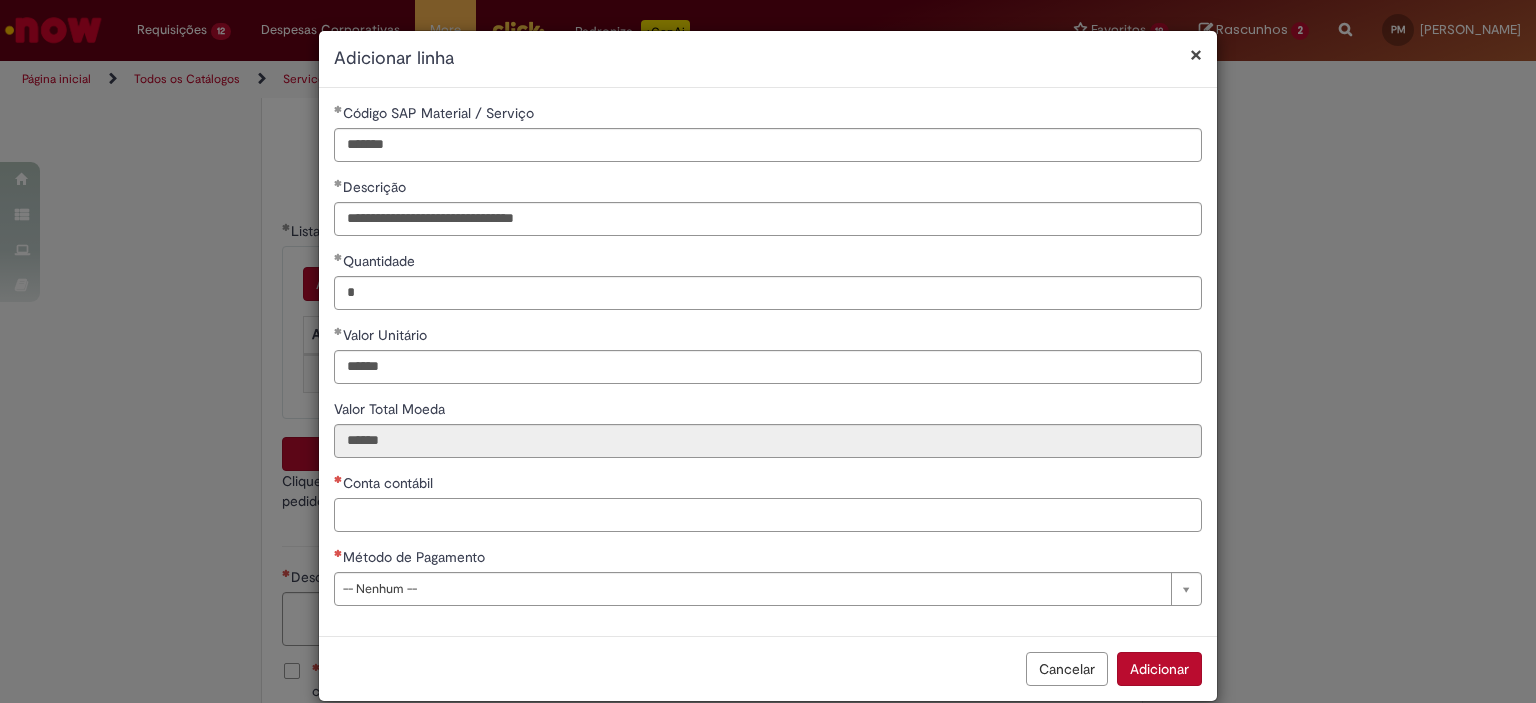 click on "Conta contábil" at bounding box center [768, 515] 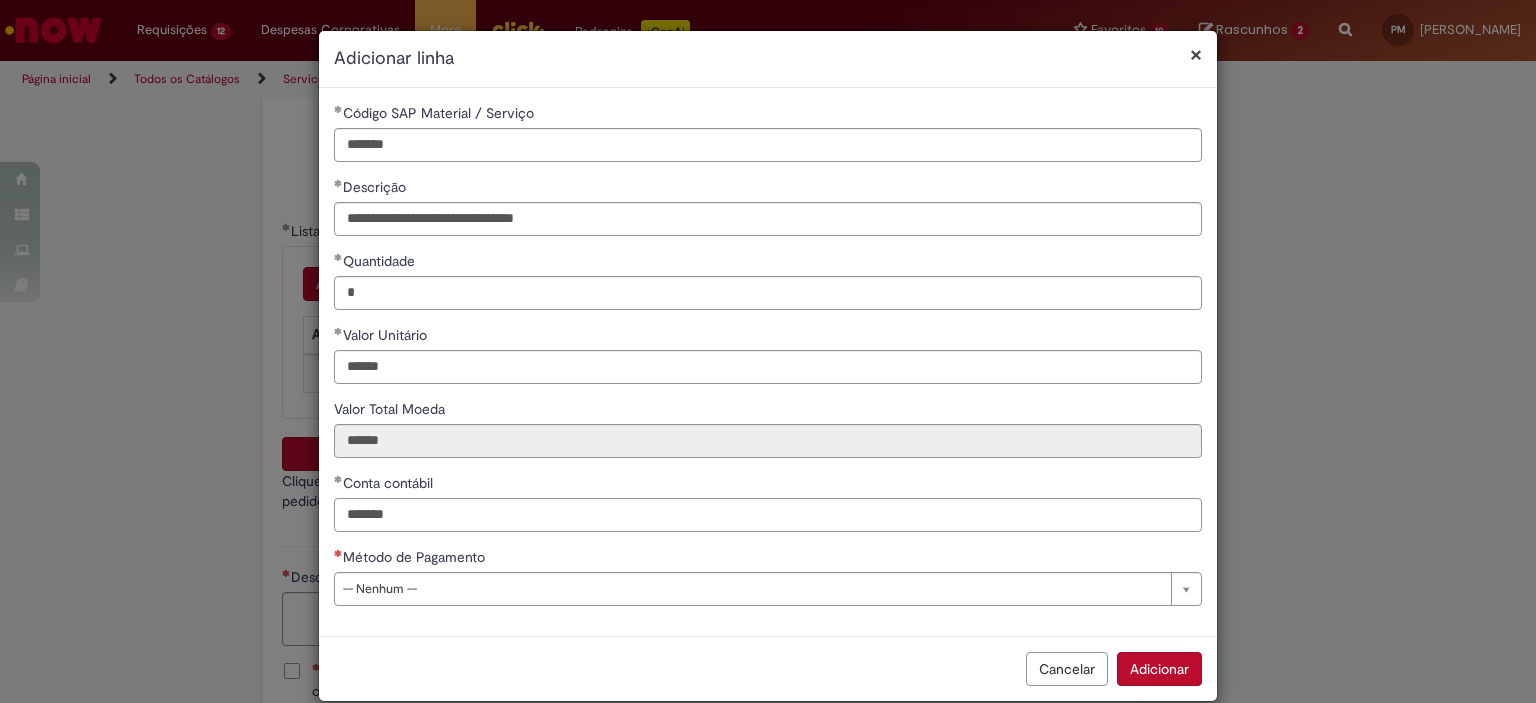 type on "*******" 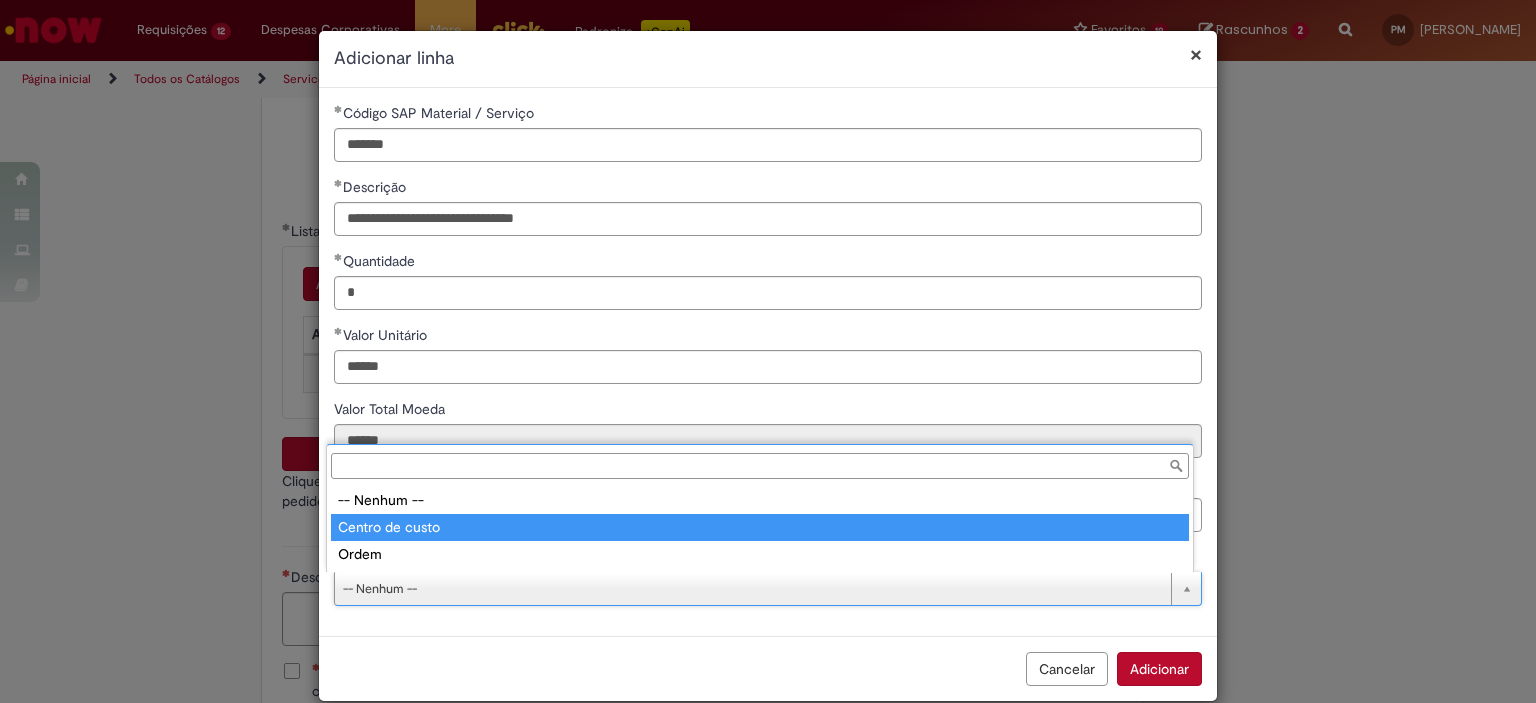 type on "**********" 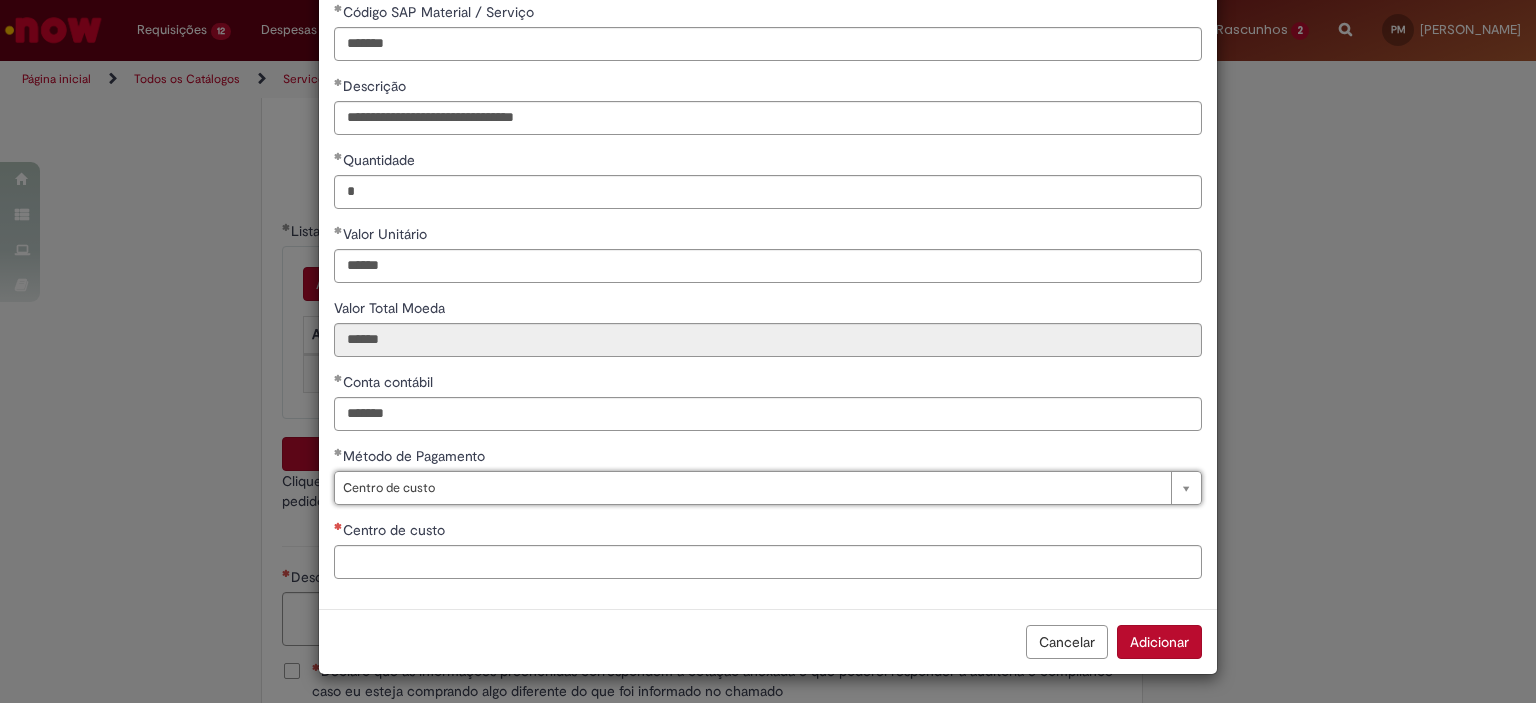 scroll, scrollTop: 100, scrollLeft: 0, axis: vertical 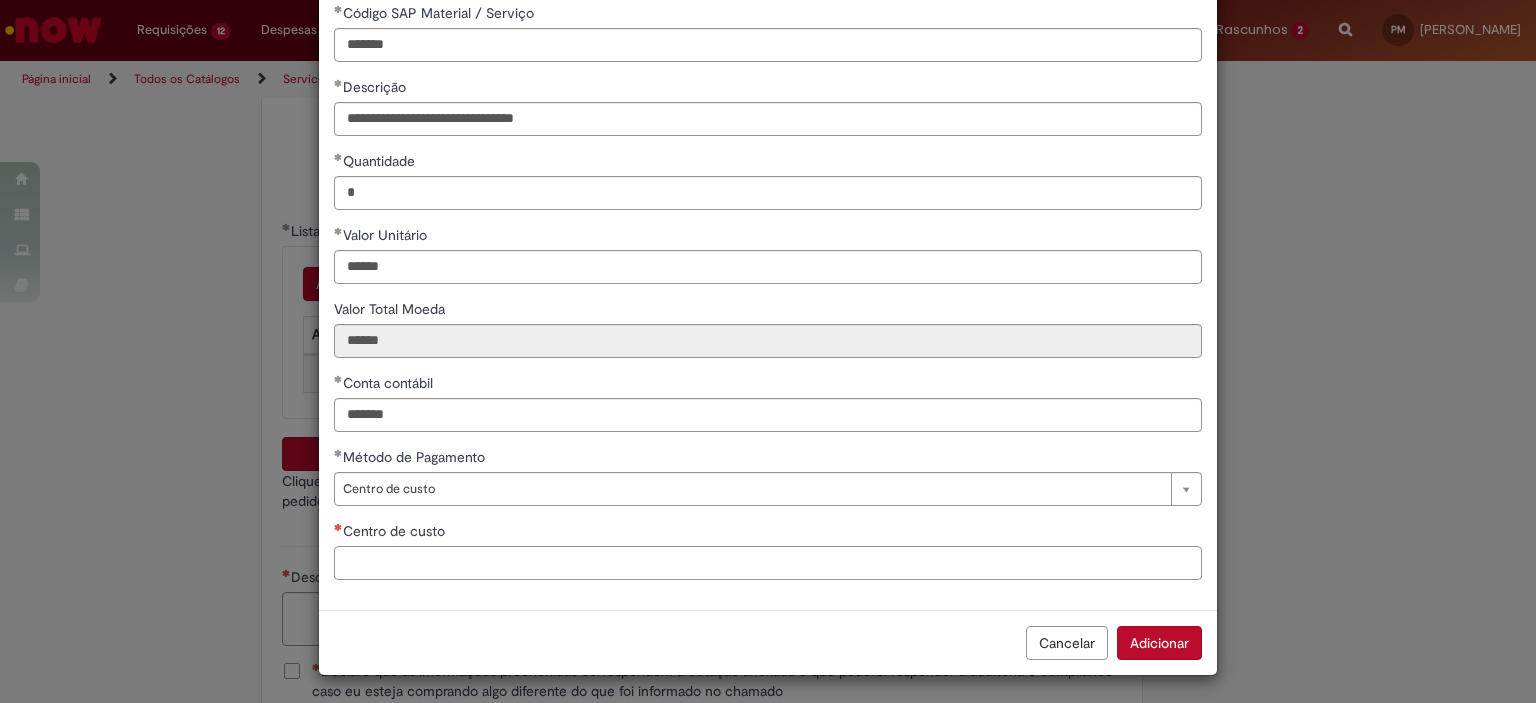 click on "Centro de custo" at bounding box center (768, 563) 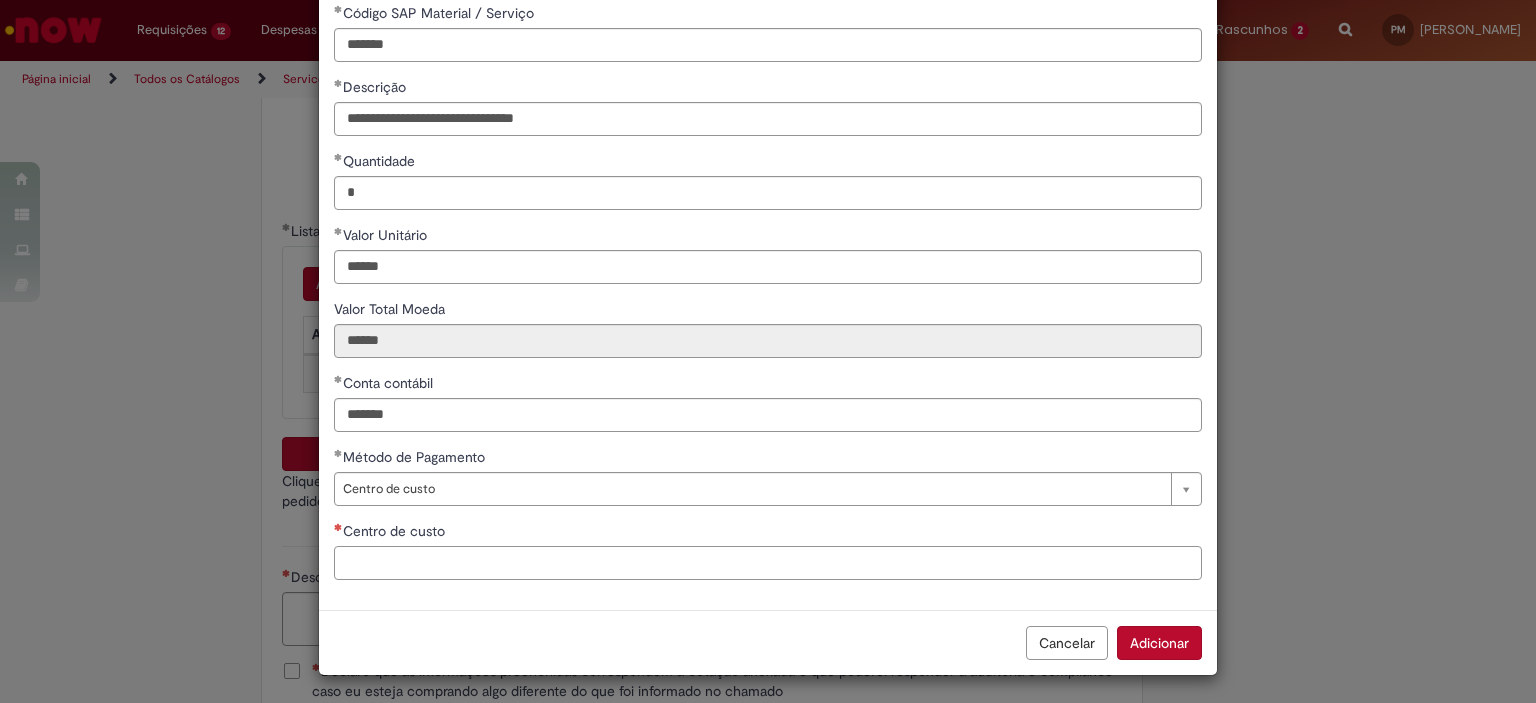 paste on "**********" 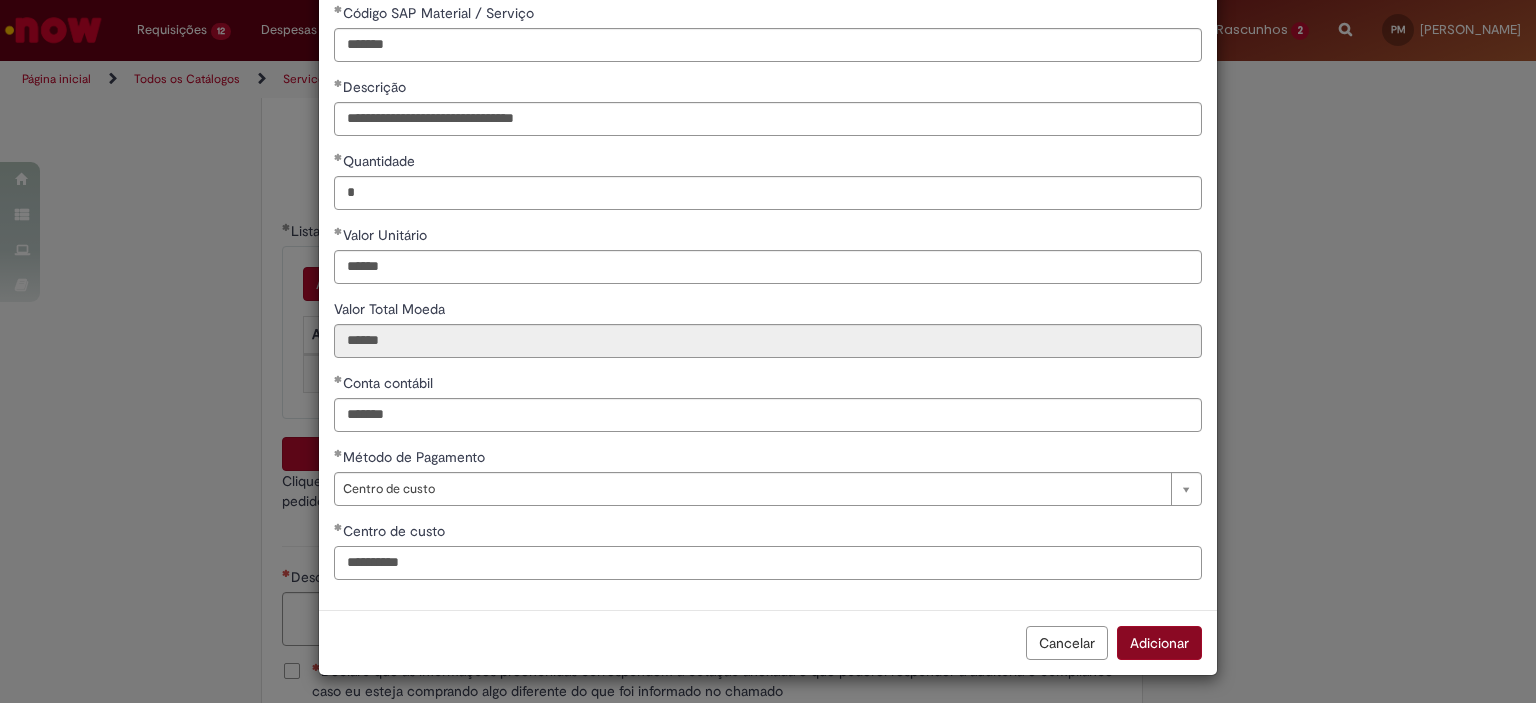 type on "**********" 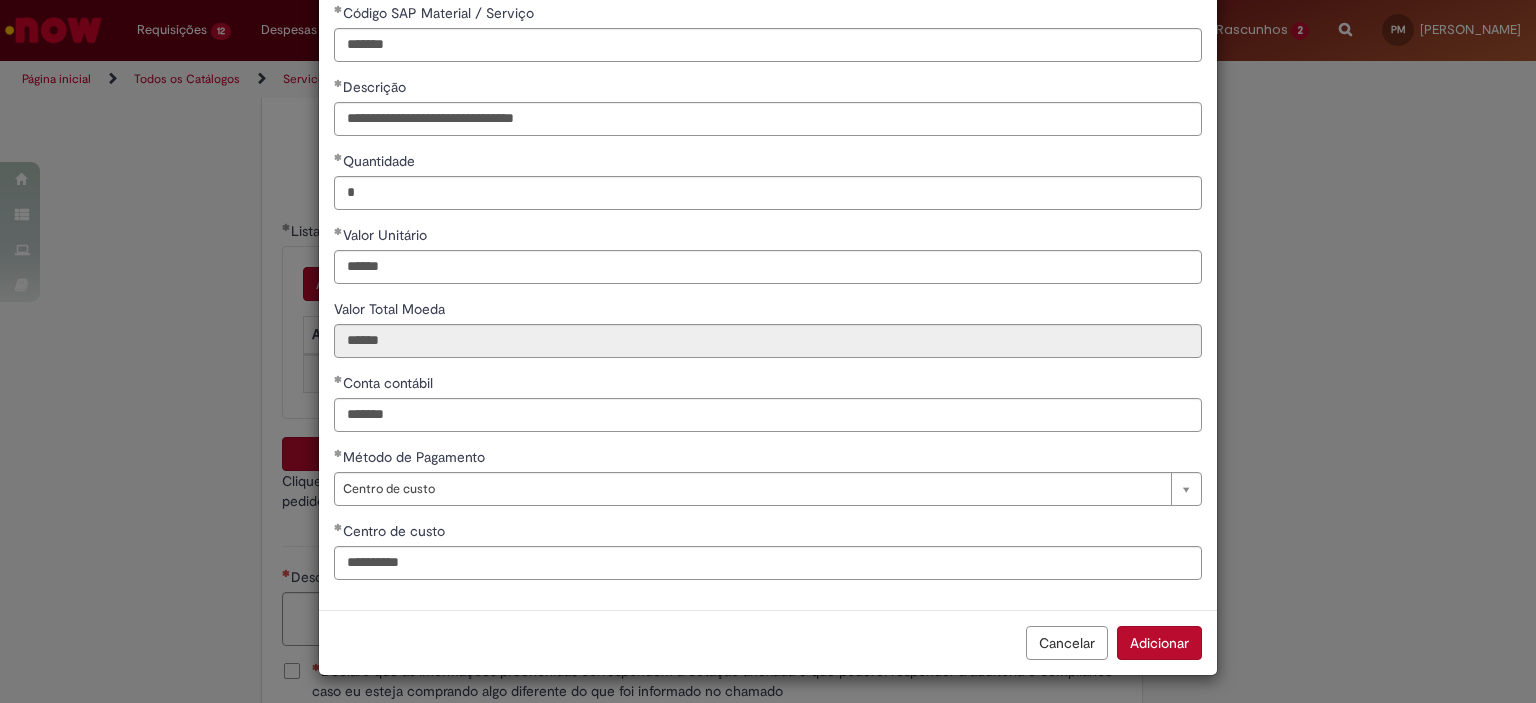 click on "Adicionar" at bounding box center [1159, 643] 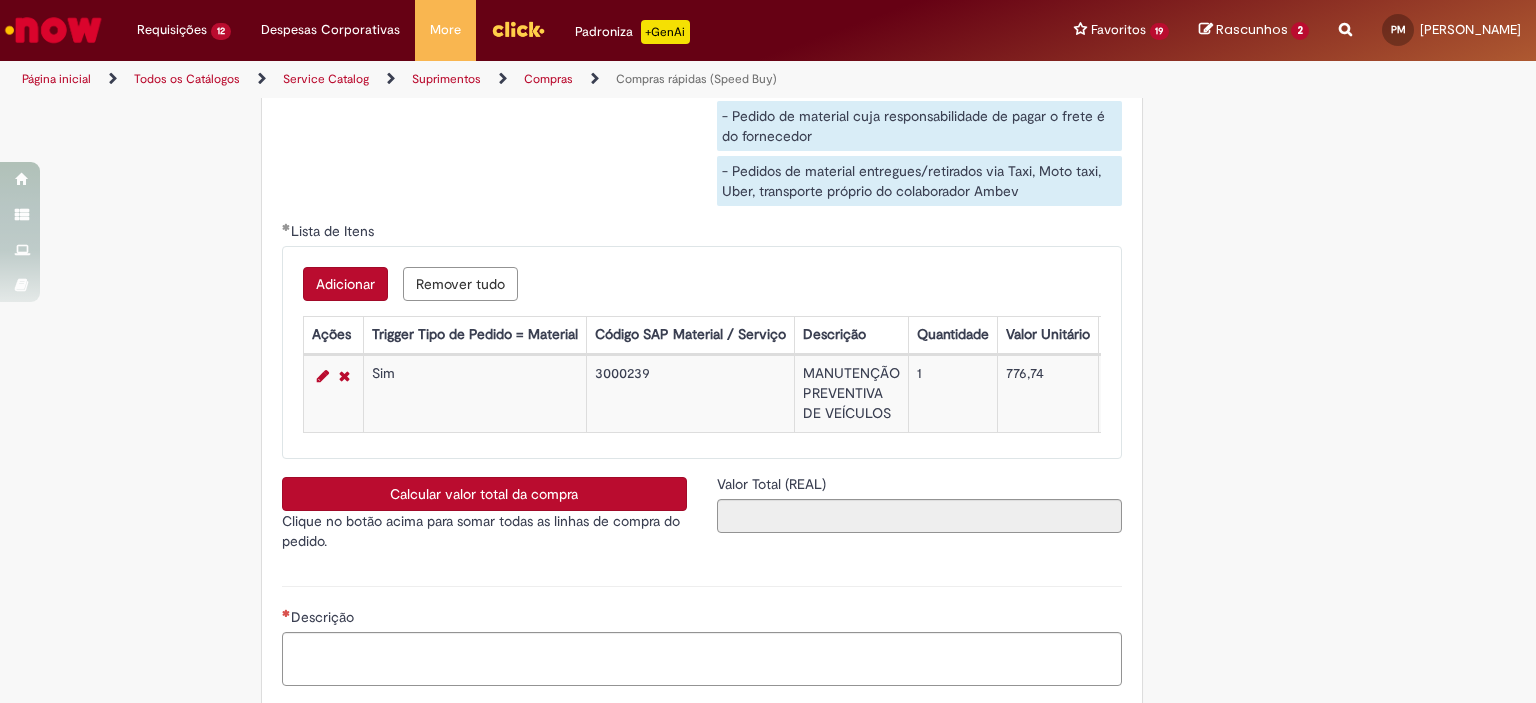 click on "Calcular valor total da compra" at bounding box center [484, 494] 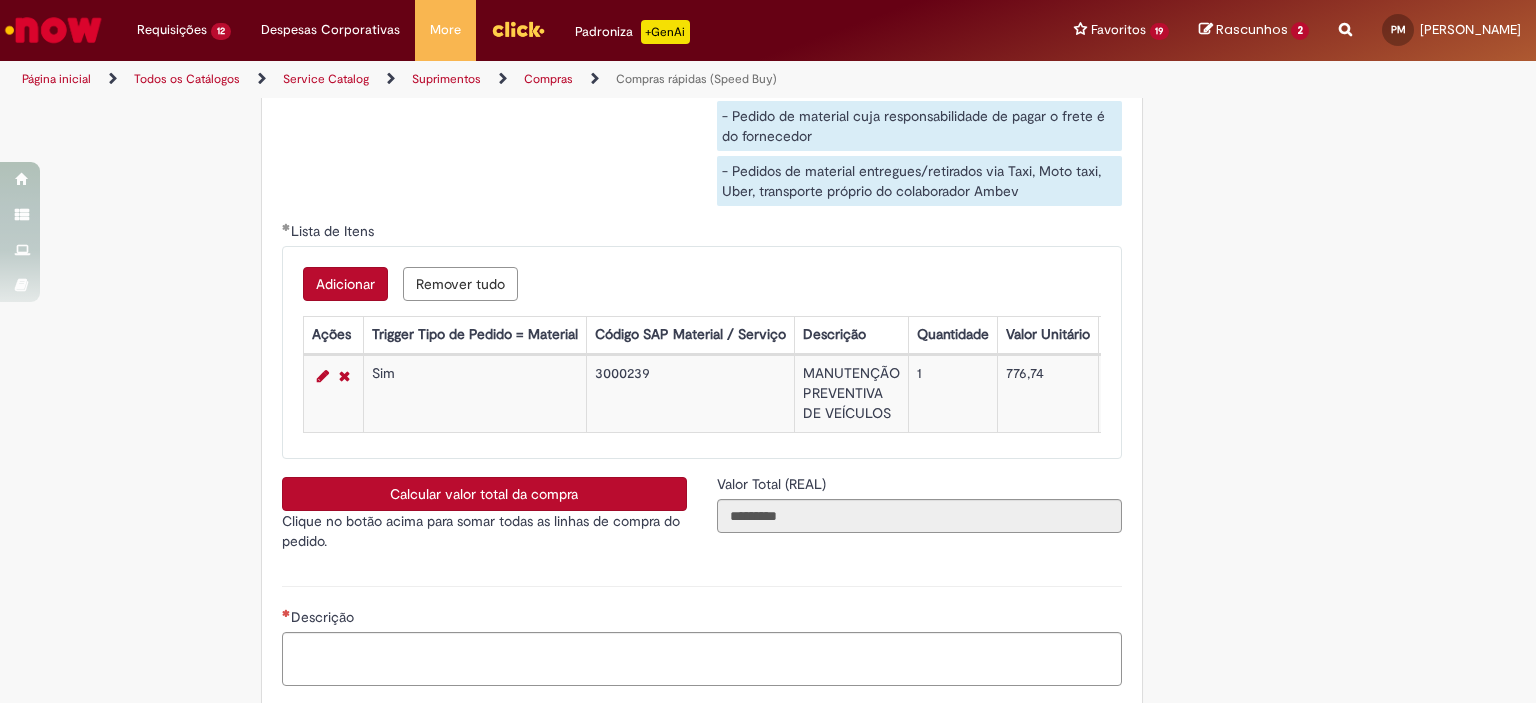 scroll, scrollTop: 3457, scrollLeft: 0, axis: vertical 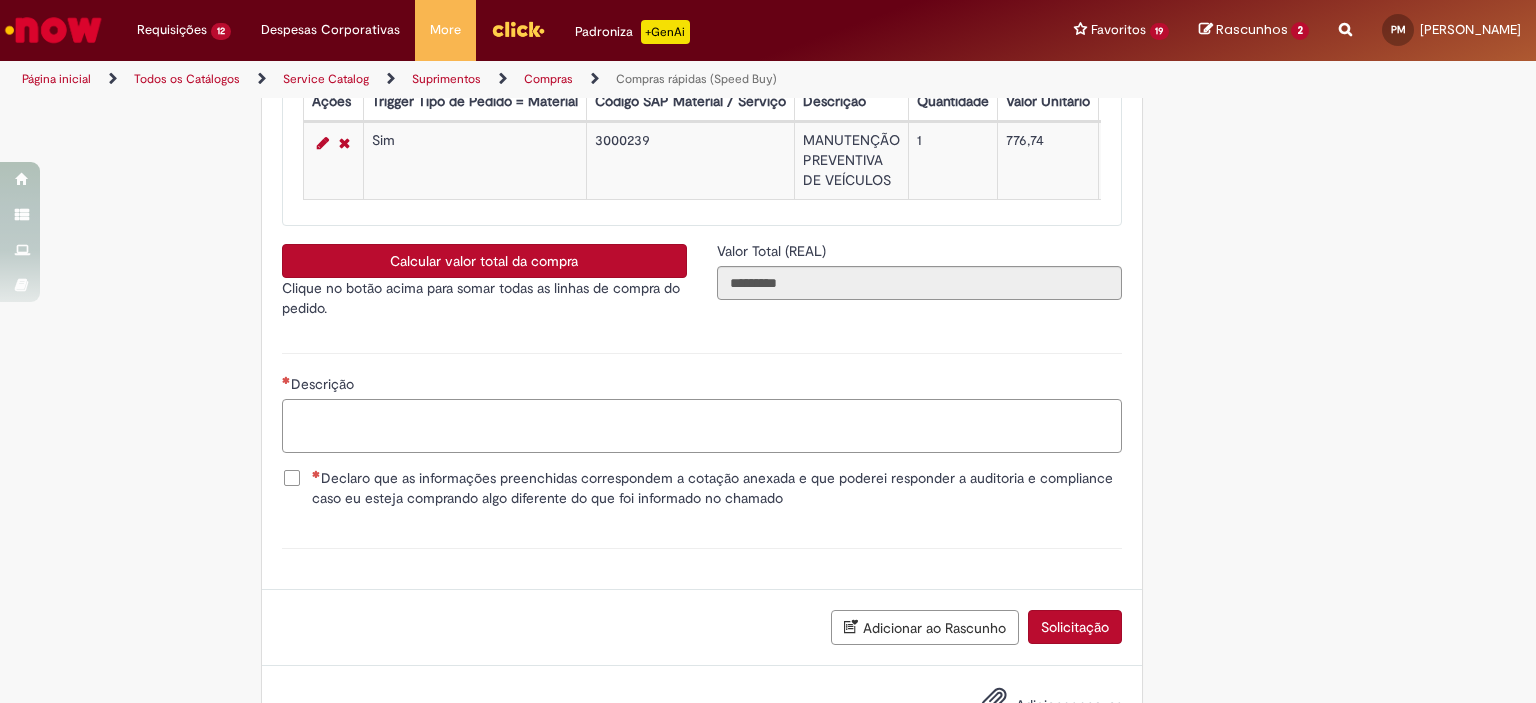 click on "Descrição" at bounding box center (702, 426) 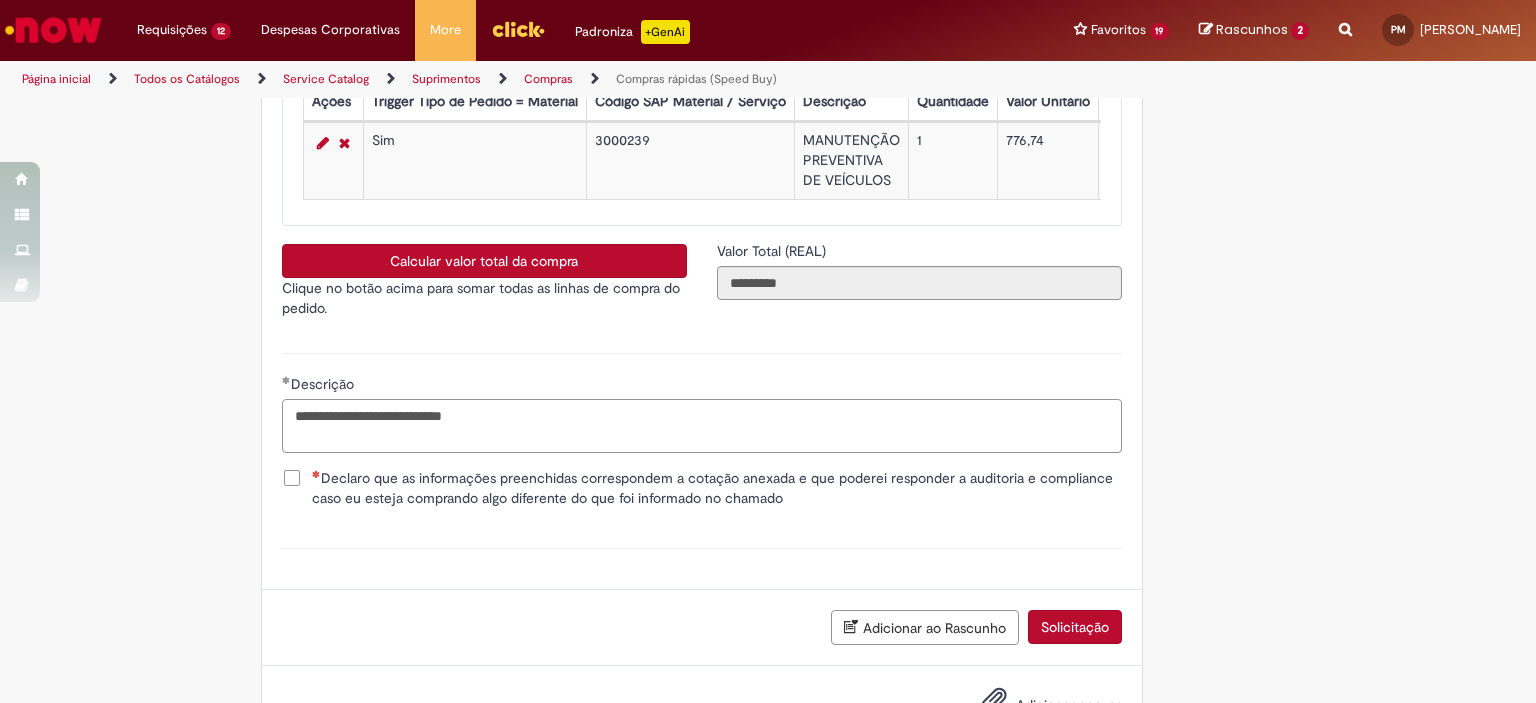 type on "**********" 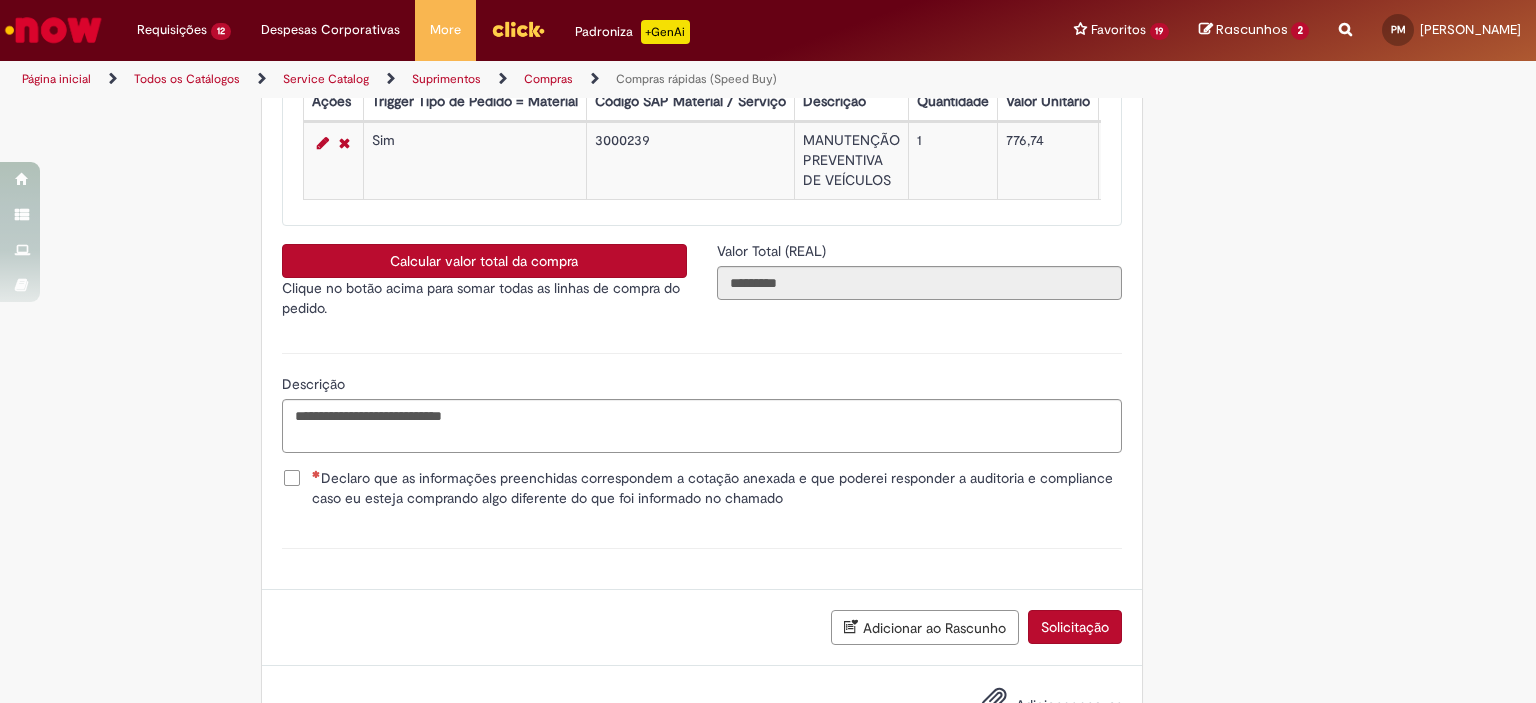 click on "Declaro que as informações preenchidas correspondem a cotação anexada e que poderei responder a auditoria e compliance caso eu esteja comprando algo diferente do que foi informado no chamado" at bounding box center (717, 488) 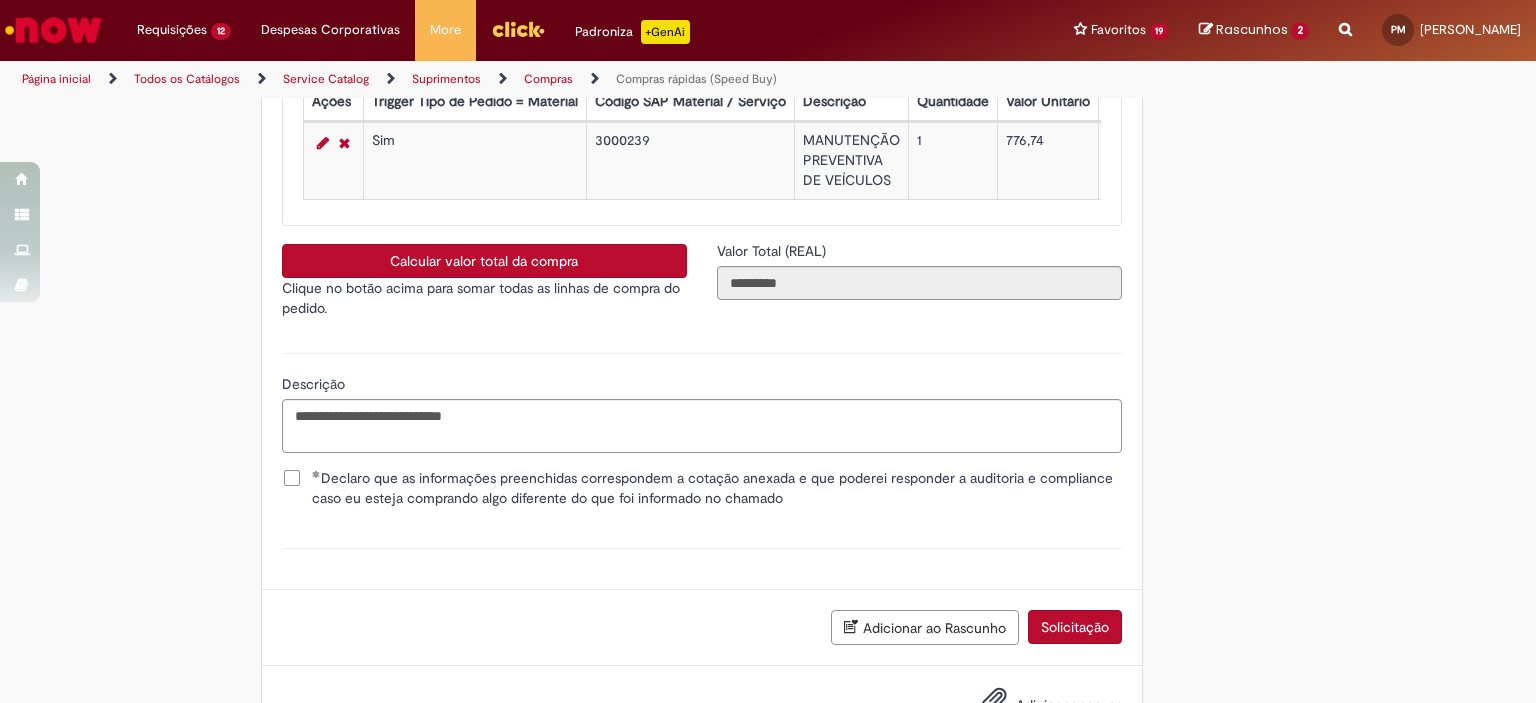 click on "Anexo(s)" at bounding box center [702, 548] 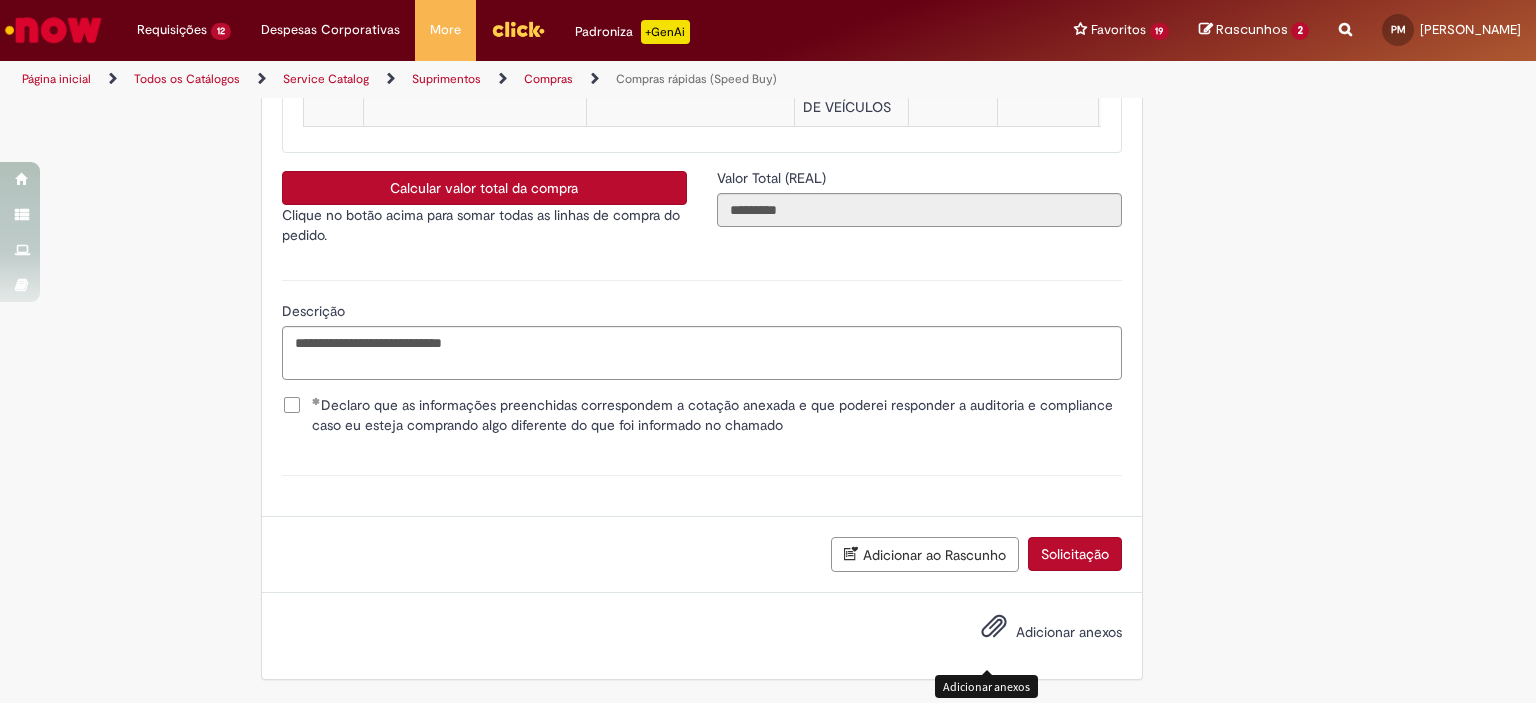 click on "Adicionar anexos" at bounding box center (994, 631) 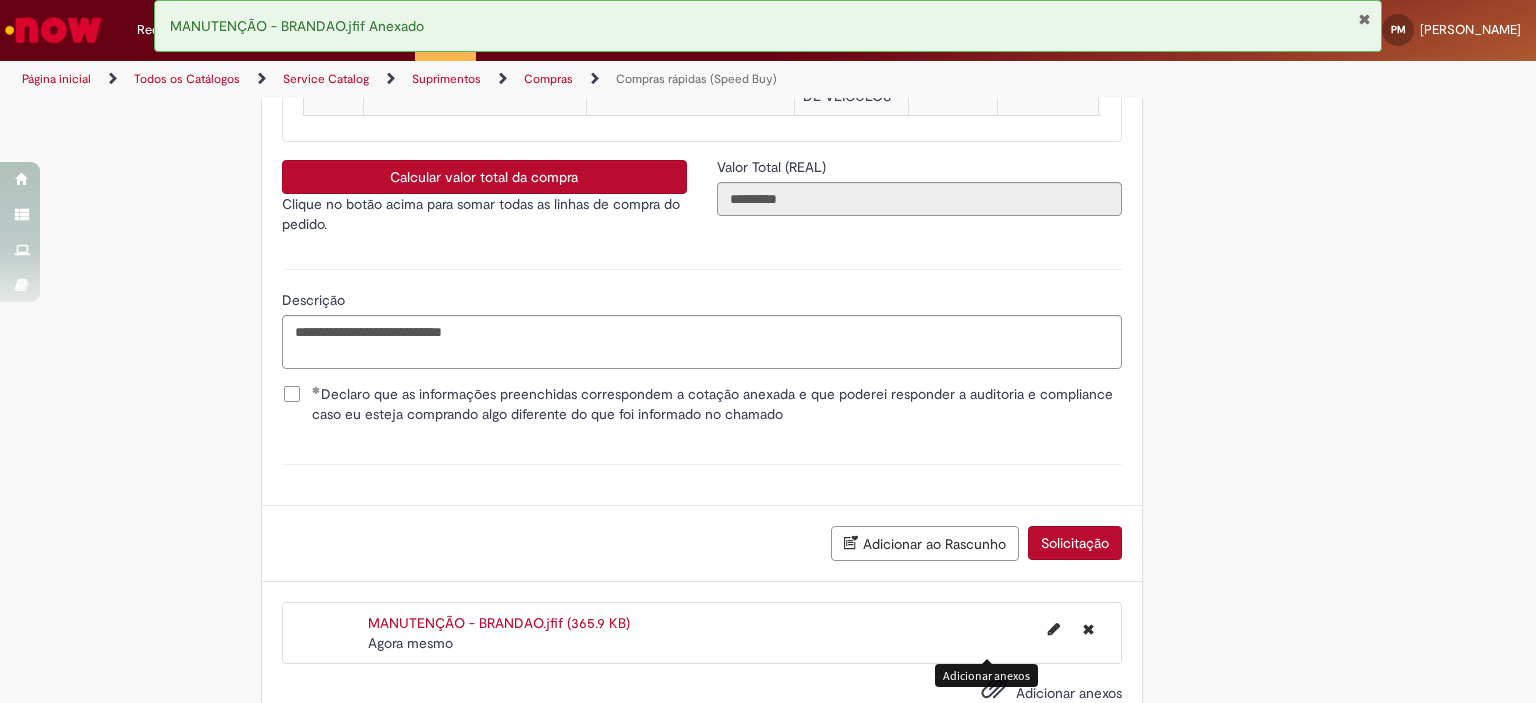 click on "Solicitação" at bounding box center (1075, 543) 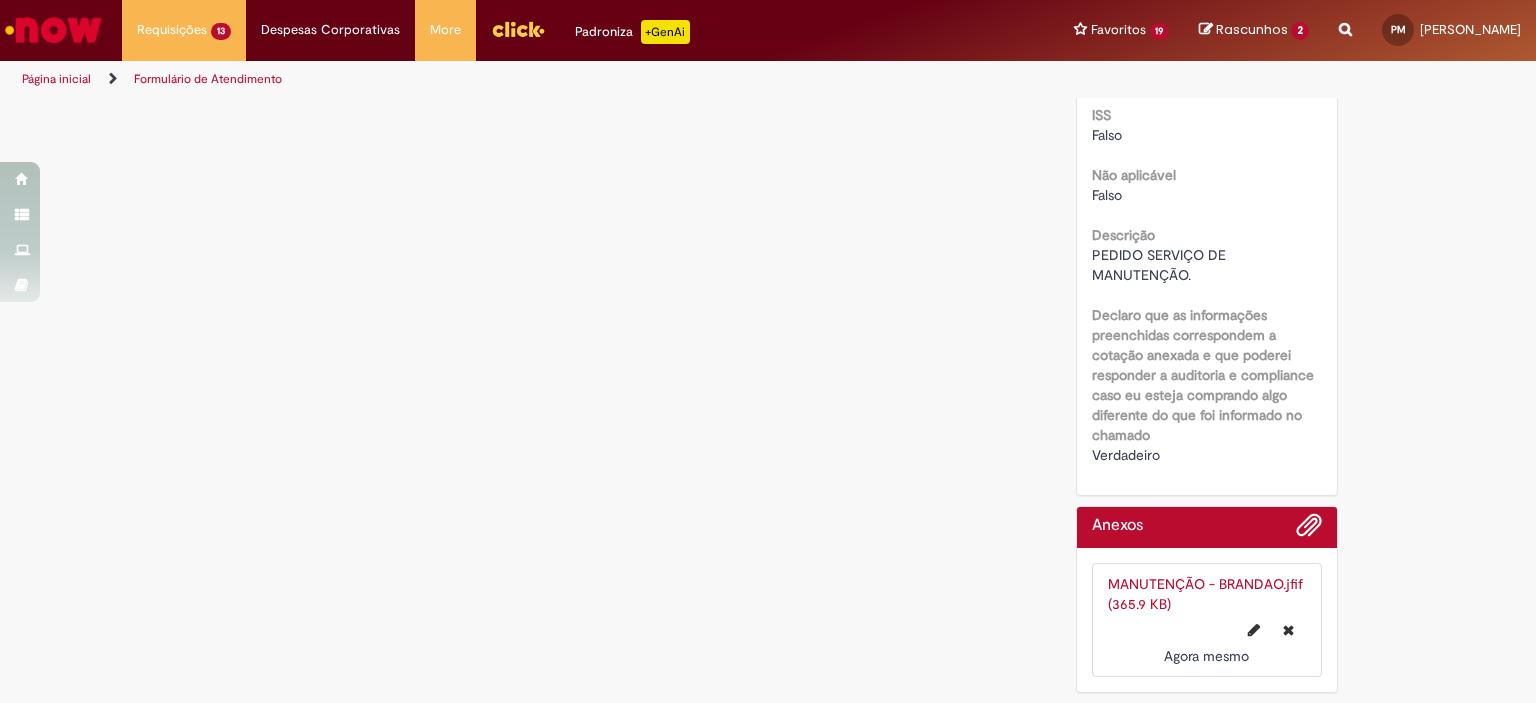 scroll, scrollTop: 0, scrollLeft: 0, axis: both 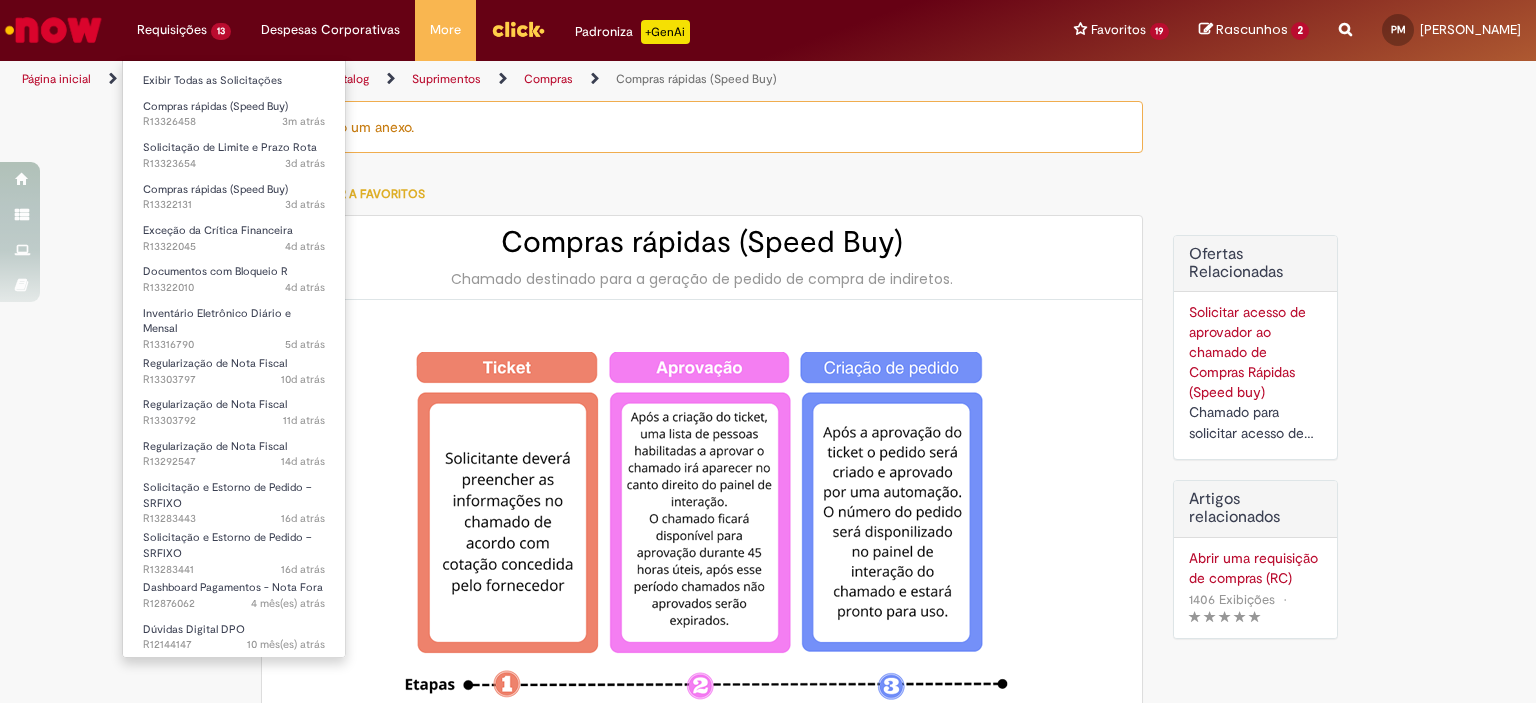 type on "********" 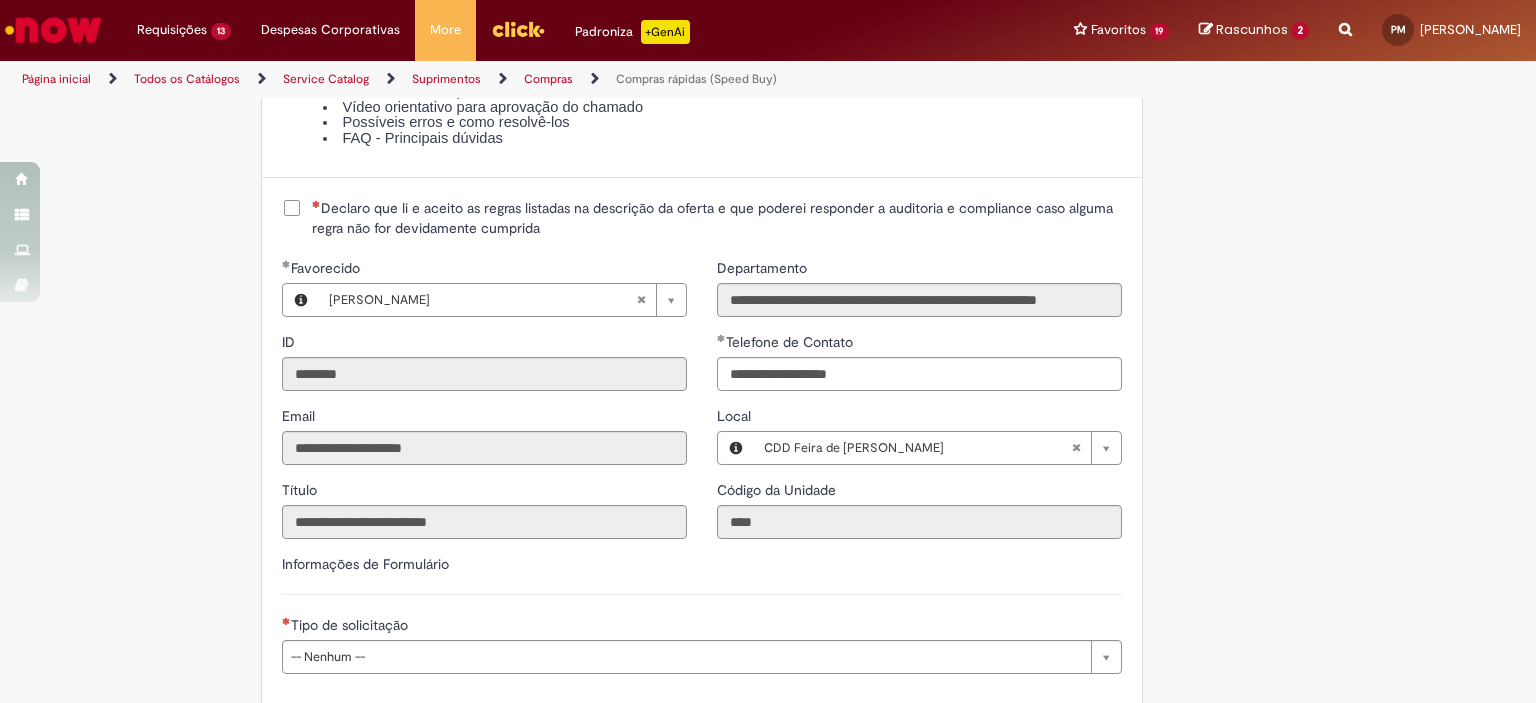 scroll, scrollTop: 2428, scrollLeft: 0, axis: vertical 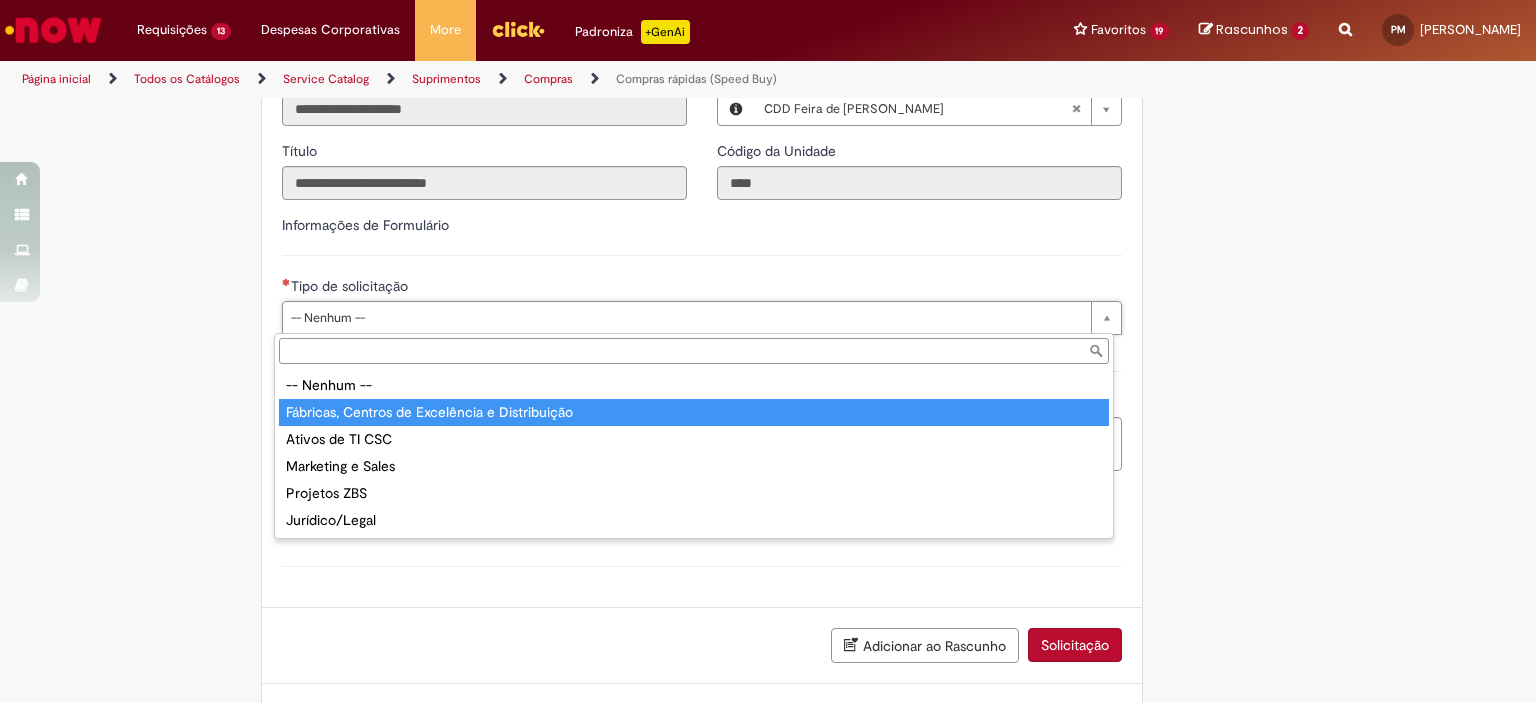 type on "**********" 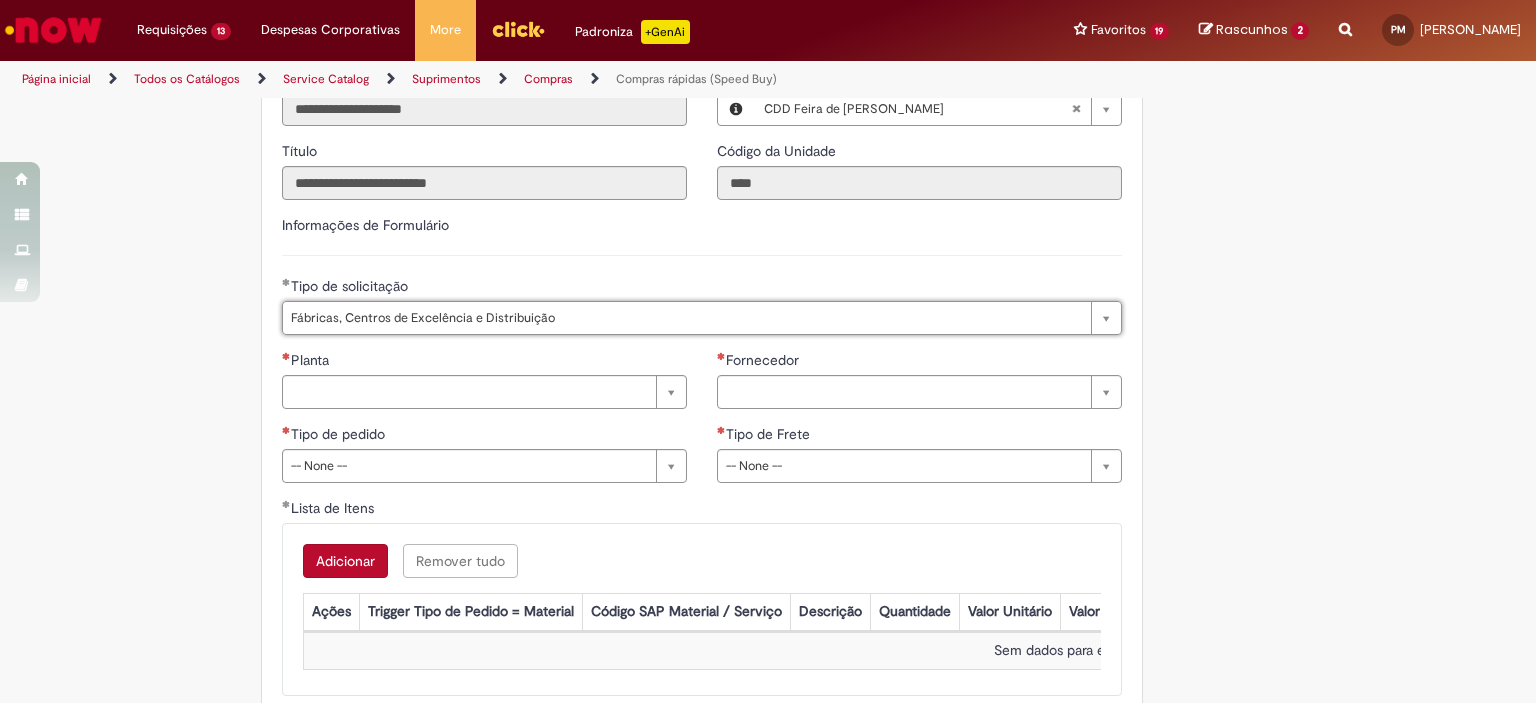 scroll, scrollTop: 2904, scrollLeft: 0, axis: vertical 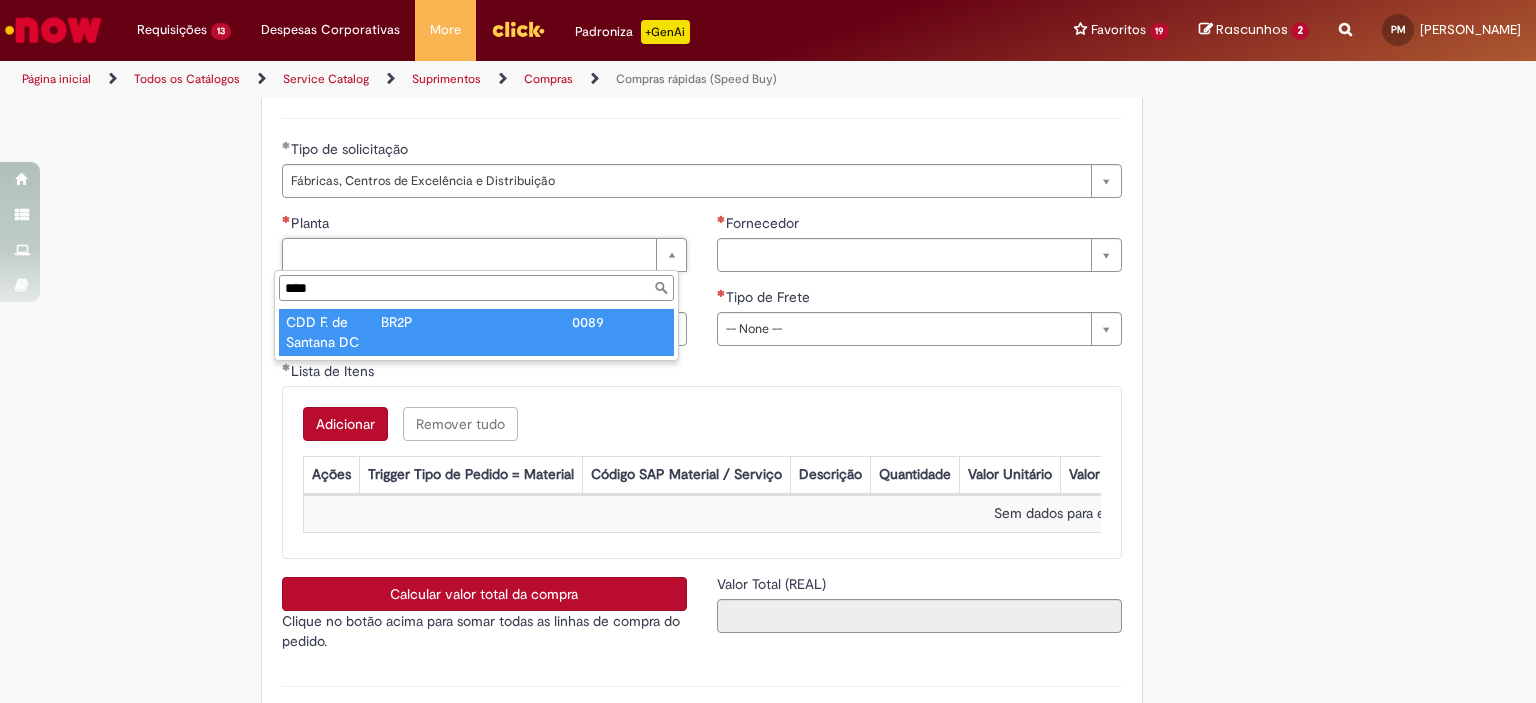 type on "****" 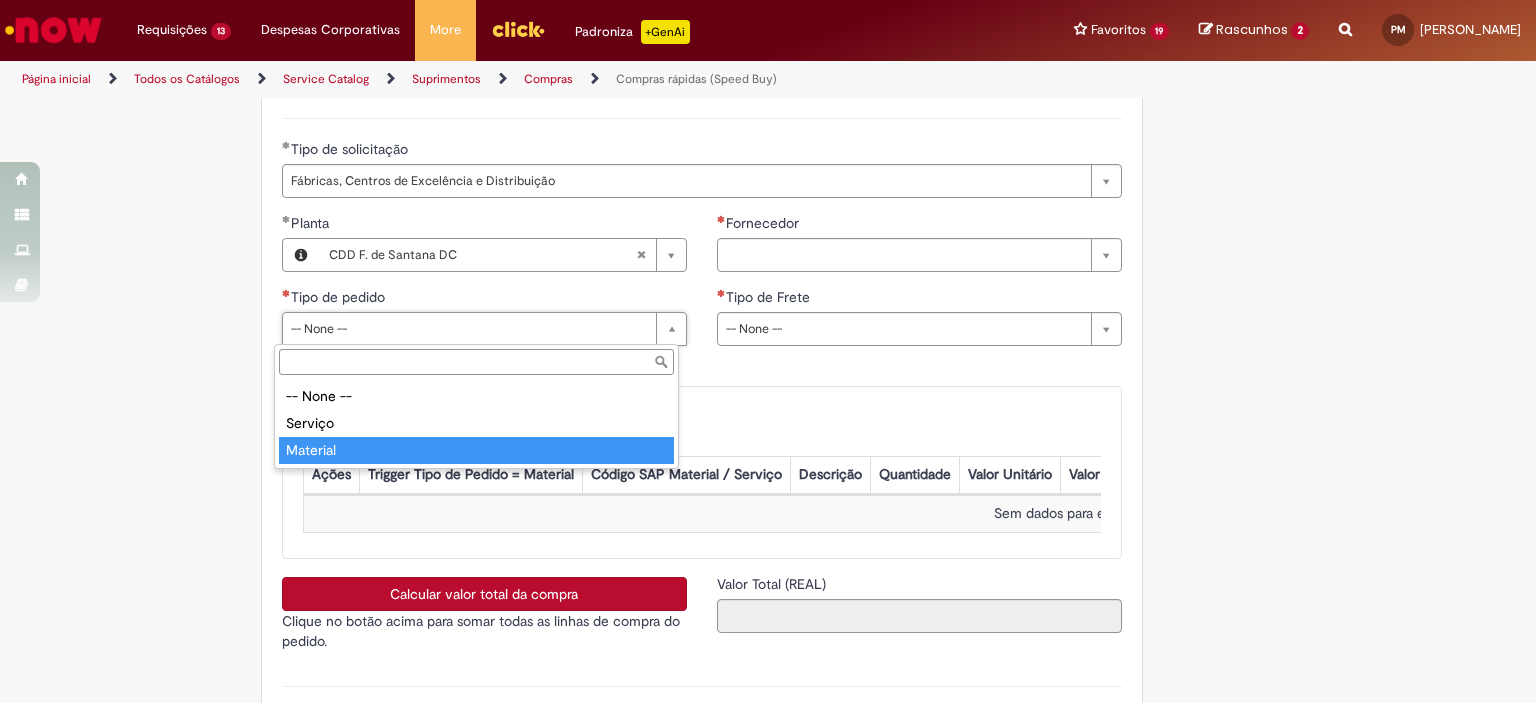 type on "********" 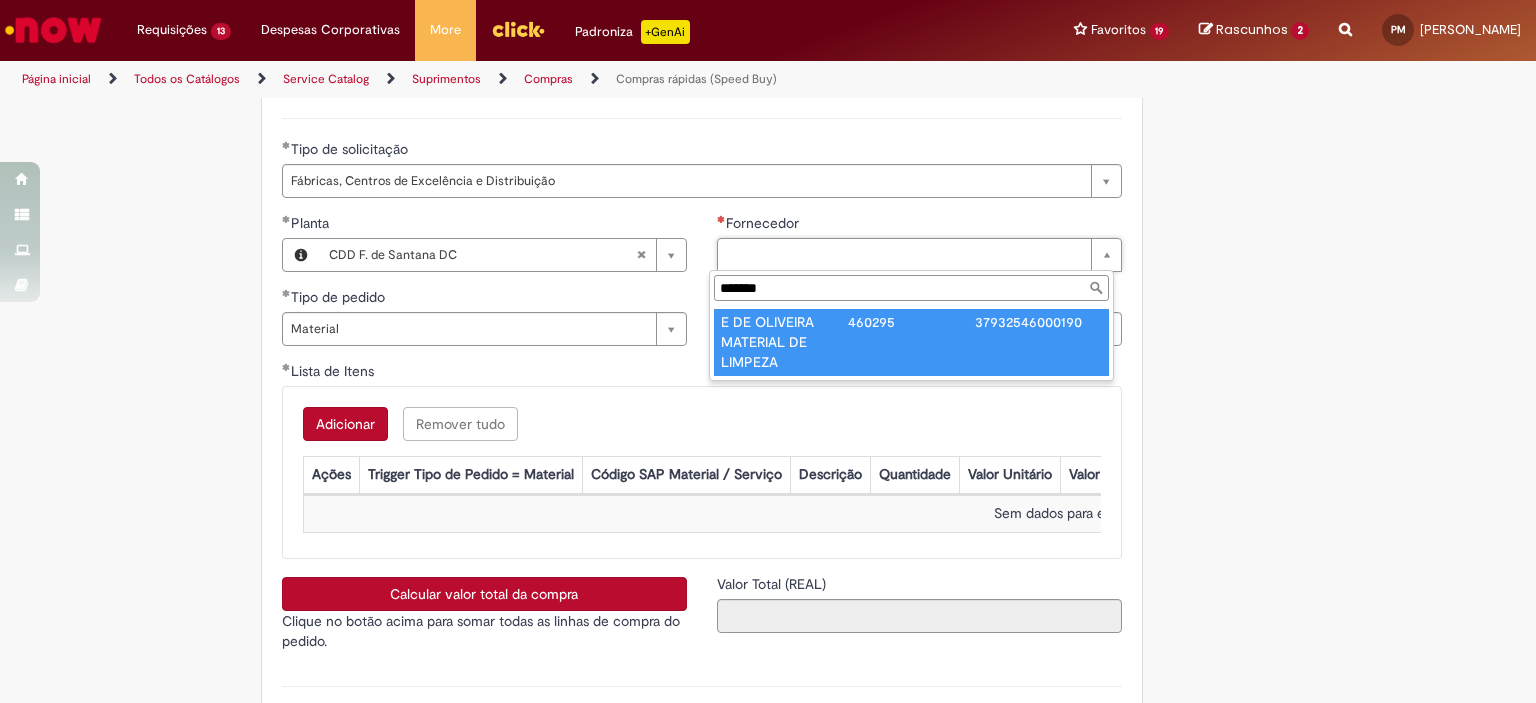 type on "*******" 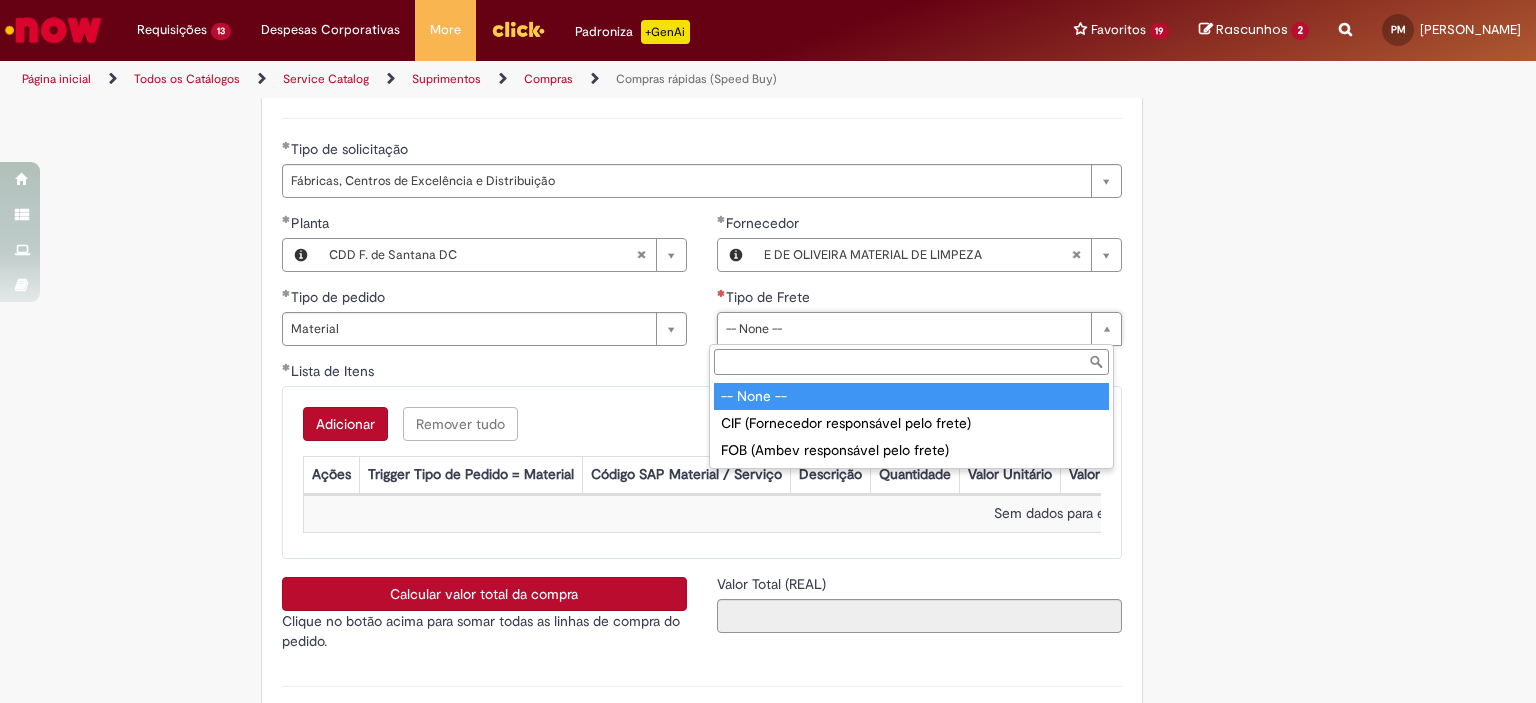 drag, startPoint x: 785, startPoint y: 343, endPoint x: 803, endPoint y: 420, distance: 79.07591 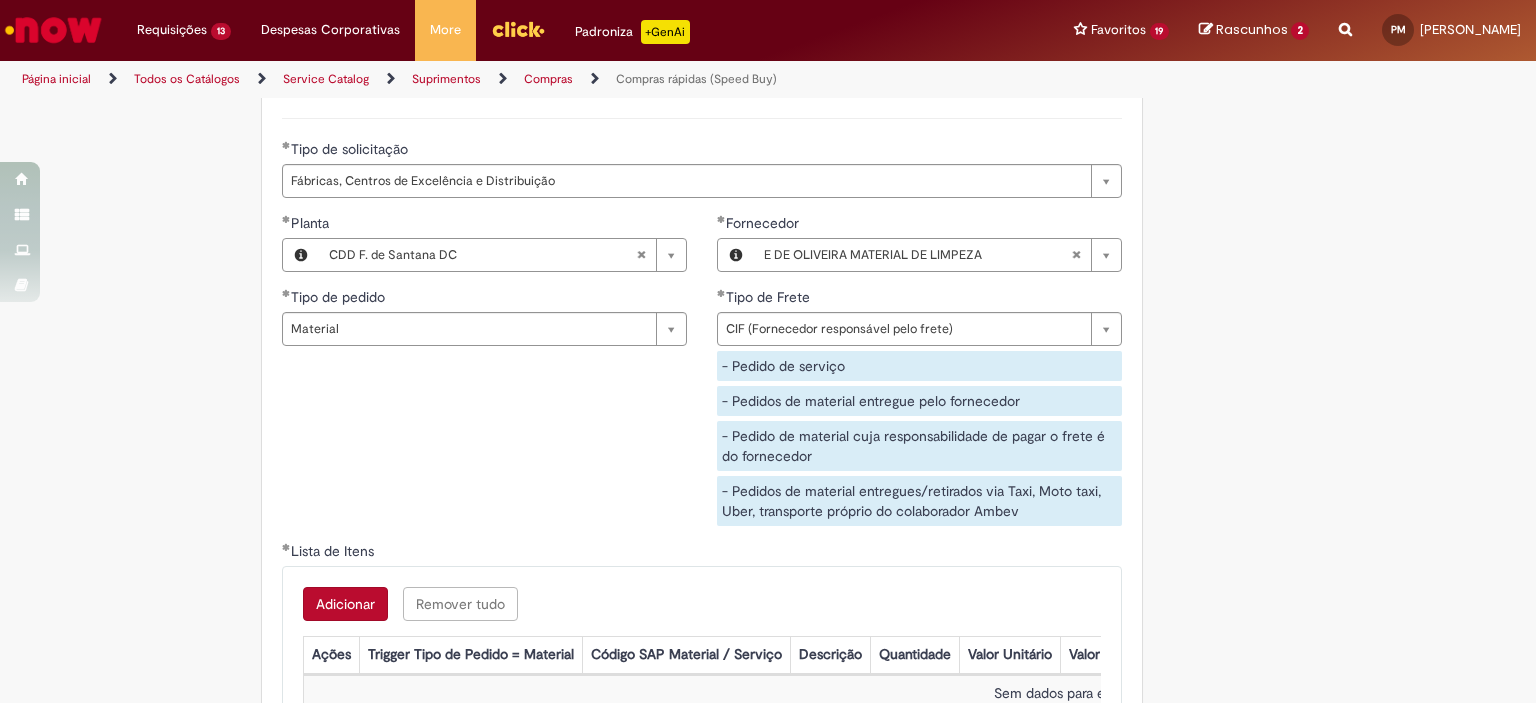 click on "- Pedido de serviço - Pedidos de material entregue pelo fornecedor - Pedido de material cuja responsabilidade de pagar o frete é do fornecedor - Pedidos de material entregues/retirados via Taxi, Moto taxi, Uber, transporte próprio do colaborador [PERSON_NAME]" at bounding box center (919, 438) 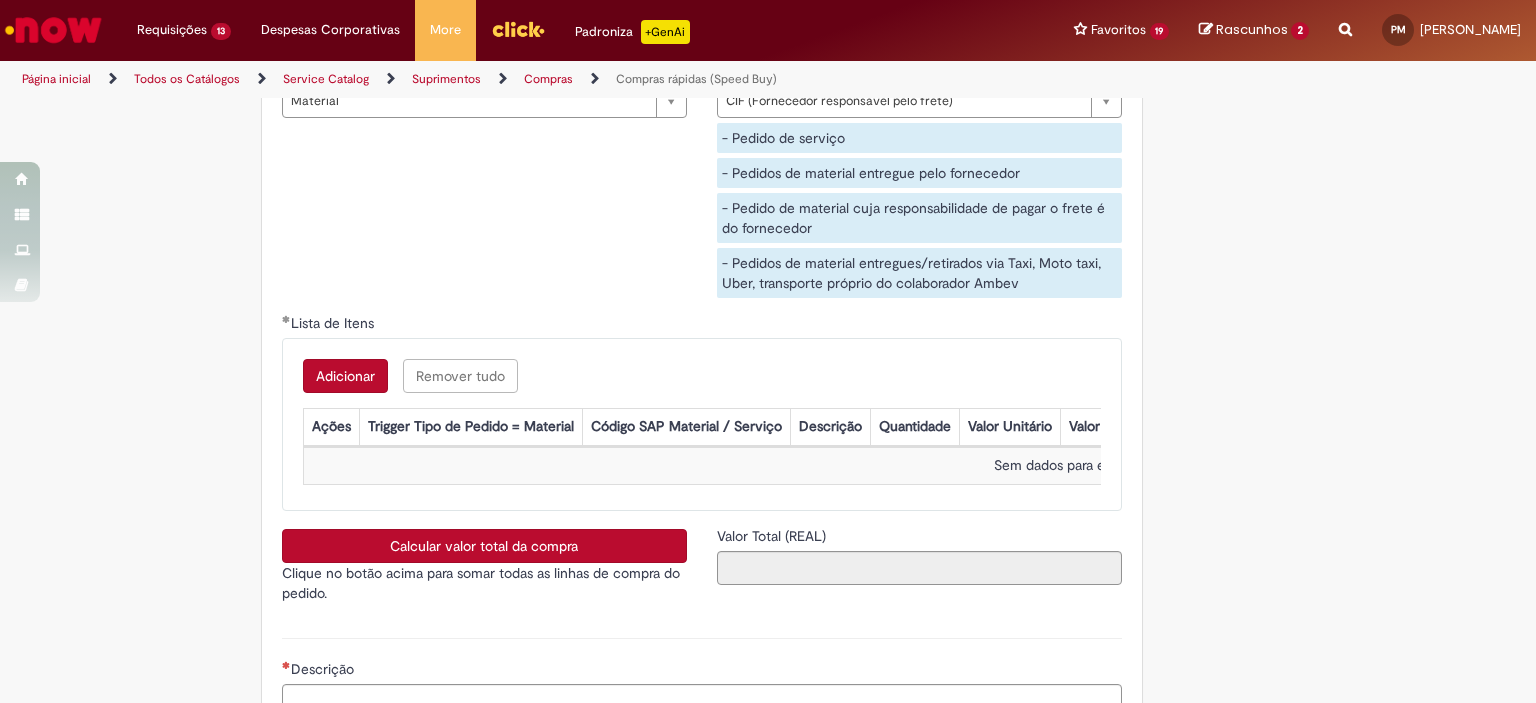 scroll, scrollTop: 3137, scrollLeft: 0, axis: vertical 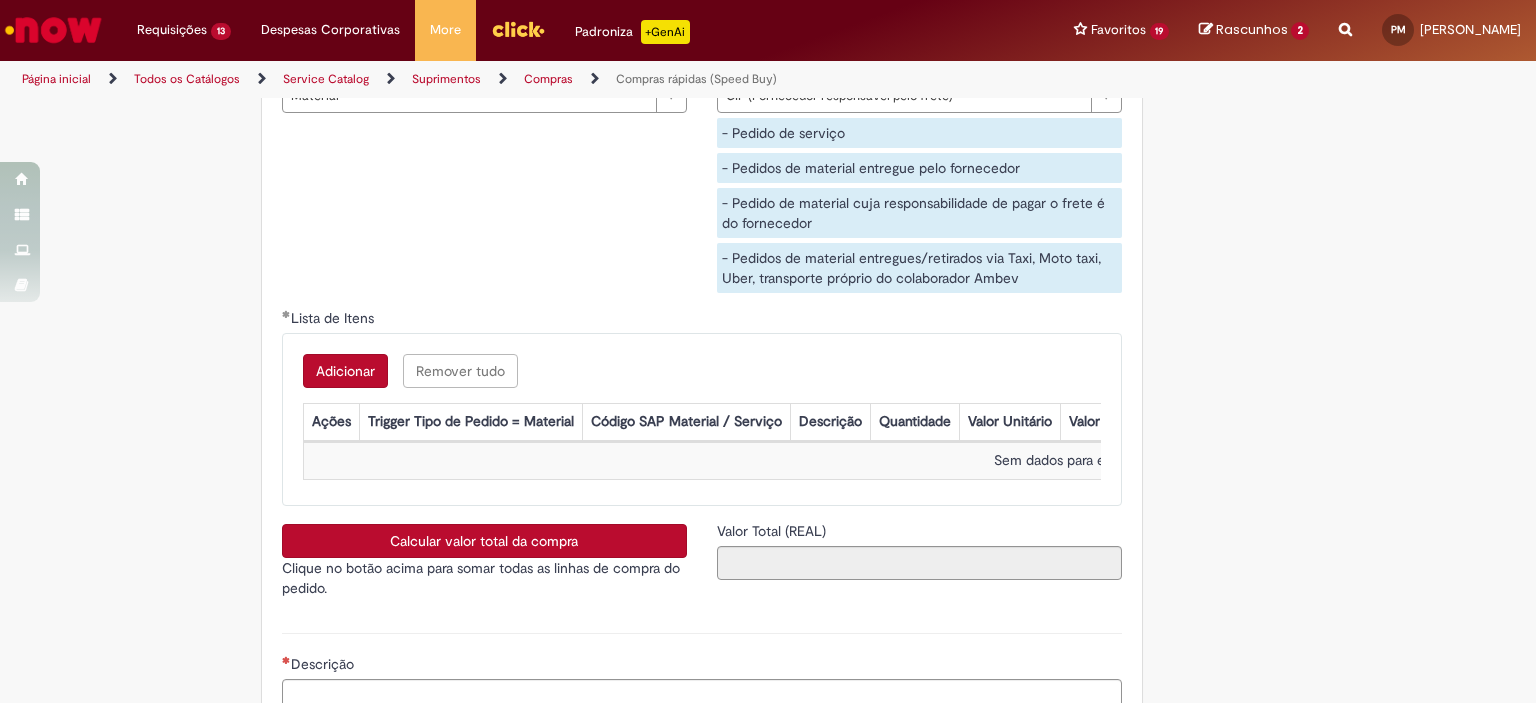 click on "Adicionar" at bounding box center [345, 371] 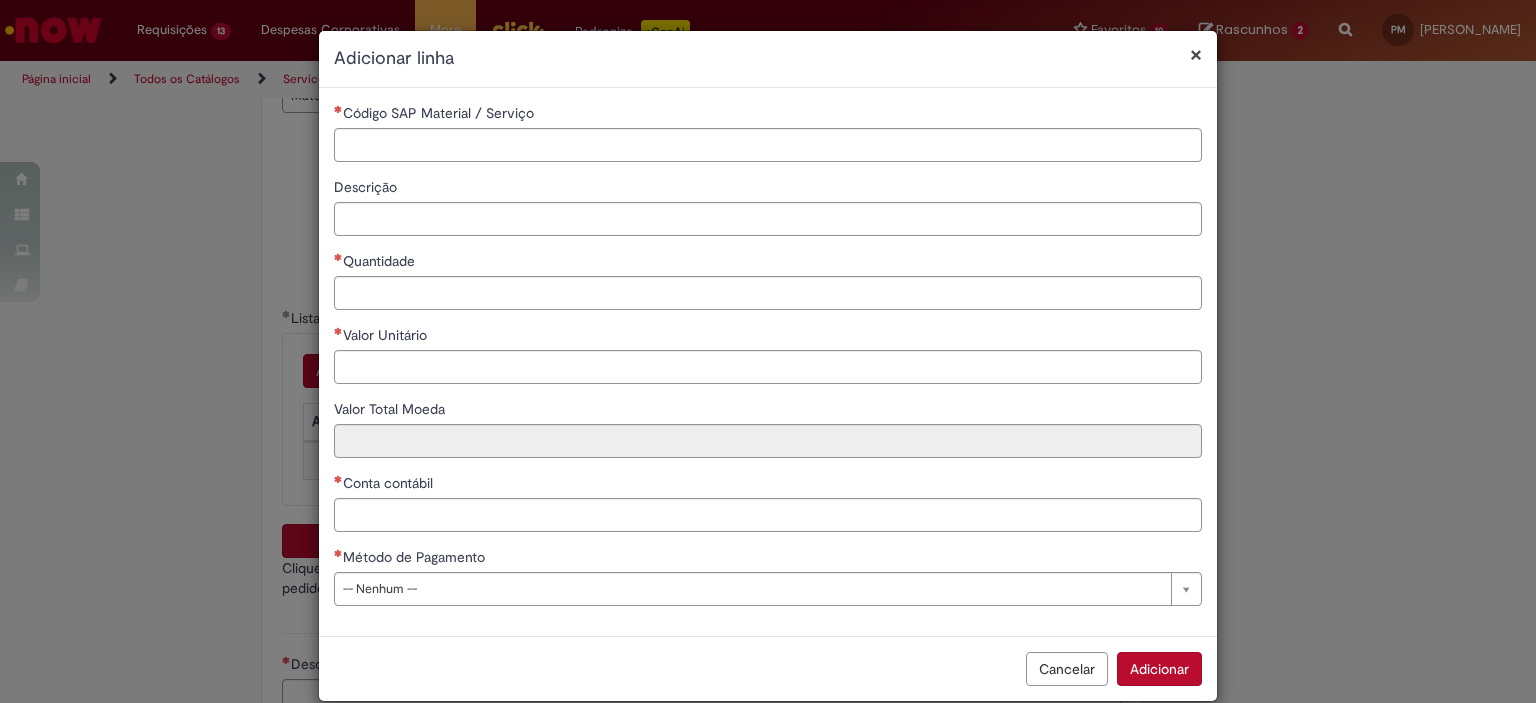 type 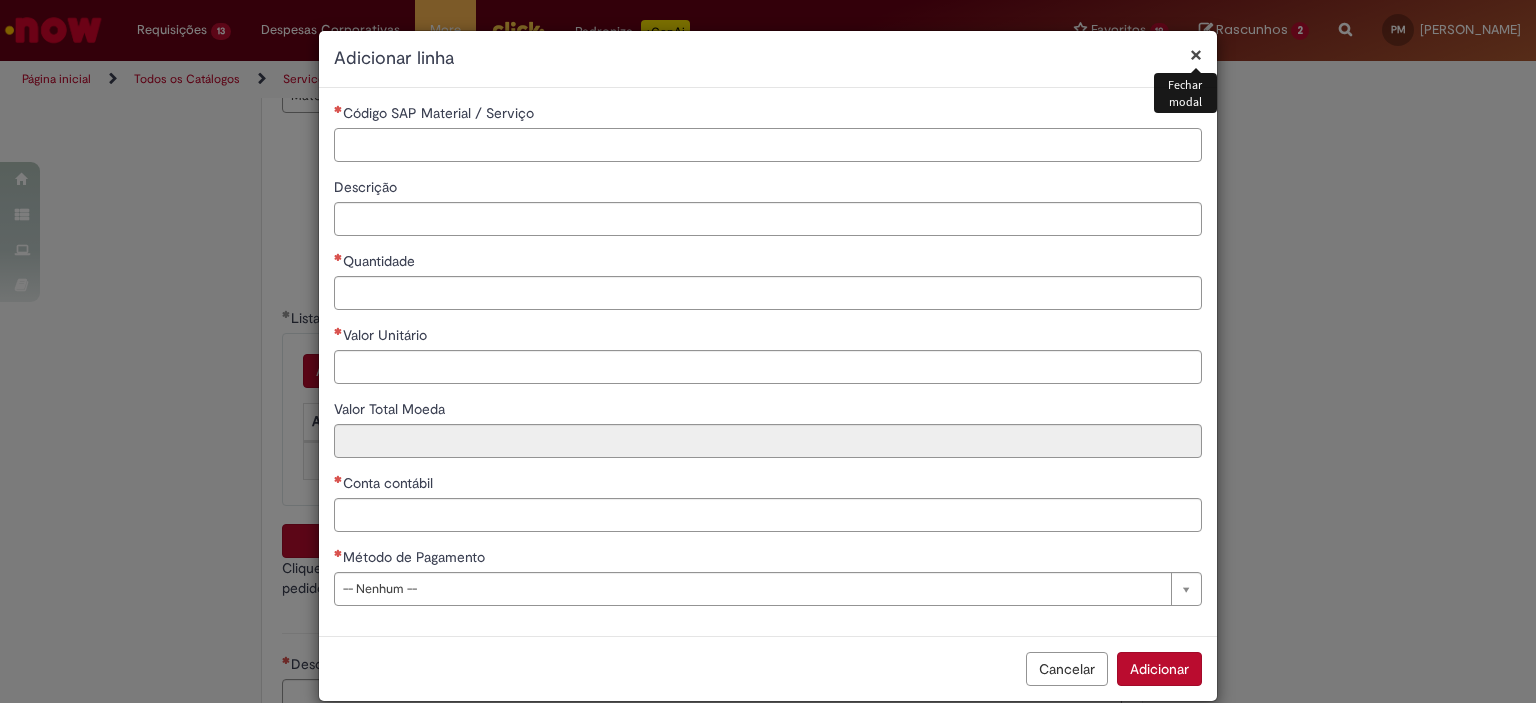 click on "Código SAP Material / Serviço" at bounding box center [768, 145] 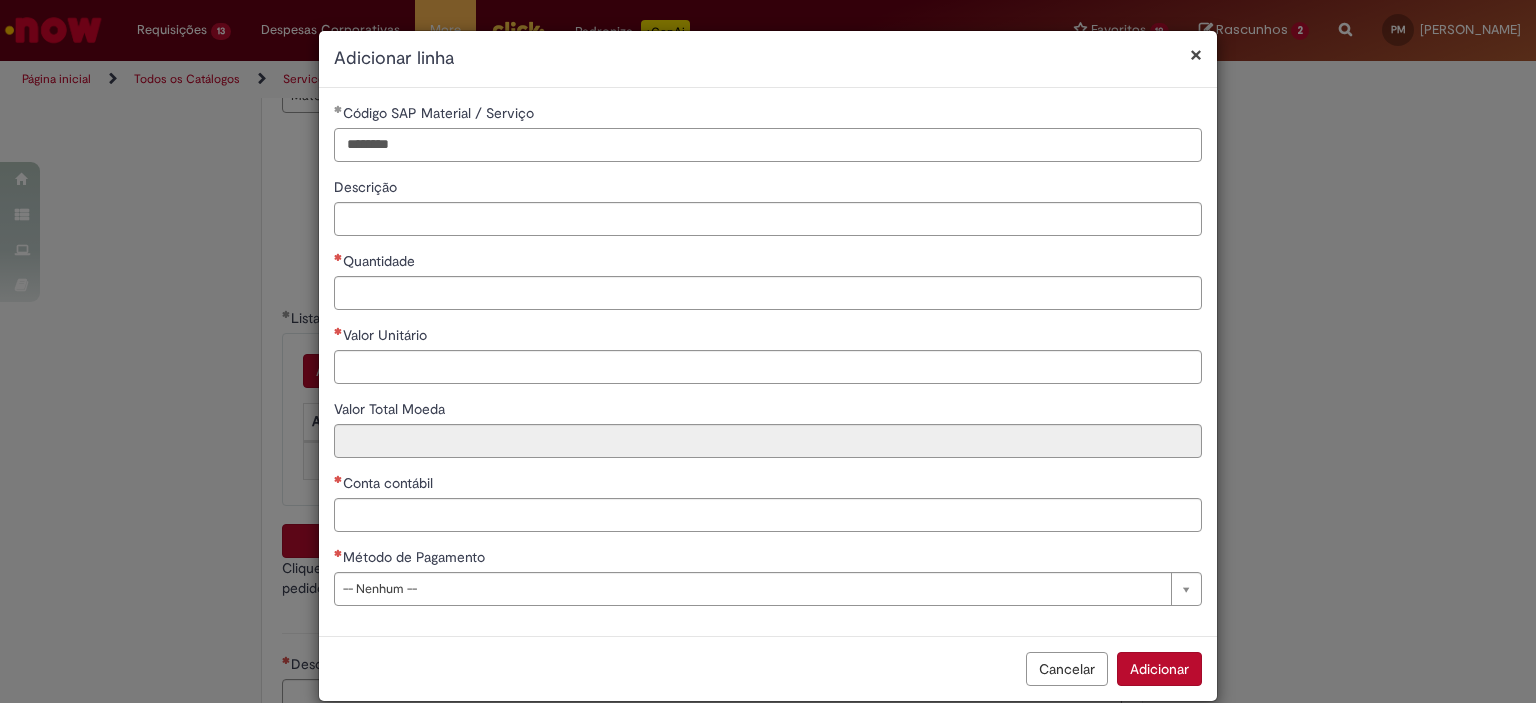 type on "********" 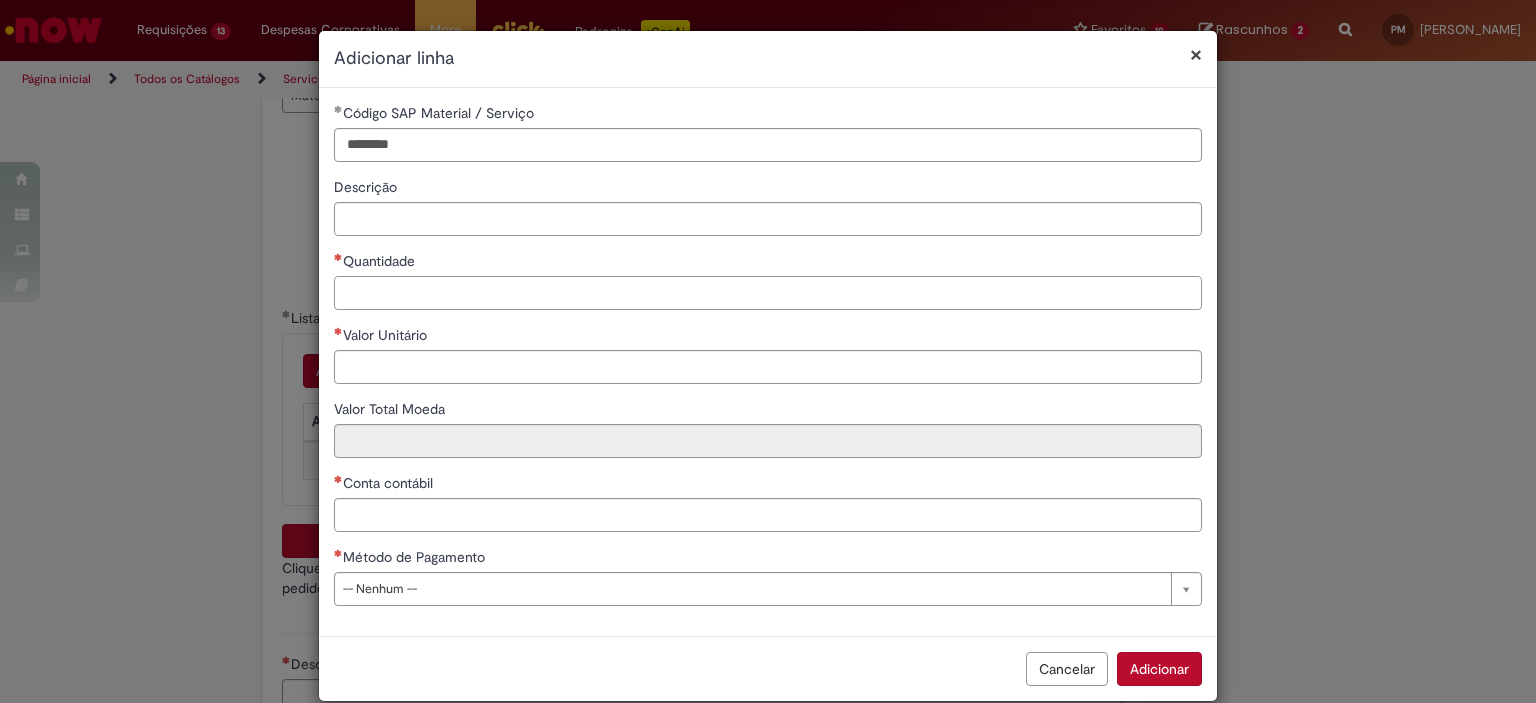 click on "Quantidade" at bounding box center (768, 293) 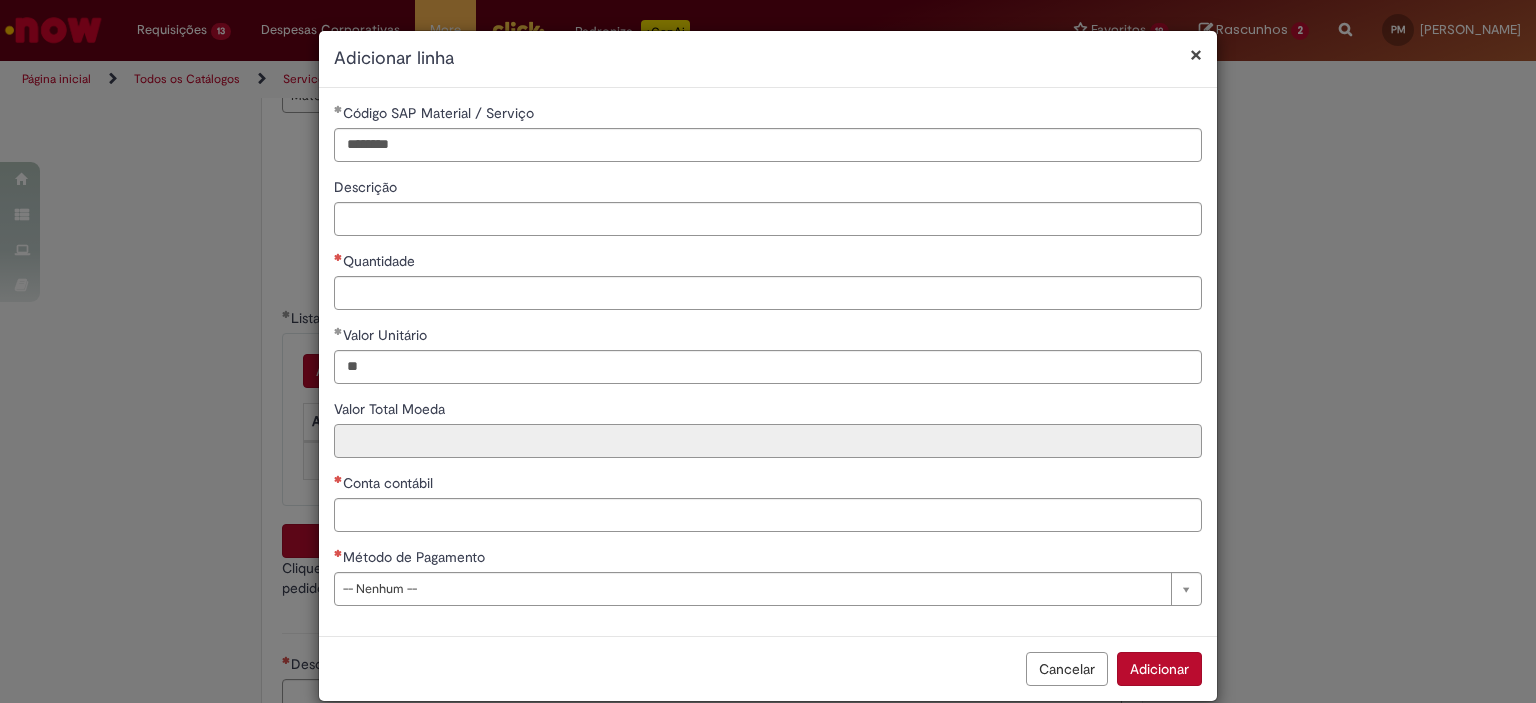 type on "*****" 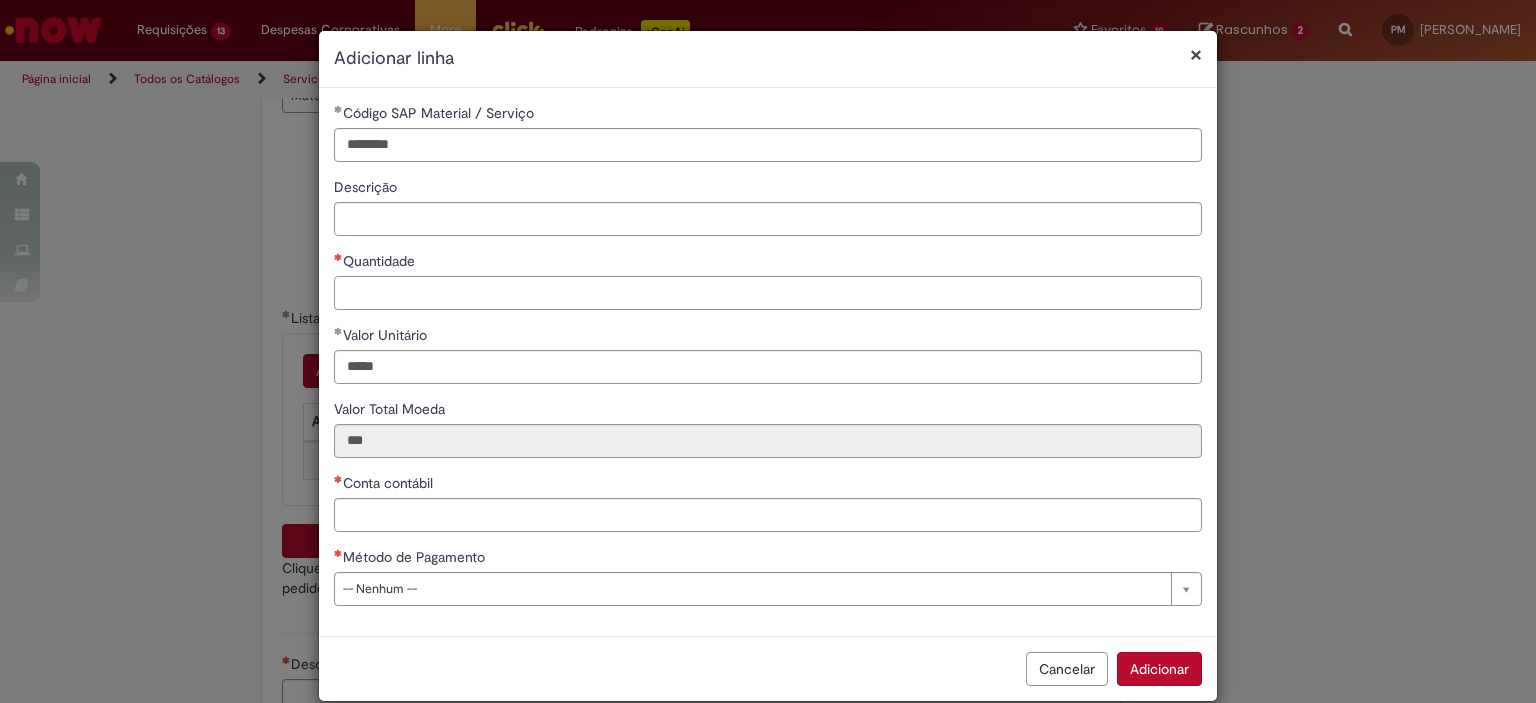 click on "Quantidade" at bounding box center [768, 293] 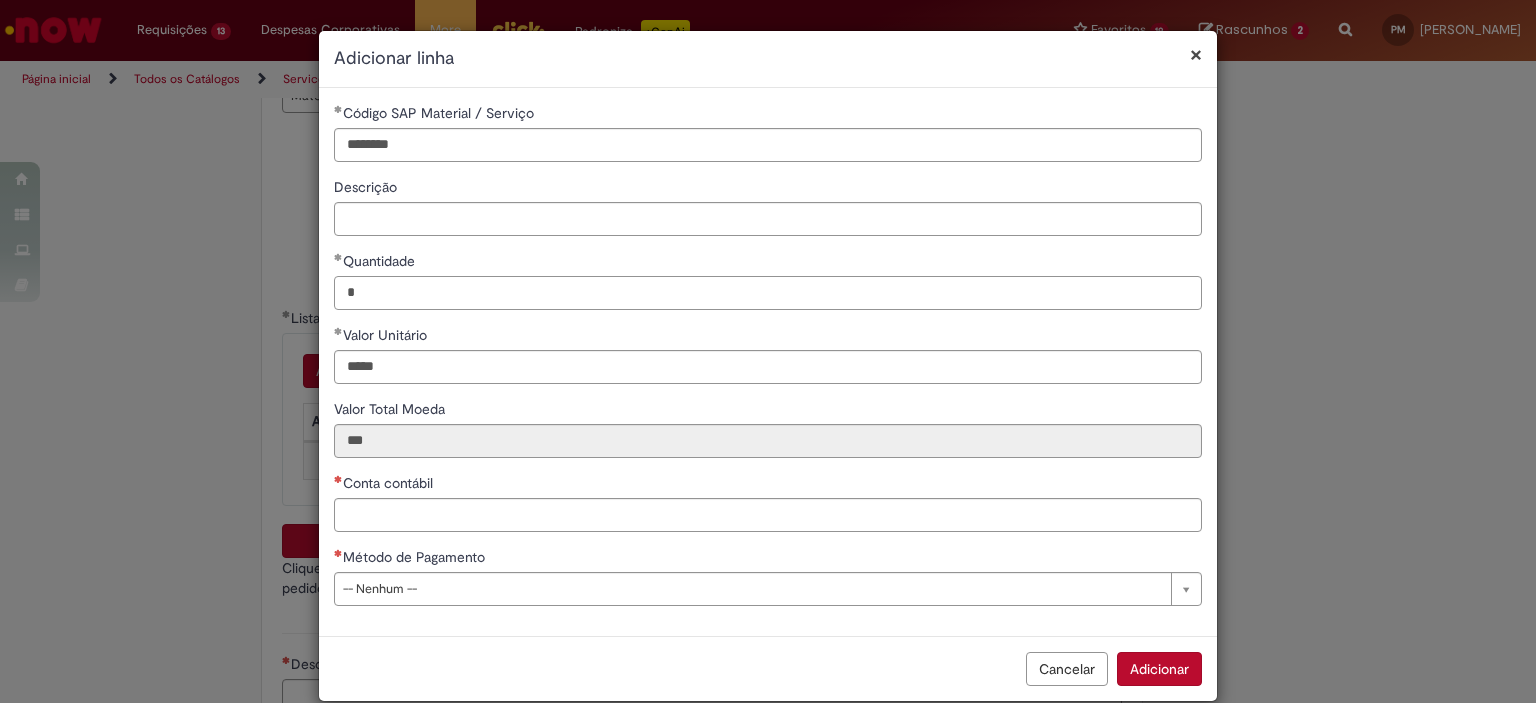 type on "*" 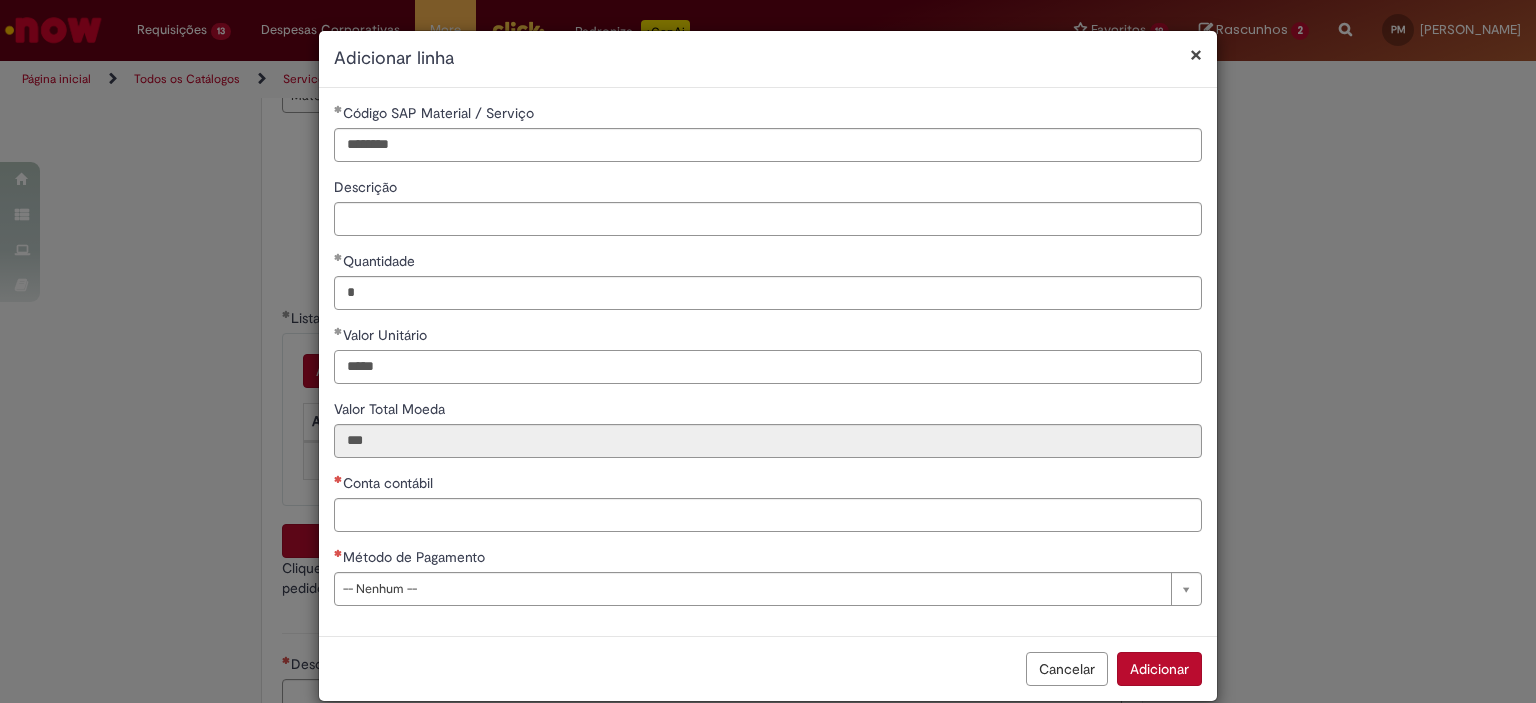 type on "******" 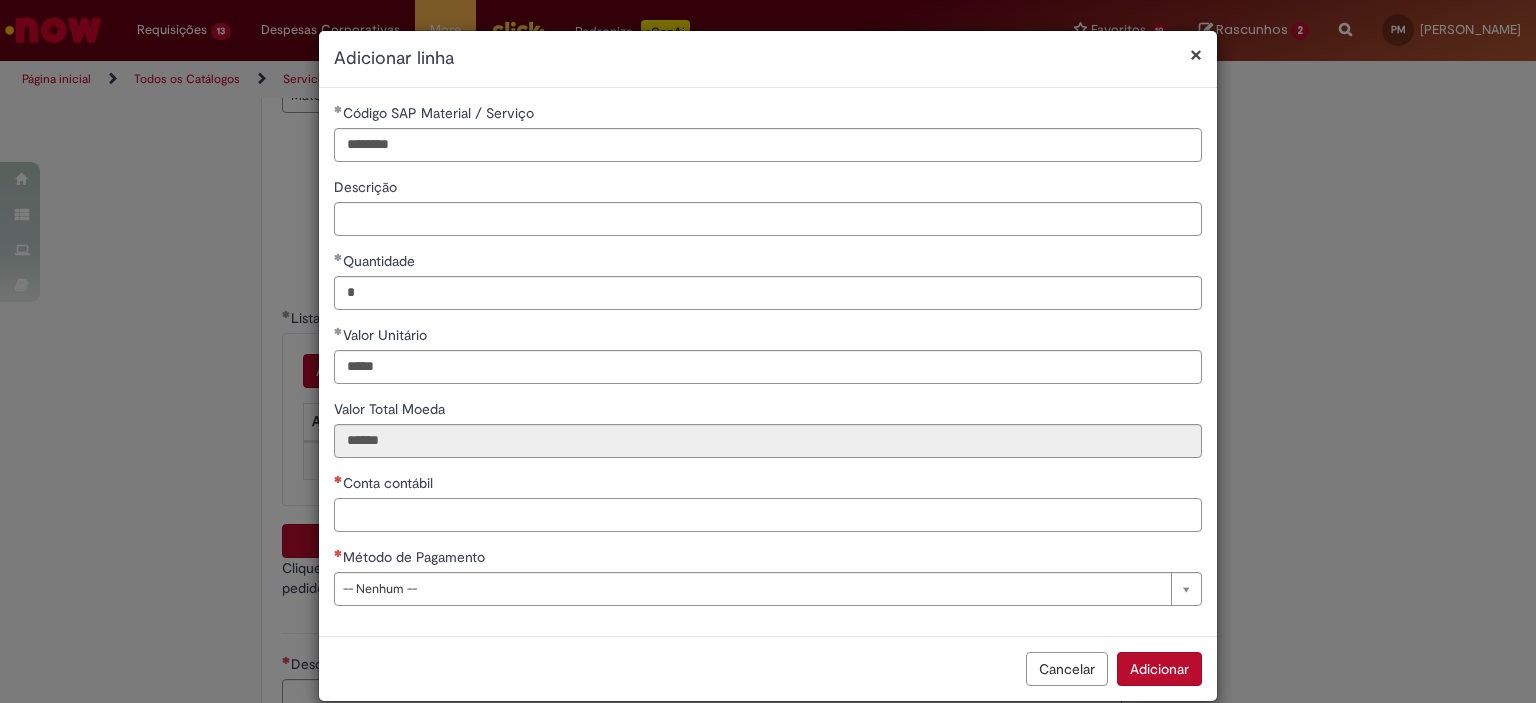paste on "*******" 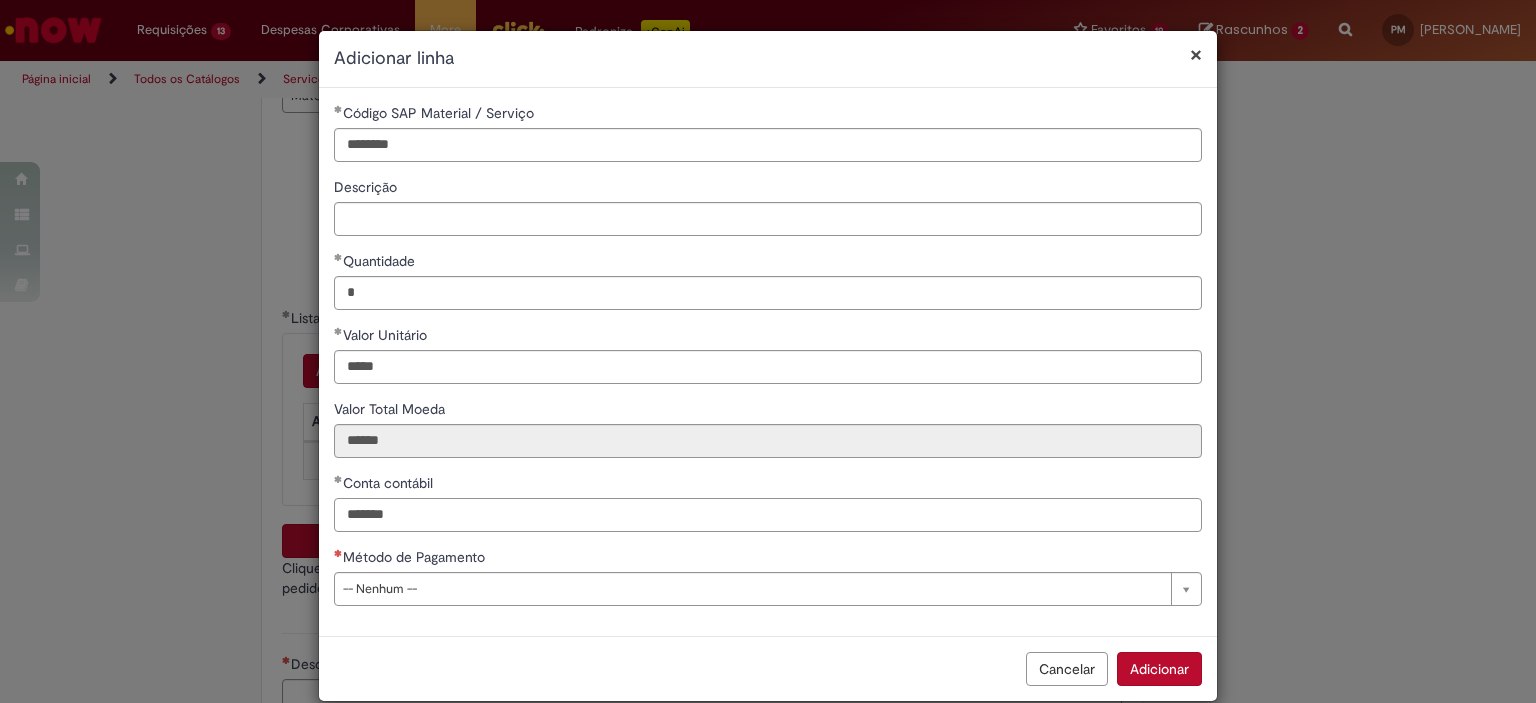 type on "*******" 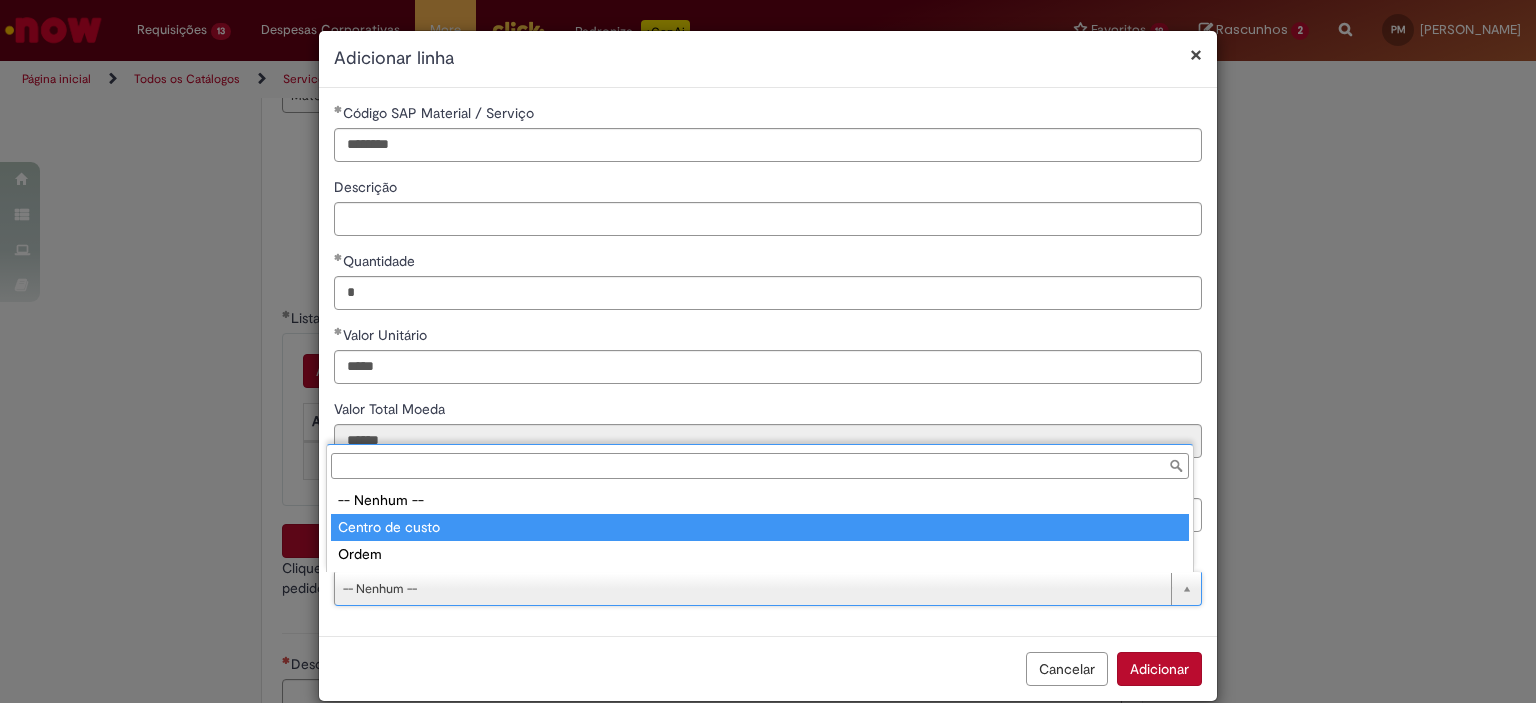 type on "**********" 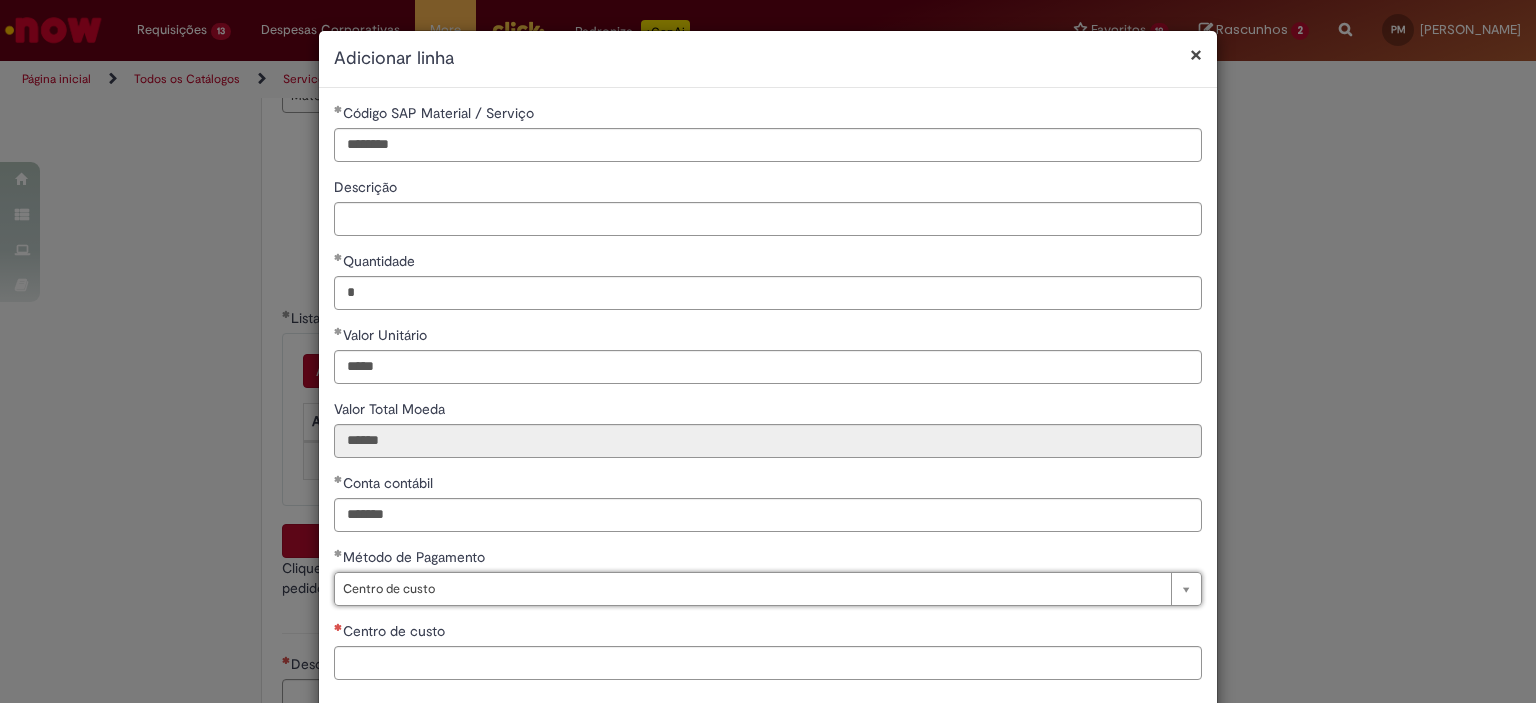 scroll, scrollTop: 101, scrollLeft: 0, axis: vertical 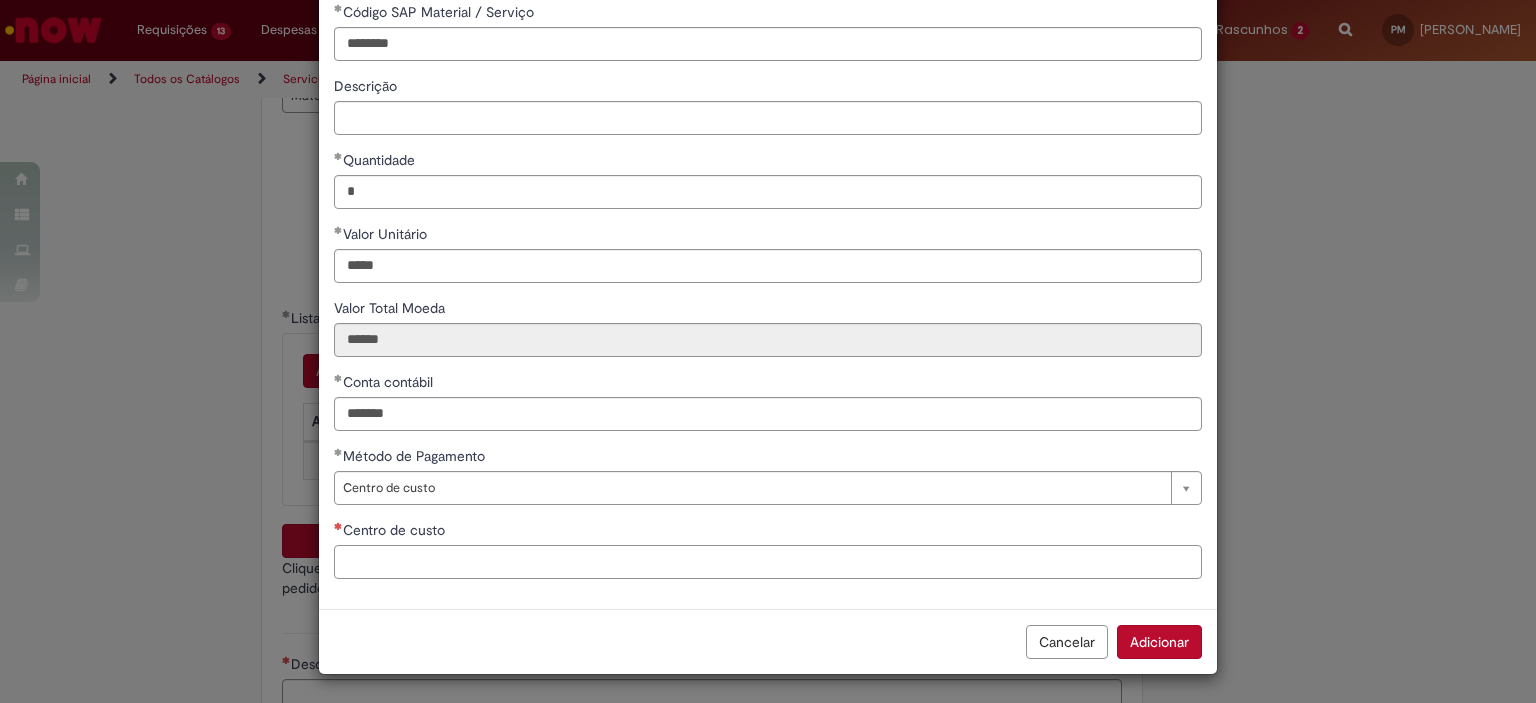 click on "Centro de custo" at bounding box center [768, 562] 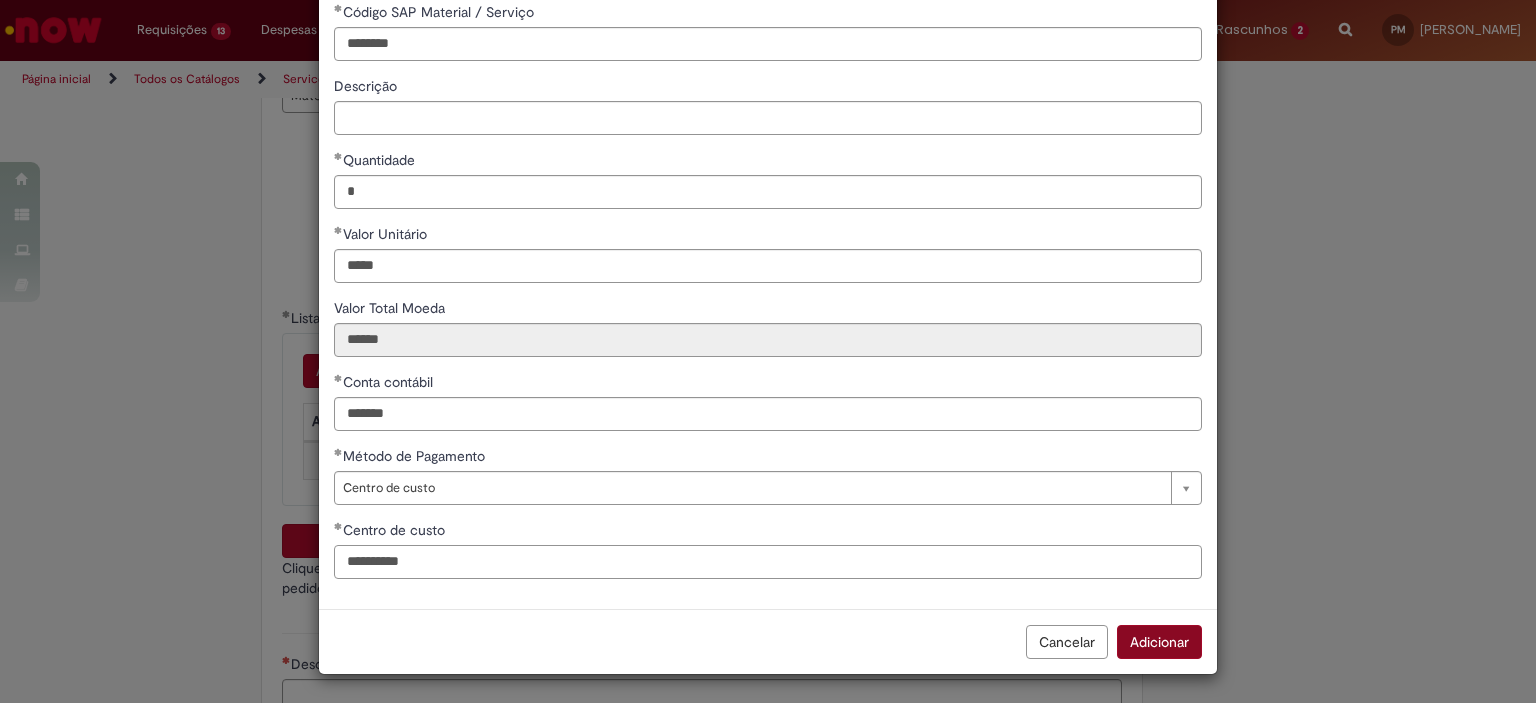 type on "**********" 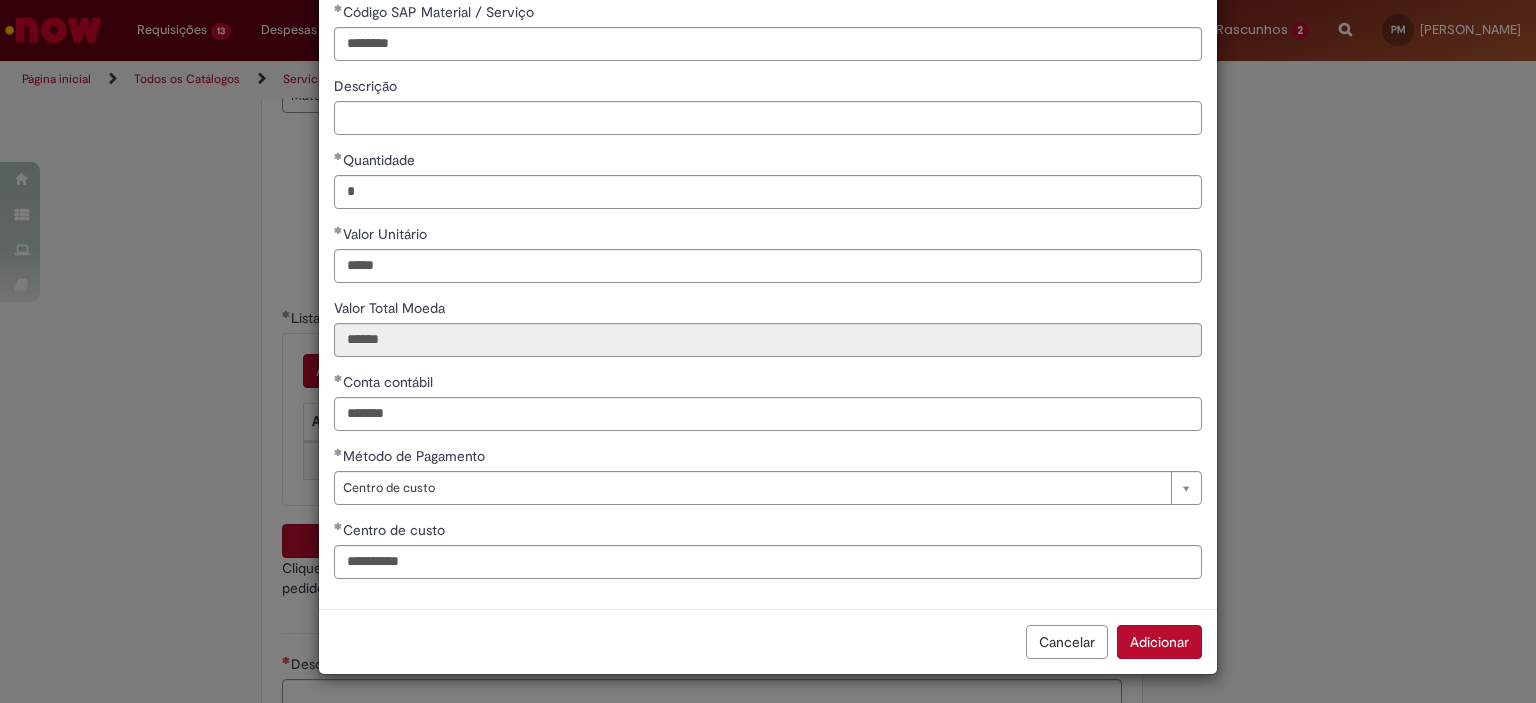 click on "Adicionar" at bounding box center [1159, 642] 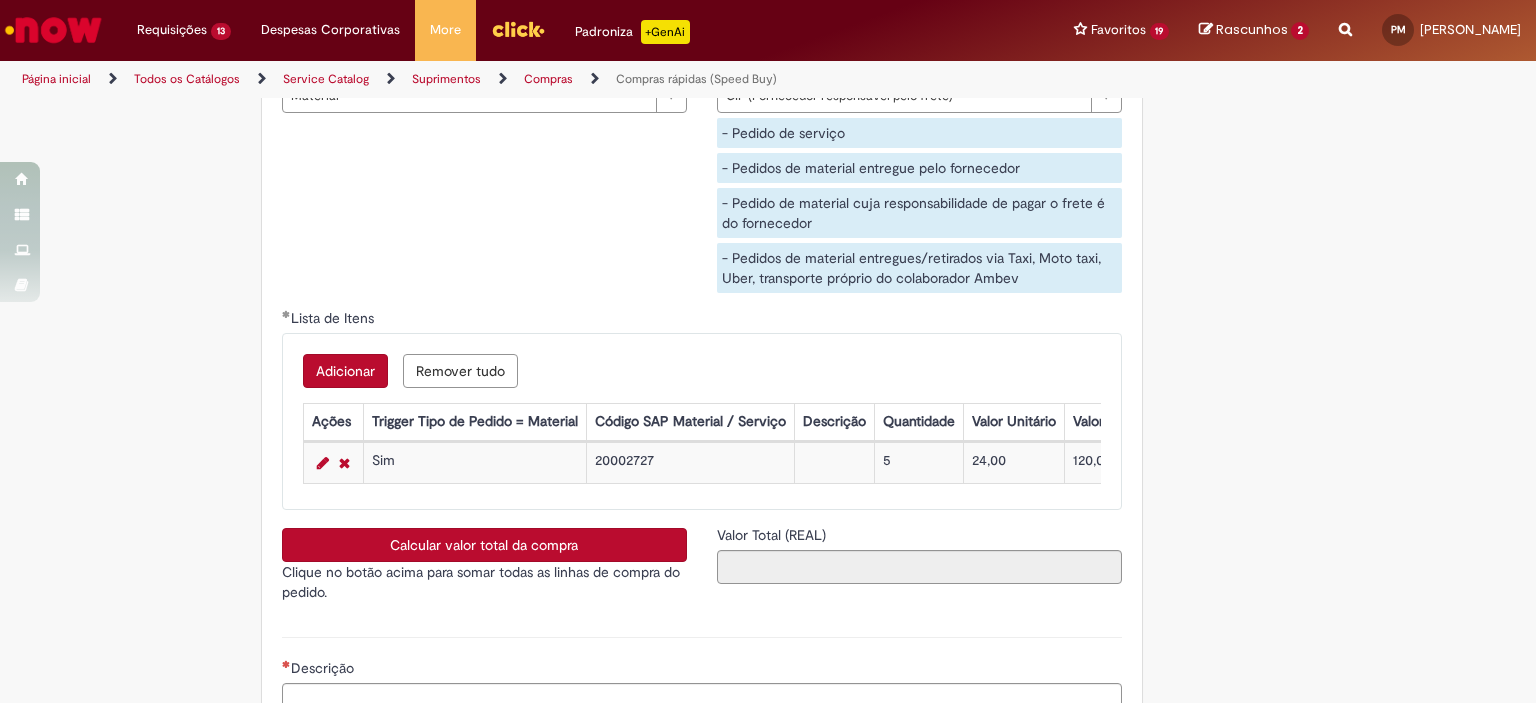click on "Adicionar" at bounding box center [345, 371] 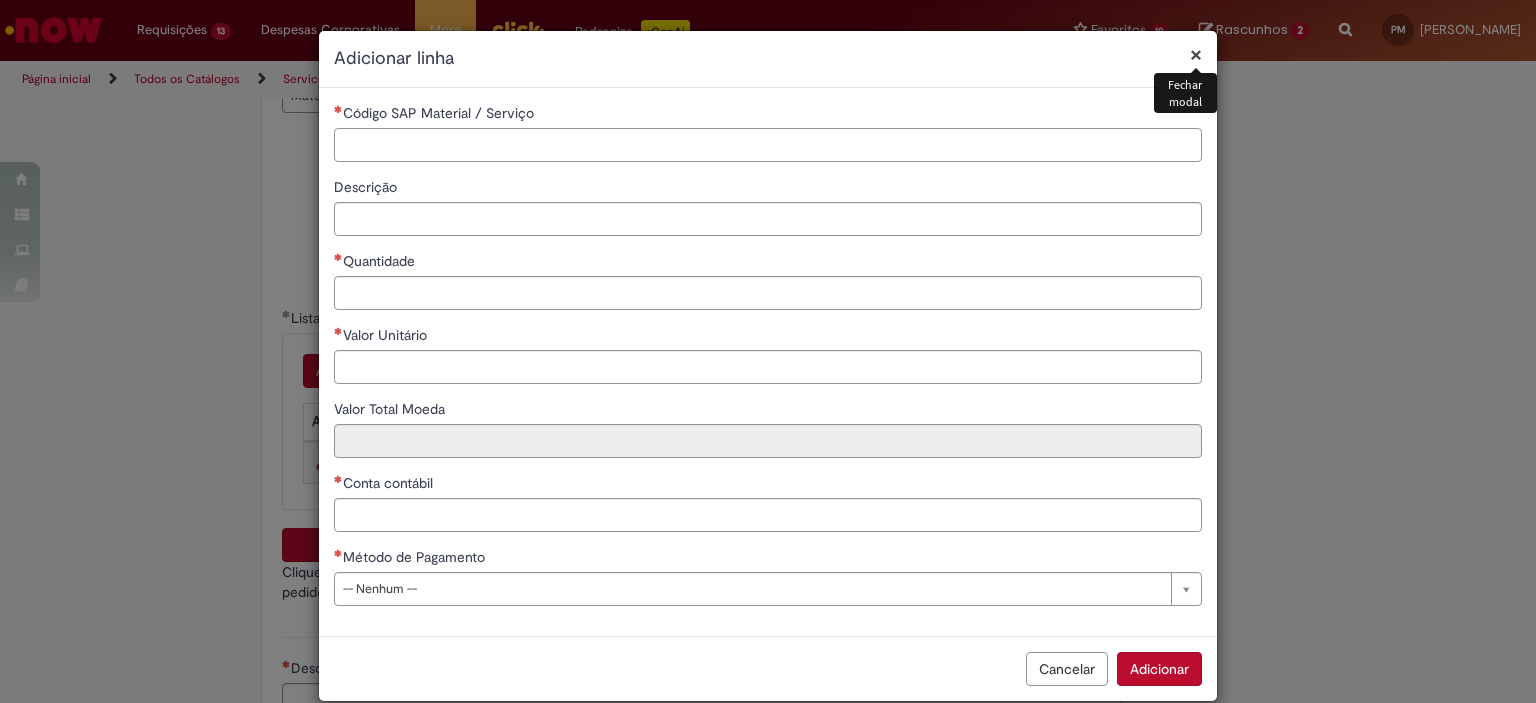 click on "Código SAP Material / Serviço" at bounding box center [768, 145] 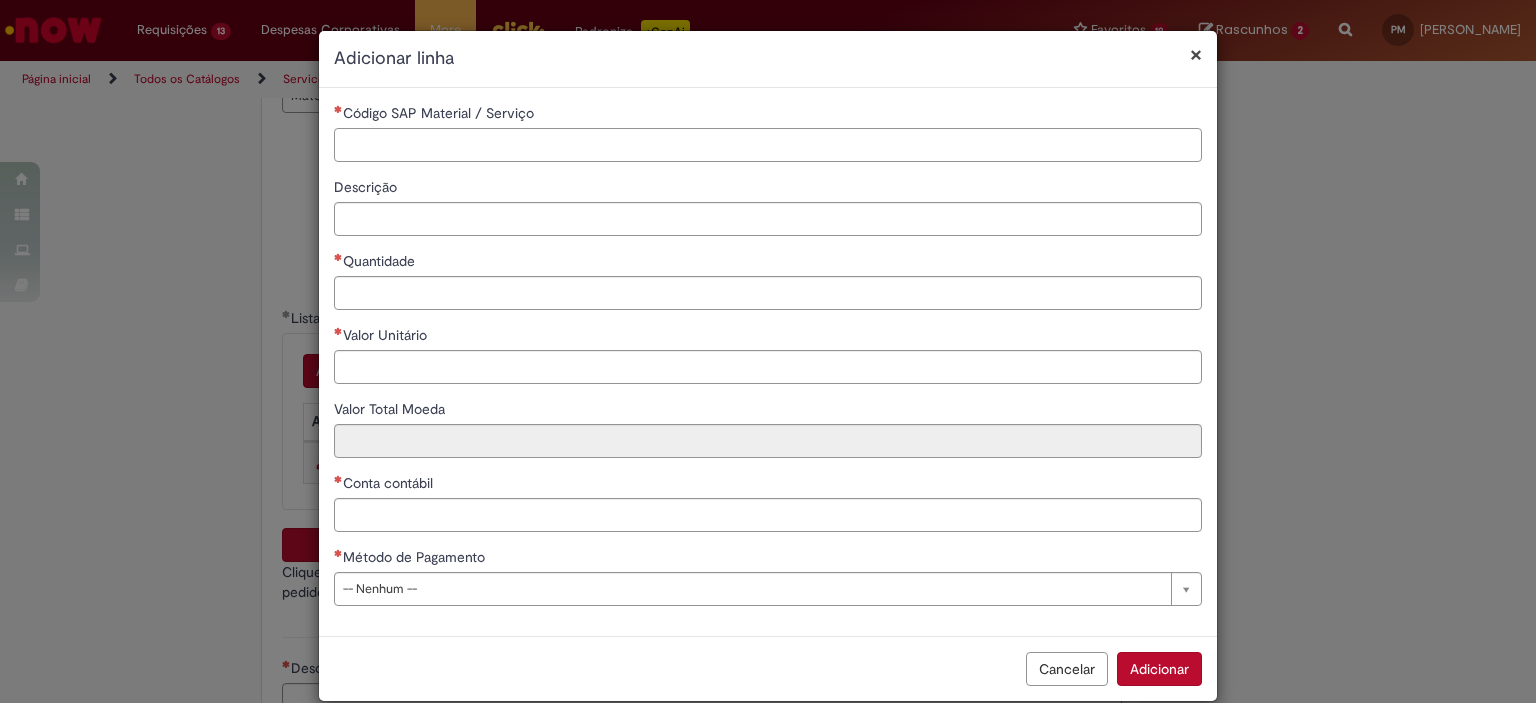paste on "********" 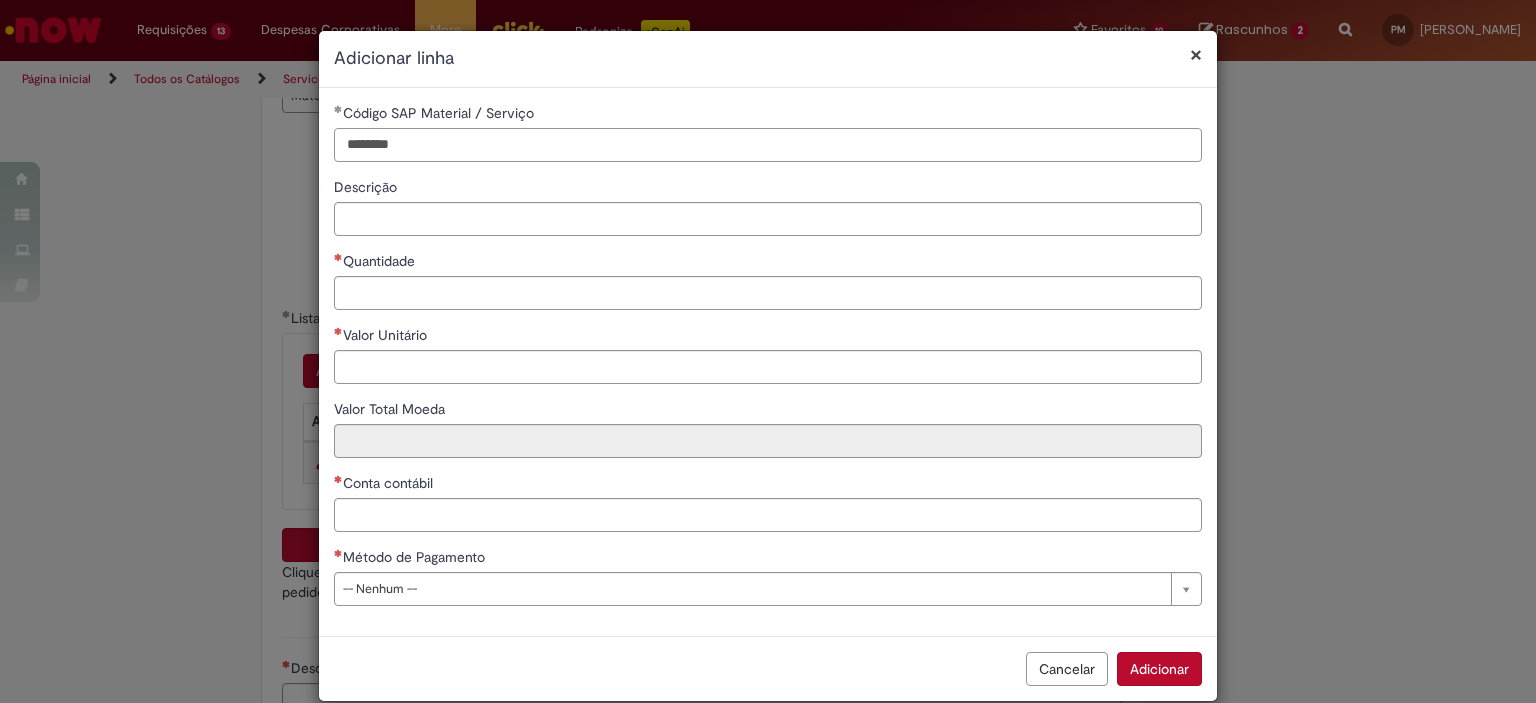 type on "********" 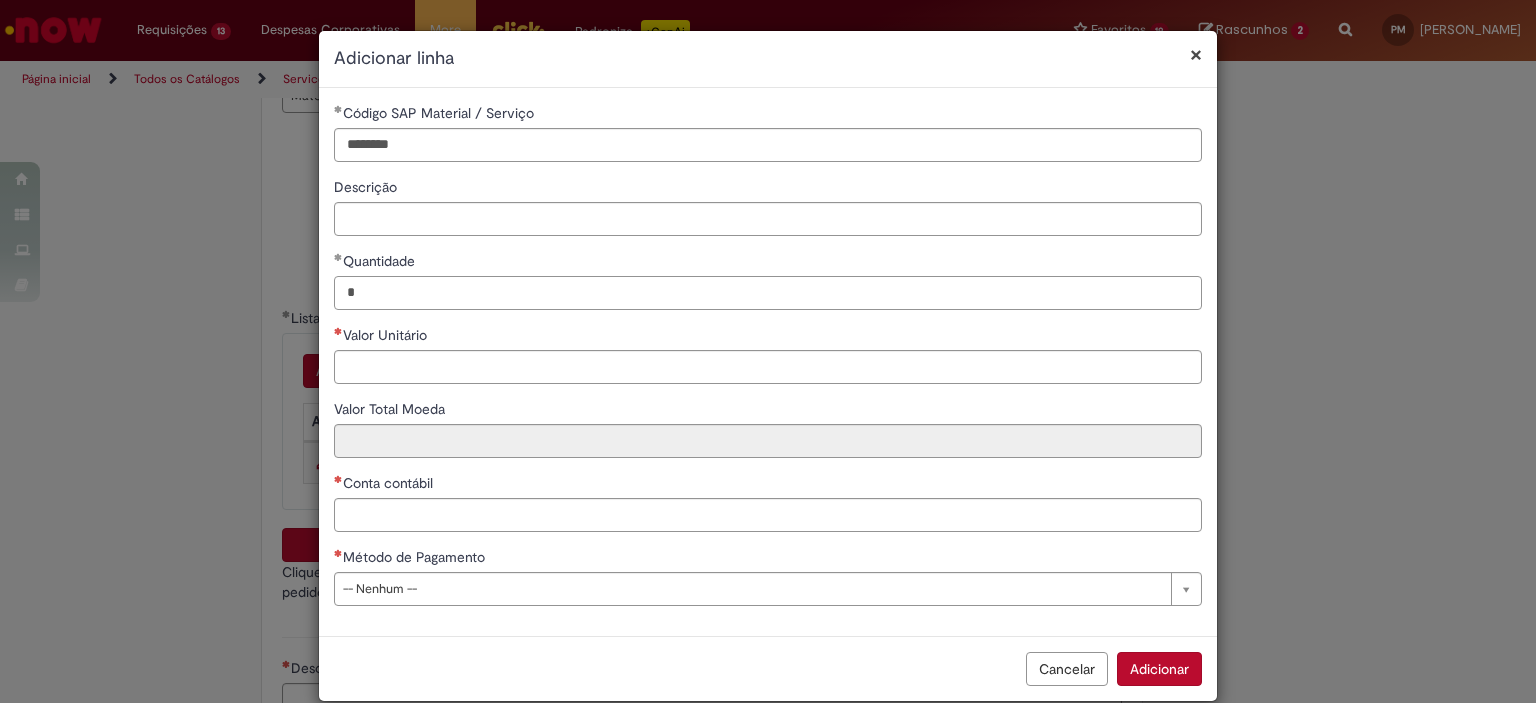 type on "*" 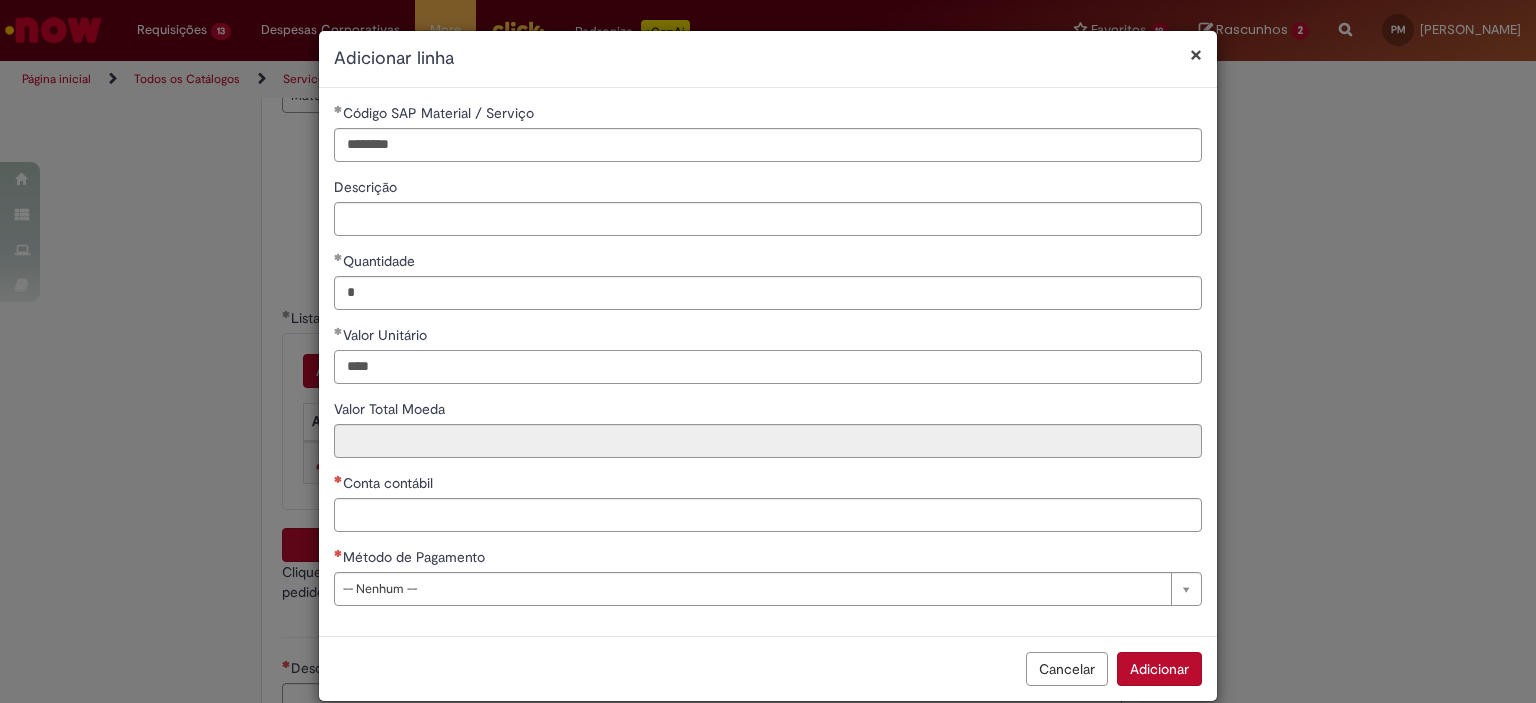 type on "****" 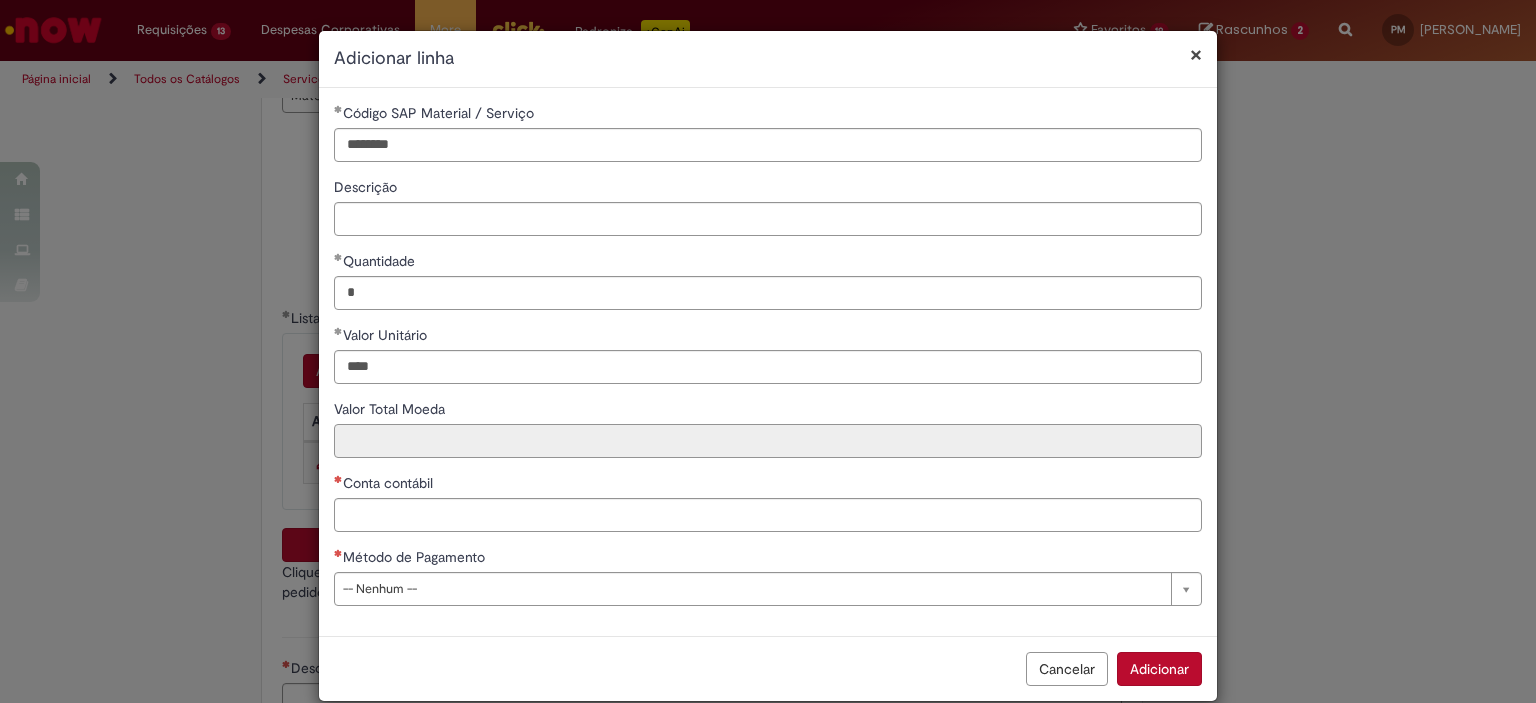 type on "*****" 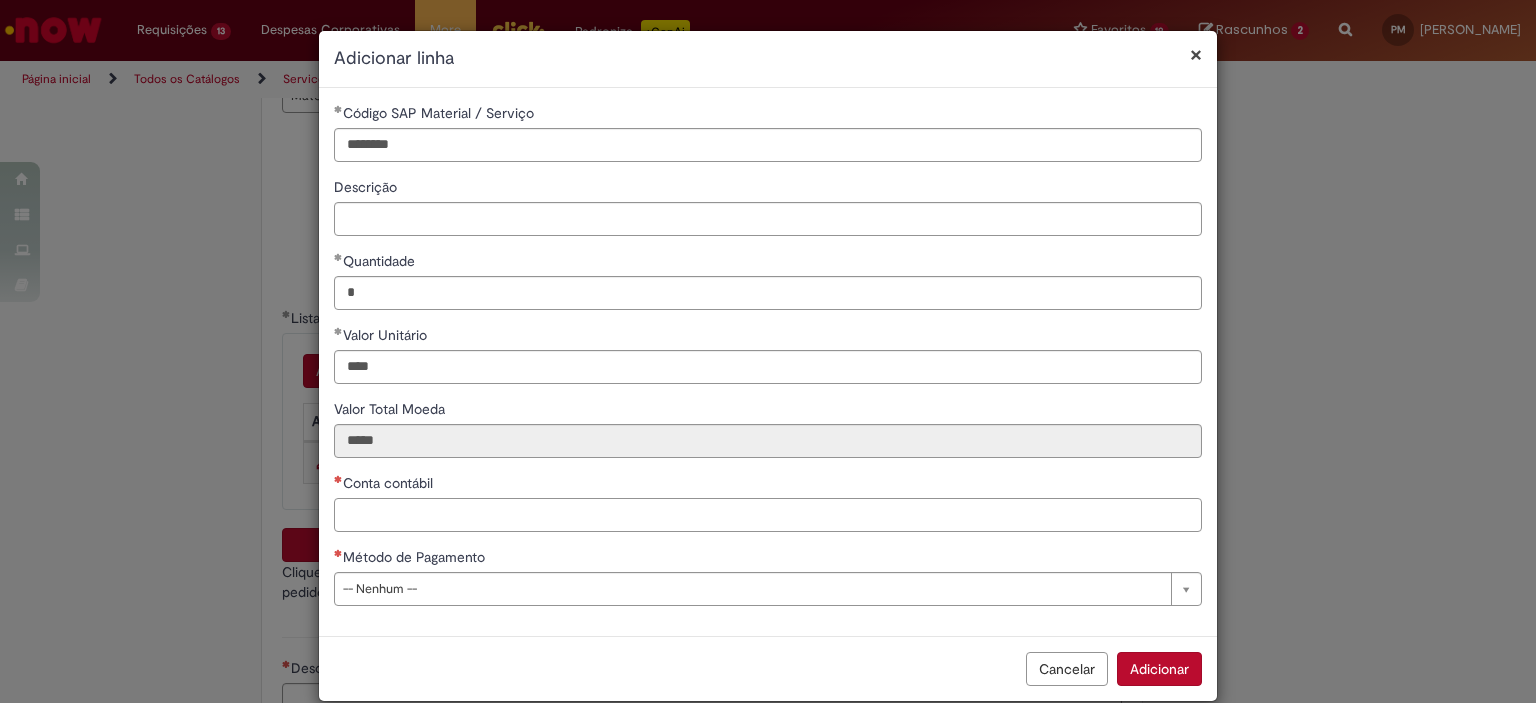 paste on "*******" 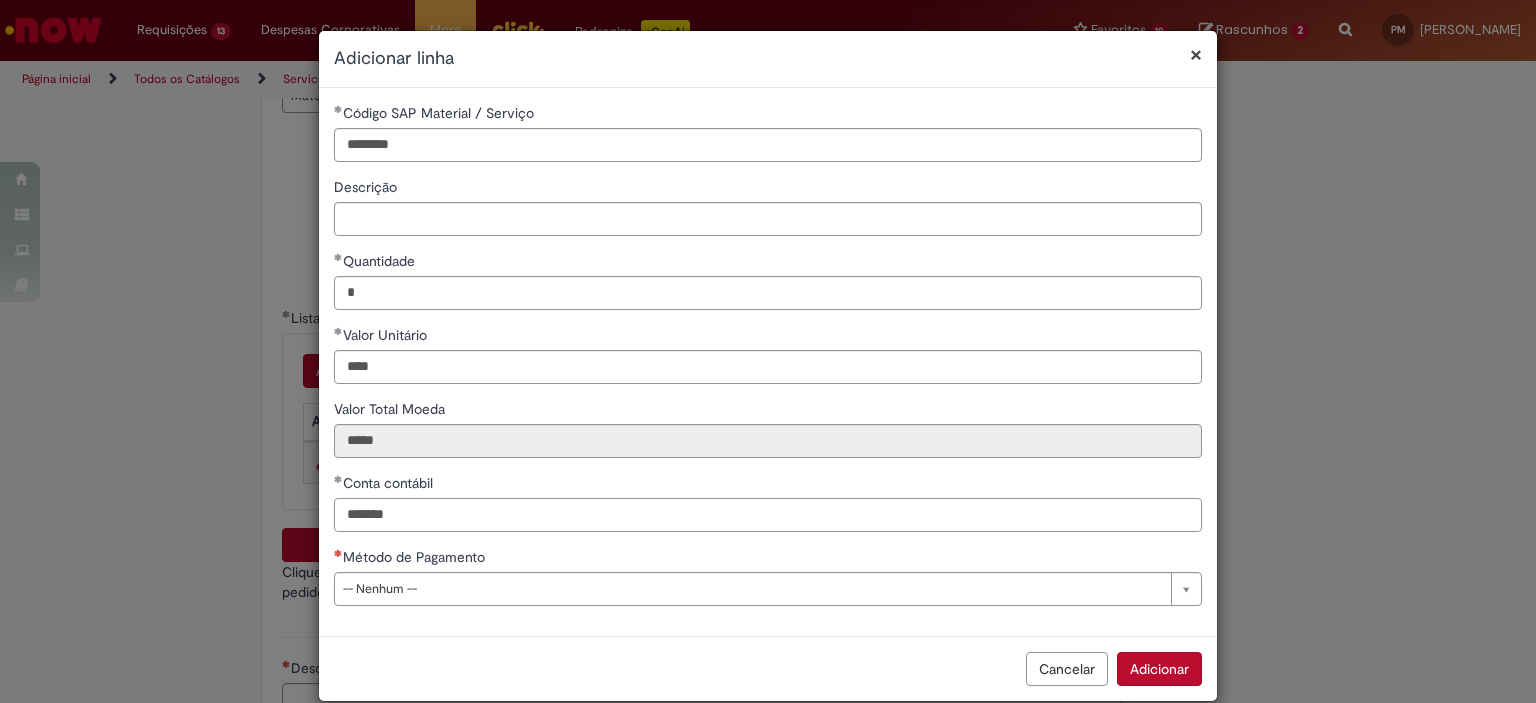 type on "*******" 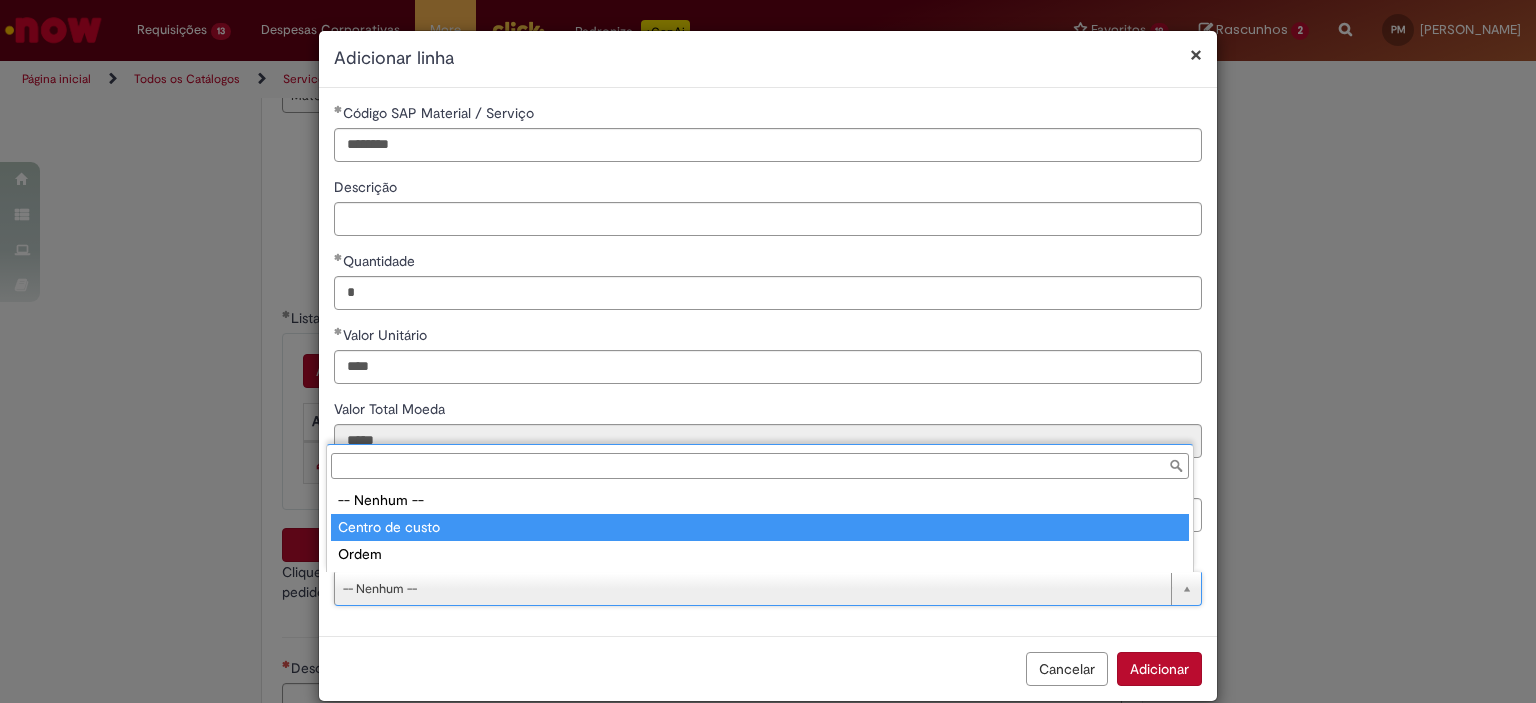 type on "**********" 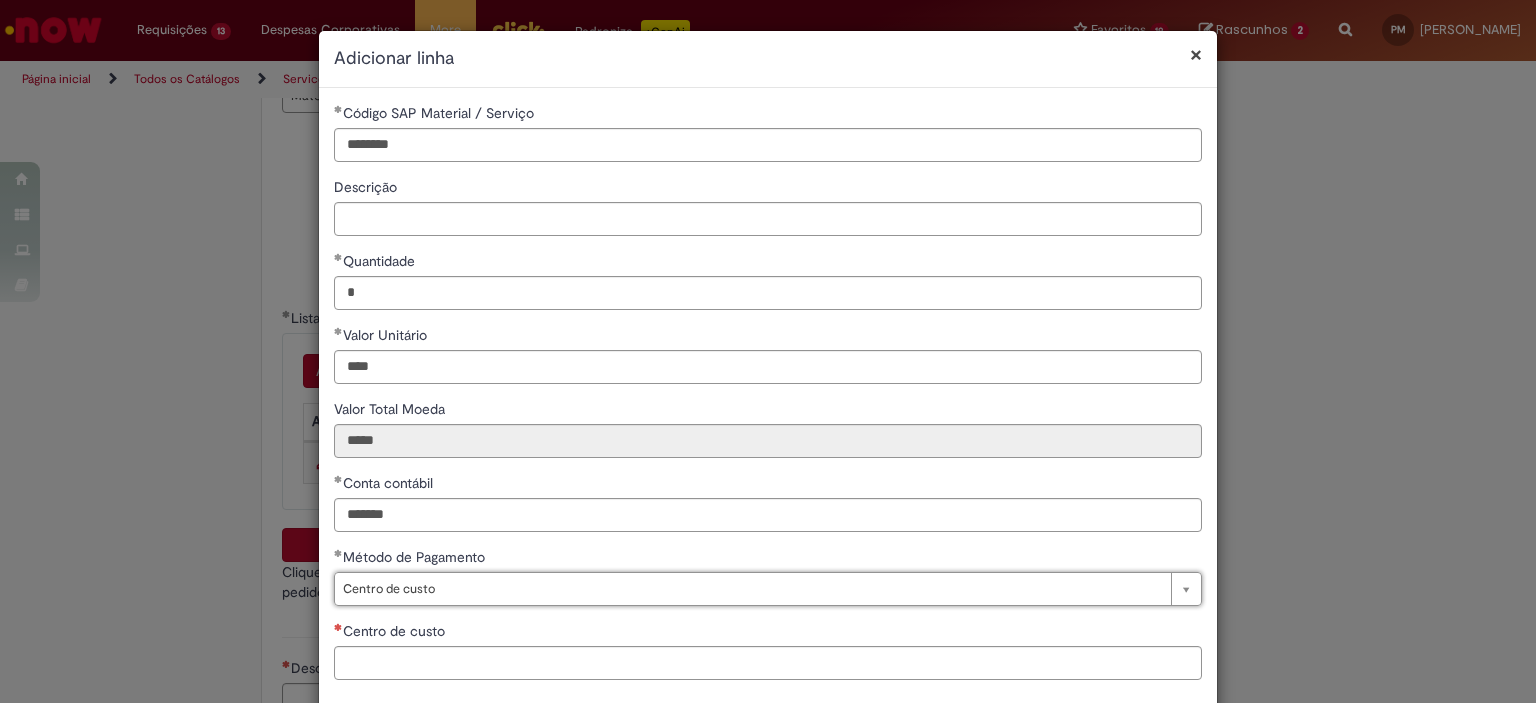 scroll, scrollTop: 101, scrollLeft: 0, axis: vertical 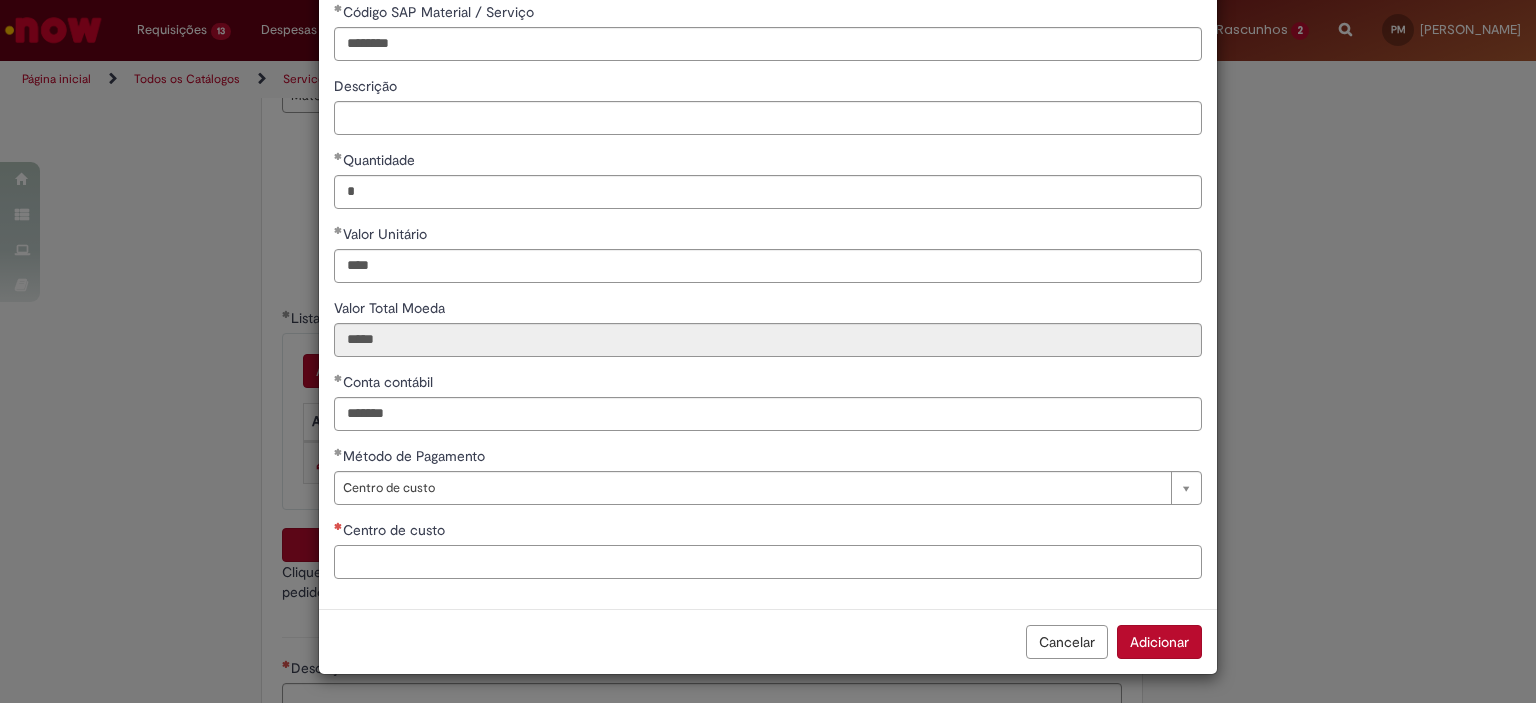 click on "Centro de custo" at bounding box center (768, 562) 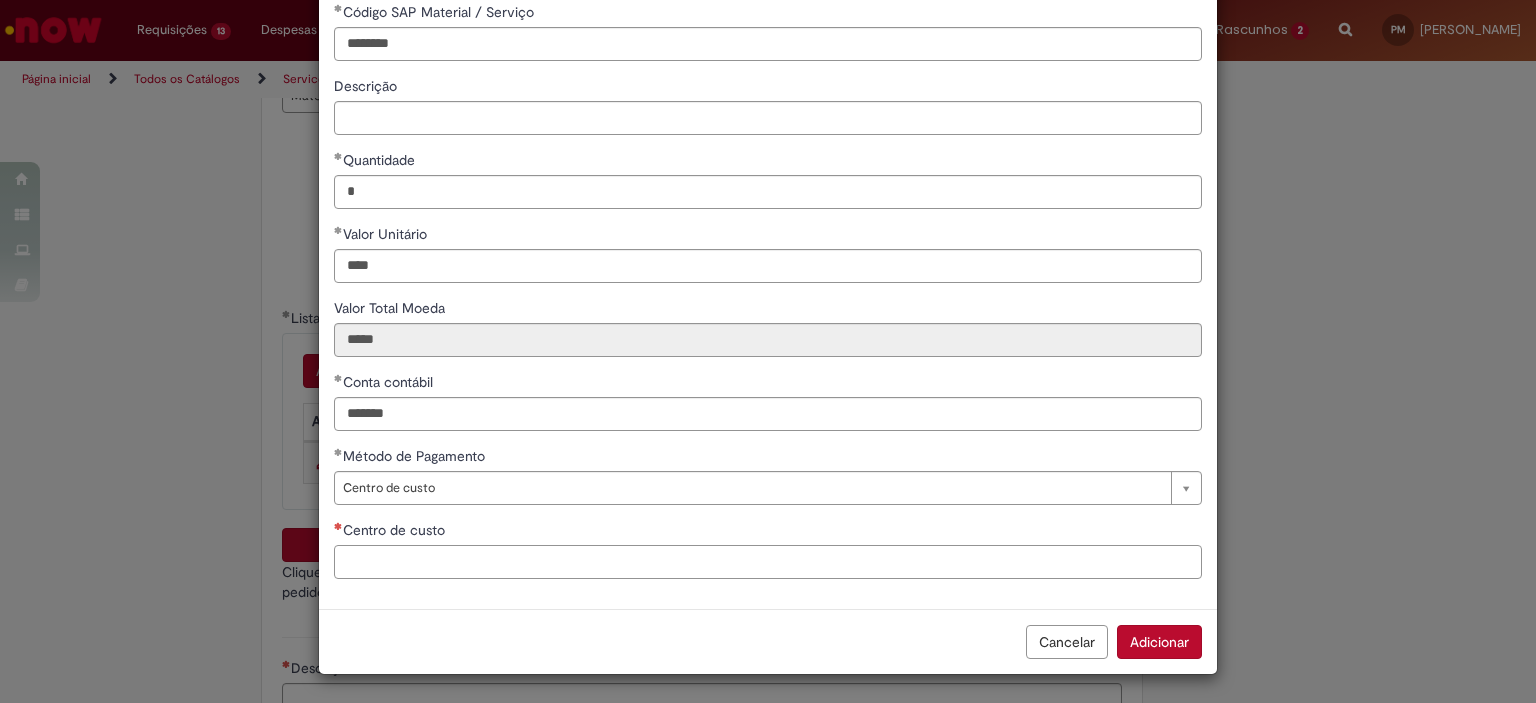 paste on "**********" 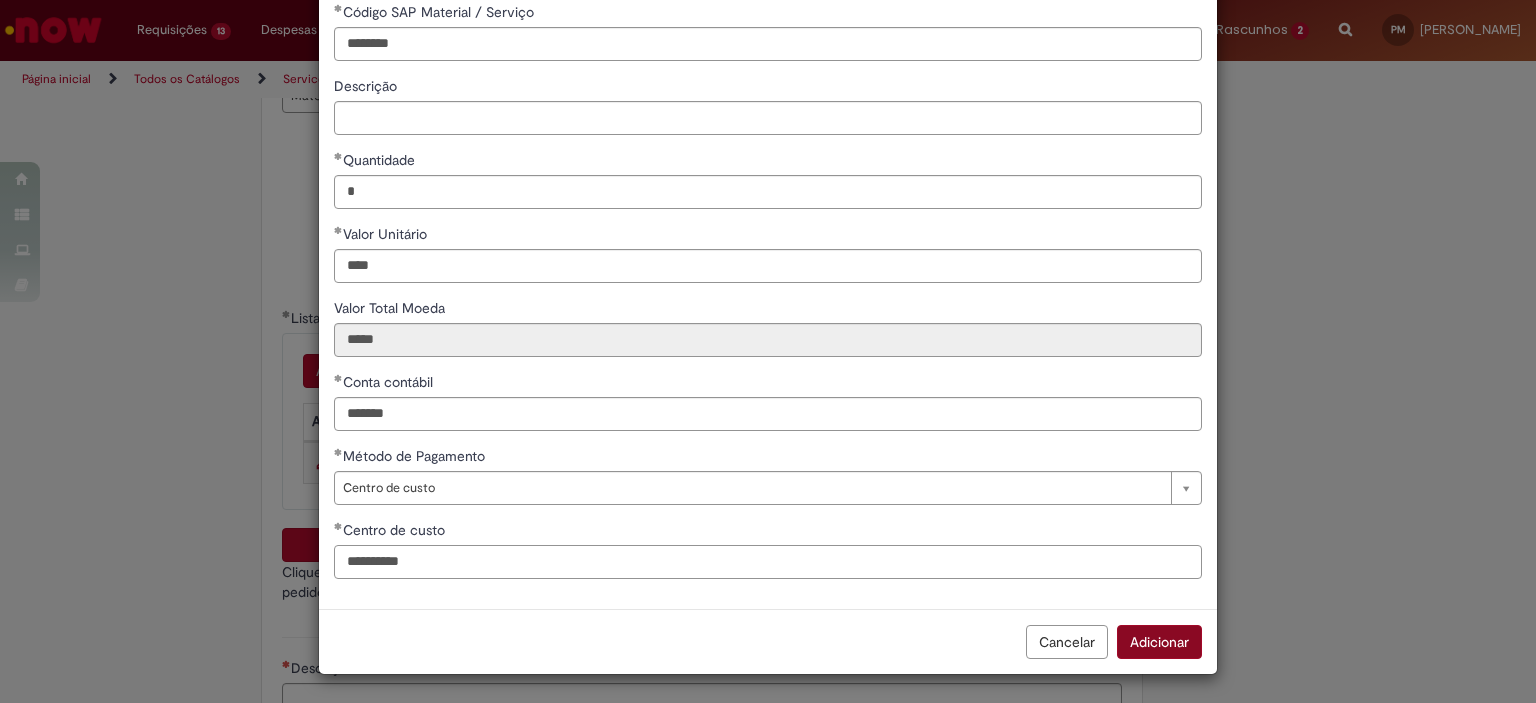 type on "**********" 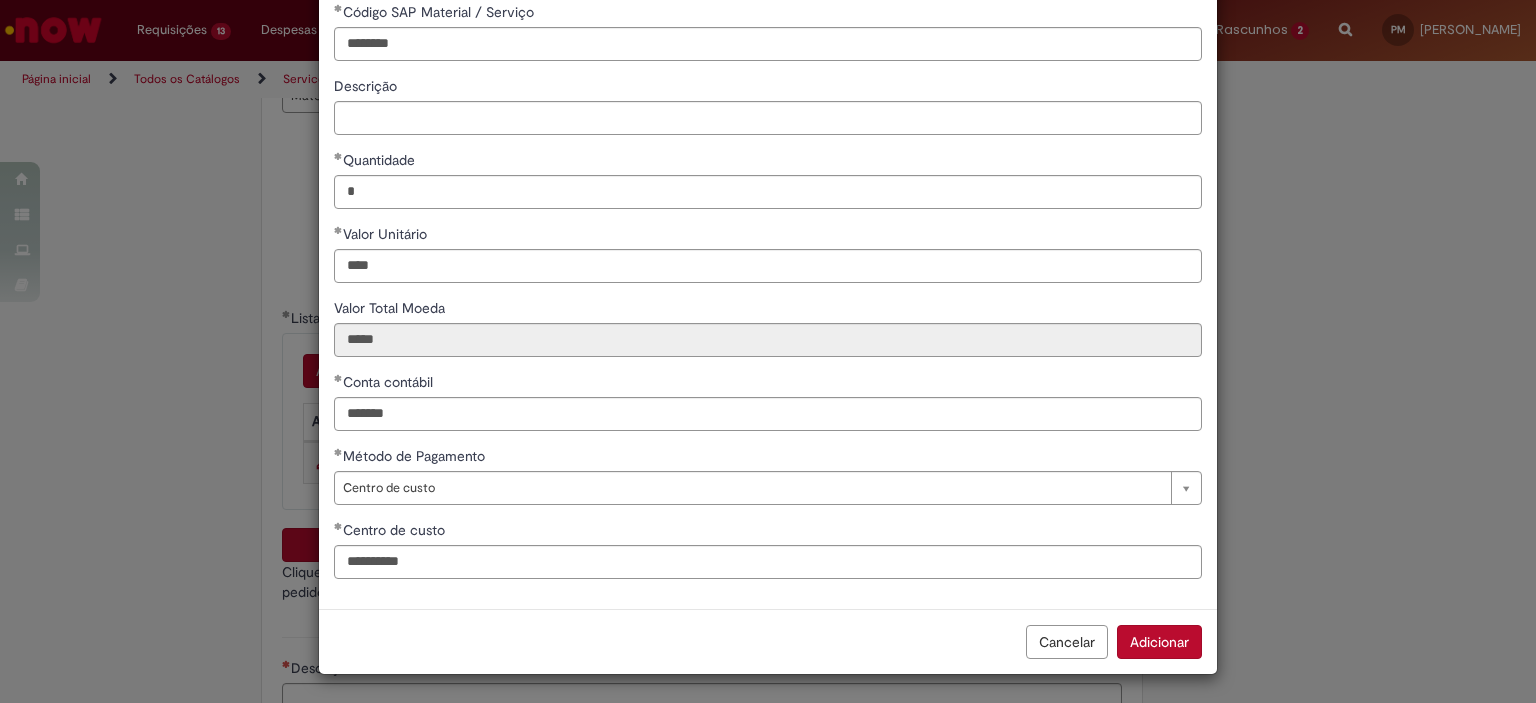 click on "Adicionar" at bounding box center [1159, 642] 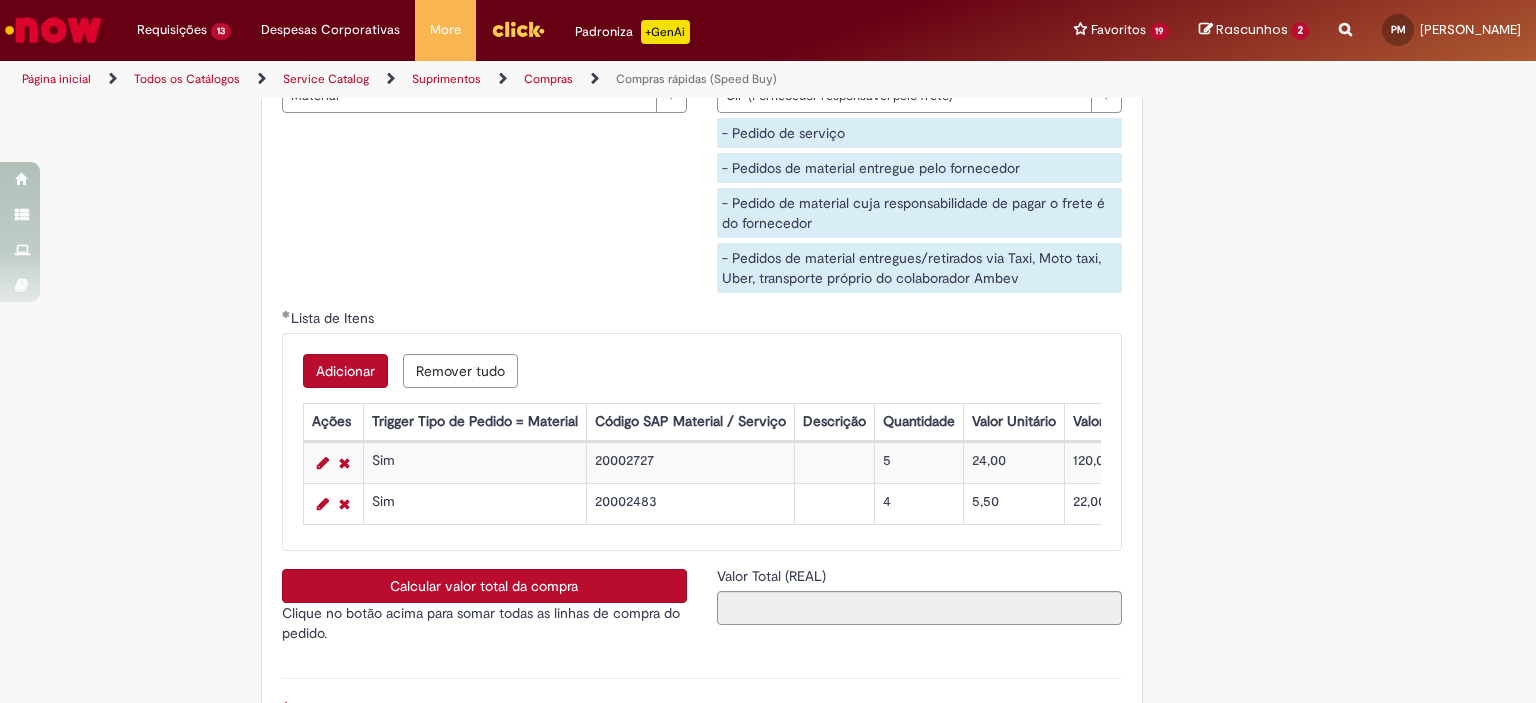 click on "Adicionar" at bounding box center (345, 371) 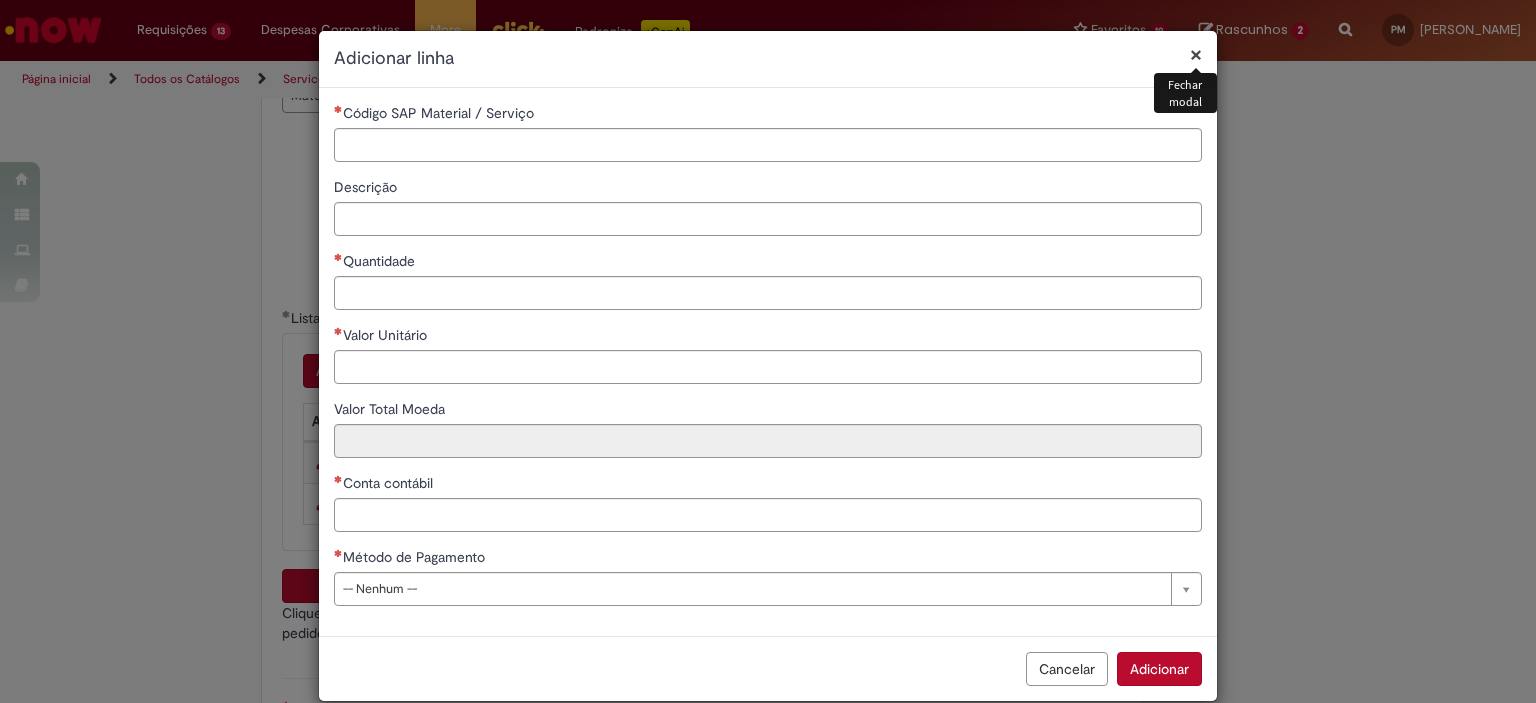 type 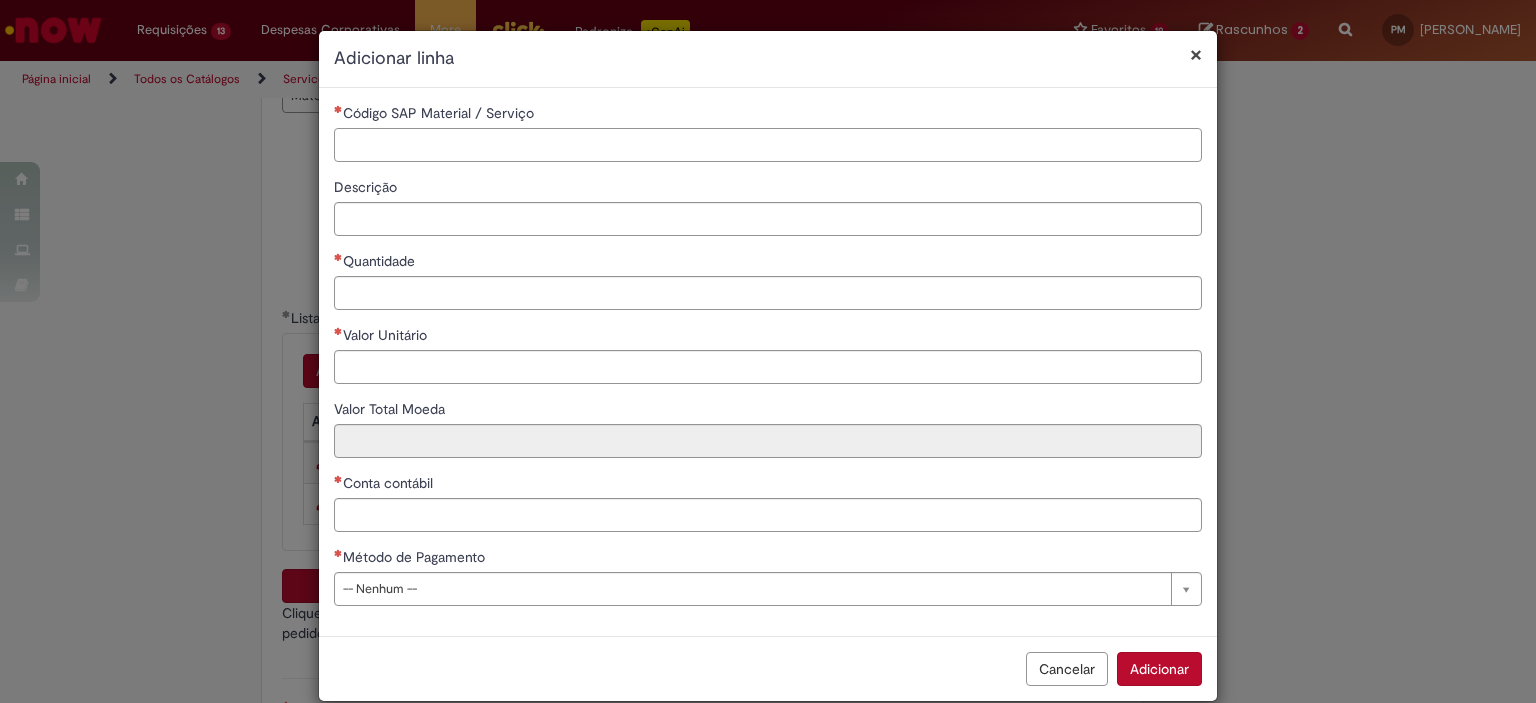 paste on "********" 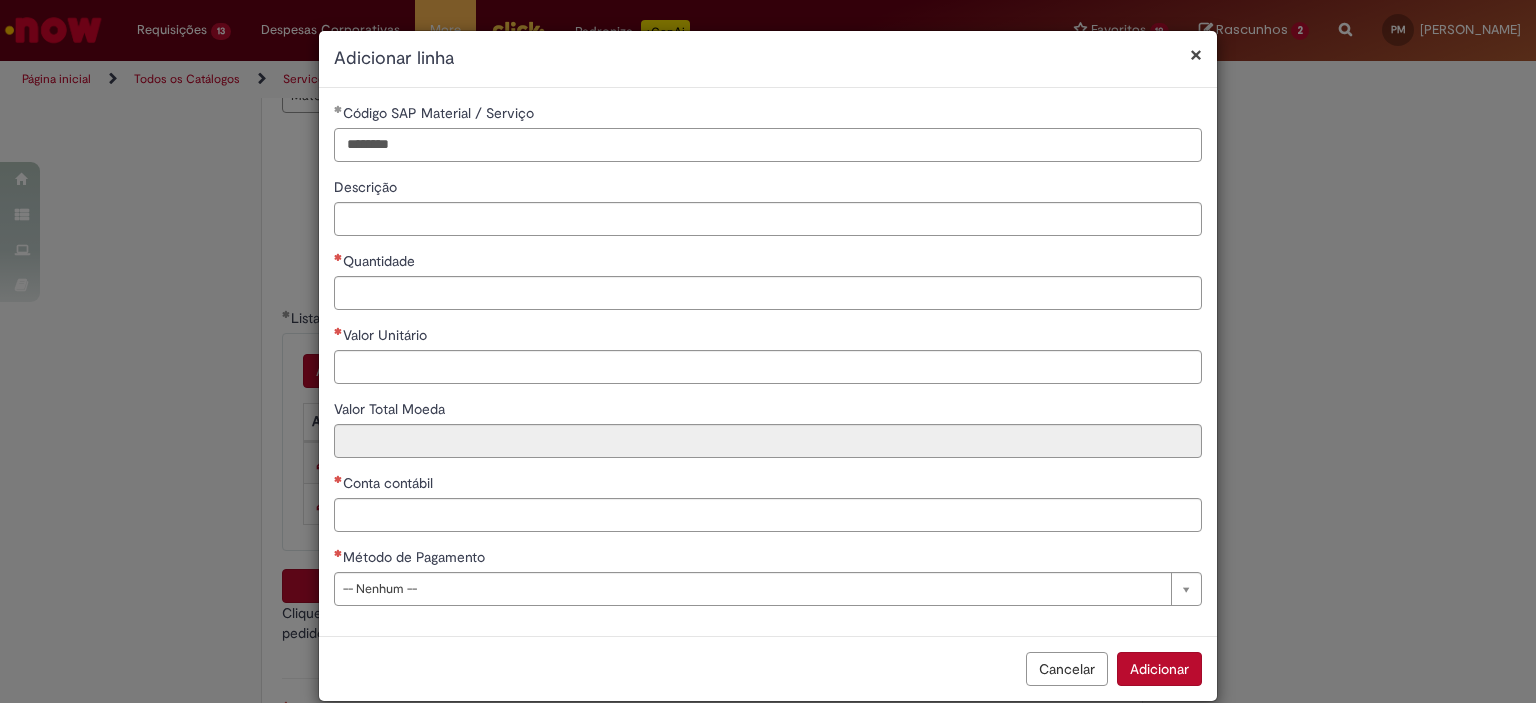 type on "********" 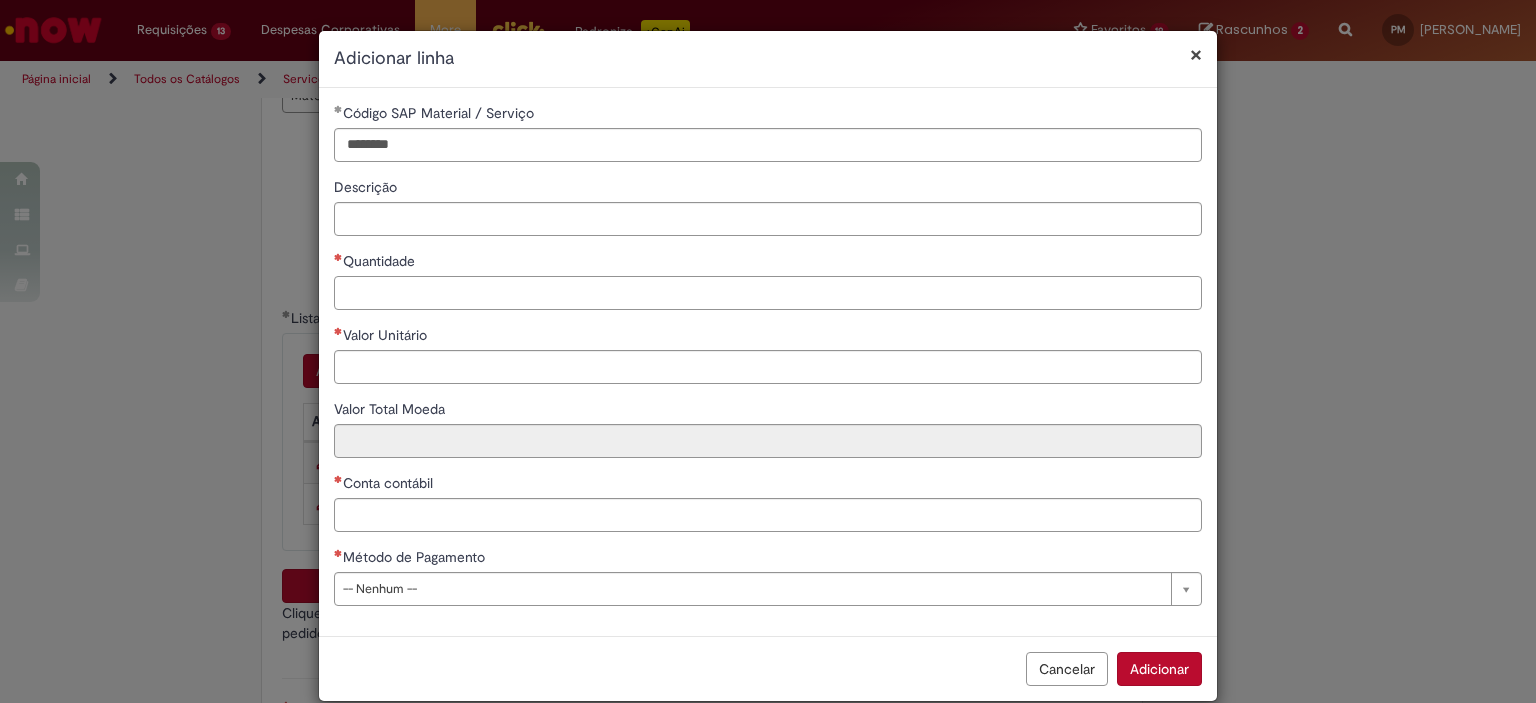 click on "Quantidade" at bounding box center [768, 293] 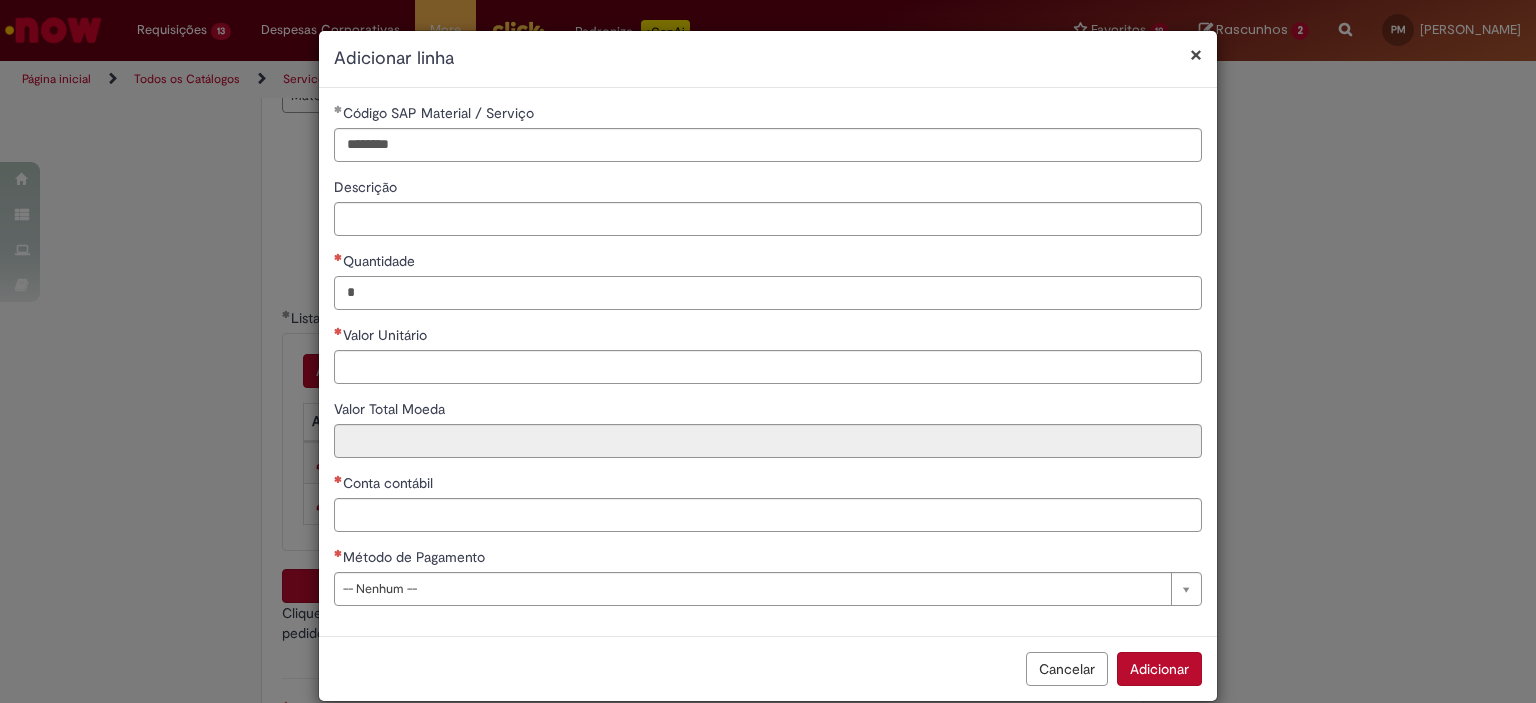 type on "*" 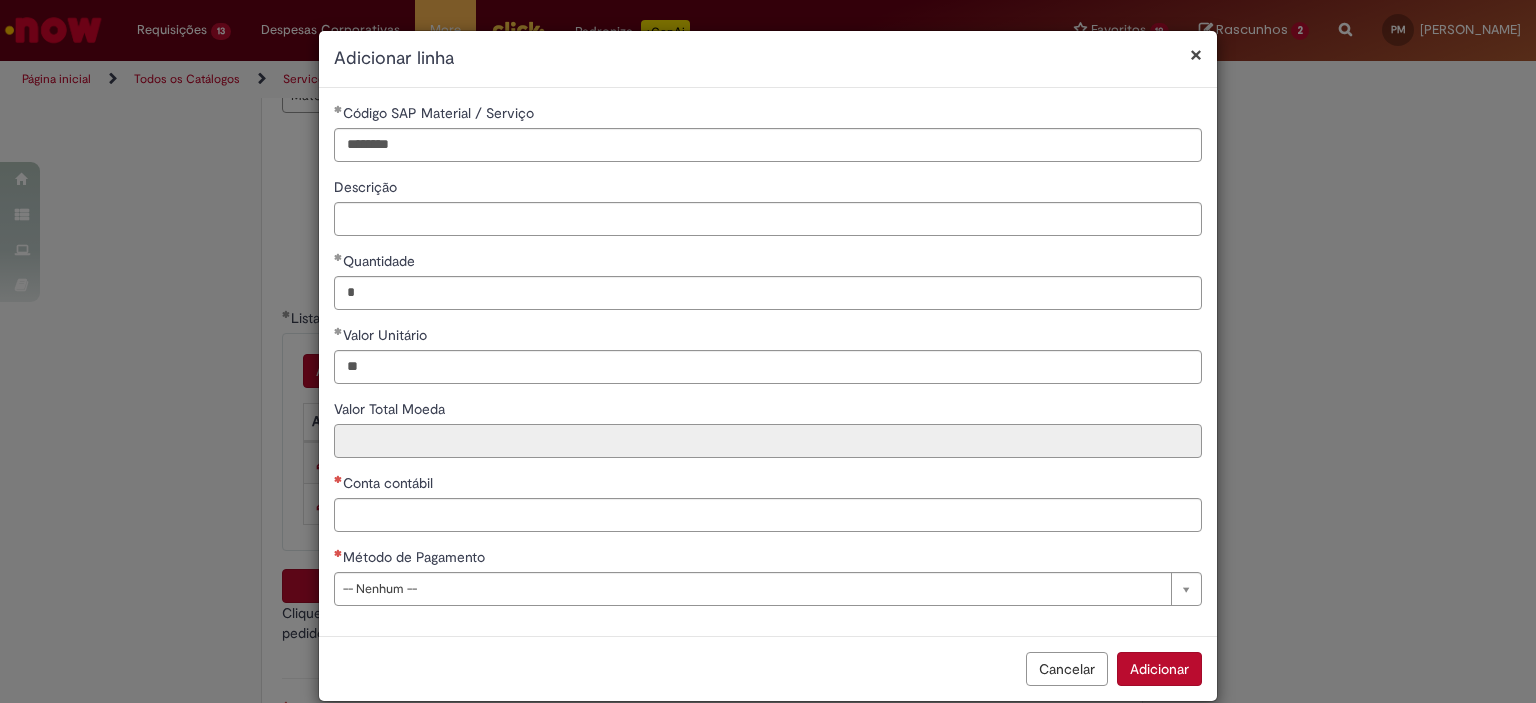 type on "*****" 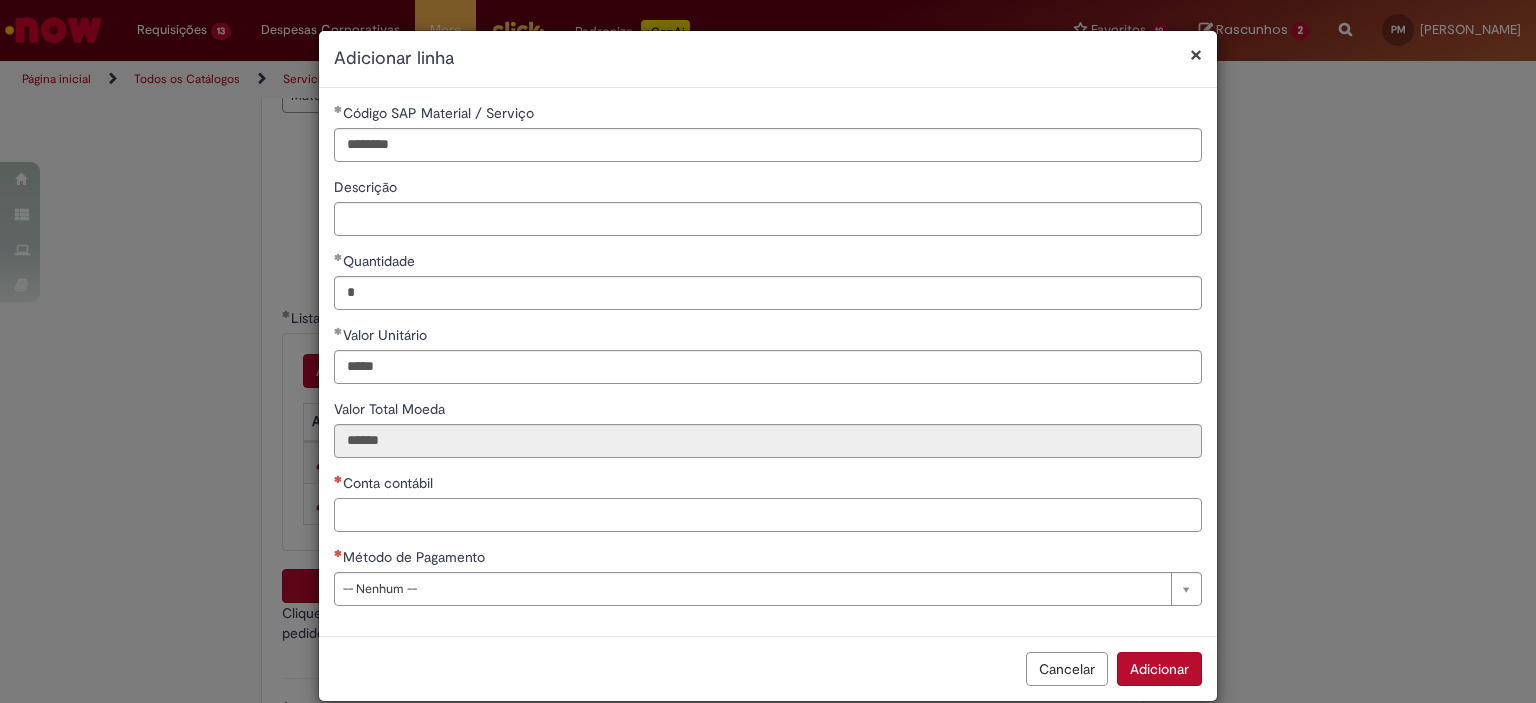 paste on "*******" 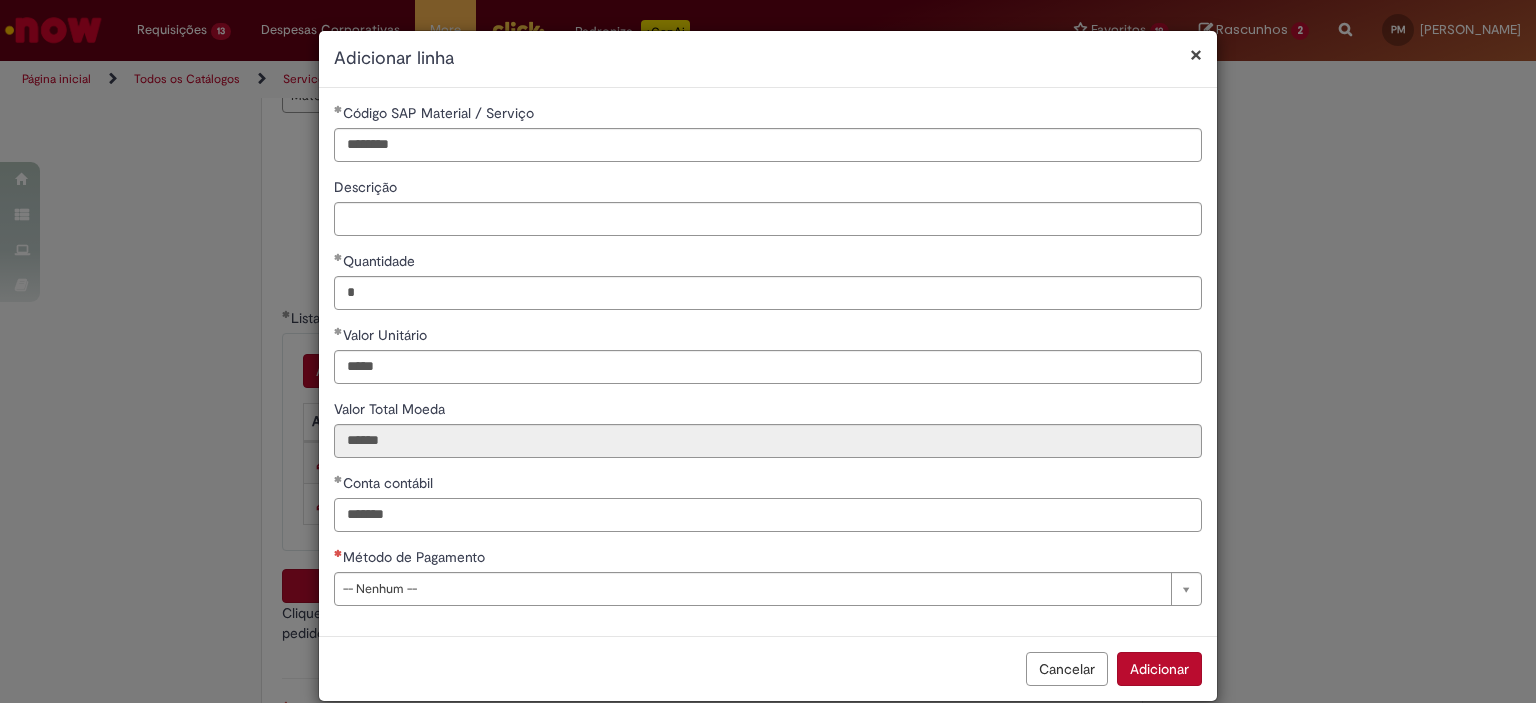 type on "*******" 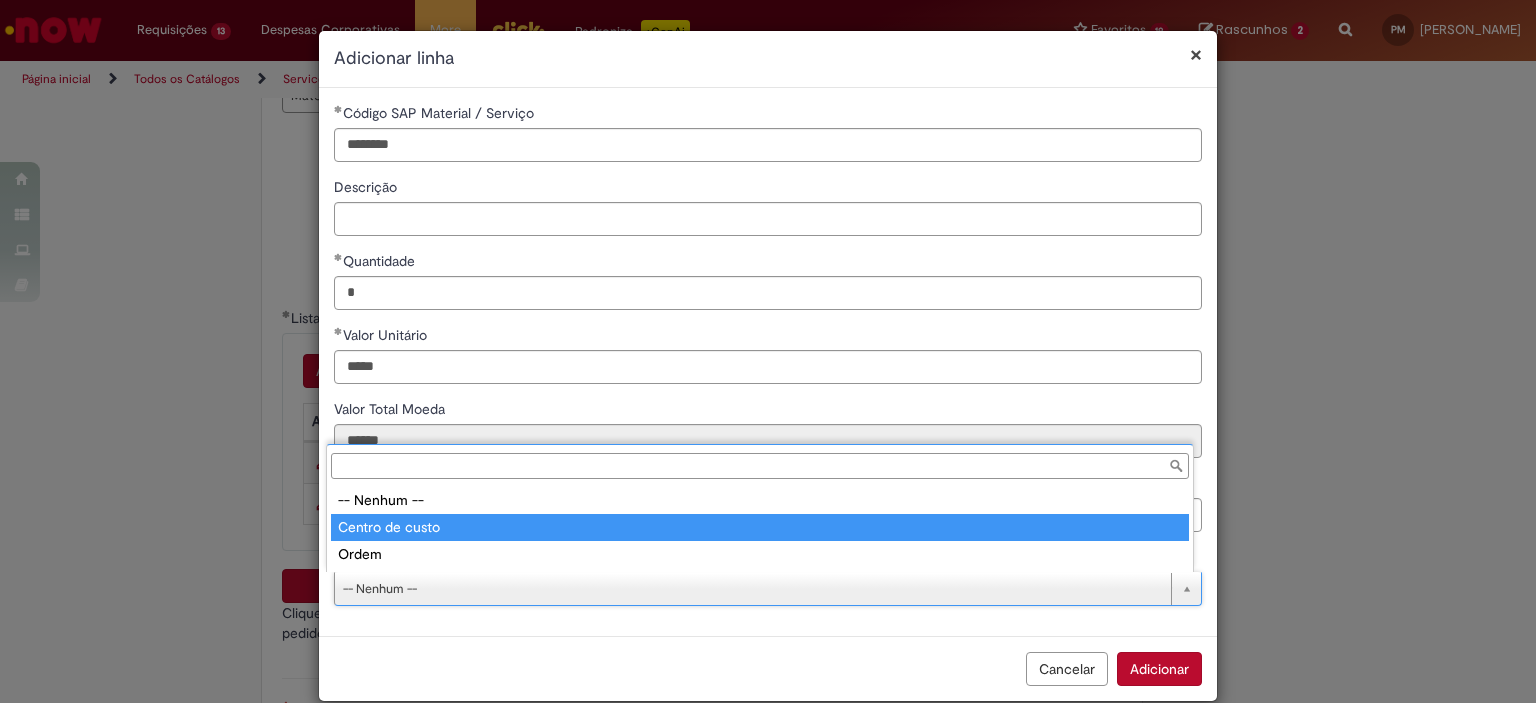 type on "**********" 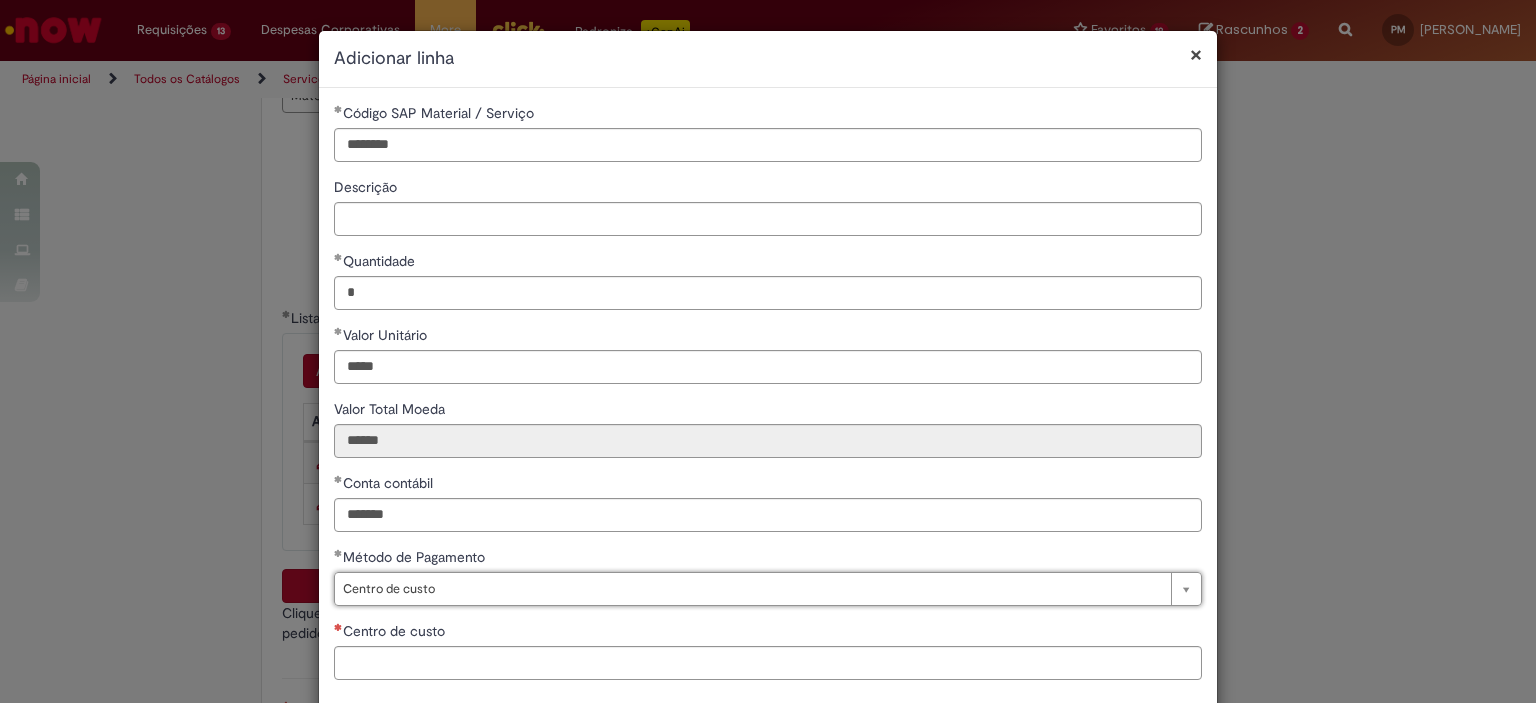 scroll, scrollTop: 101, scrollLeft: 0, axis: vertical 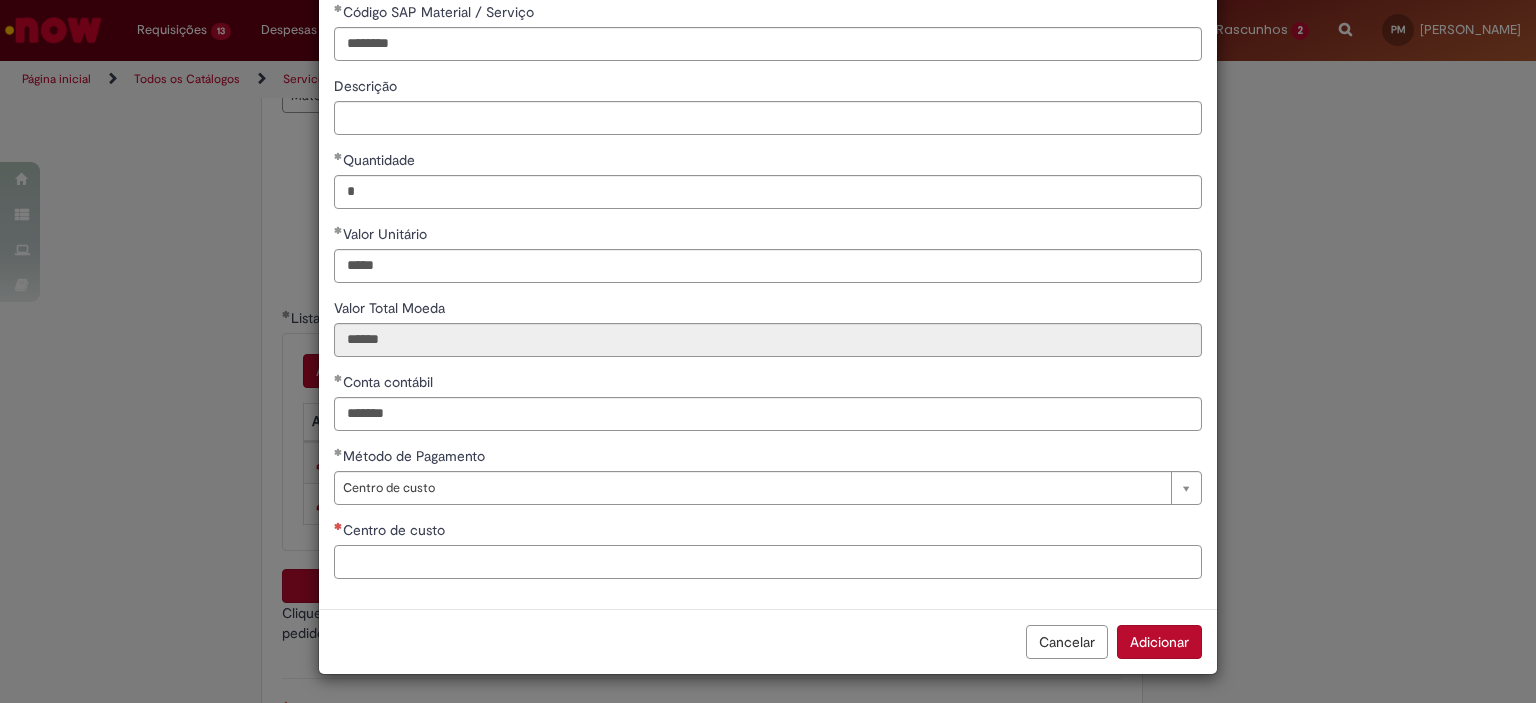 click on "Centro de custo" at bounding box center (768, 562) 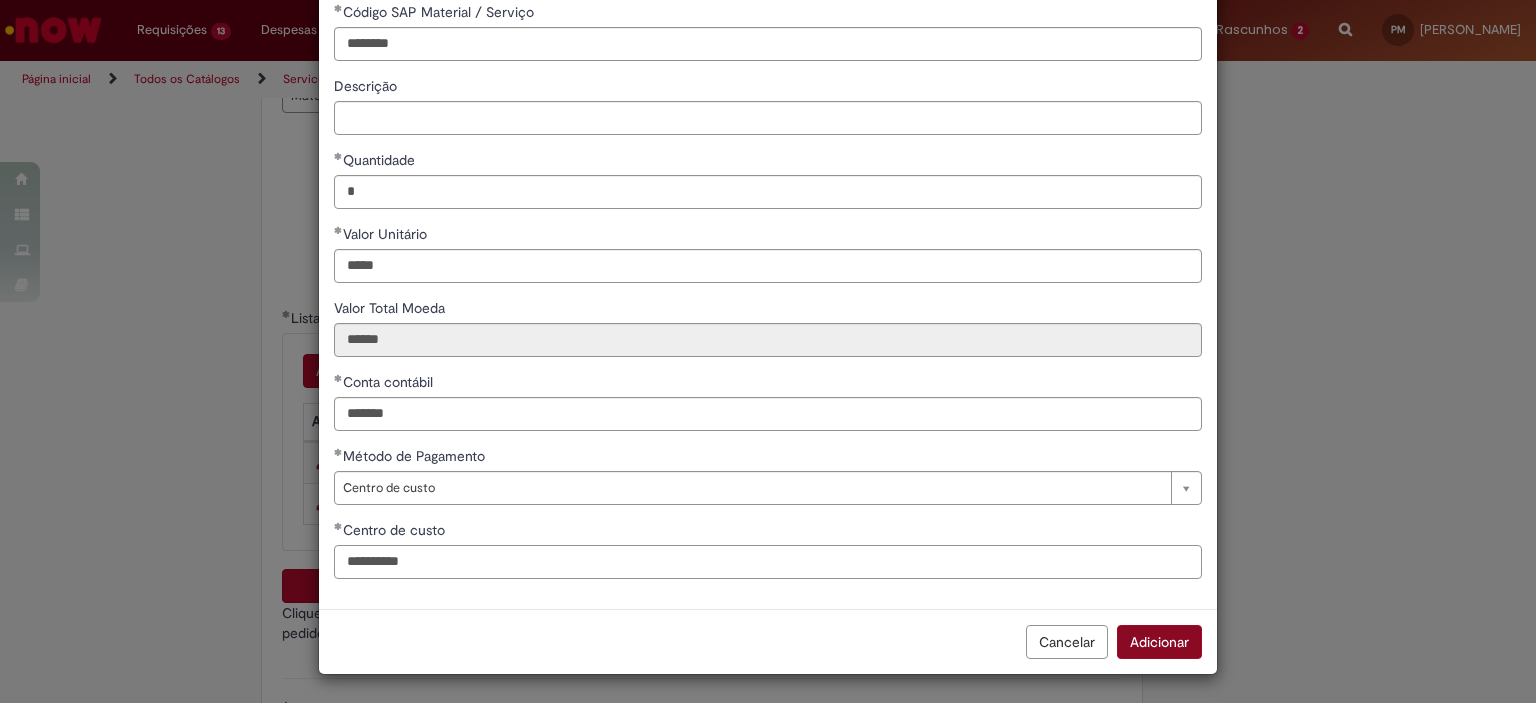 type on "**********" 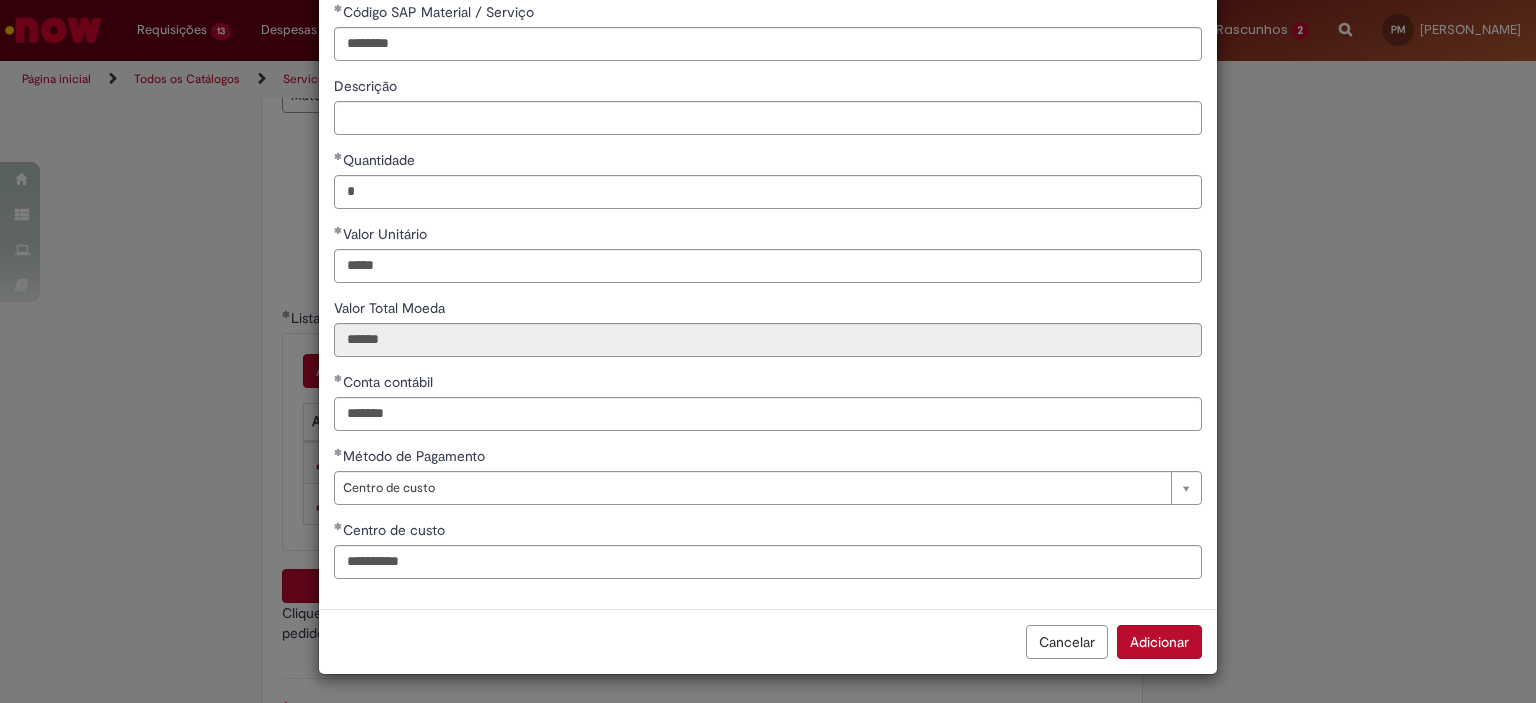 click on "Adicionar" at bounding box center [1159, 642] 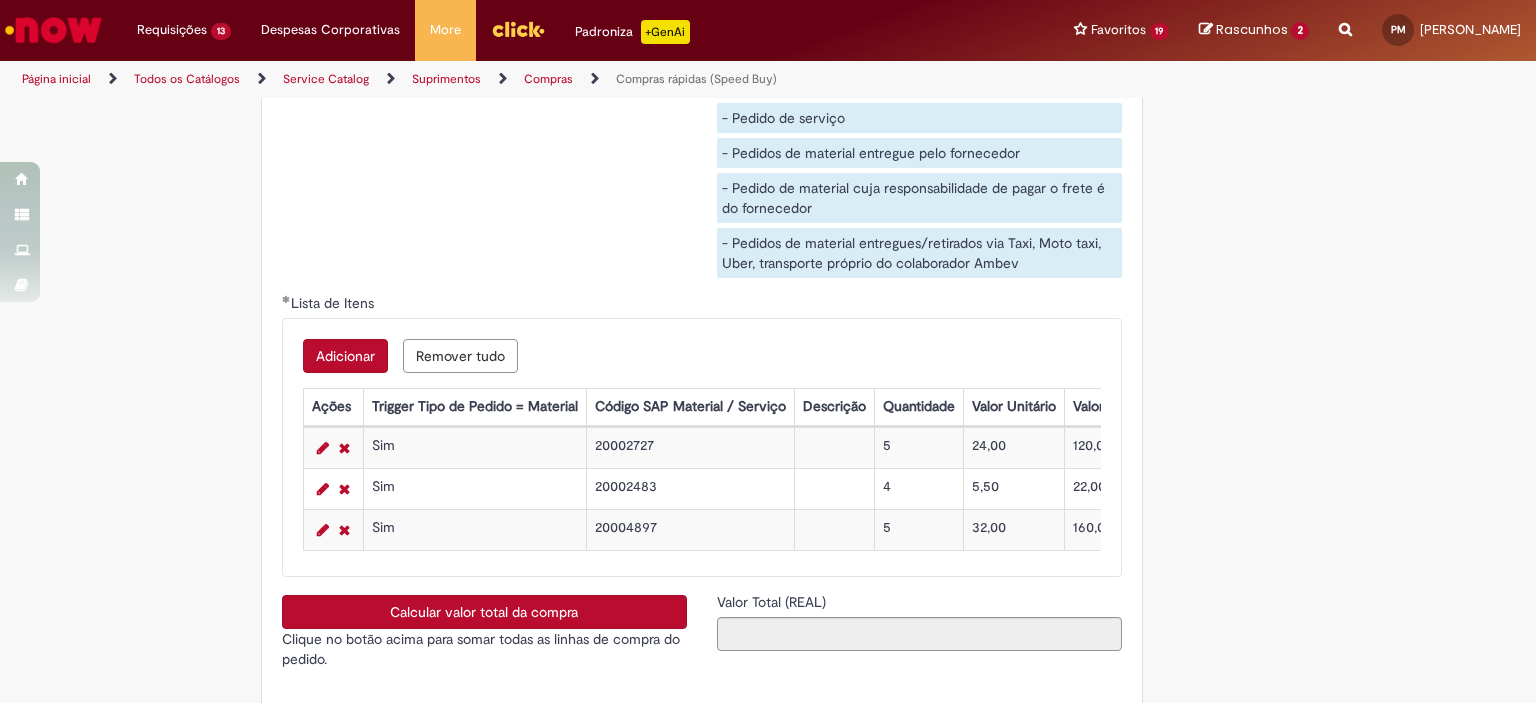 scroll, scrollTop: 3189, scrollLeft: 0, axis: vertical 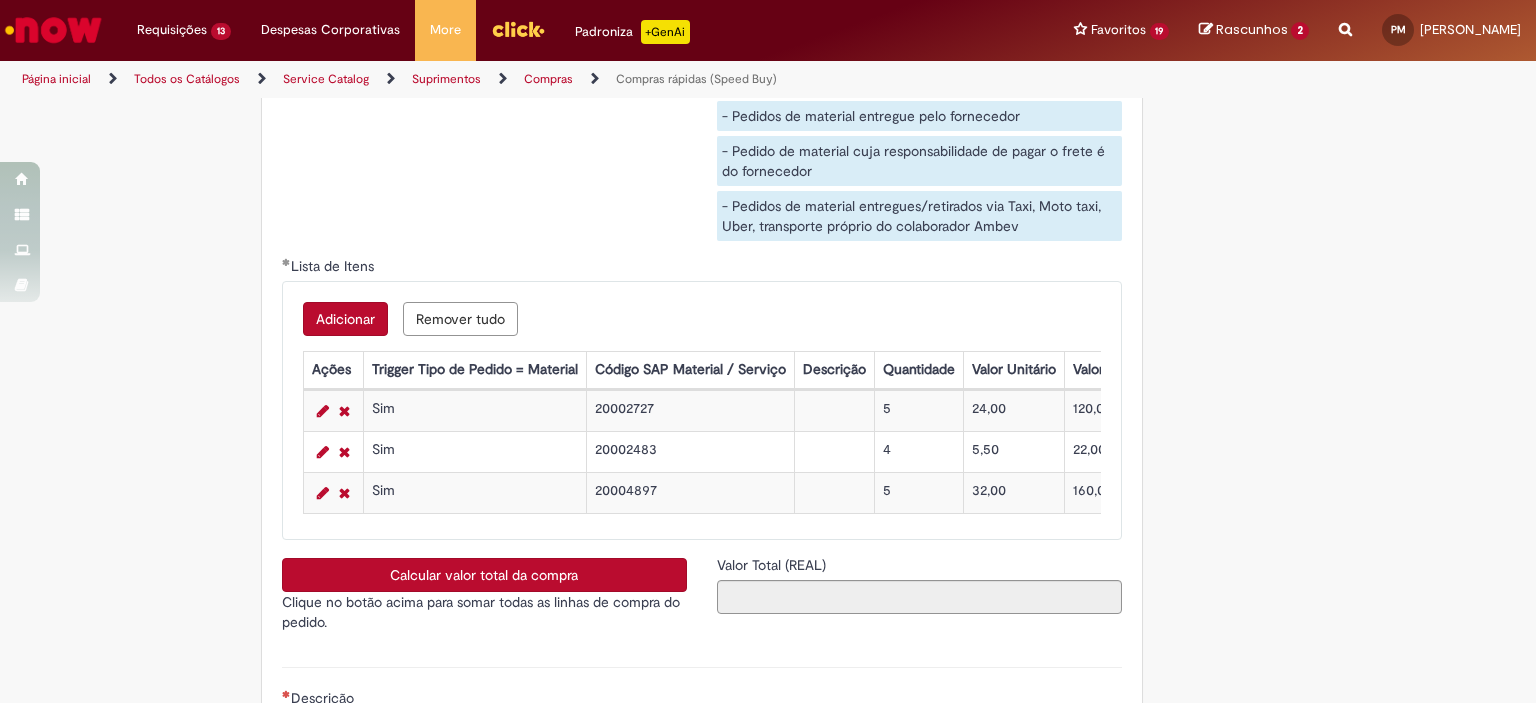 click on "Adicionar" at bounding box center [345, 319] 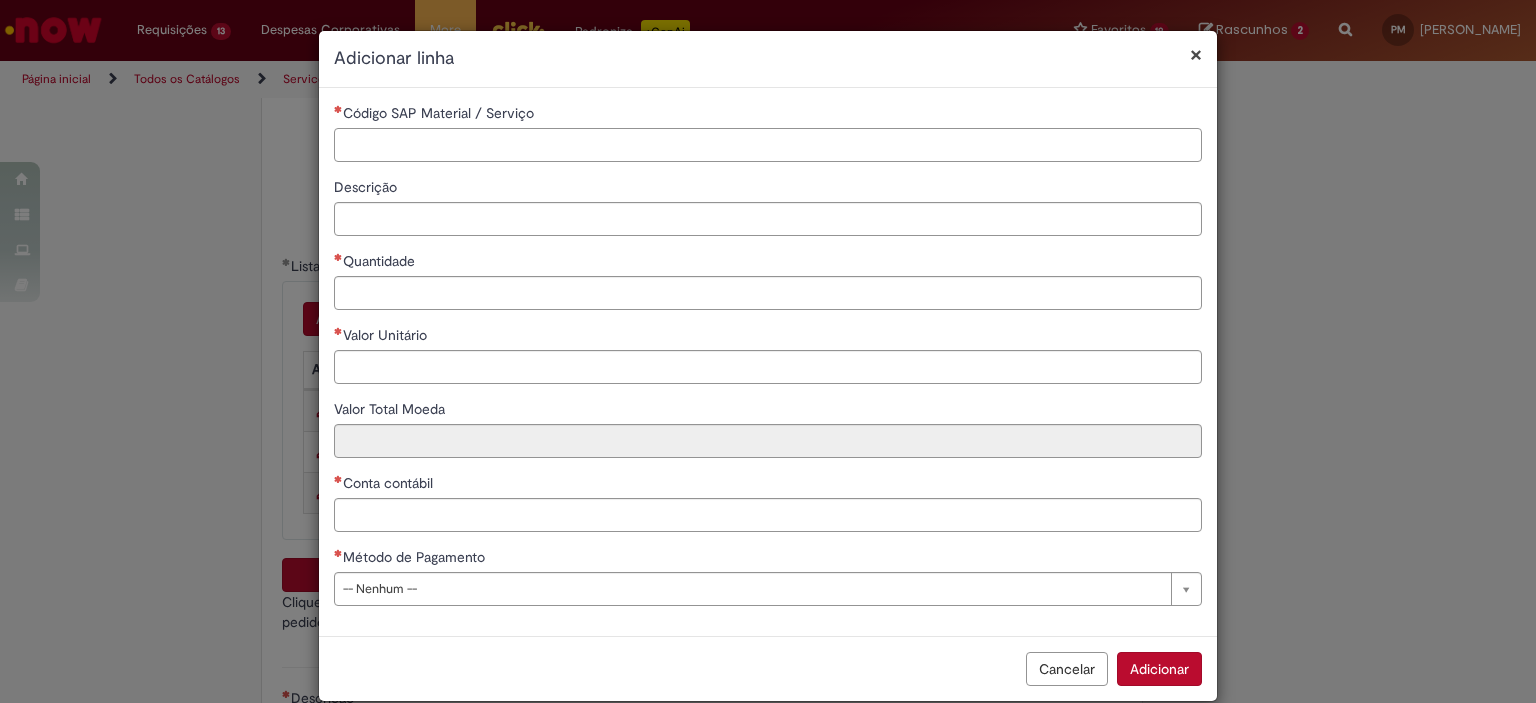 paste on "********" 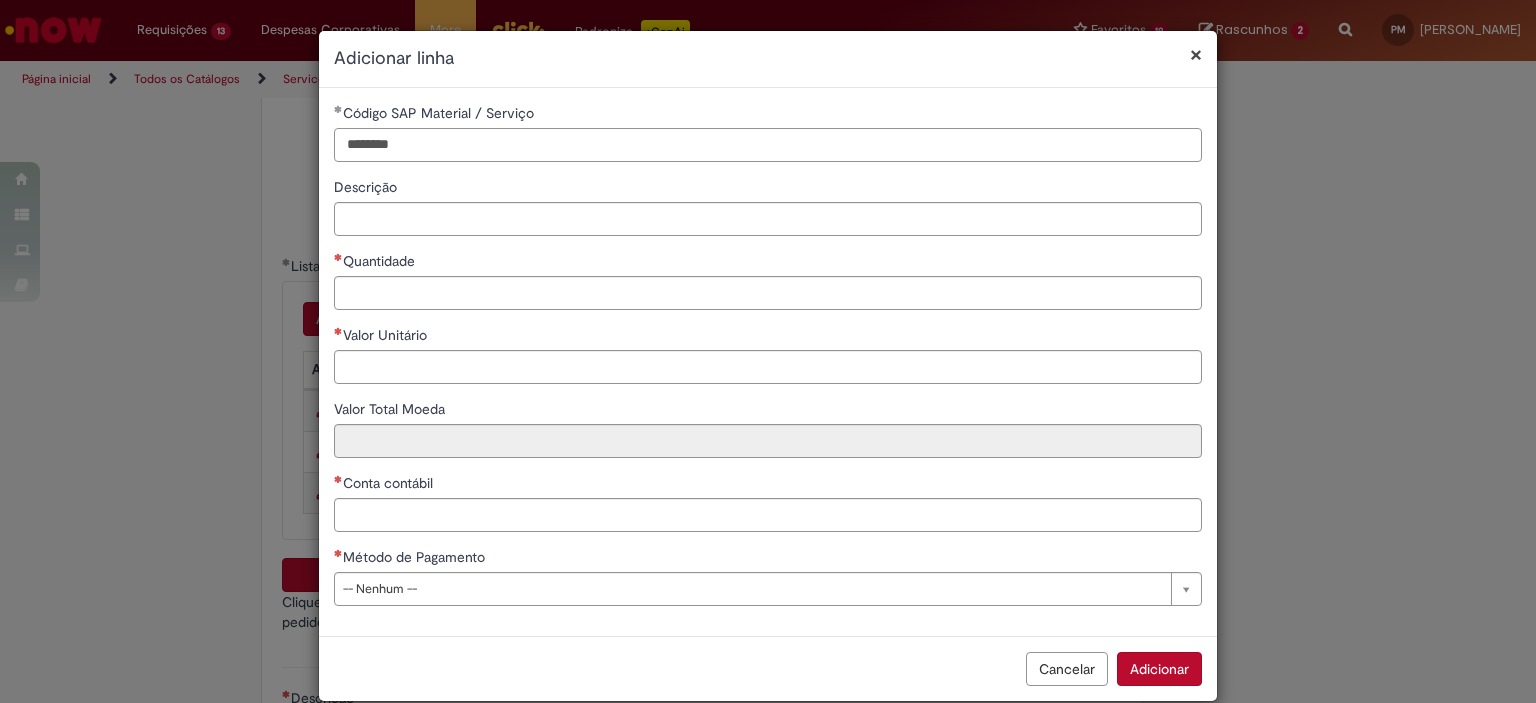 type on "********" 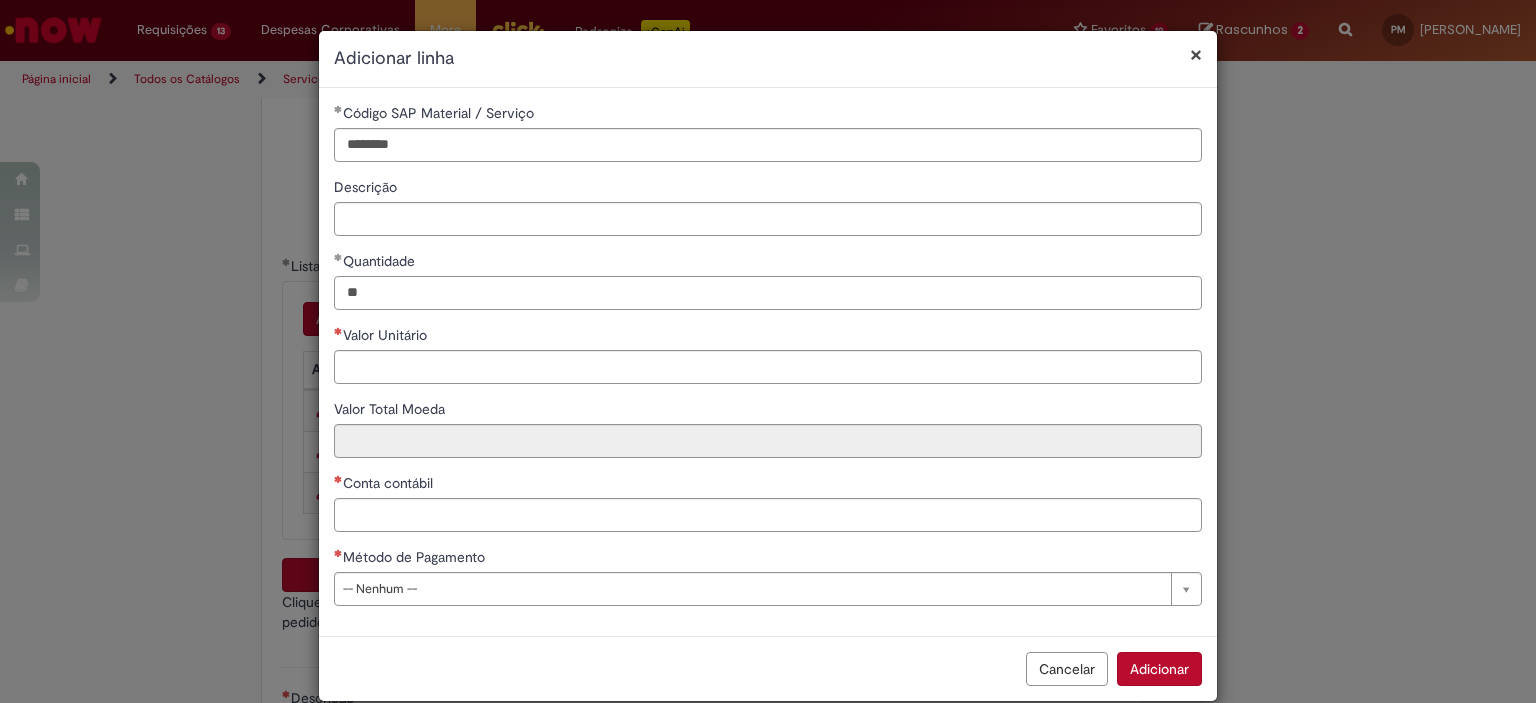 type on "**" 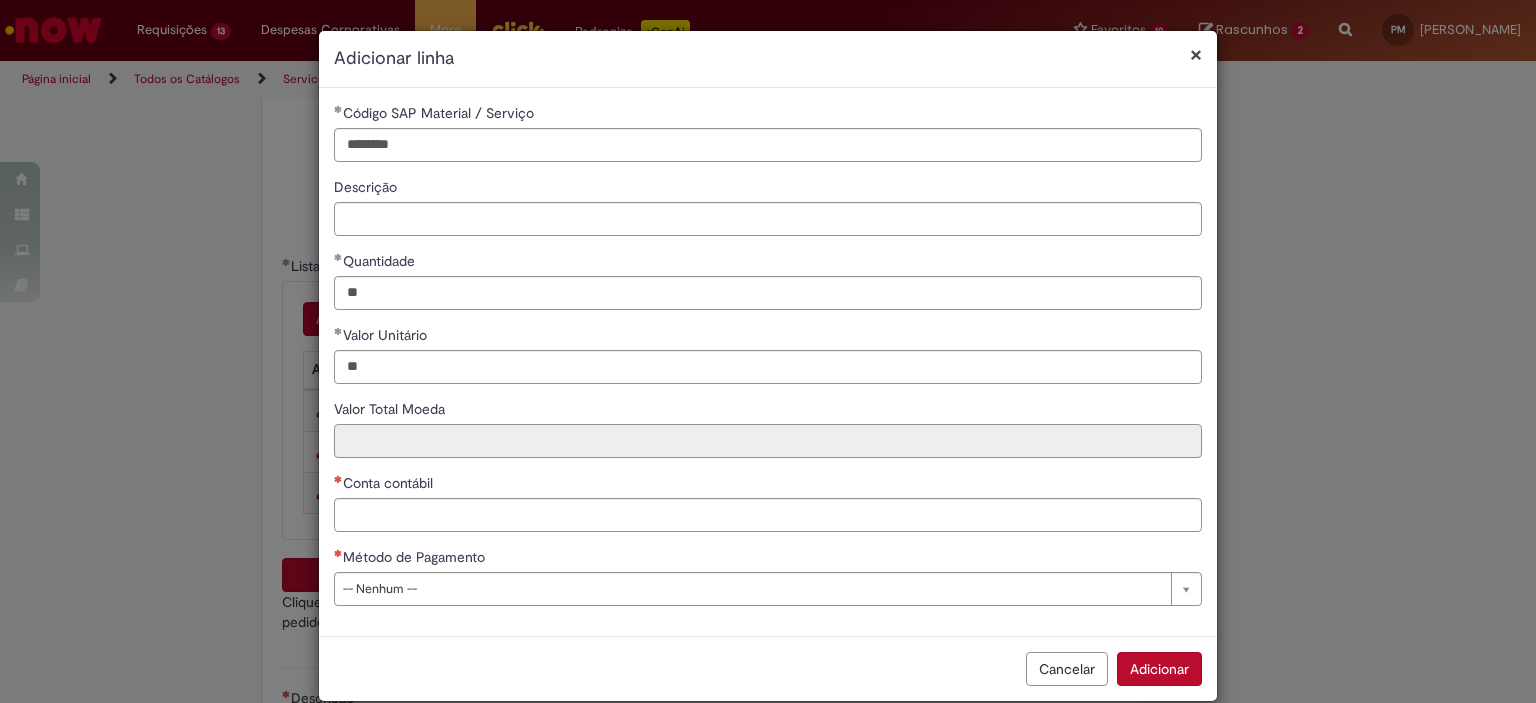type on "*****" 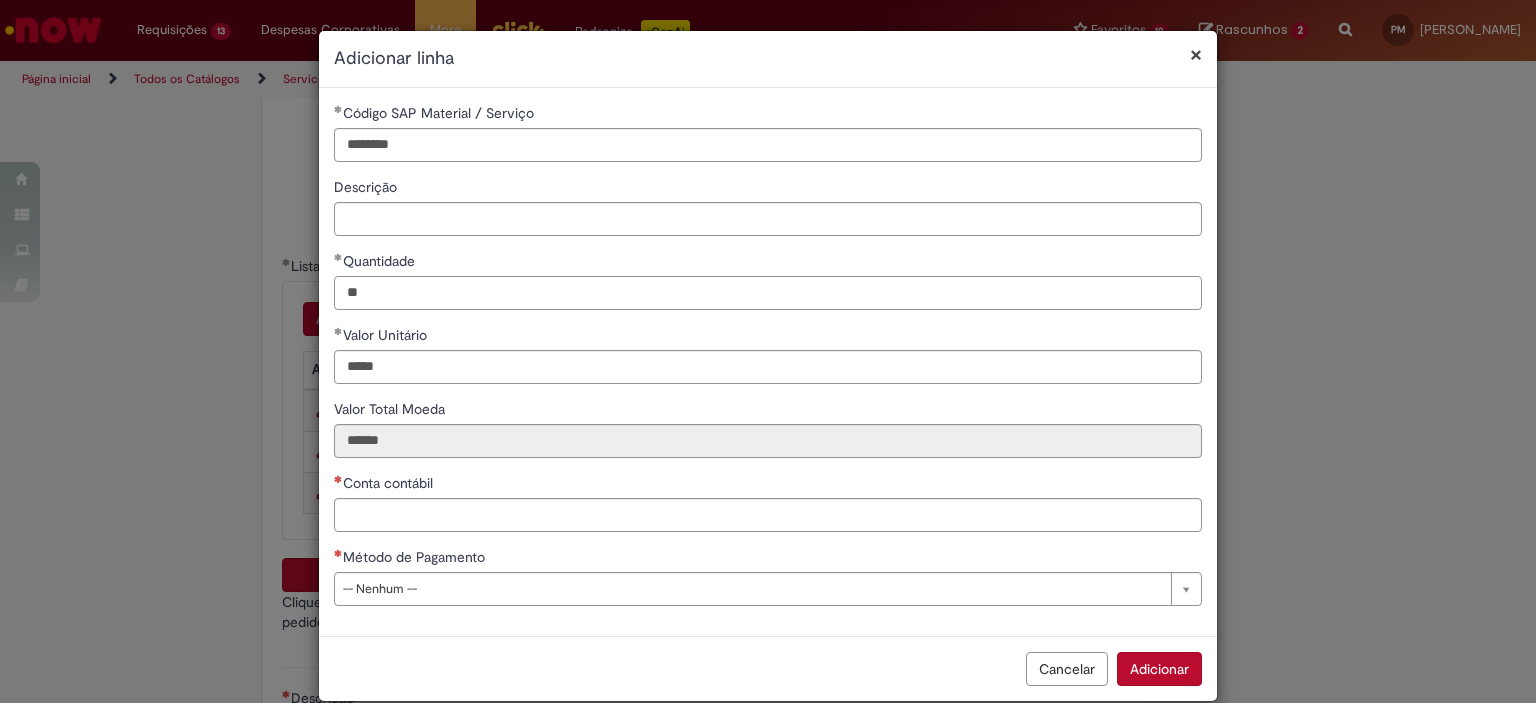 drag, startPoint x: 372, startPoint y: 285, endPoint x: 276, endPoint y: 282, distance: 96.04687 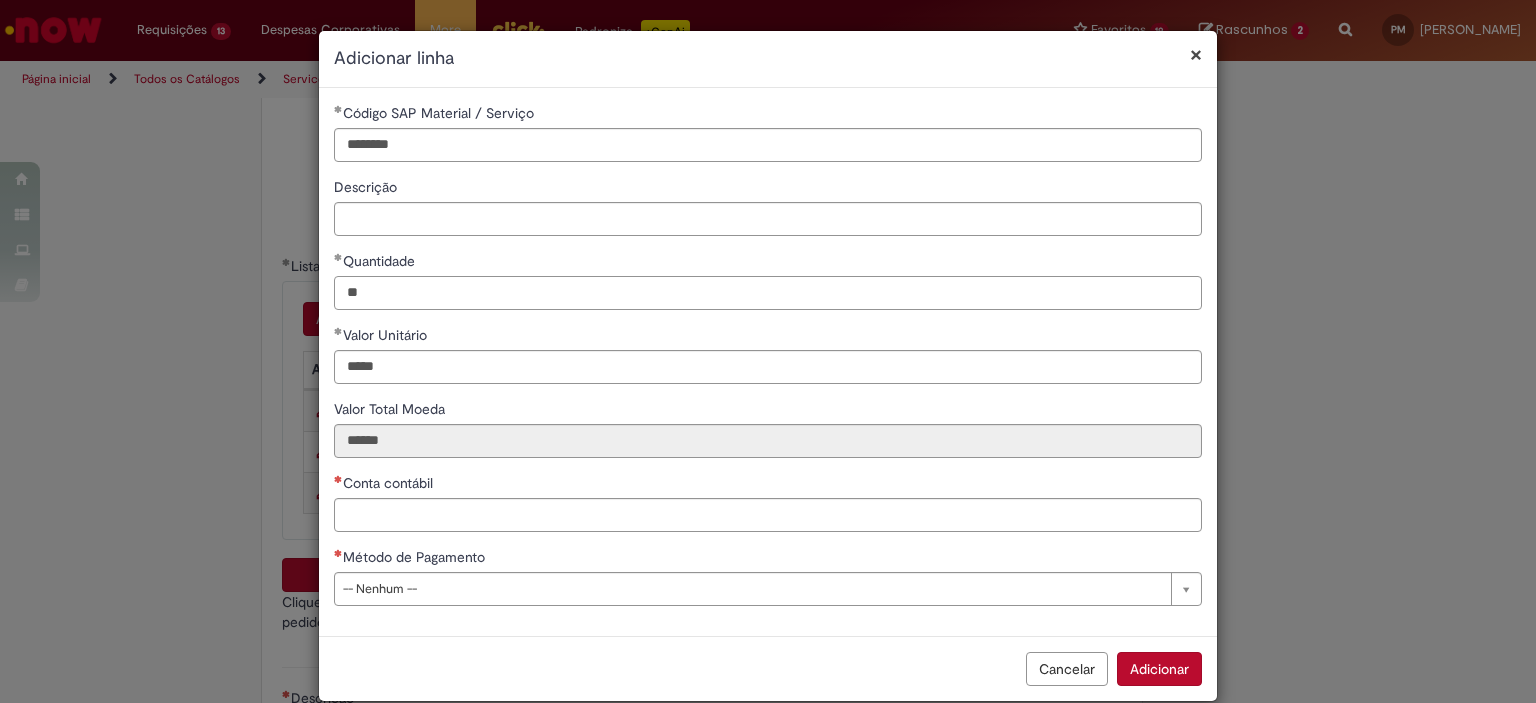 type on "**" 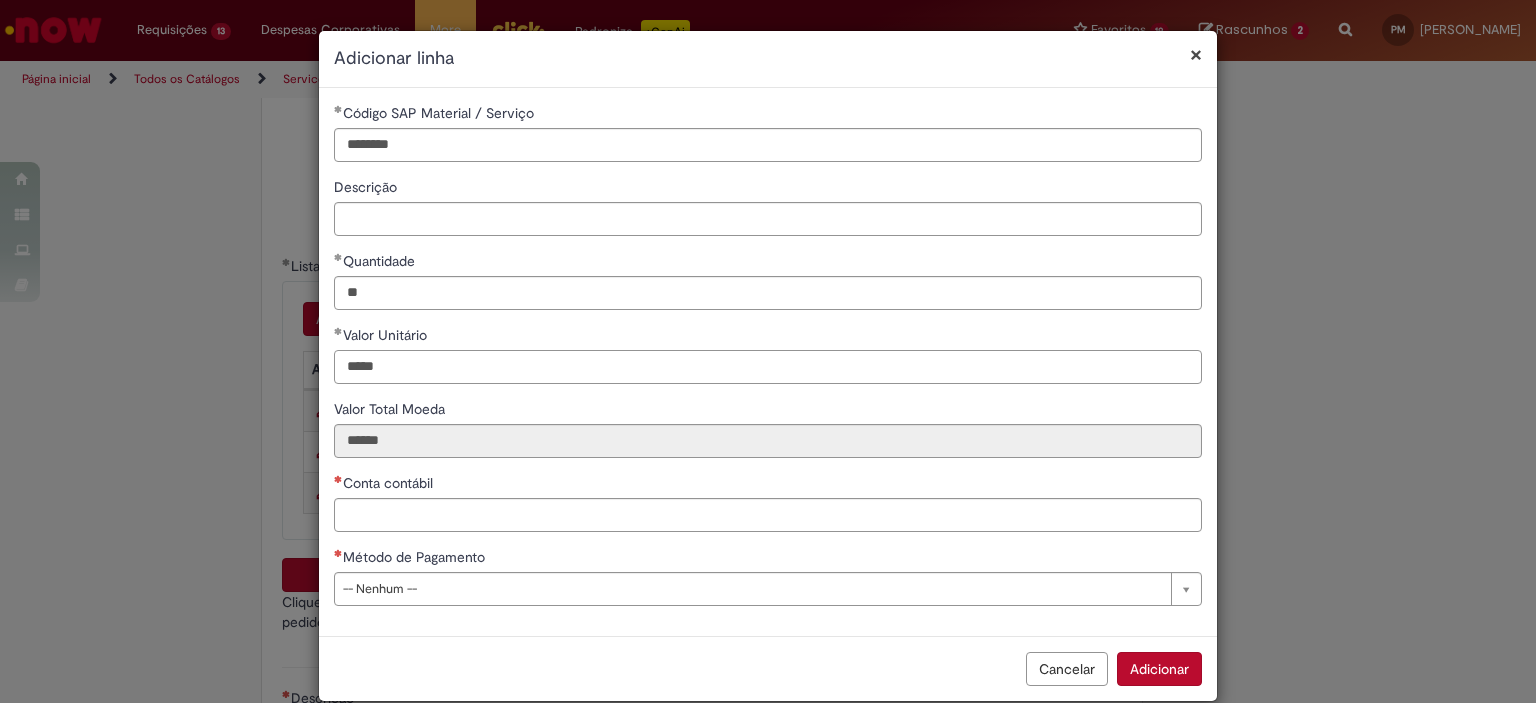 type on "******" 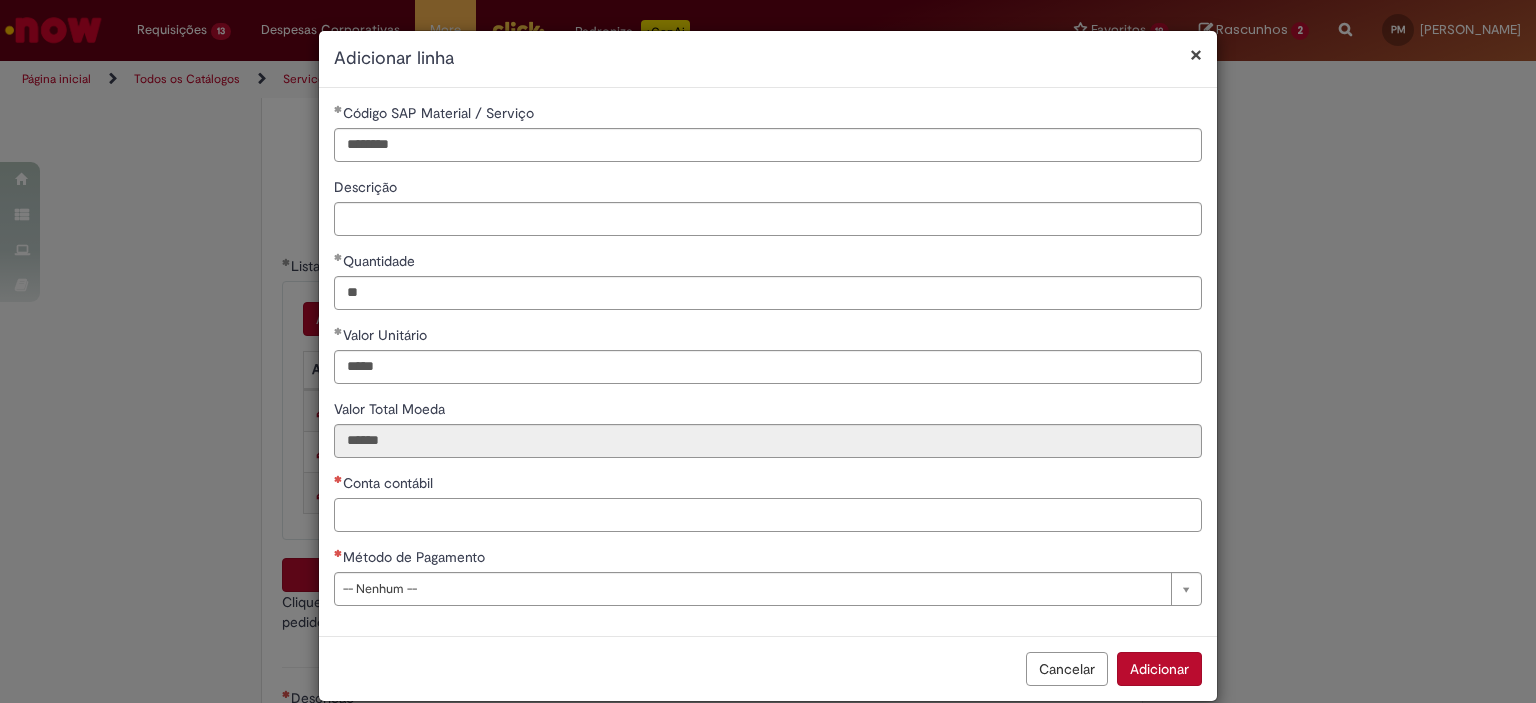 paste on "*******" 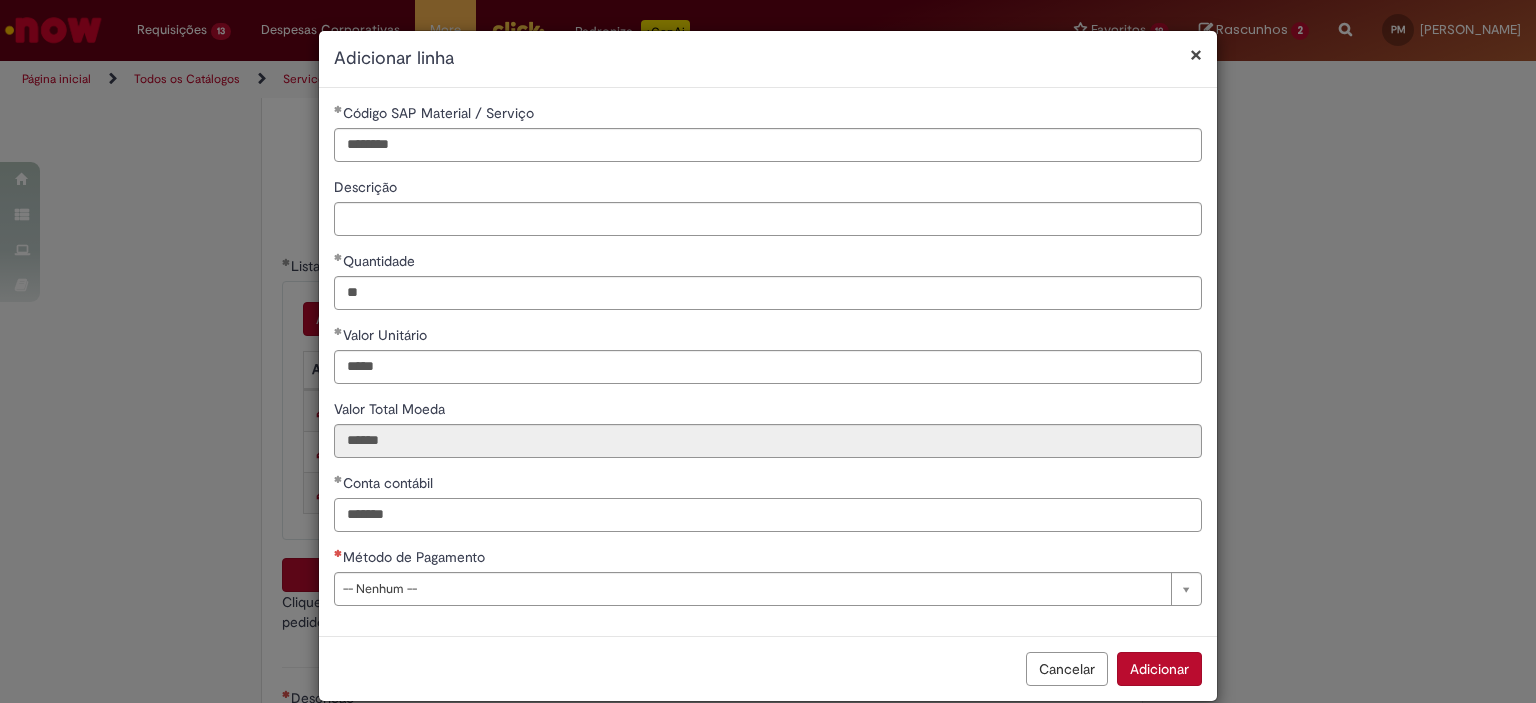 type on "*******" 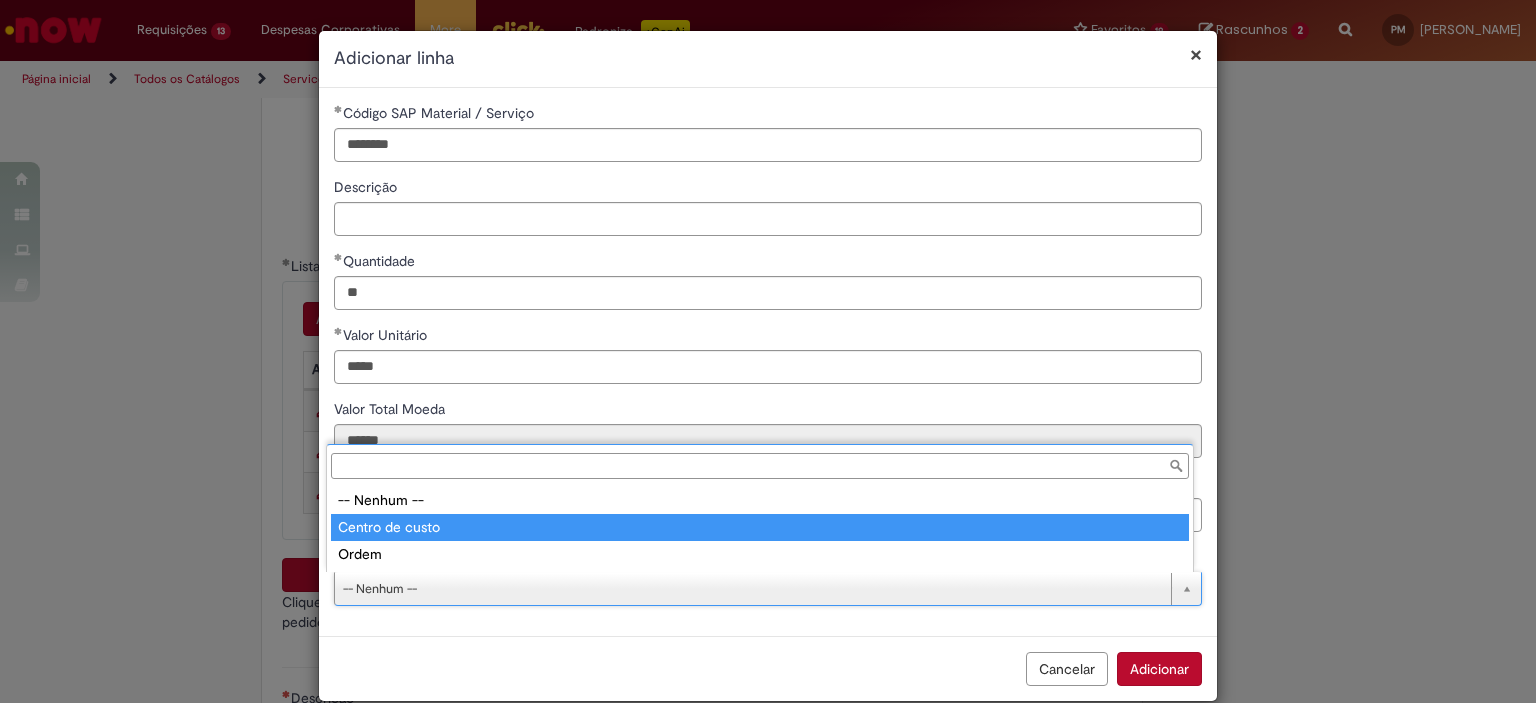 type on "**********" 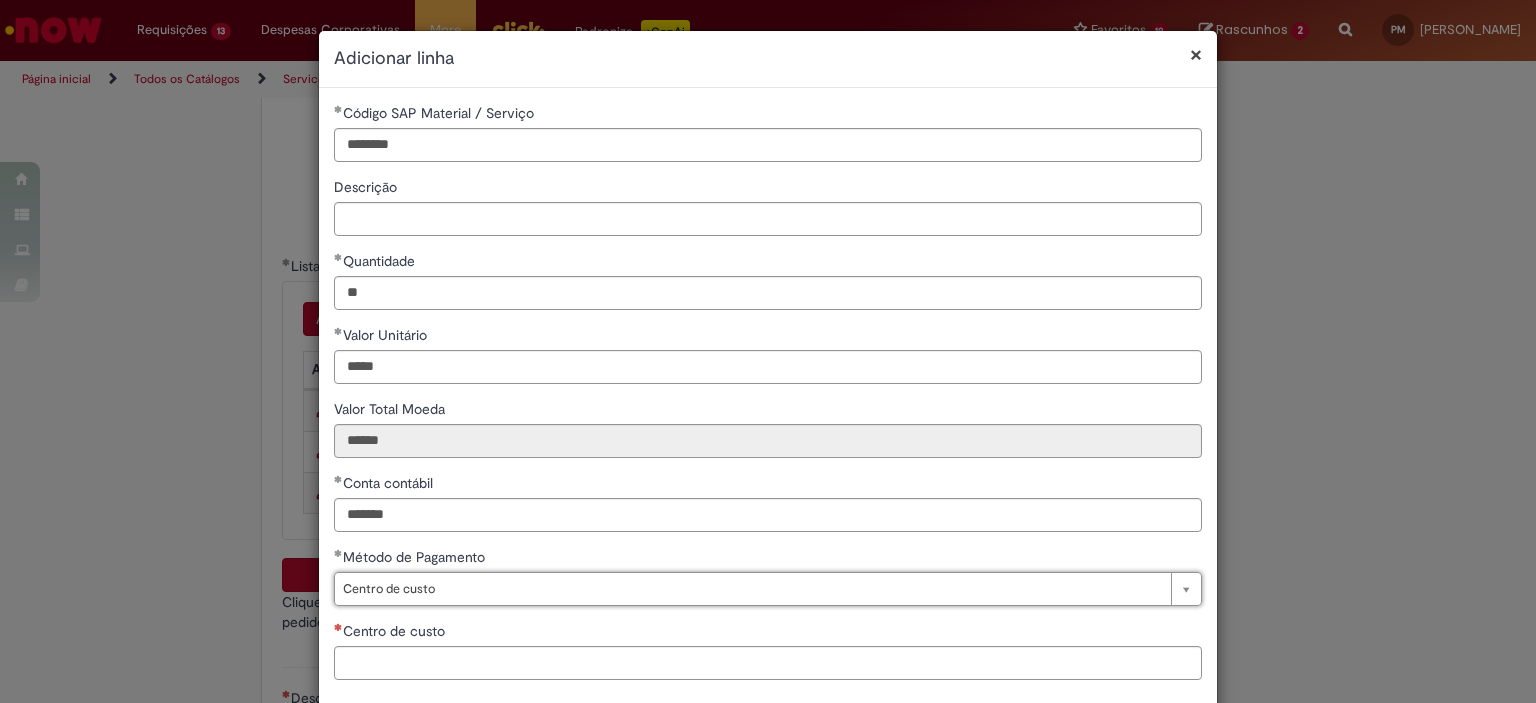 scroll, scrollTop: 101, scrollLeft: 0, axis: vertical 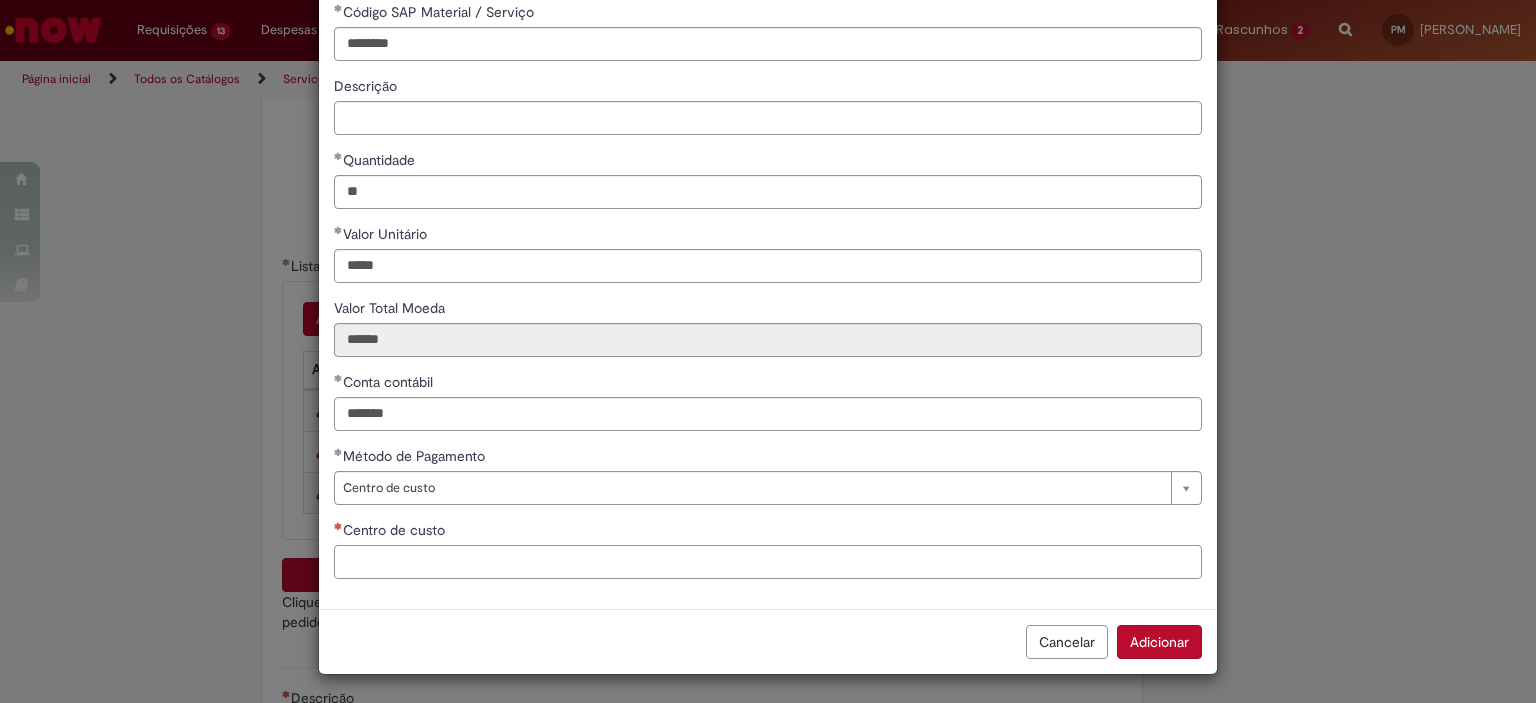 click on "Centro de custo" at bounding box center [768, 562] 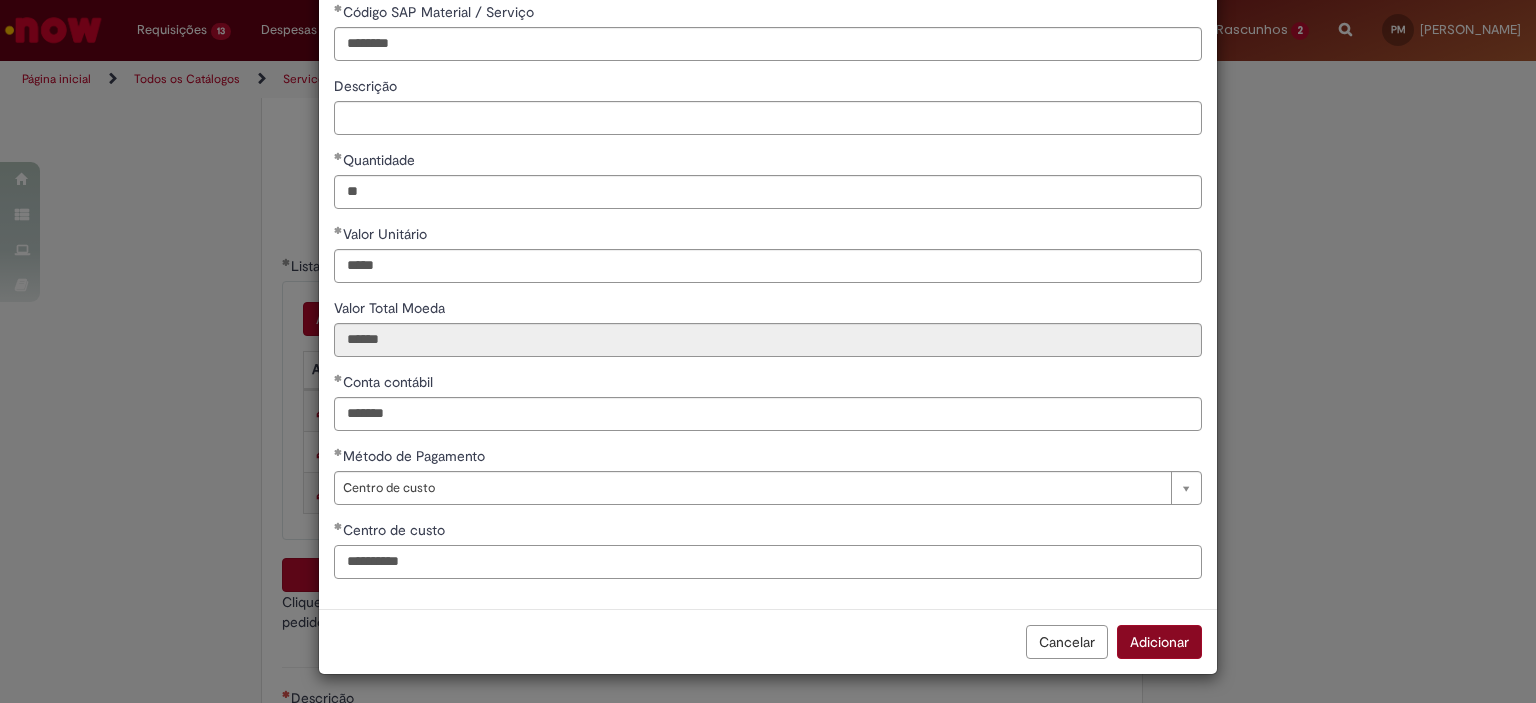 type on "**********" 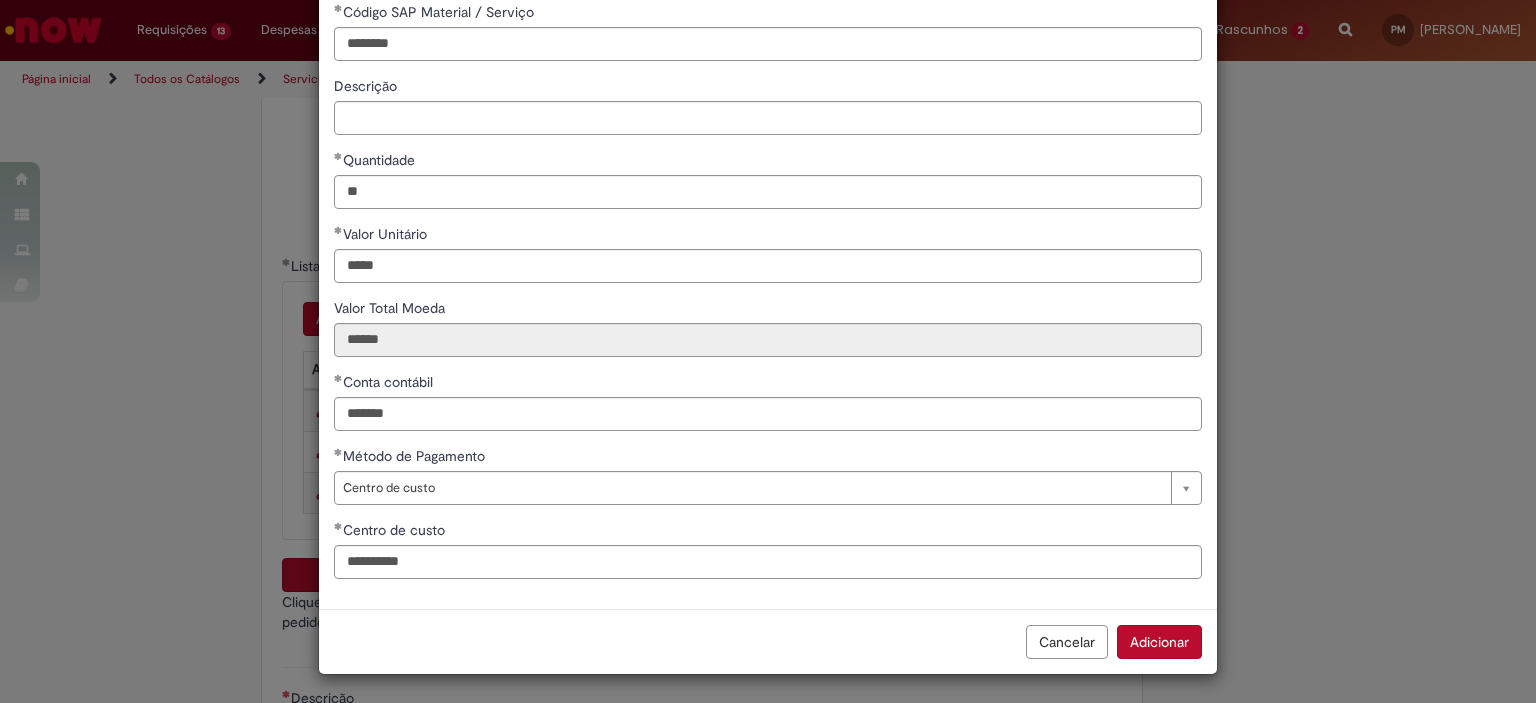 click on "Adicionar" at bounding box center (1159, 642) 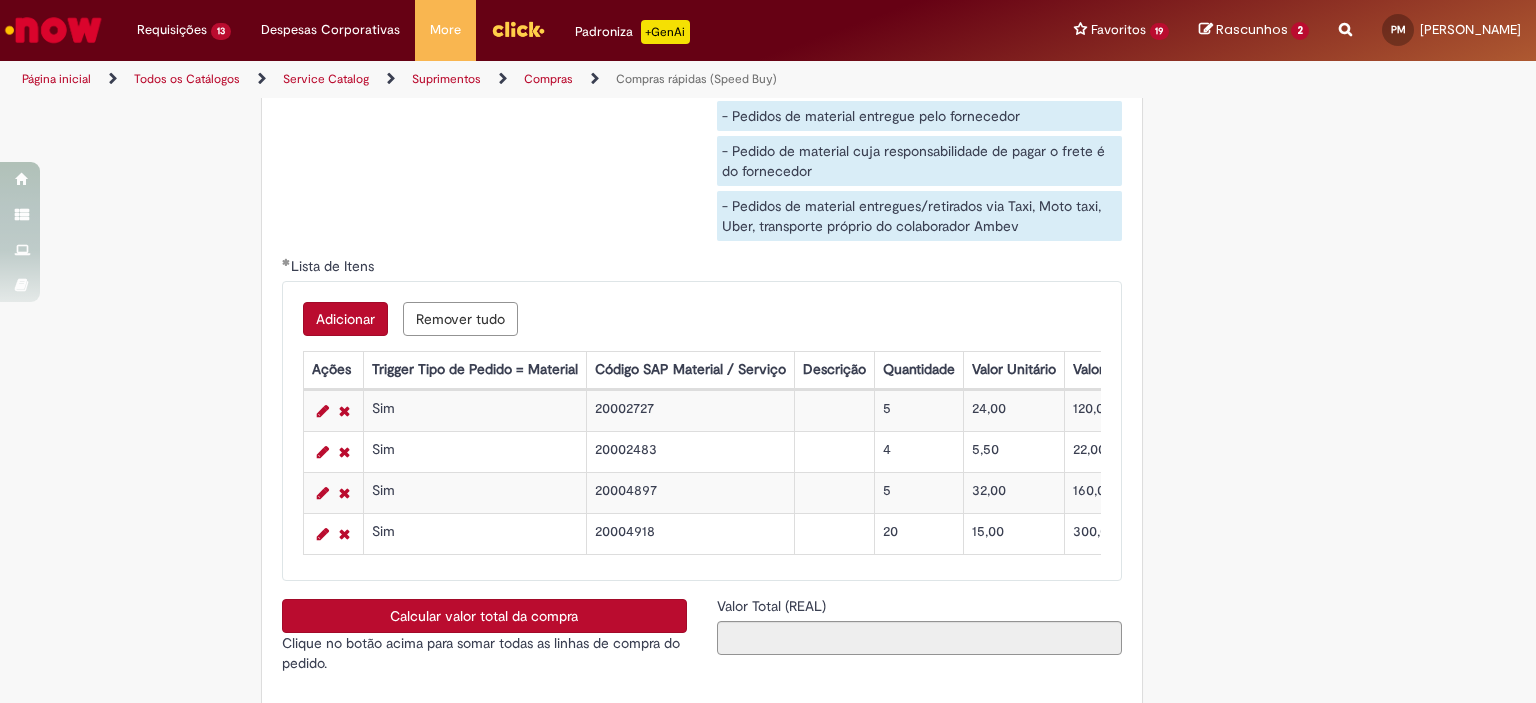 click on "Adicionar" at bounding box center [345, 319] 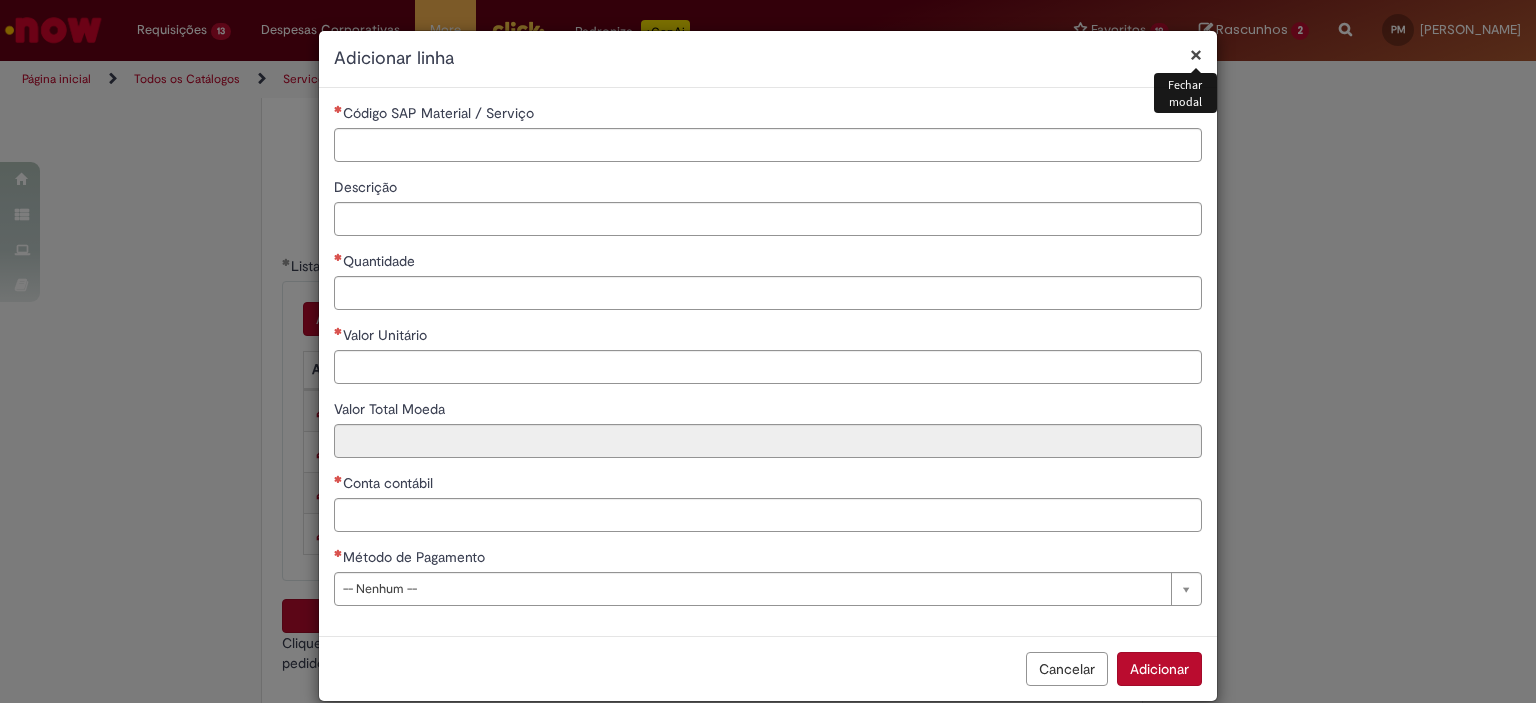 type 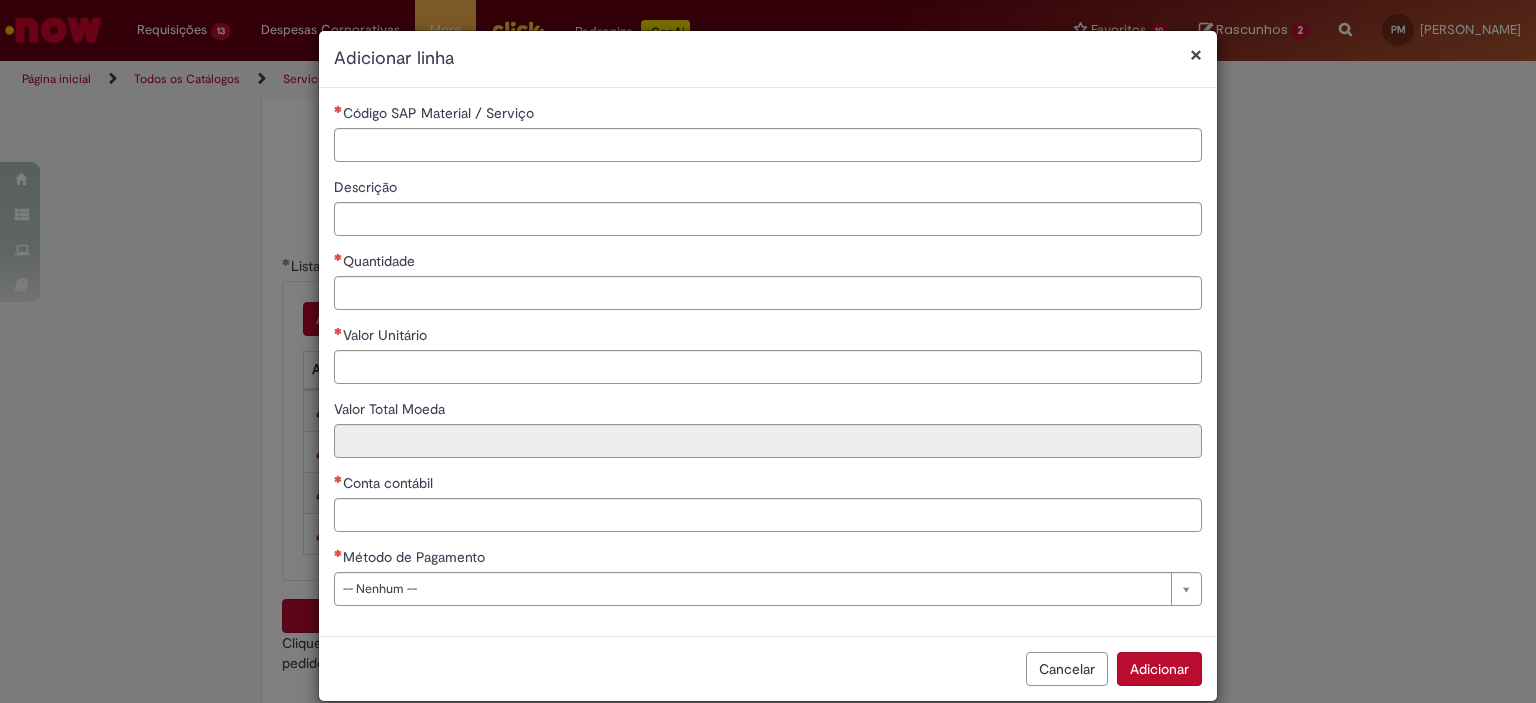 drag, startPoint x: 576, startPoint y: 126, endPoint x: 612, endPoint y: 151, distance: 43.829212 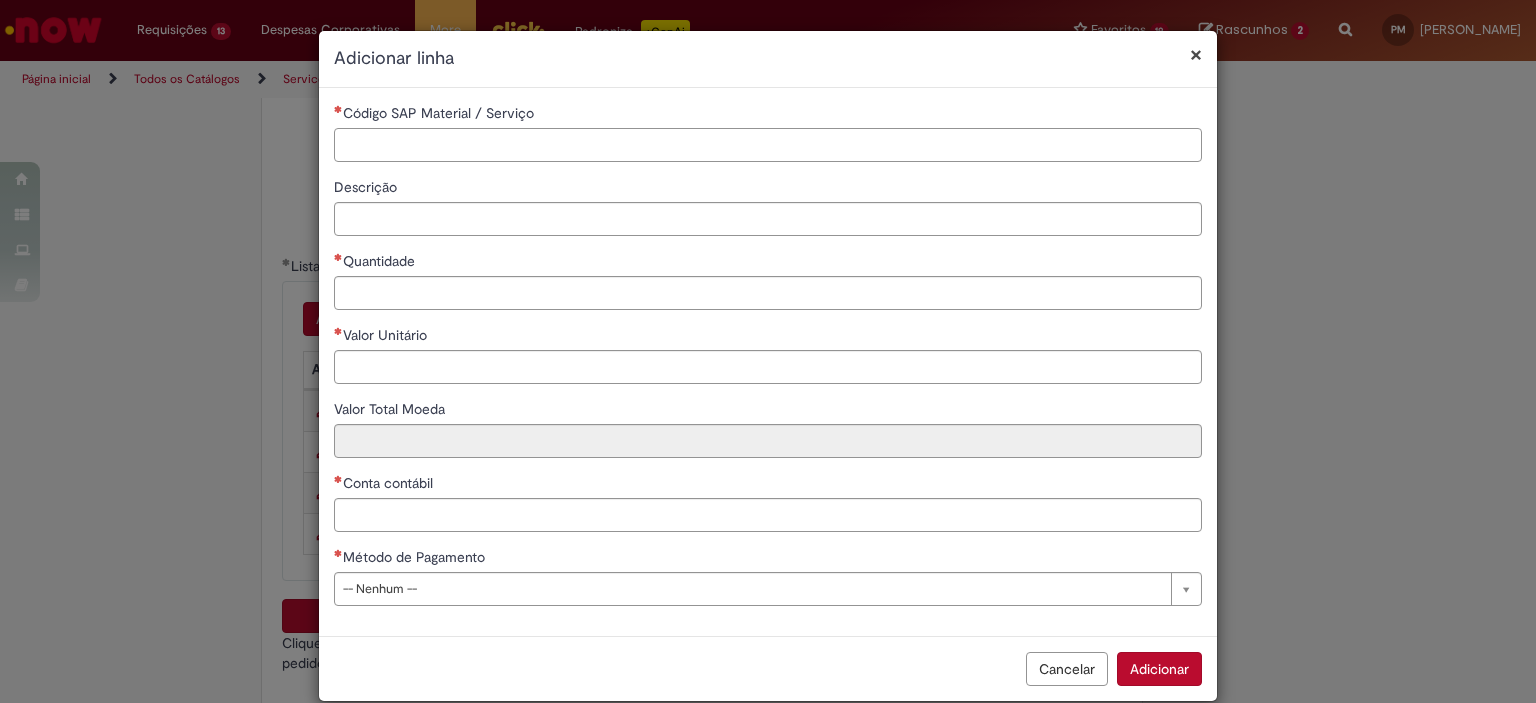 click on "Código SAP Material / Serviço" at bounding box center [768, 145] 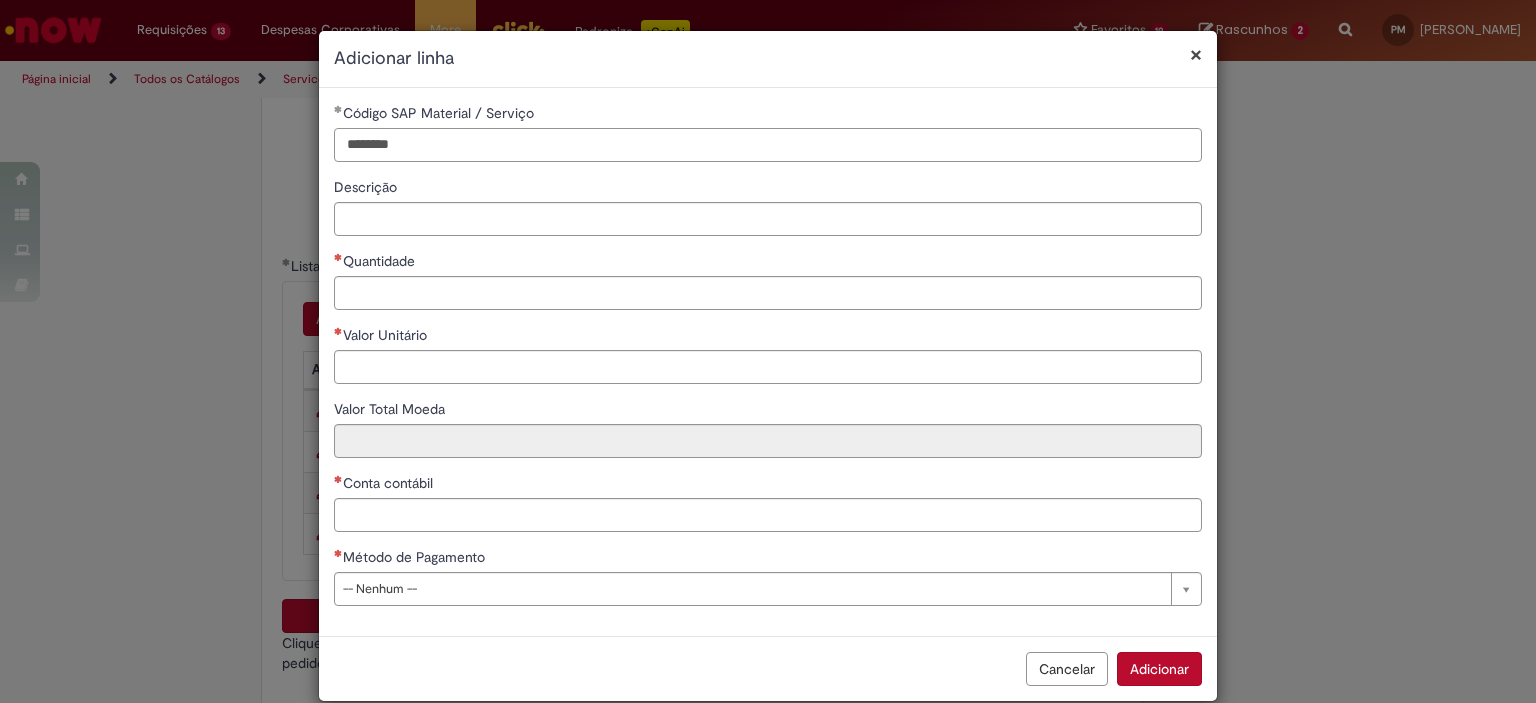 type on "********" 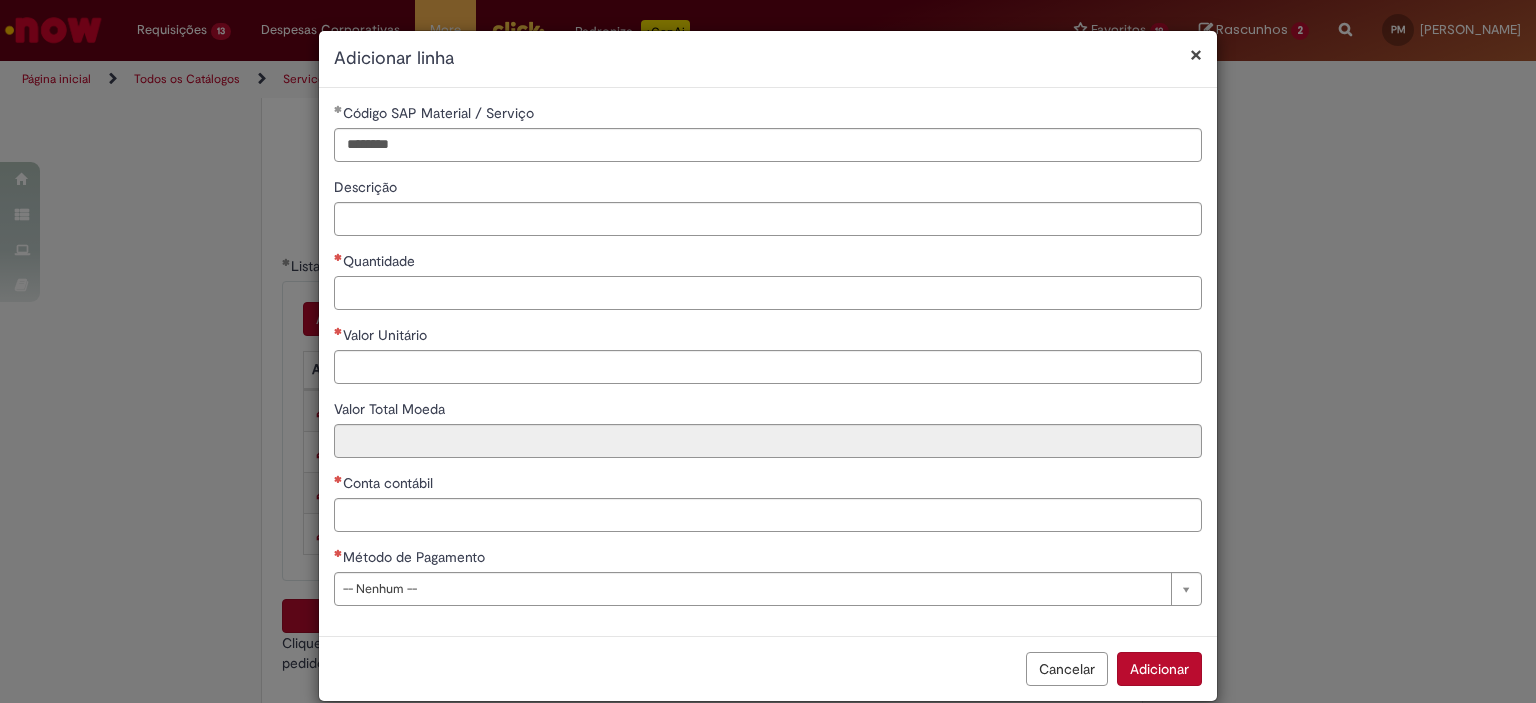 click on "Quantidade" at bounding box center (768, 293) 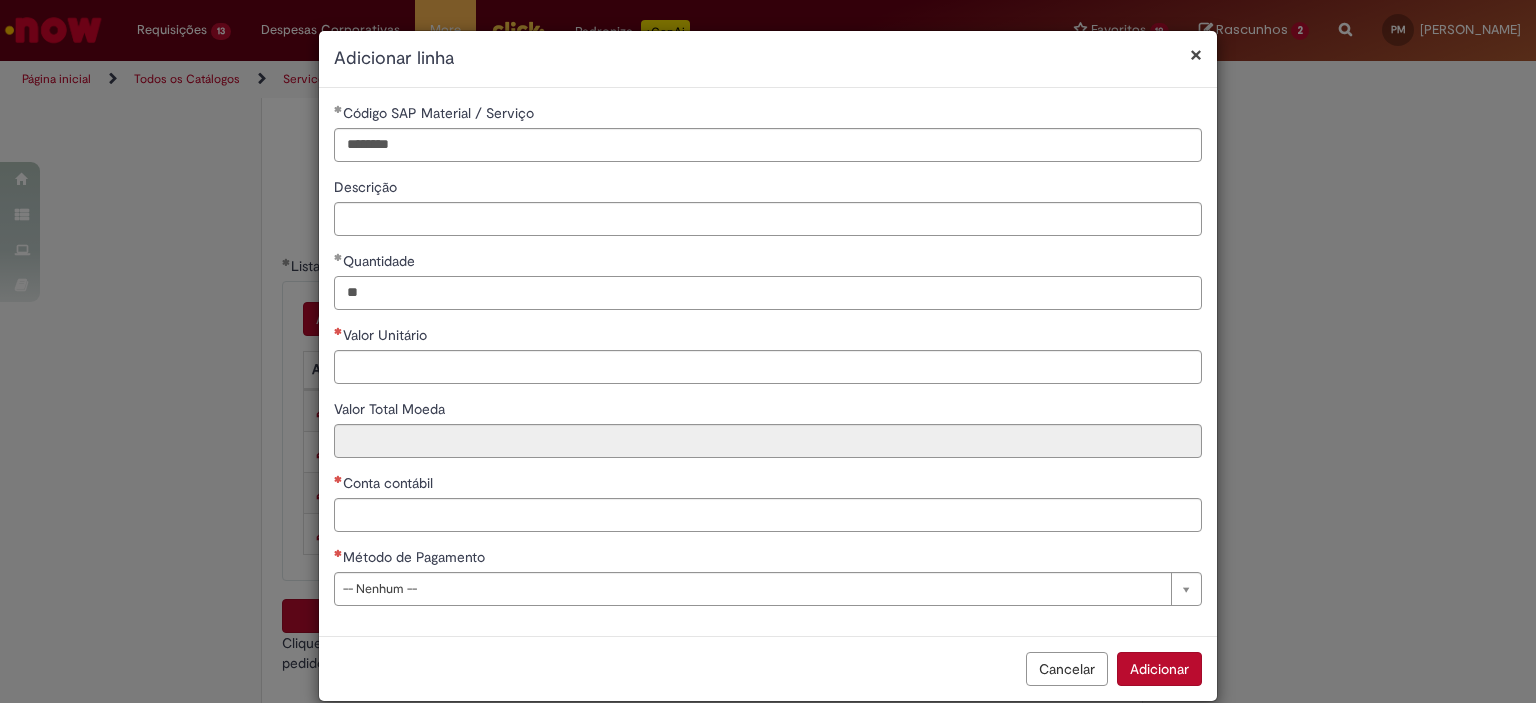 type on "**" 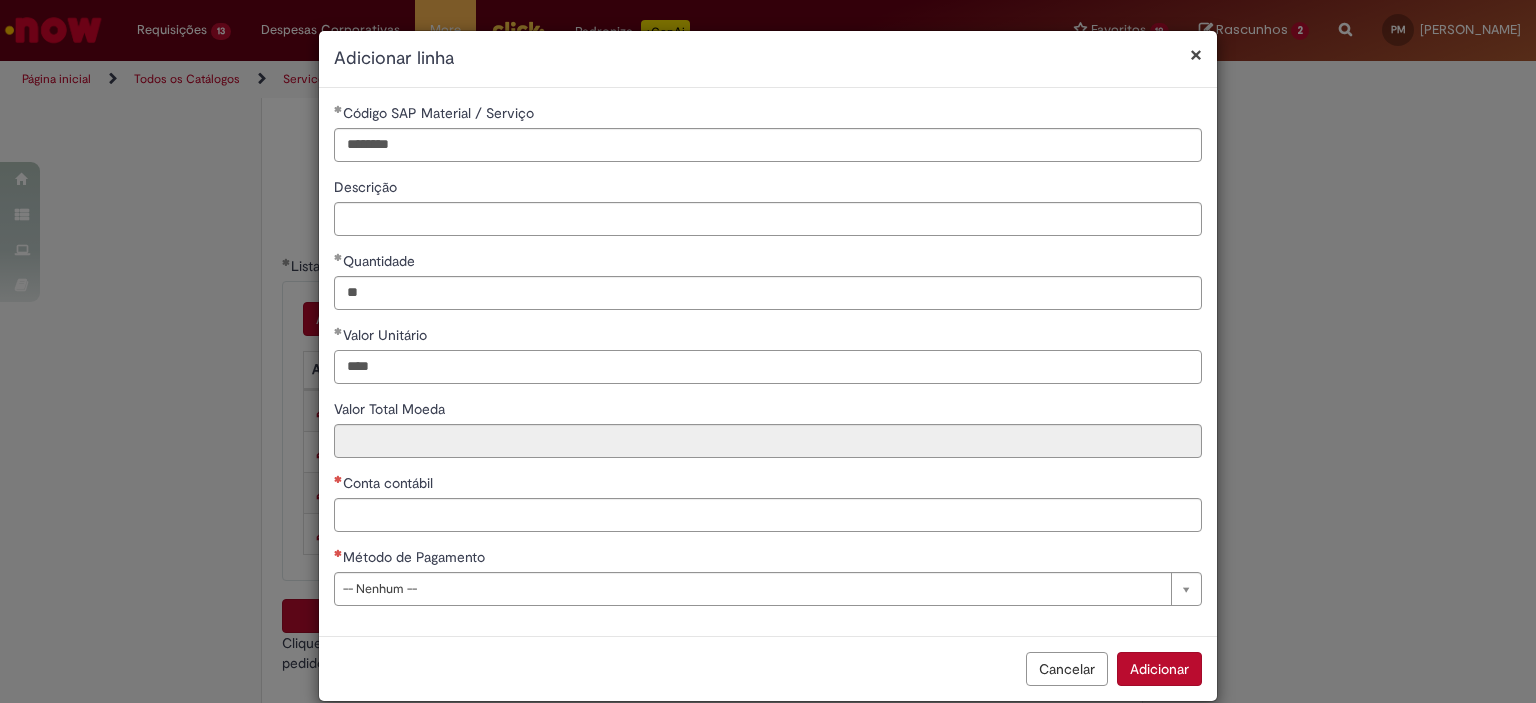 type on "****" 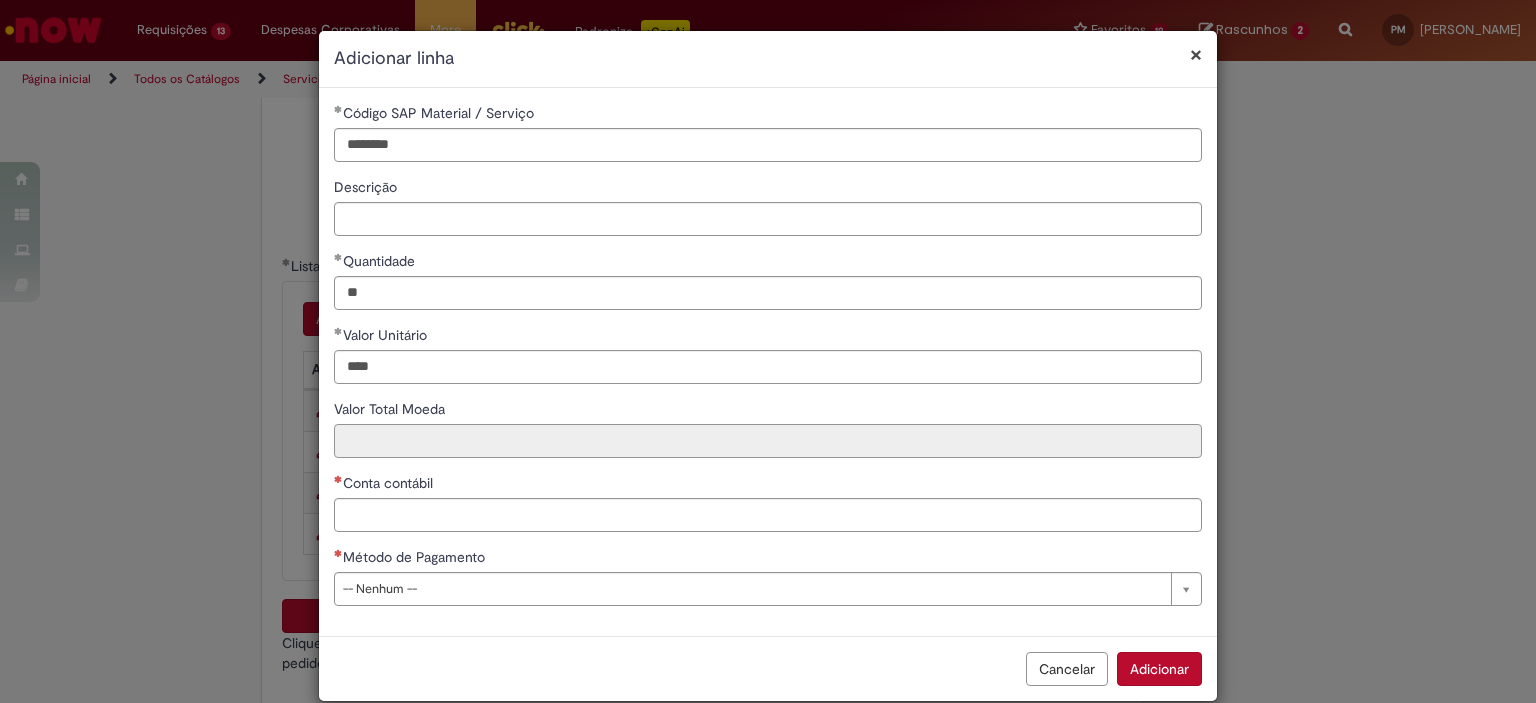 type on "*****" 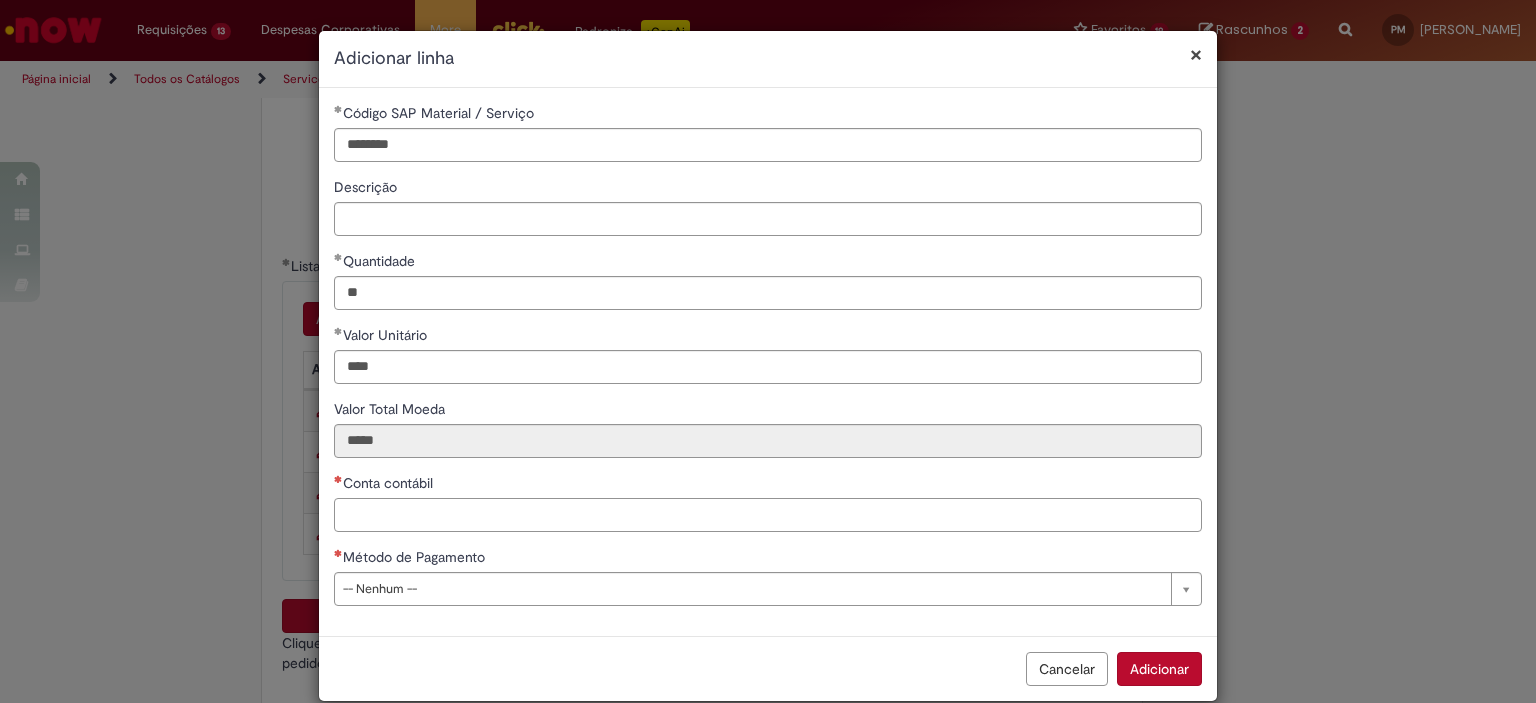 paste on "*******" 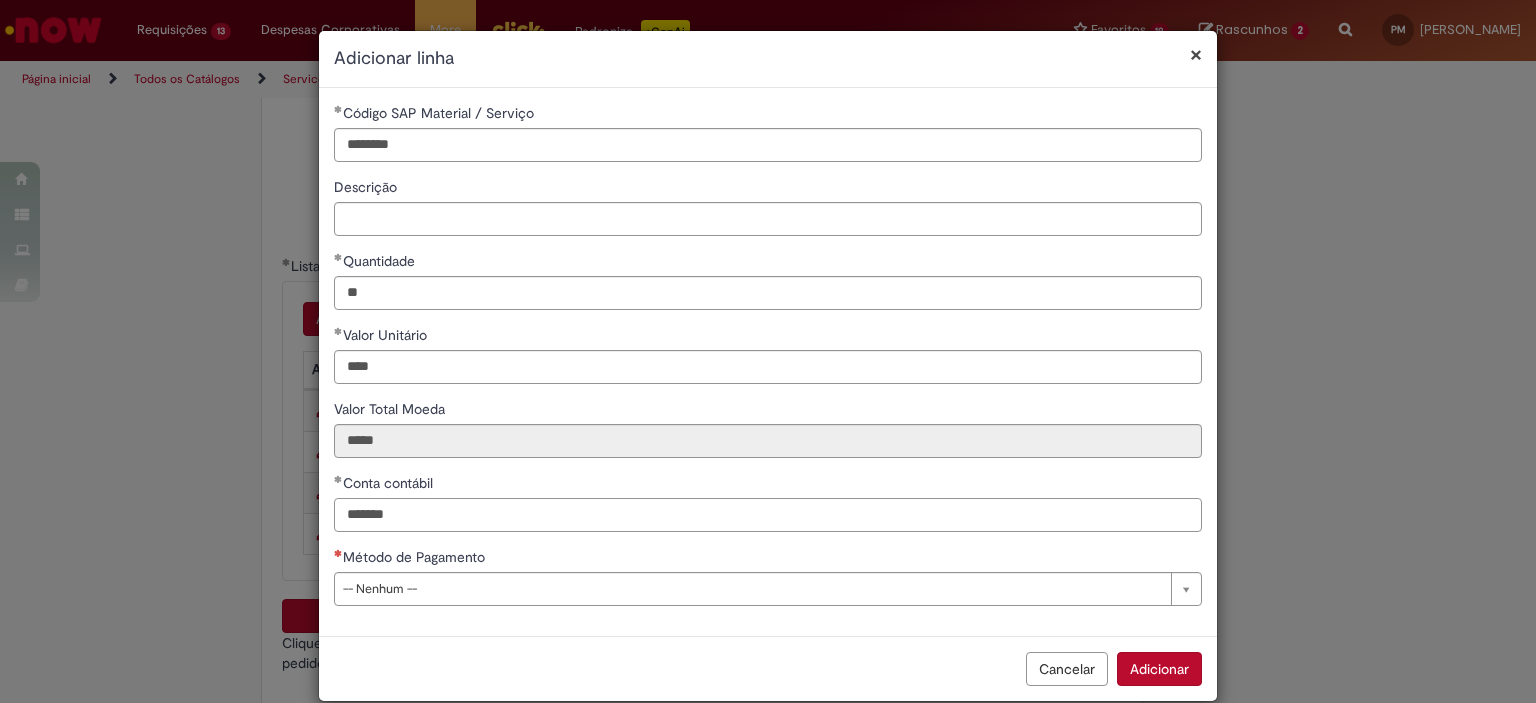 type on "*******" 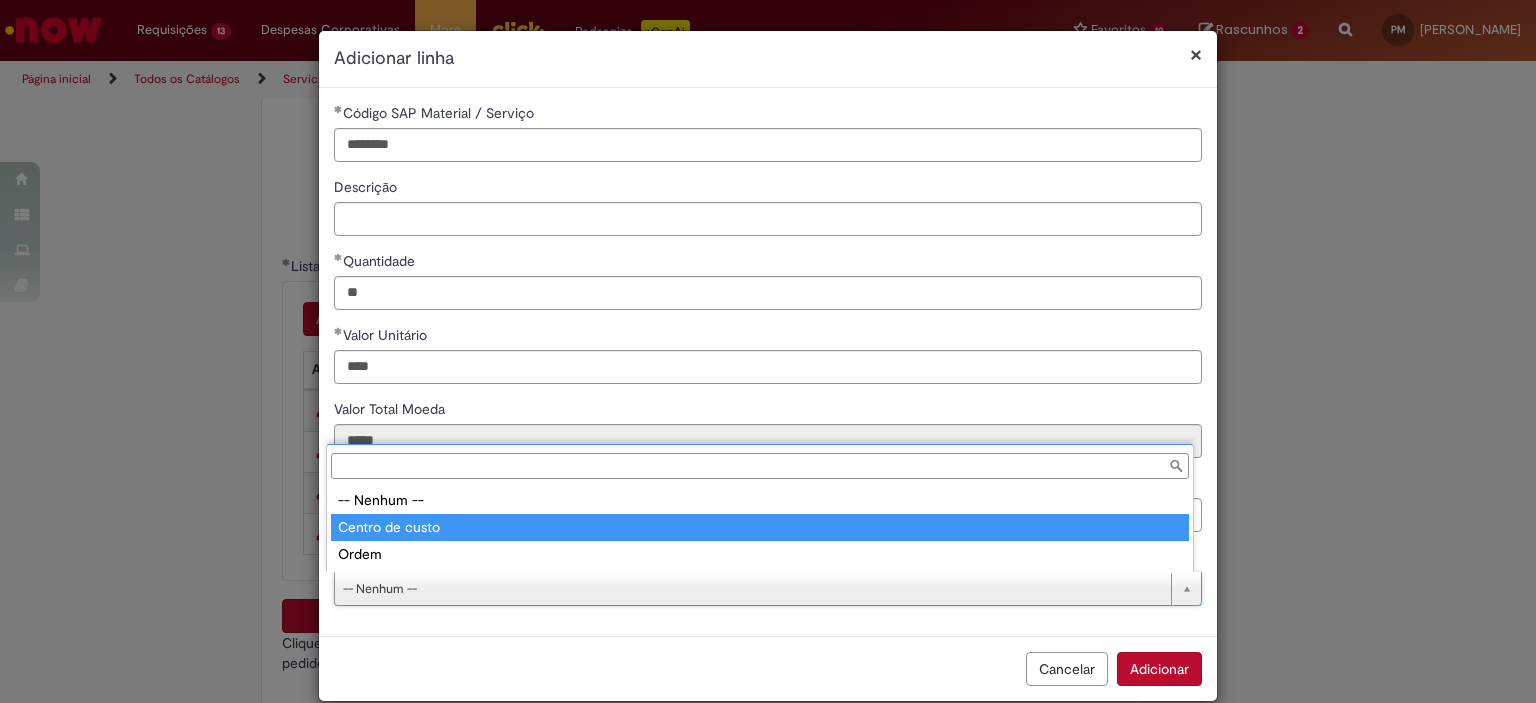 type on "**********" 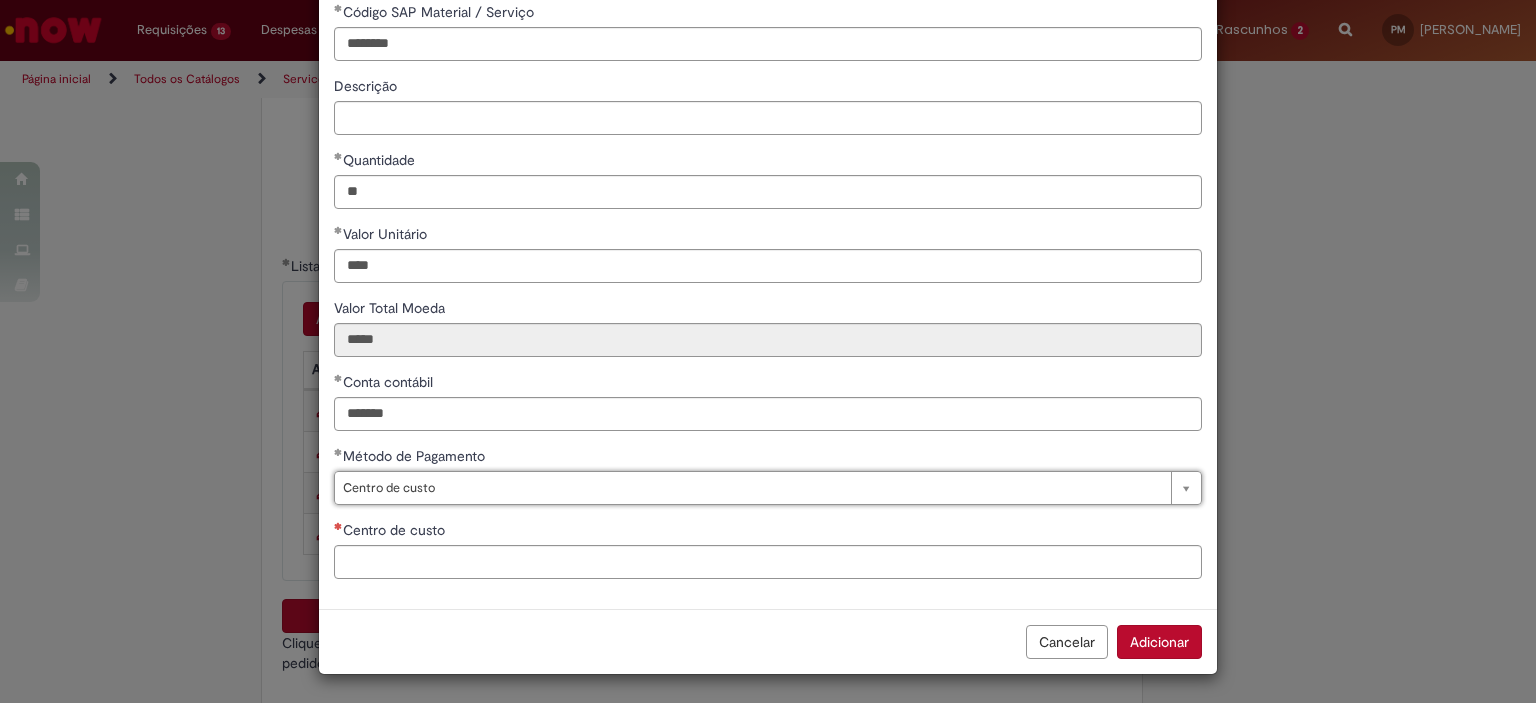 scroll, scrollTop: 100, scrollLeft: 0, axis: vertical 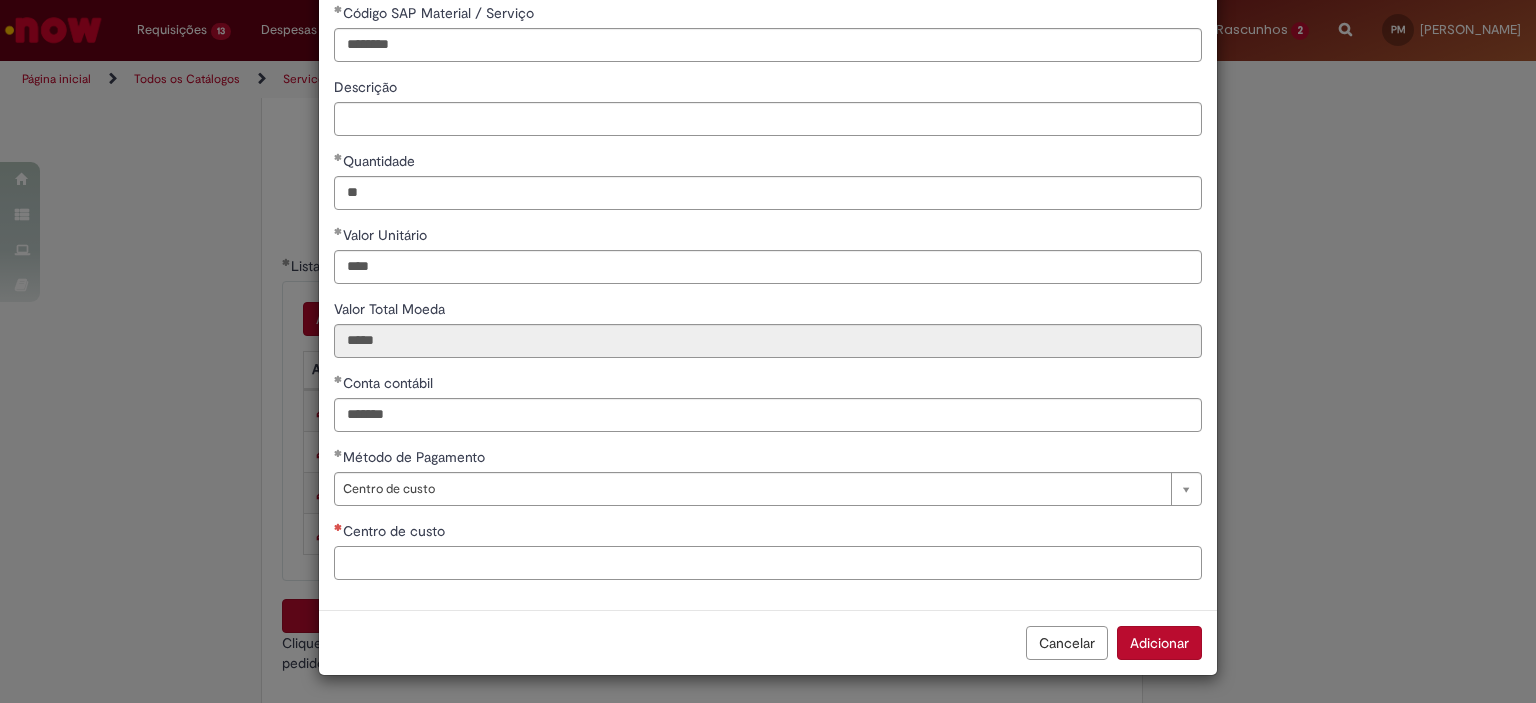 click on "Centro de custo" at bounding box center (768, 563) 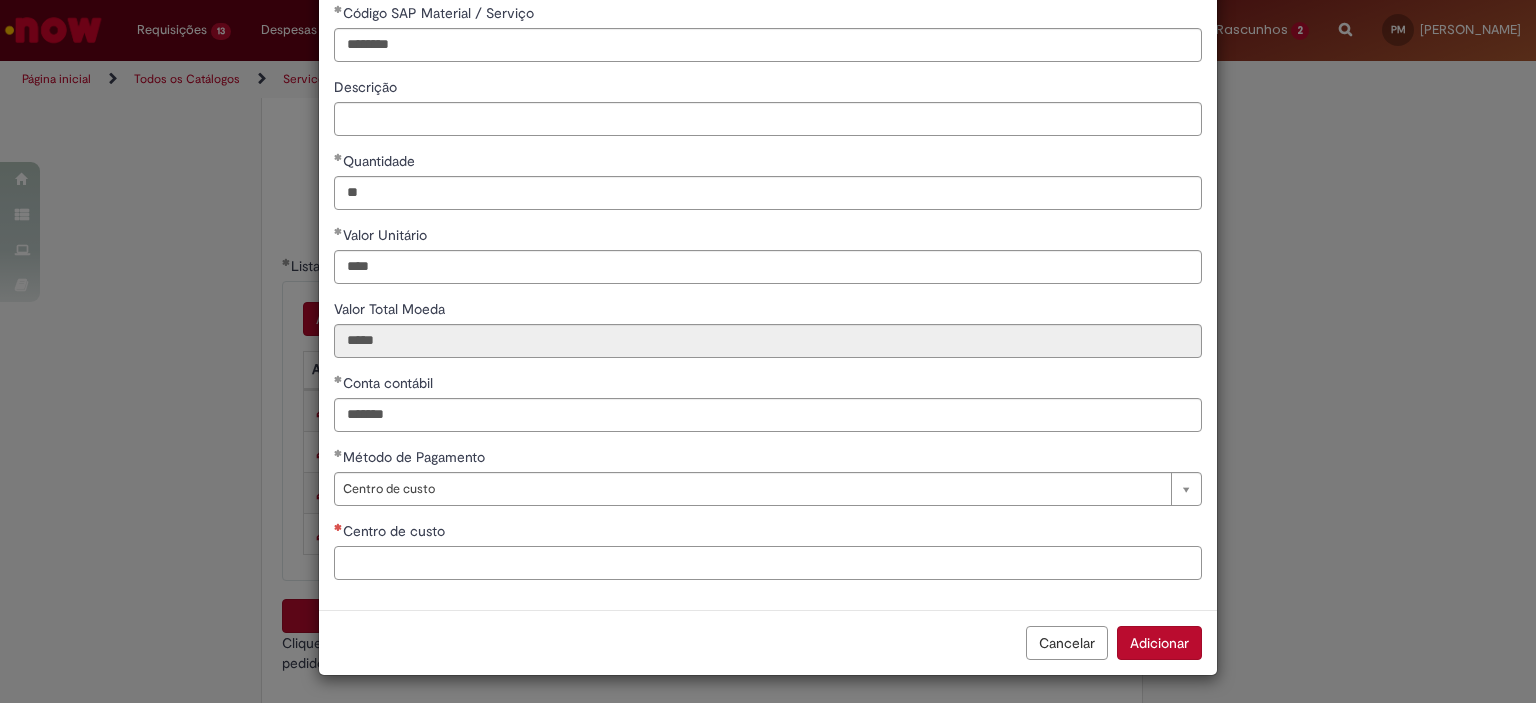 paste on "**********" 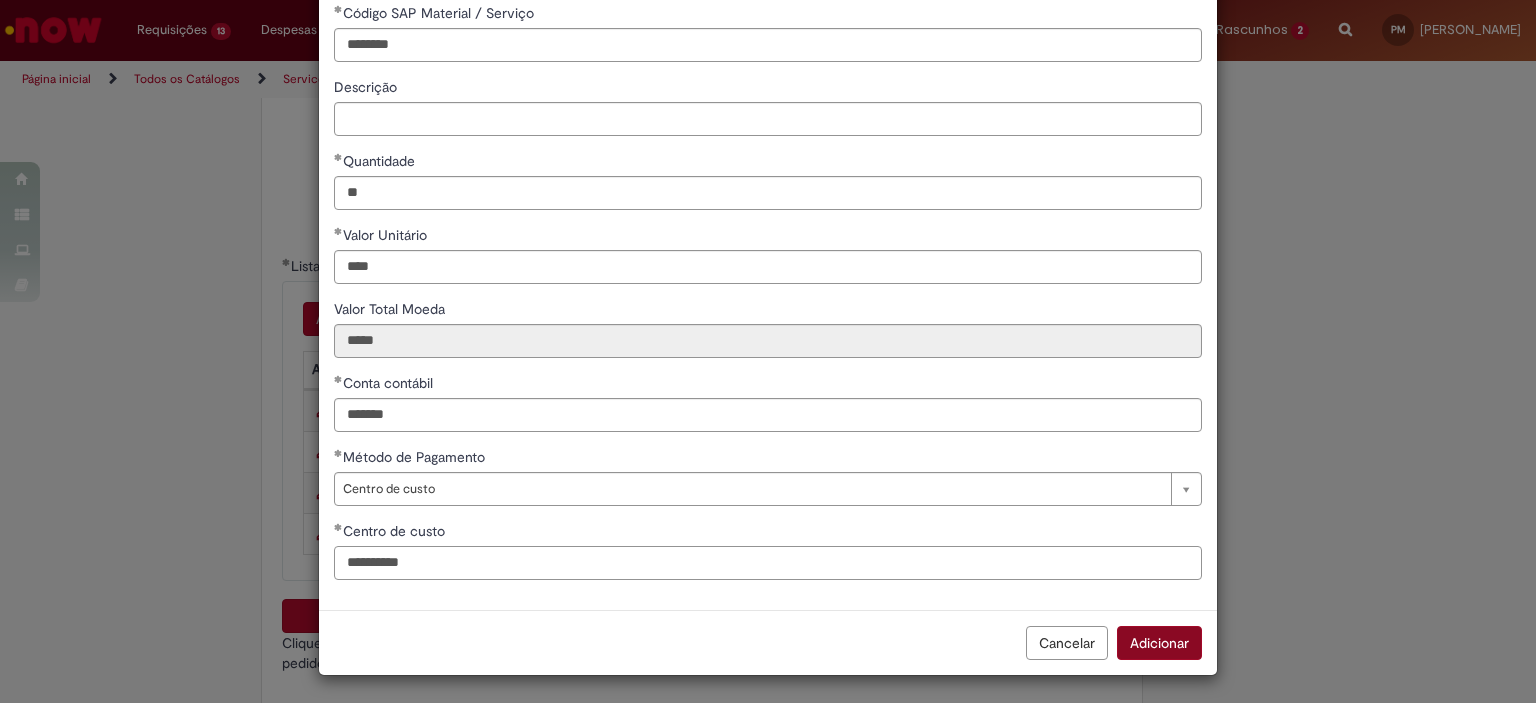 type on "**********" 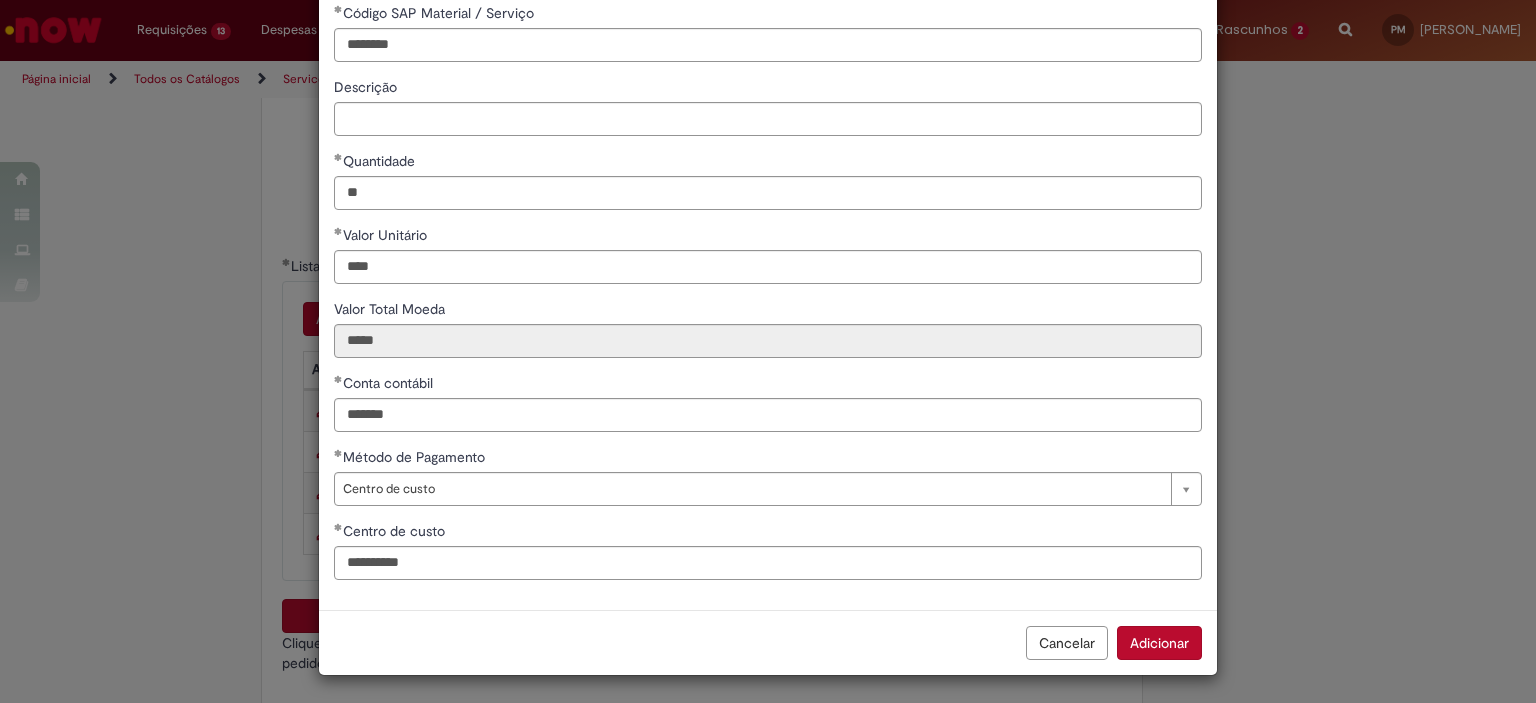 click on "Adicionar" at bounding box center (1159, 643) 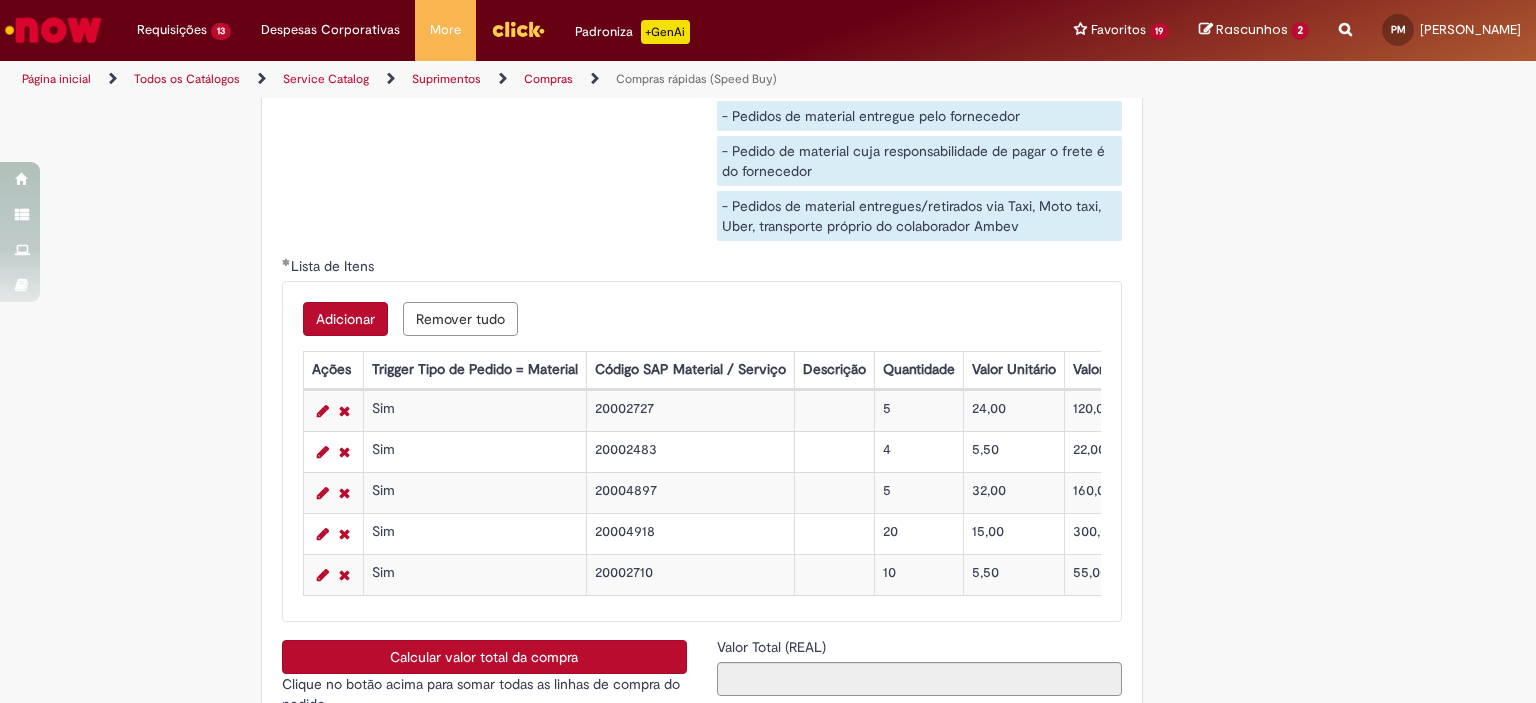 scroll, scrollTop: 3279, scrollLeft: 0, axis: vertical 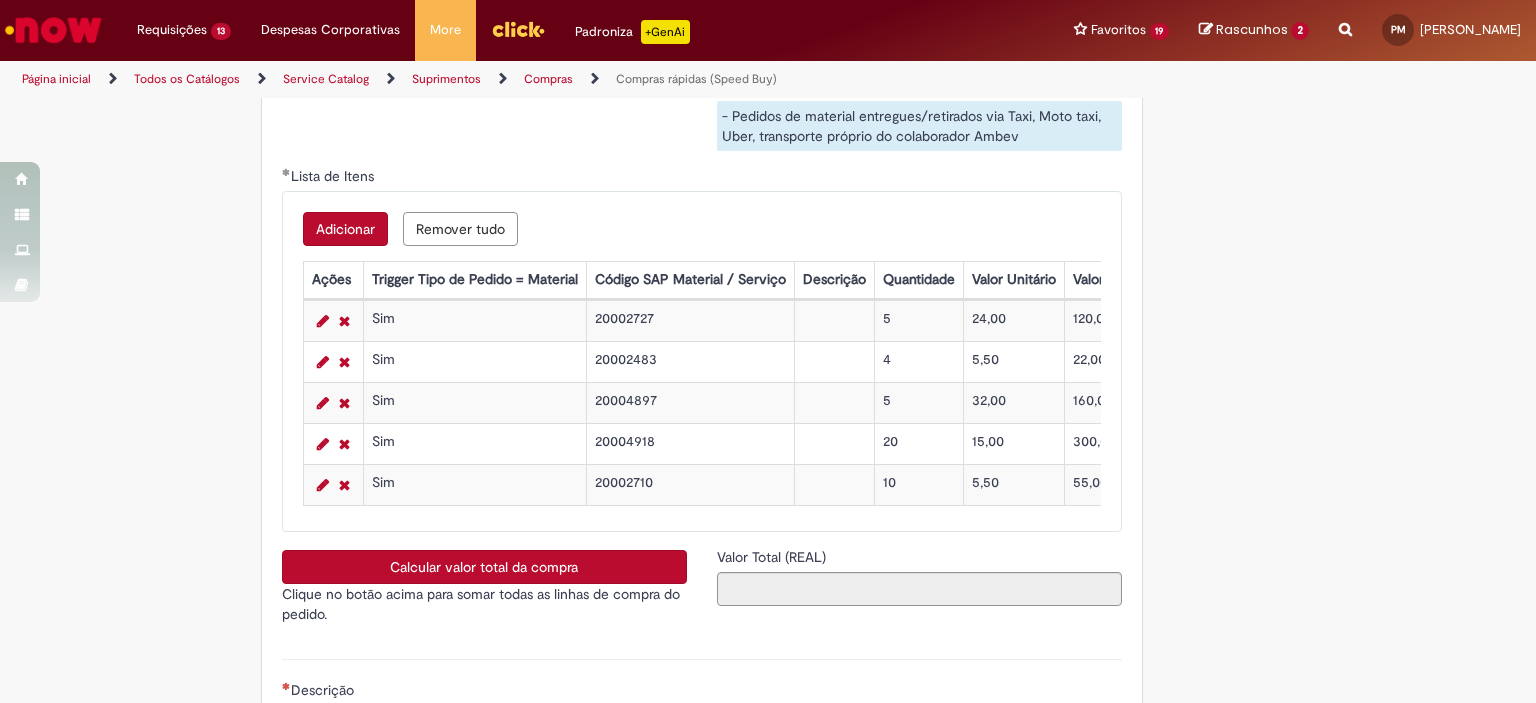 click on "Calcular valor total da compra" at bounding box center [484, 567] 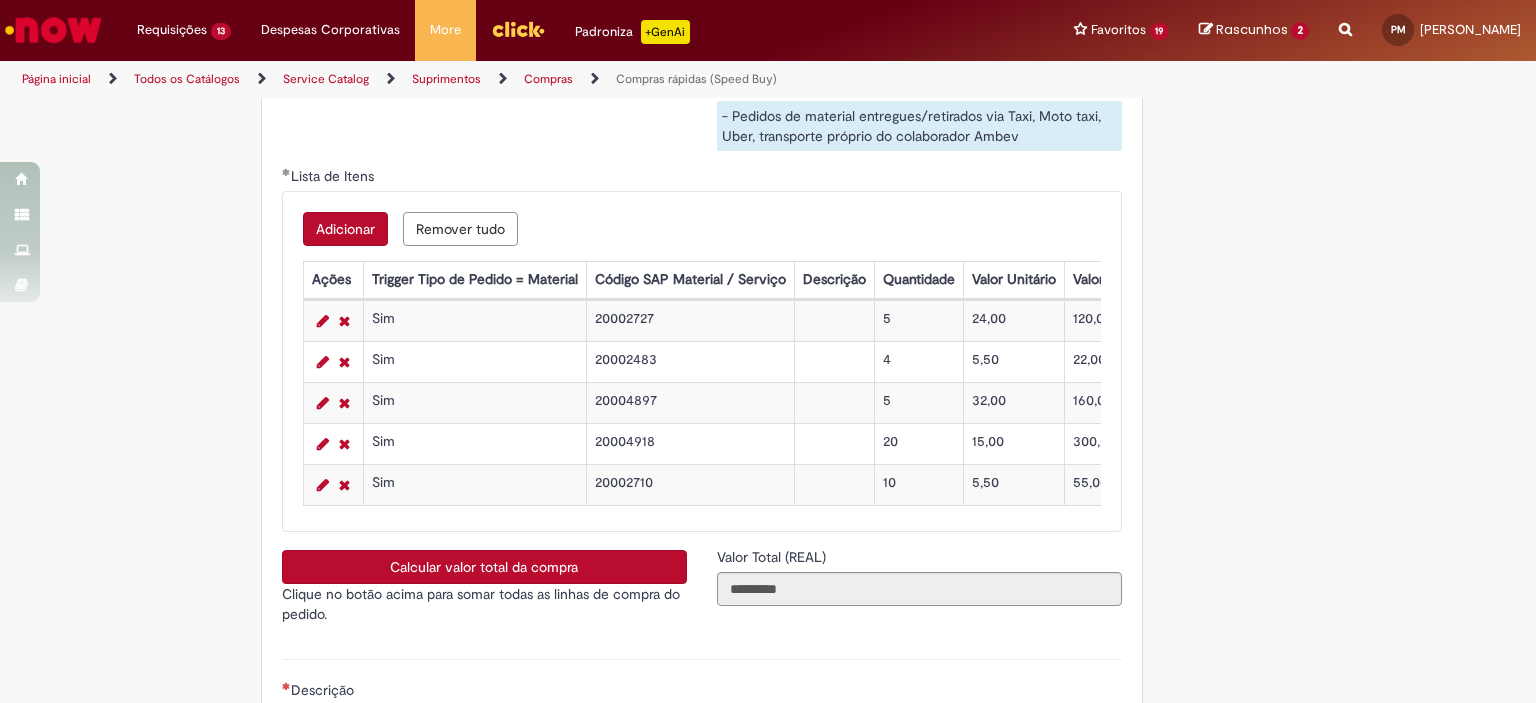 scroll, scrollTop: 3285, scrollLeft: 0, axis: vertical 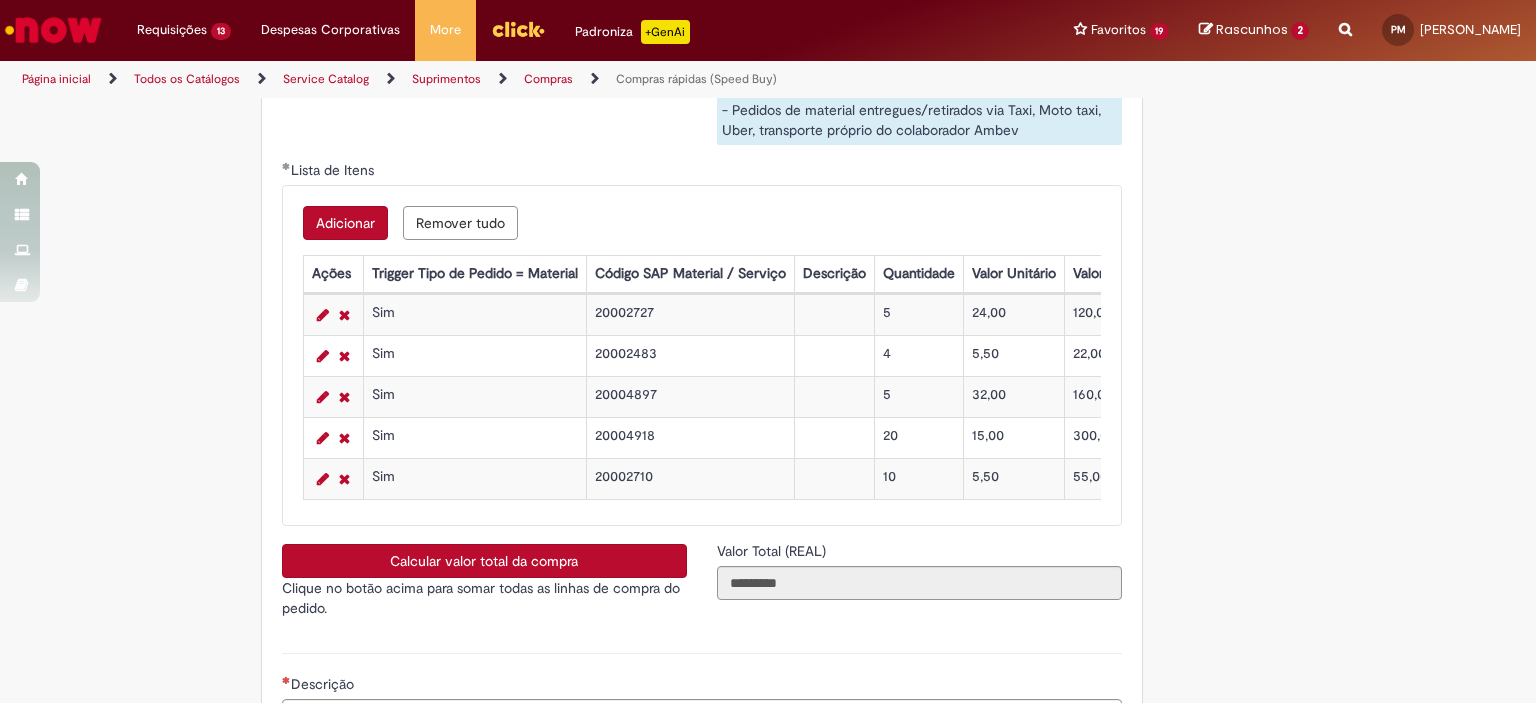 click on "Adicionar" at bounding box center [345, 223] 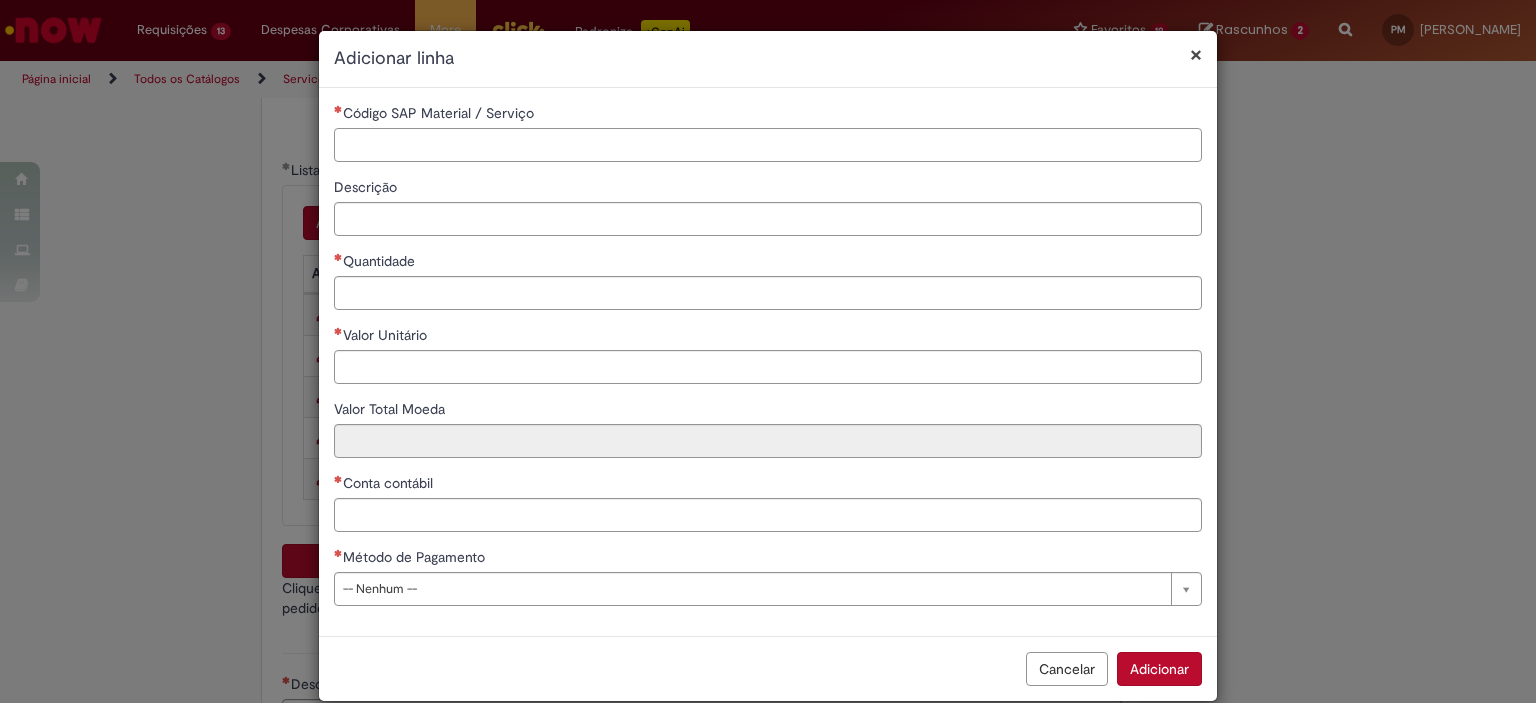 click on "Código SAP Material / Serviço" at bounding box center (768, 145) 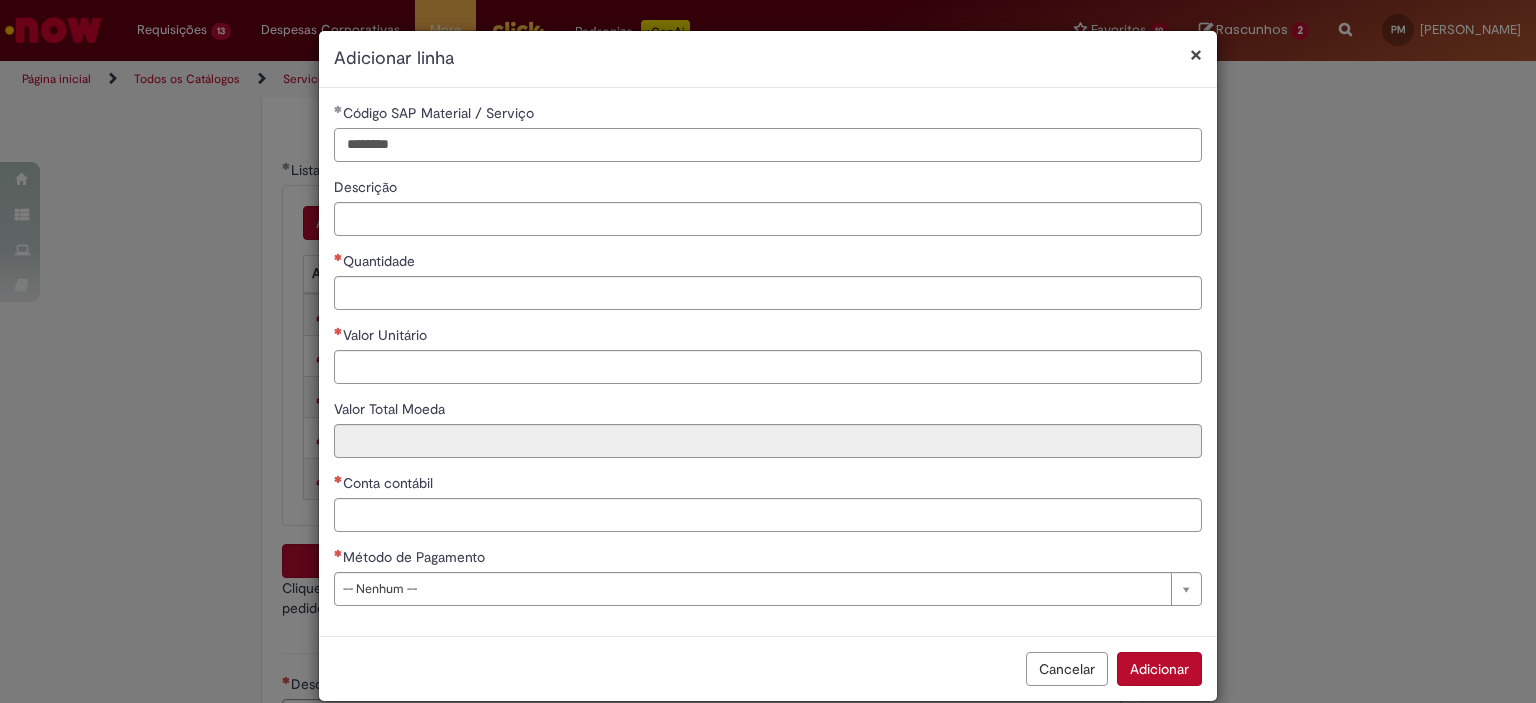 type on "********" 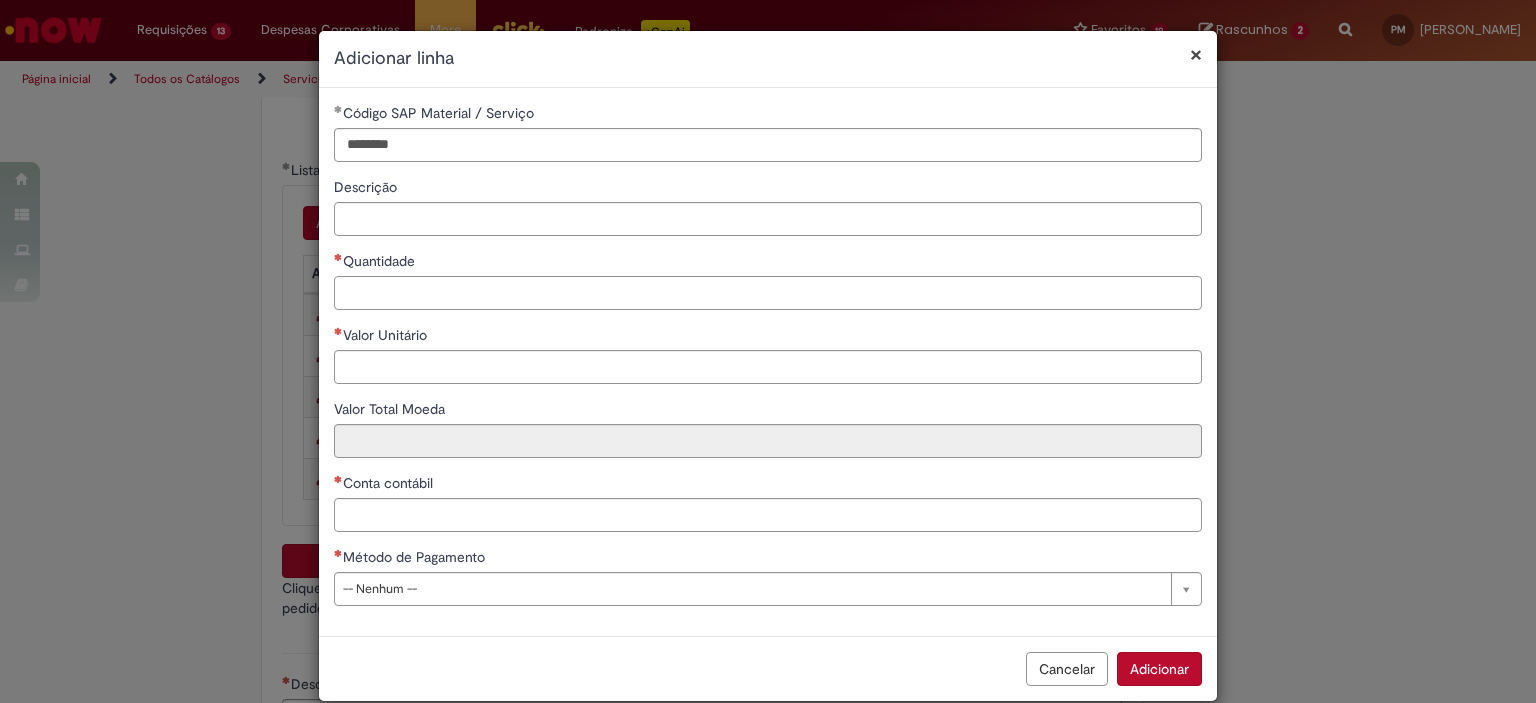 click on "Quantidade" at bounding box center (768, 293) 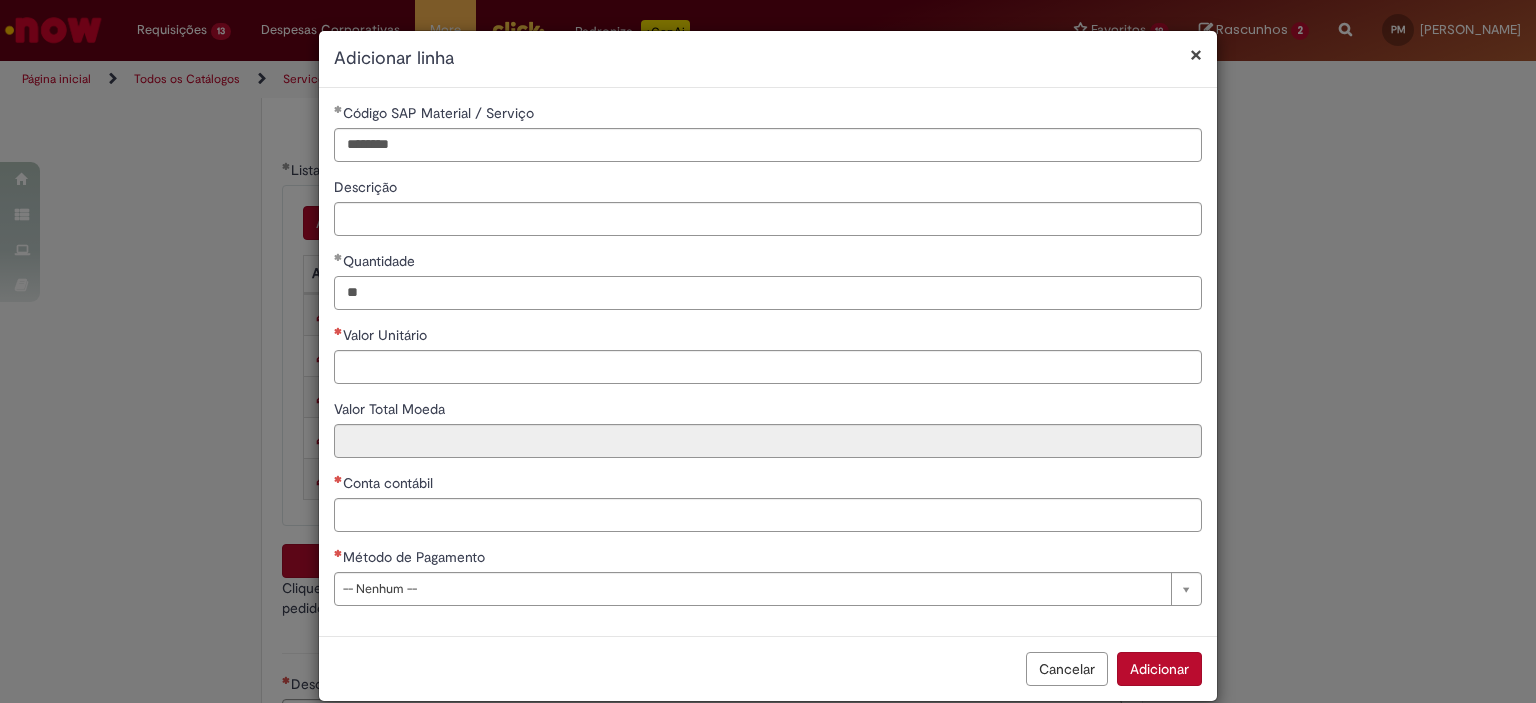 type on "**" 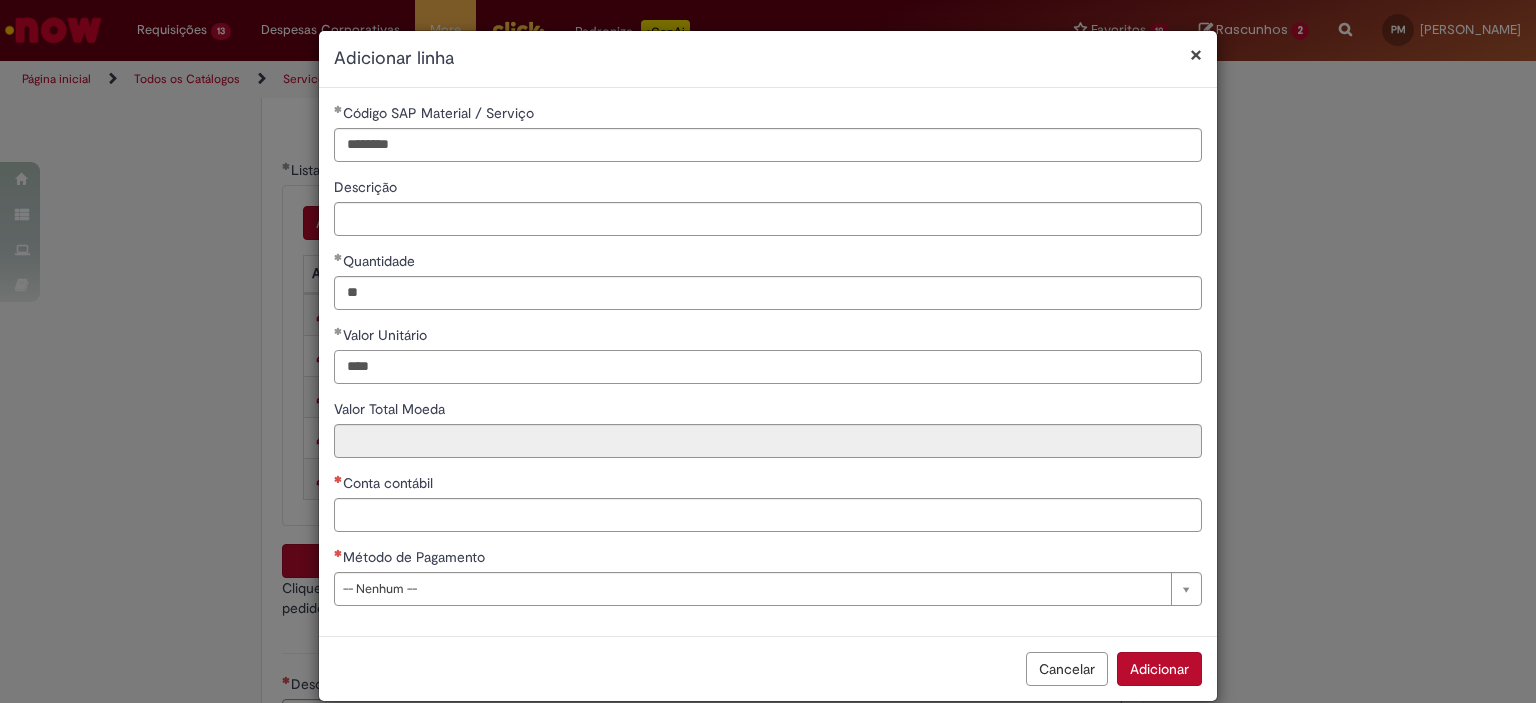 type on "****" 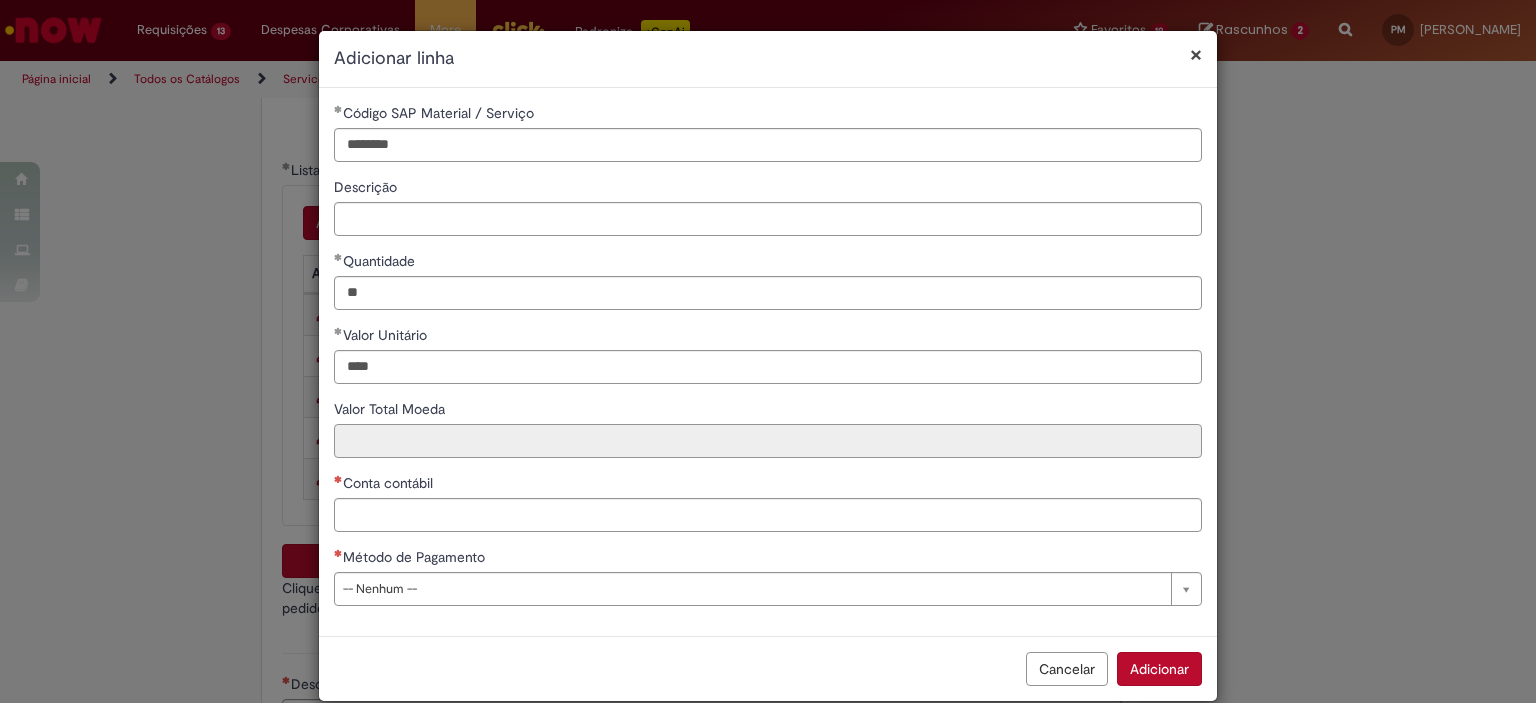 type on "*****" 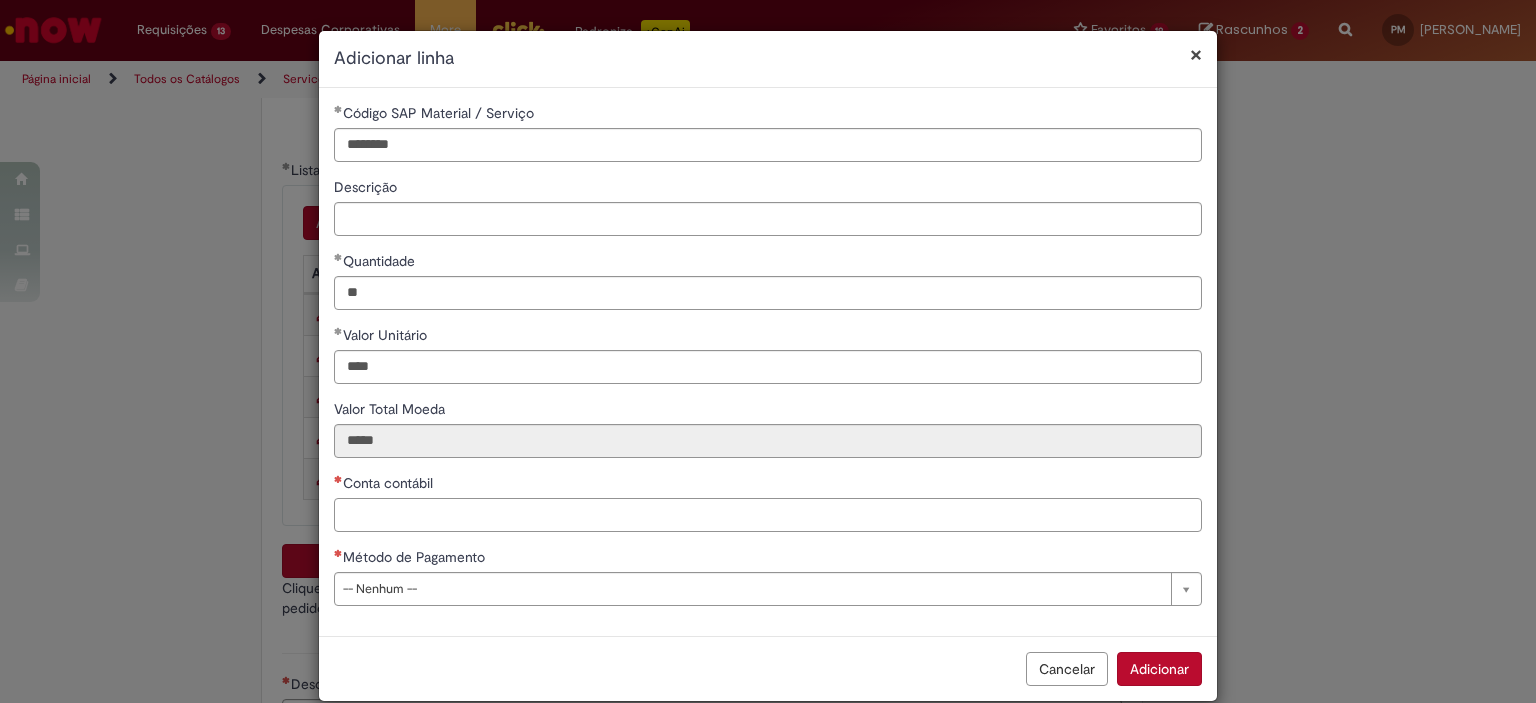 paste on "*******" 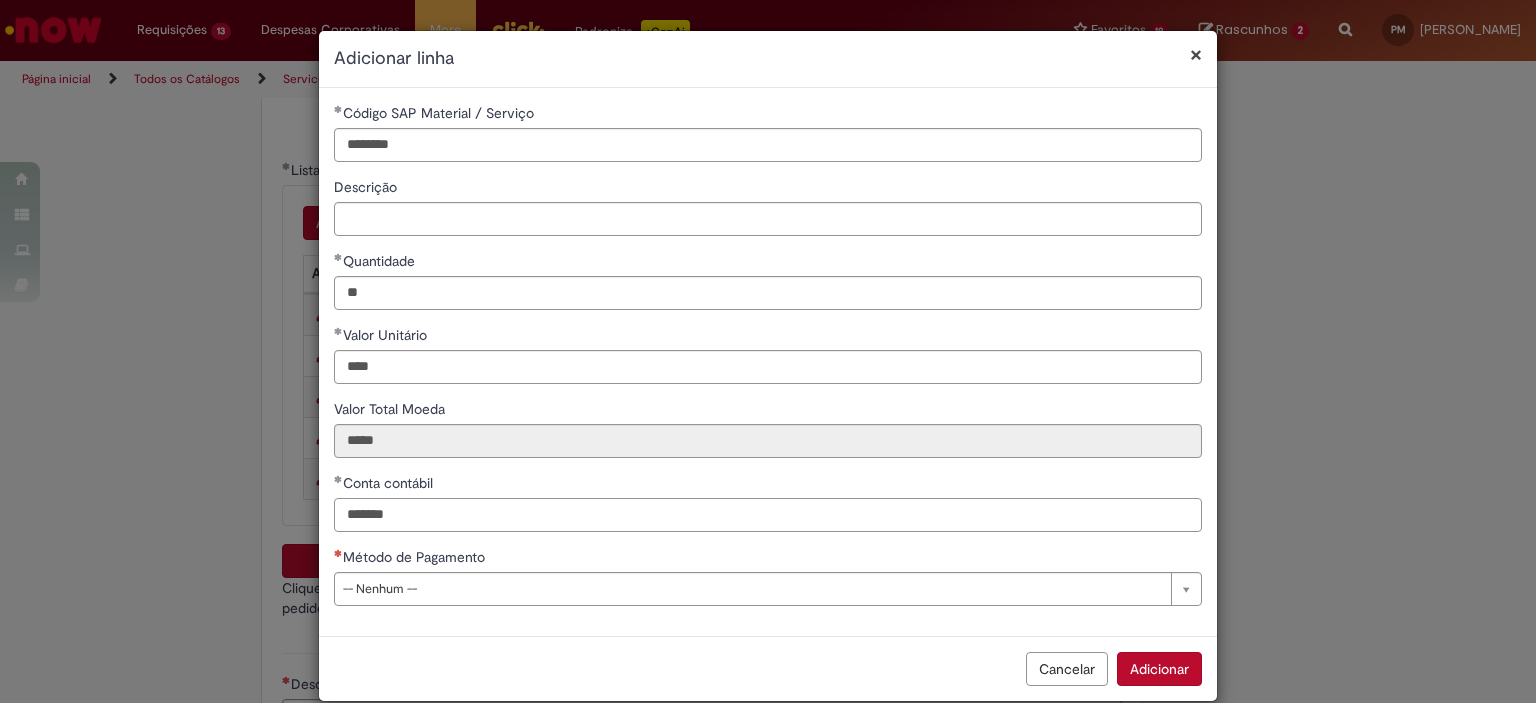 type on "*******" 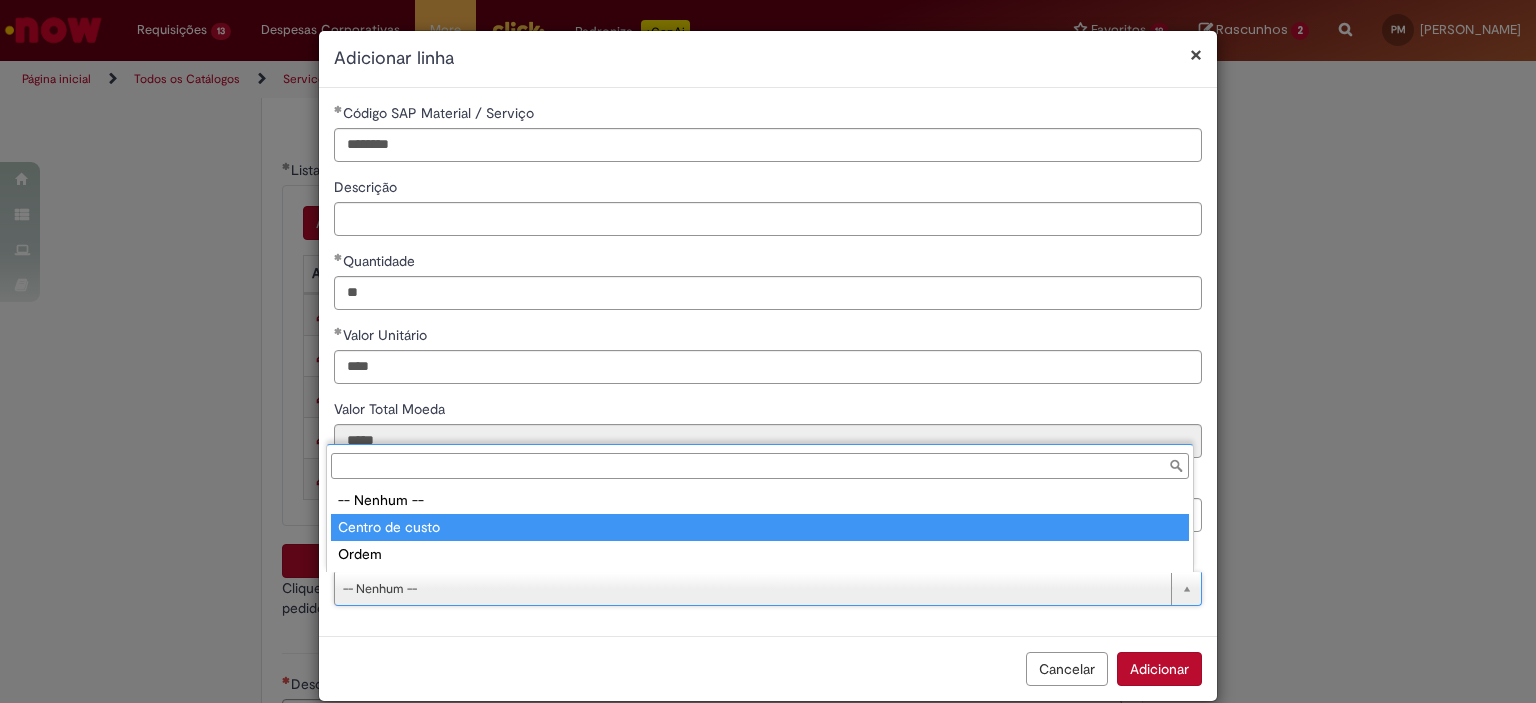 type on "**********" 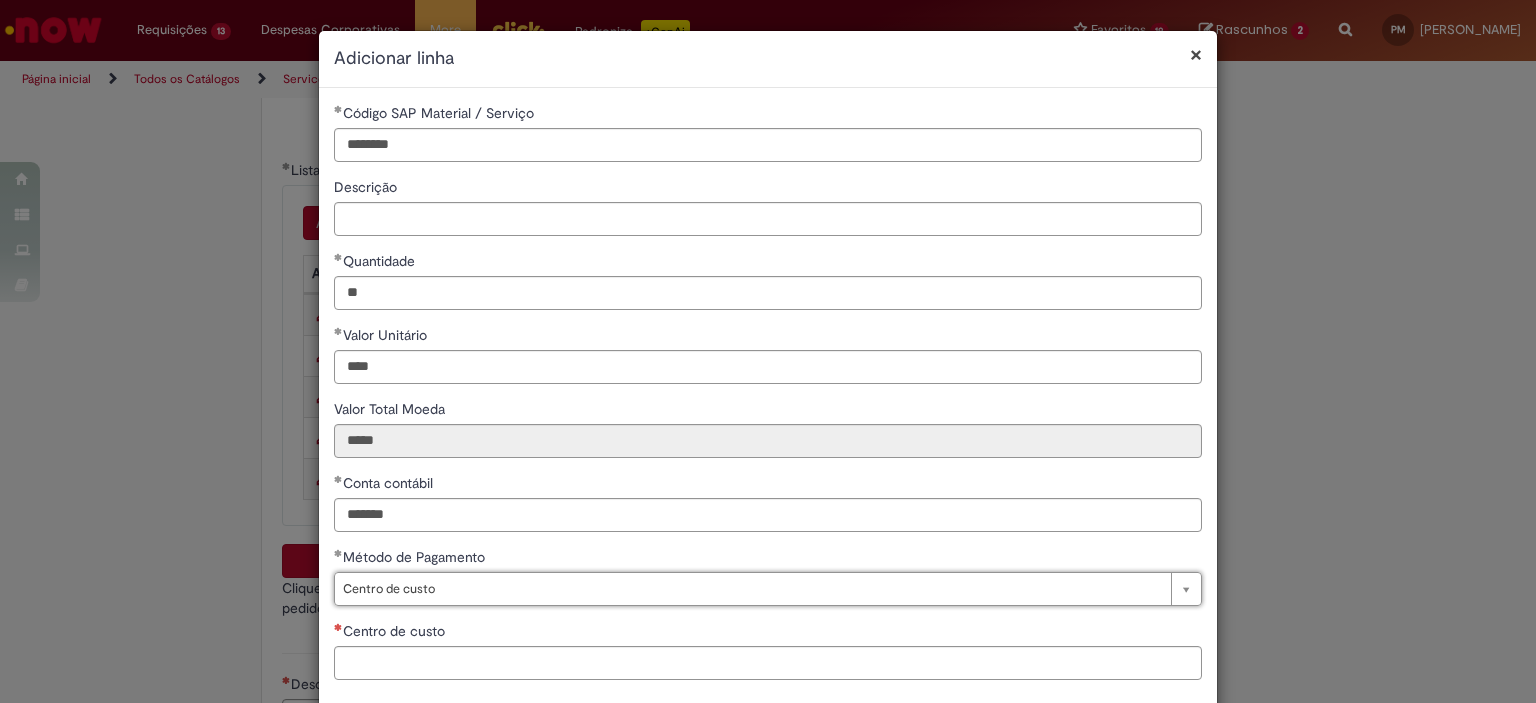scroll, scrollTop: 101, scrollLeft: 0, axis: vertical 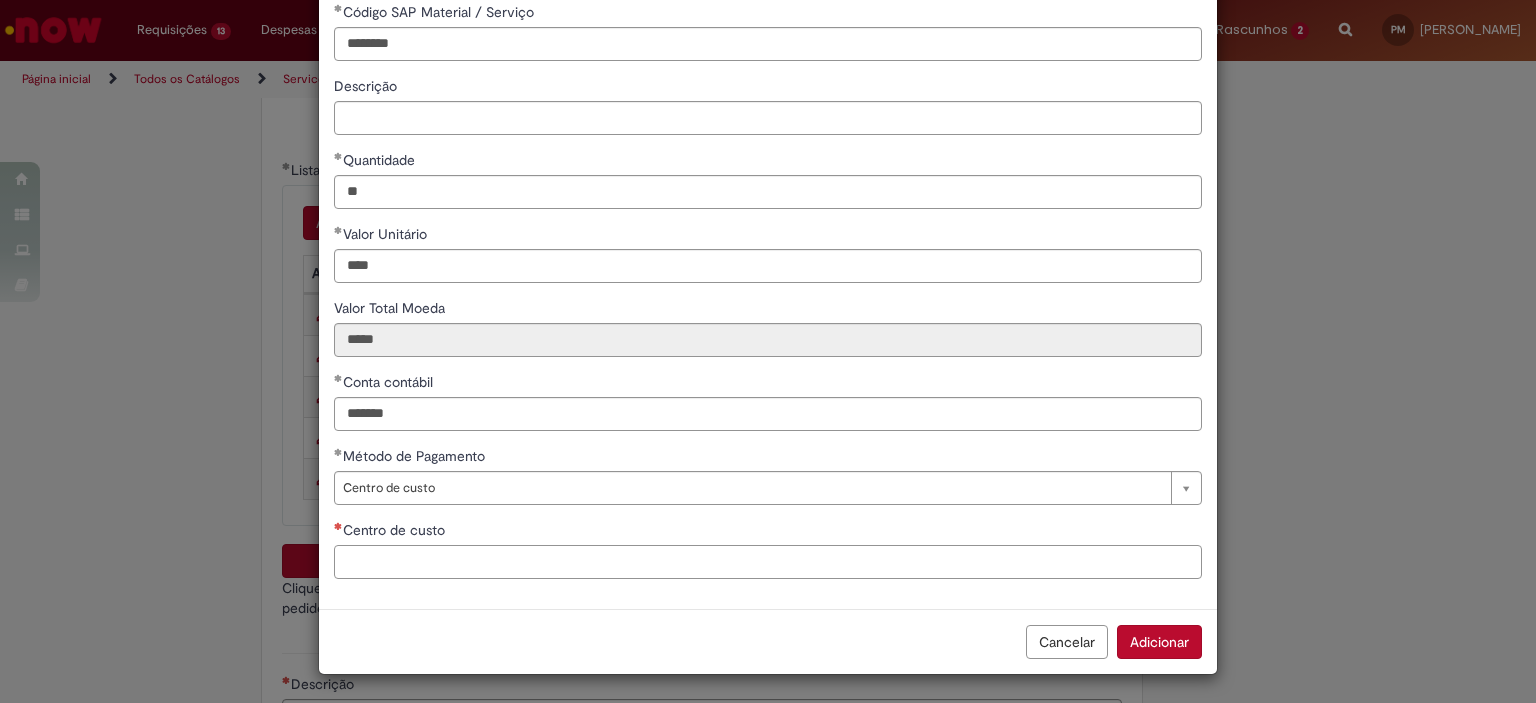 click on "Centro de custo" at bounding box center (768, 562) 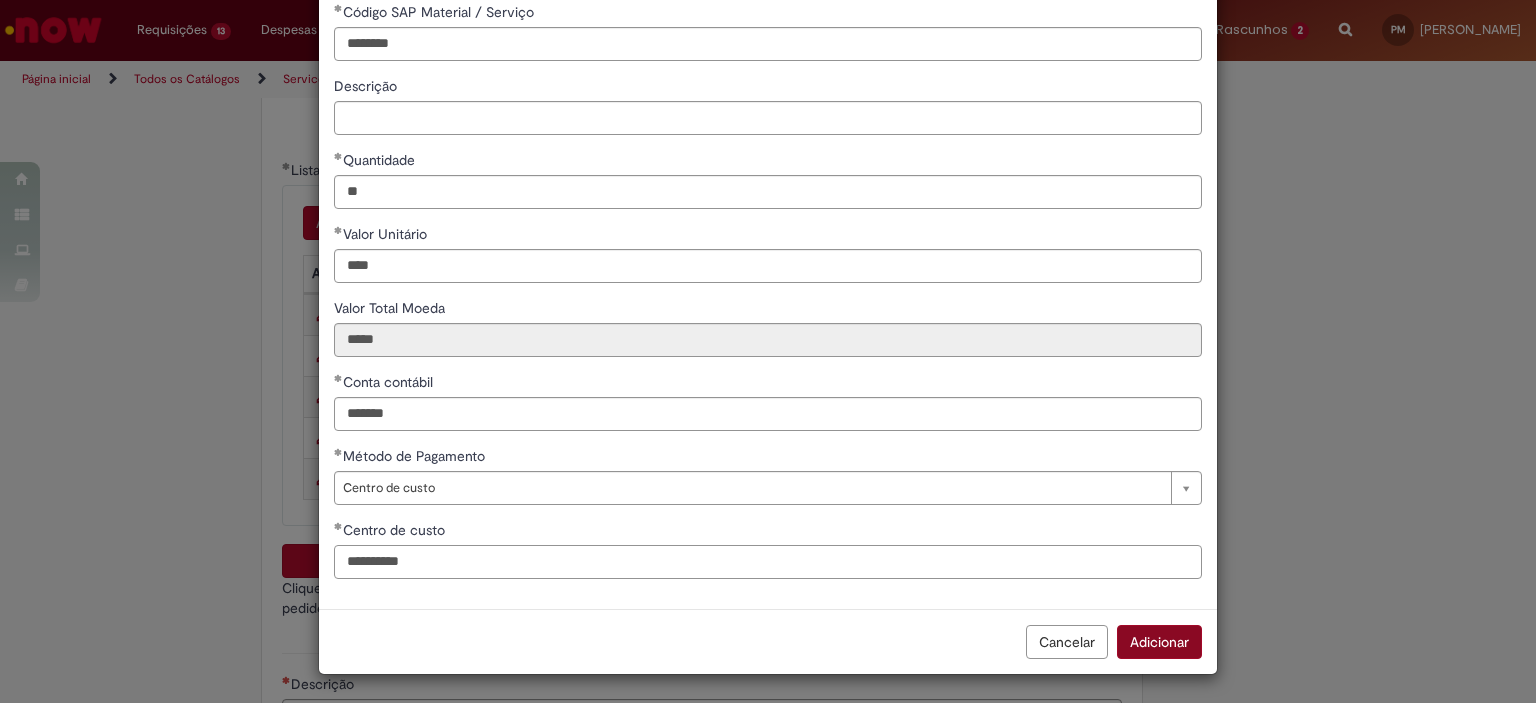 type on "**********" 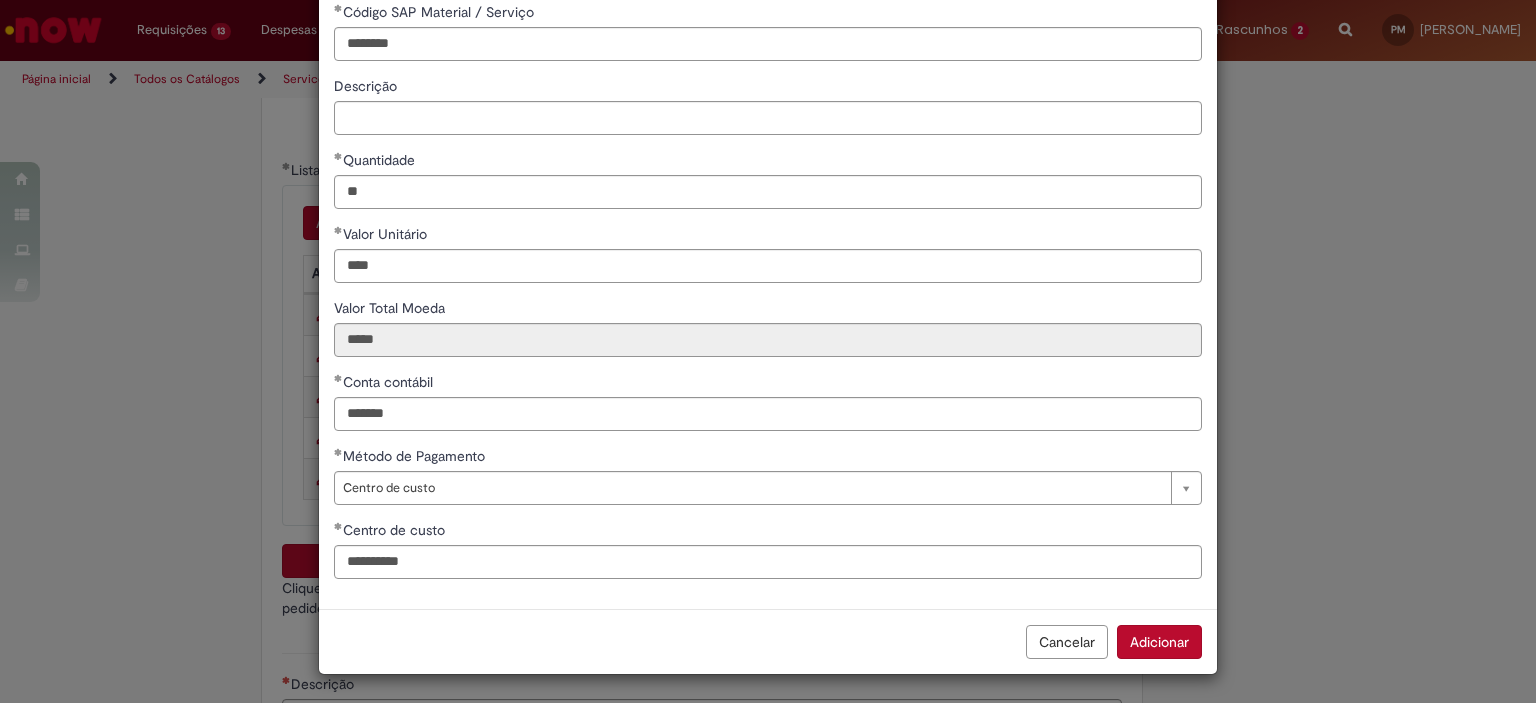 click on "Adicionar" at bounding box center (1159, 642) 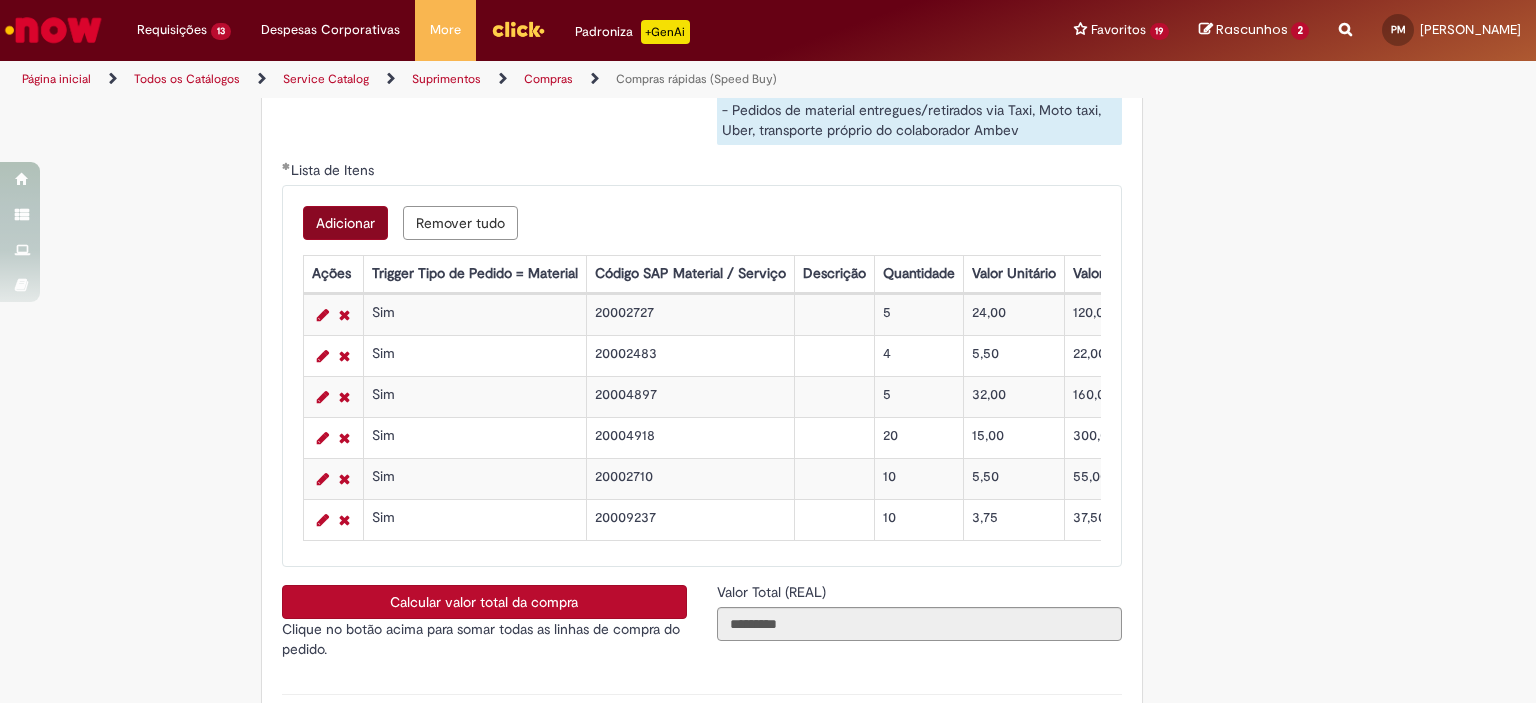 drag, startPoint x: 335, startPoint y: 202, endPoint x: 343, endPoint y: 220, distance: 19.697716 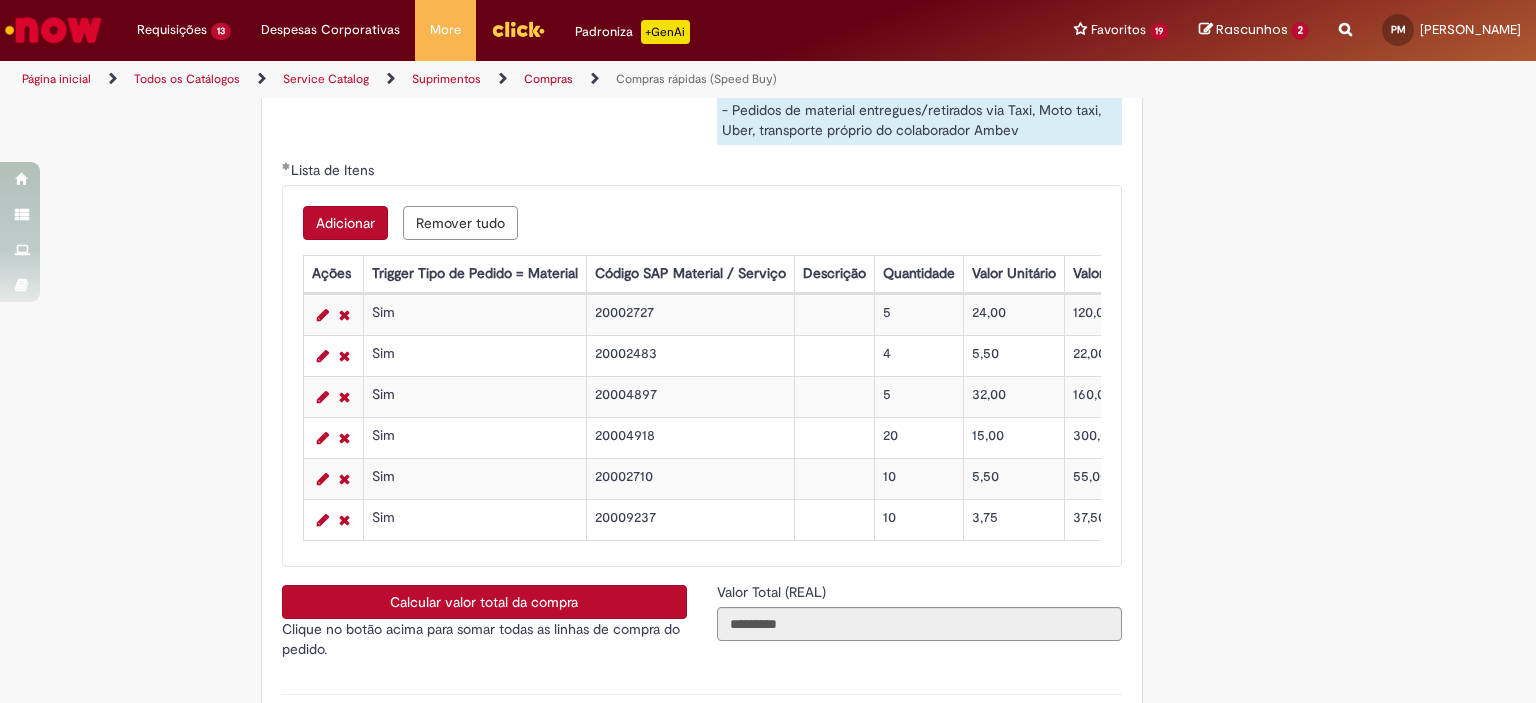 click on "Adicionar" at bounding box center (345, 223) 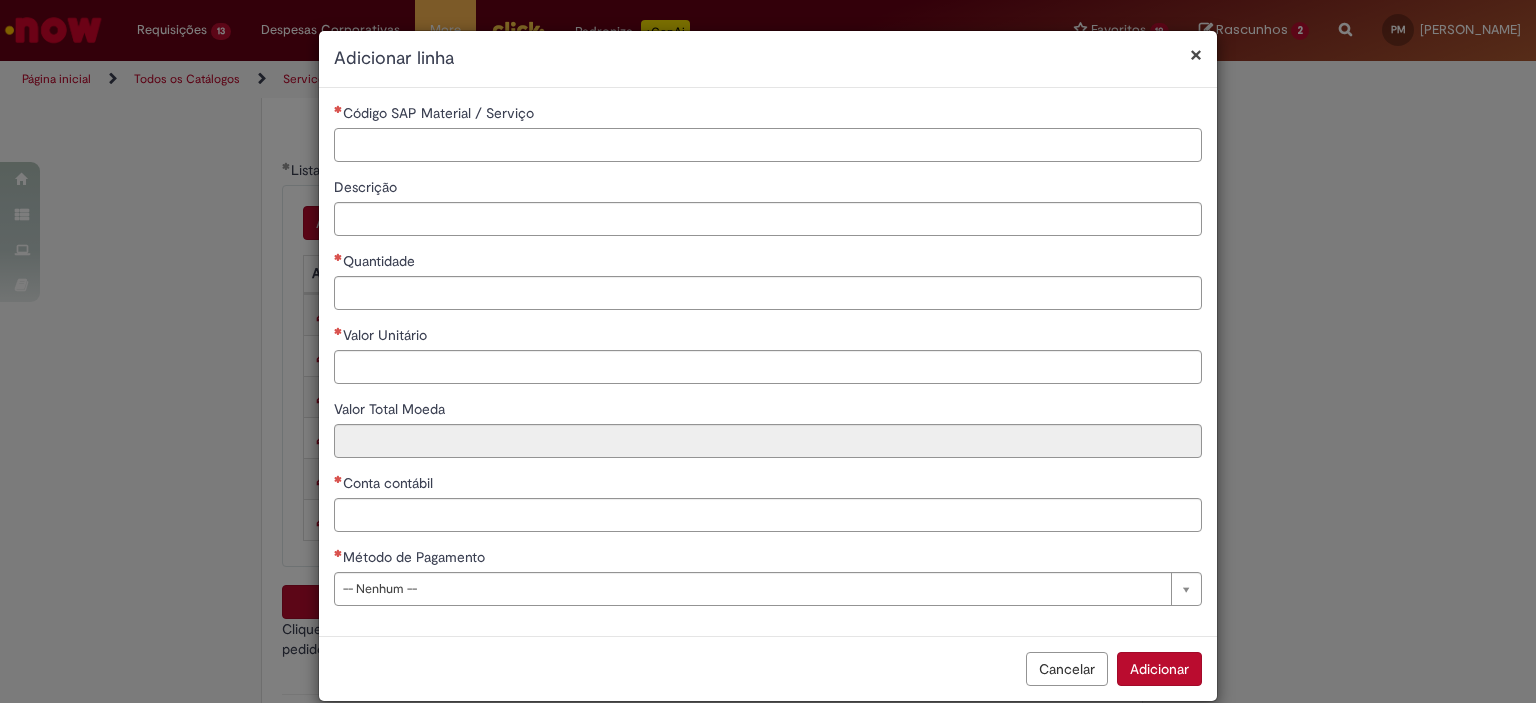 click on "Código SAP Material / Serviço" at bounding box center [768, 145] 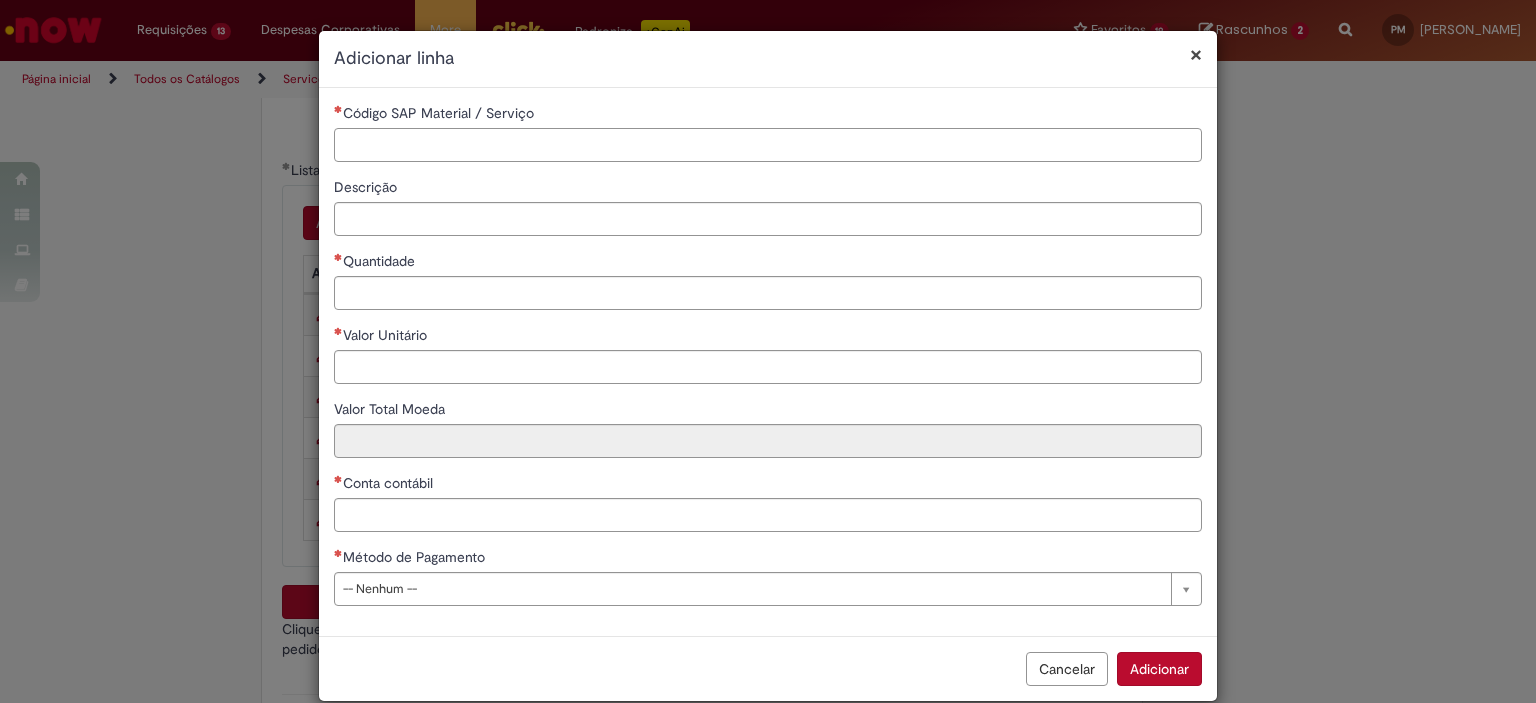 paste on "********" 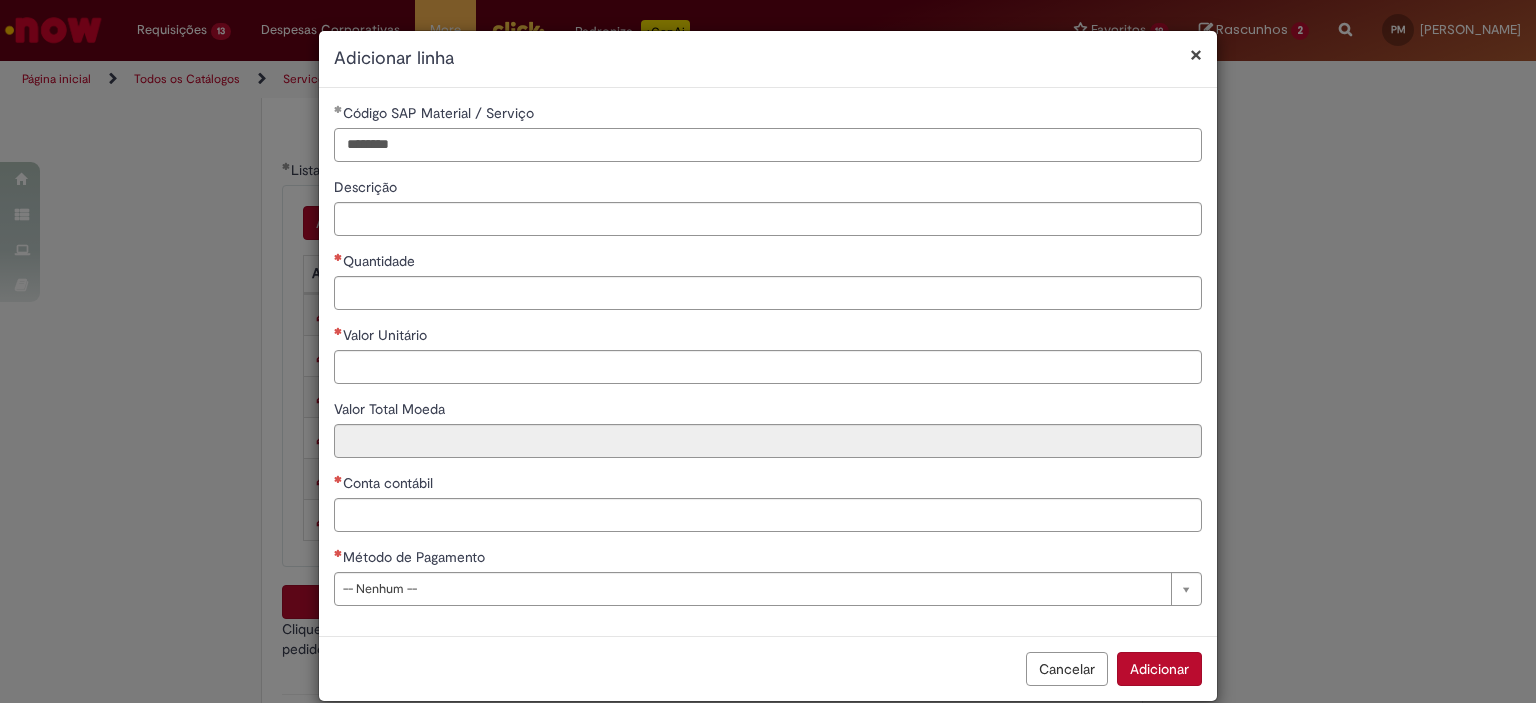 type on "********" 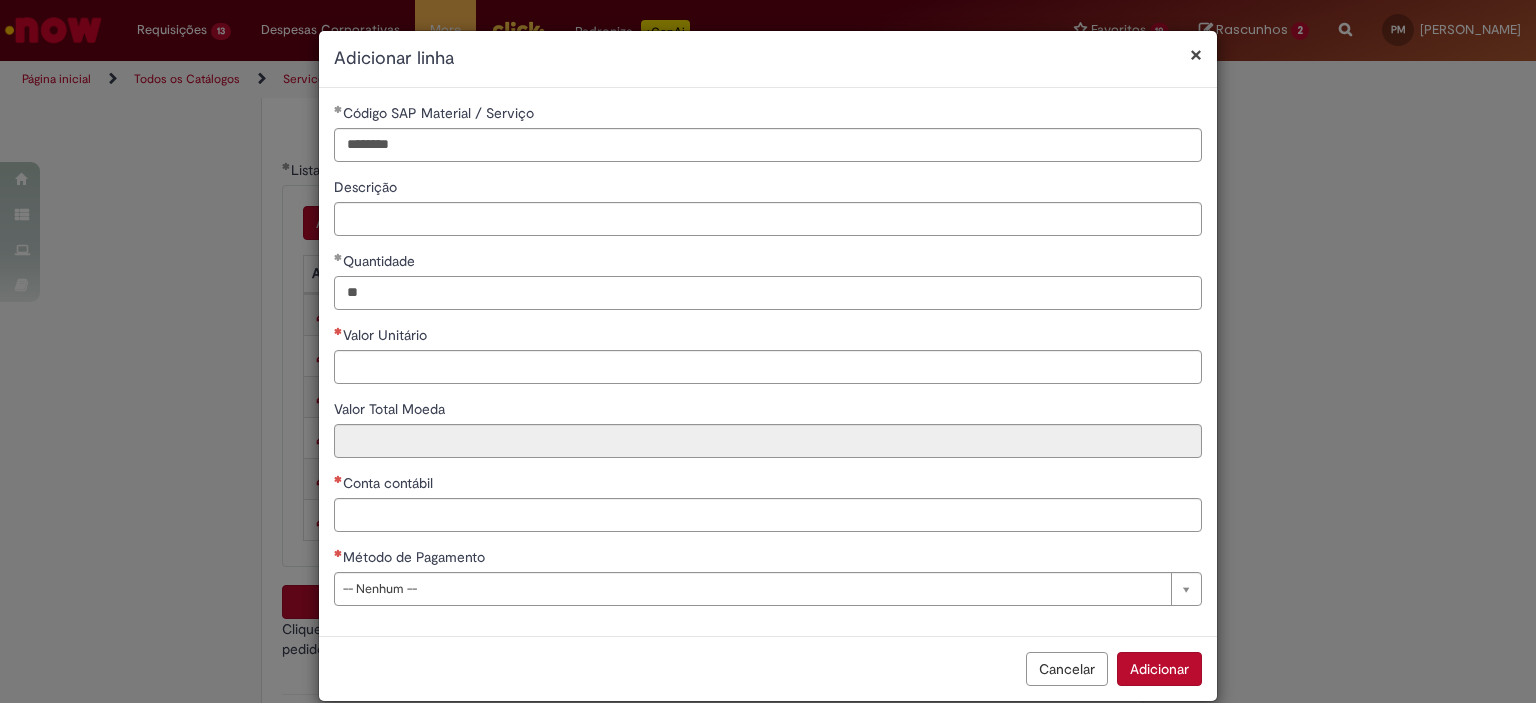 type on "**" 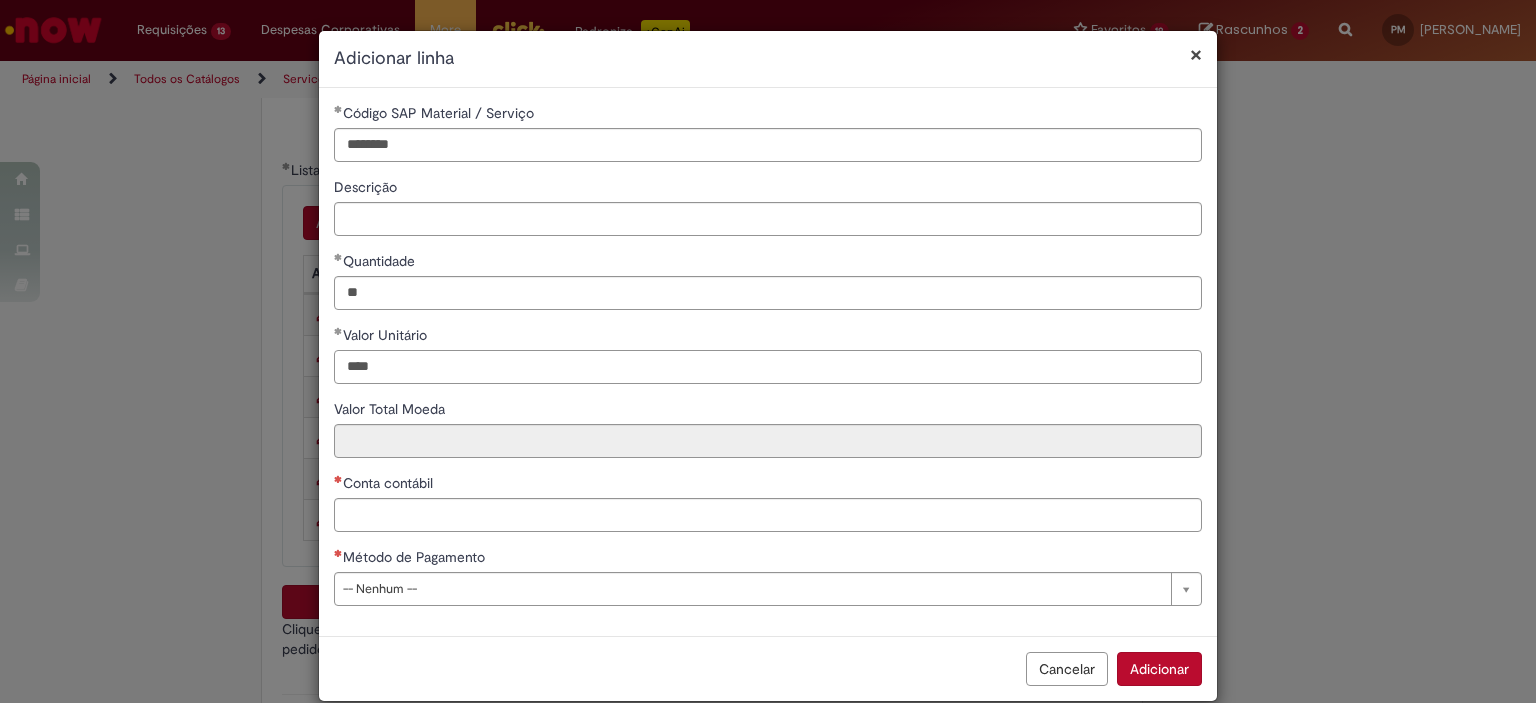 type on "****" 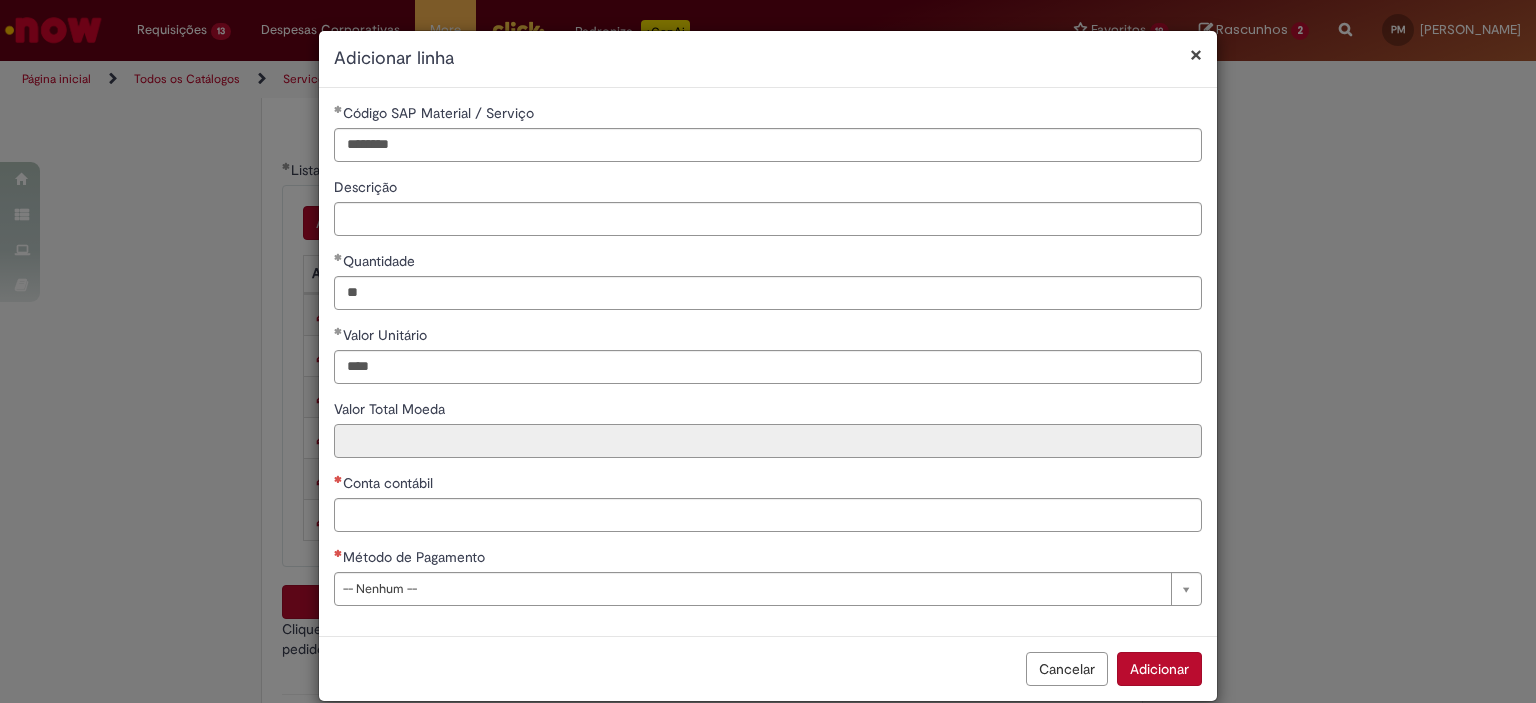 type on "******" 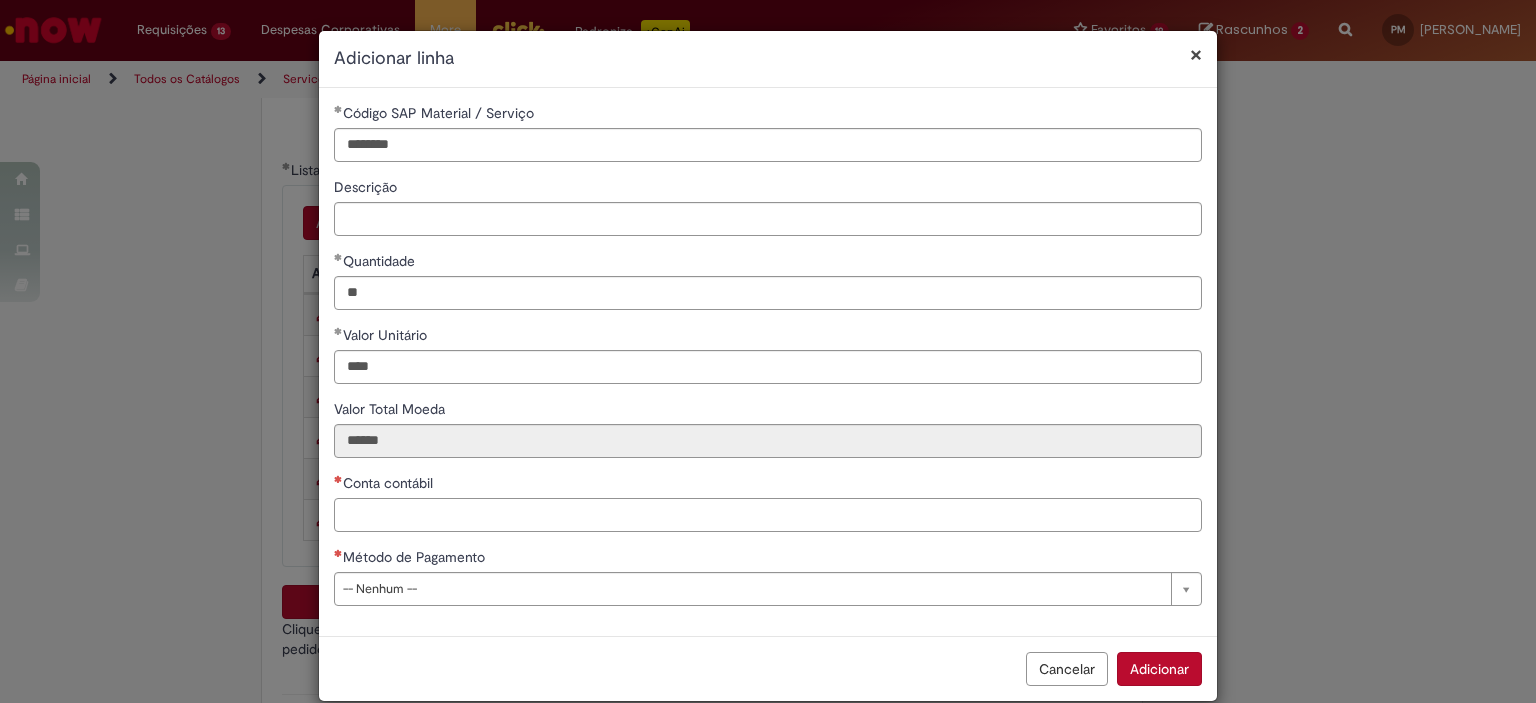 paste on "*******" 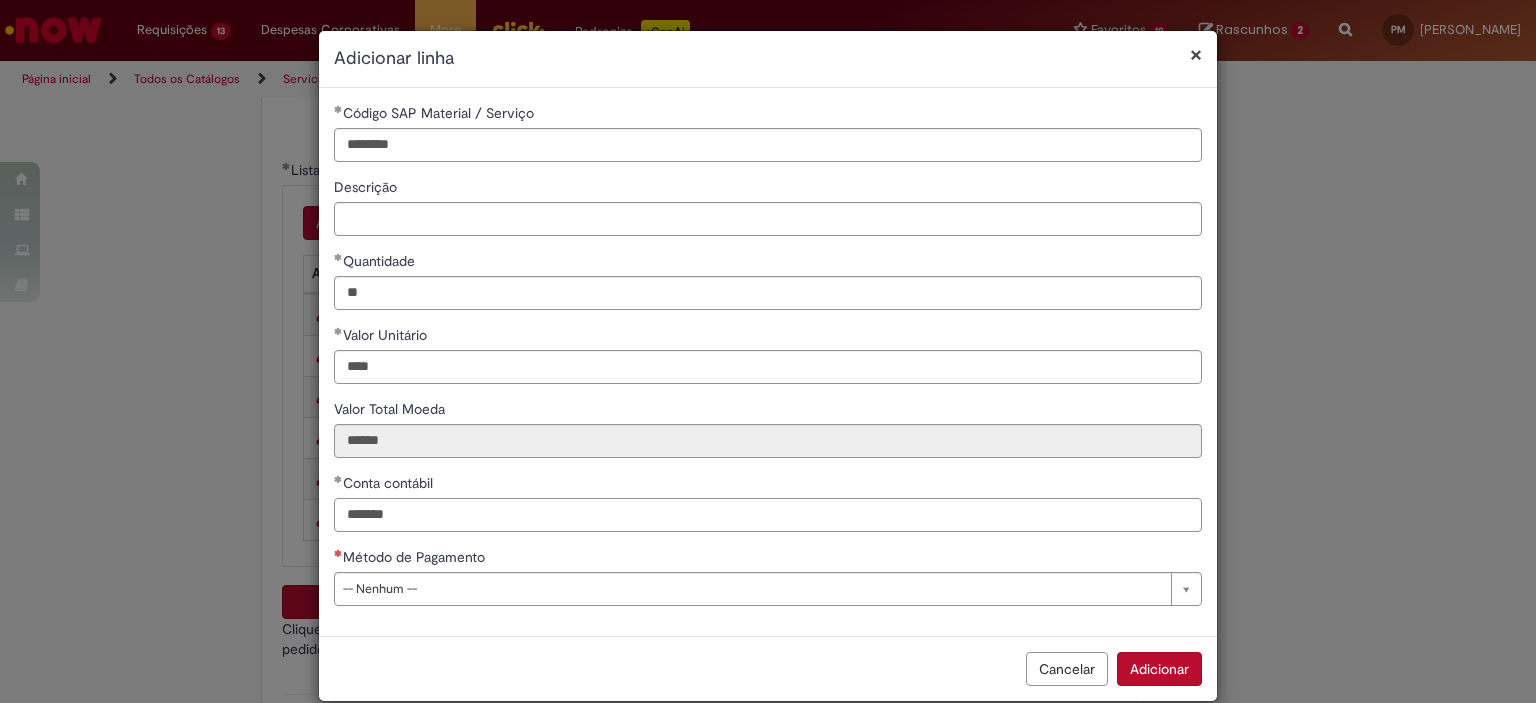 scroll, scrollTop: 27, scrollLeft: 0, axis: vertical 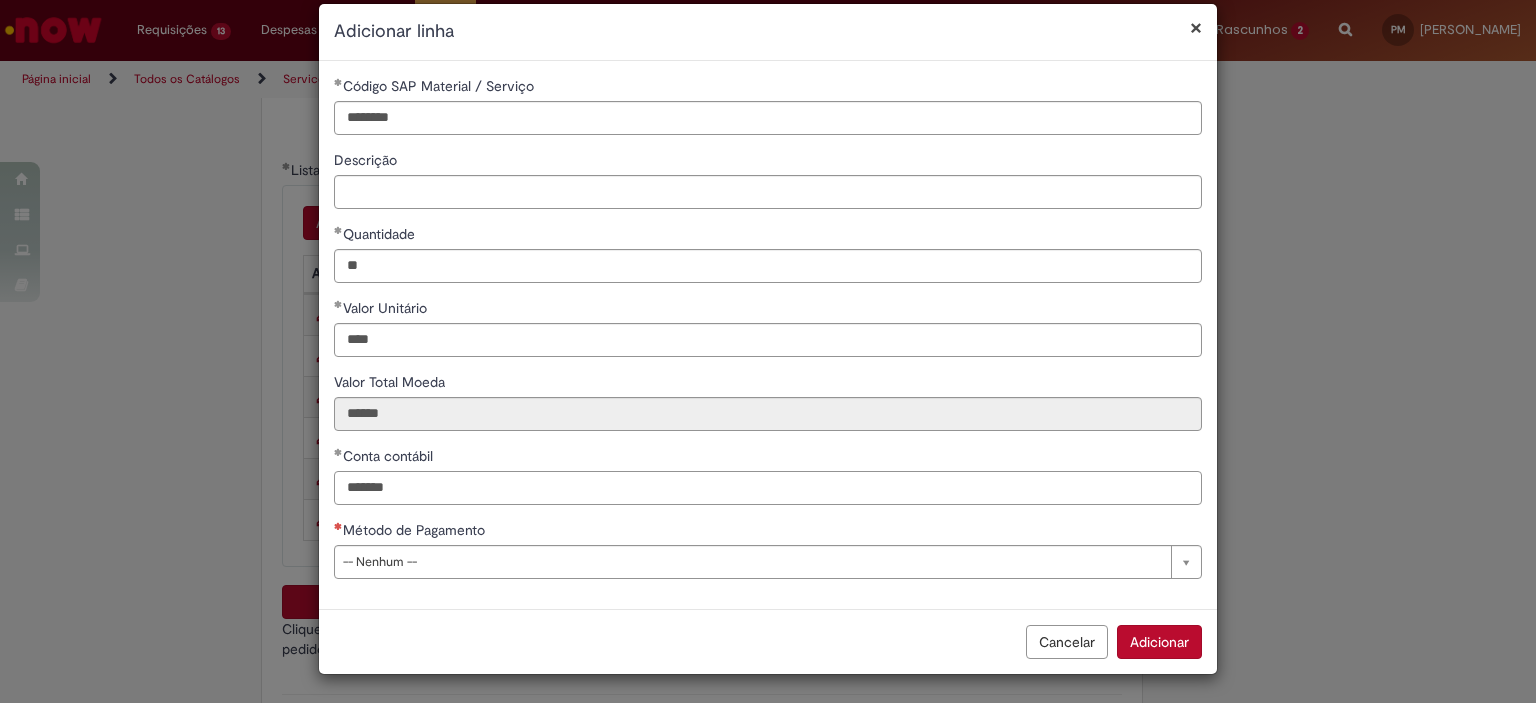 type on "*******" 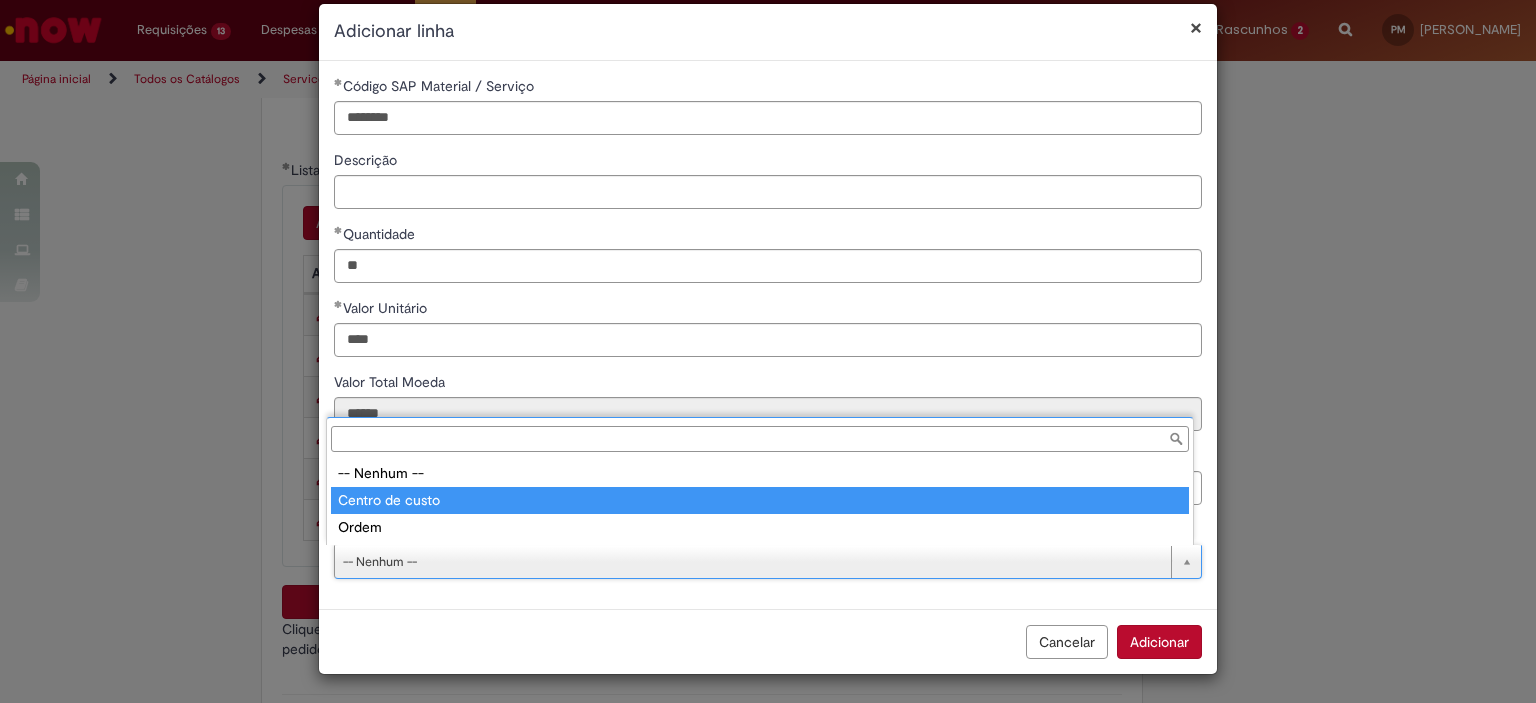 type on "**********" 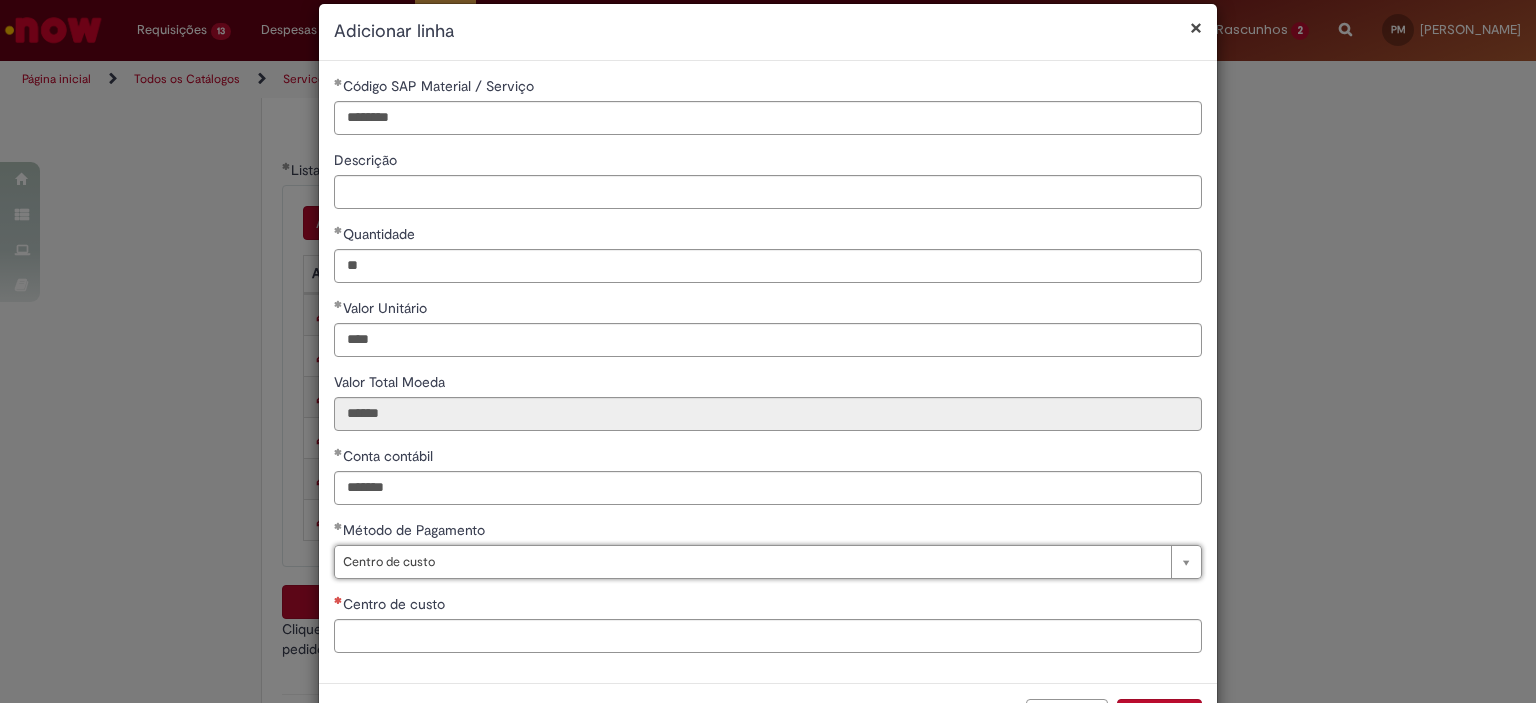 scroll, scrollTop: 101, scrollLeft: 0, axis: vertical 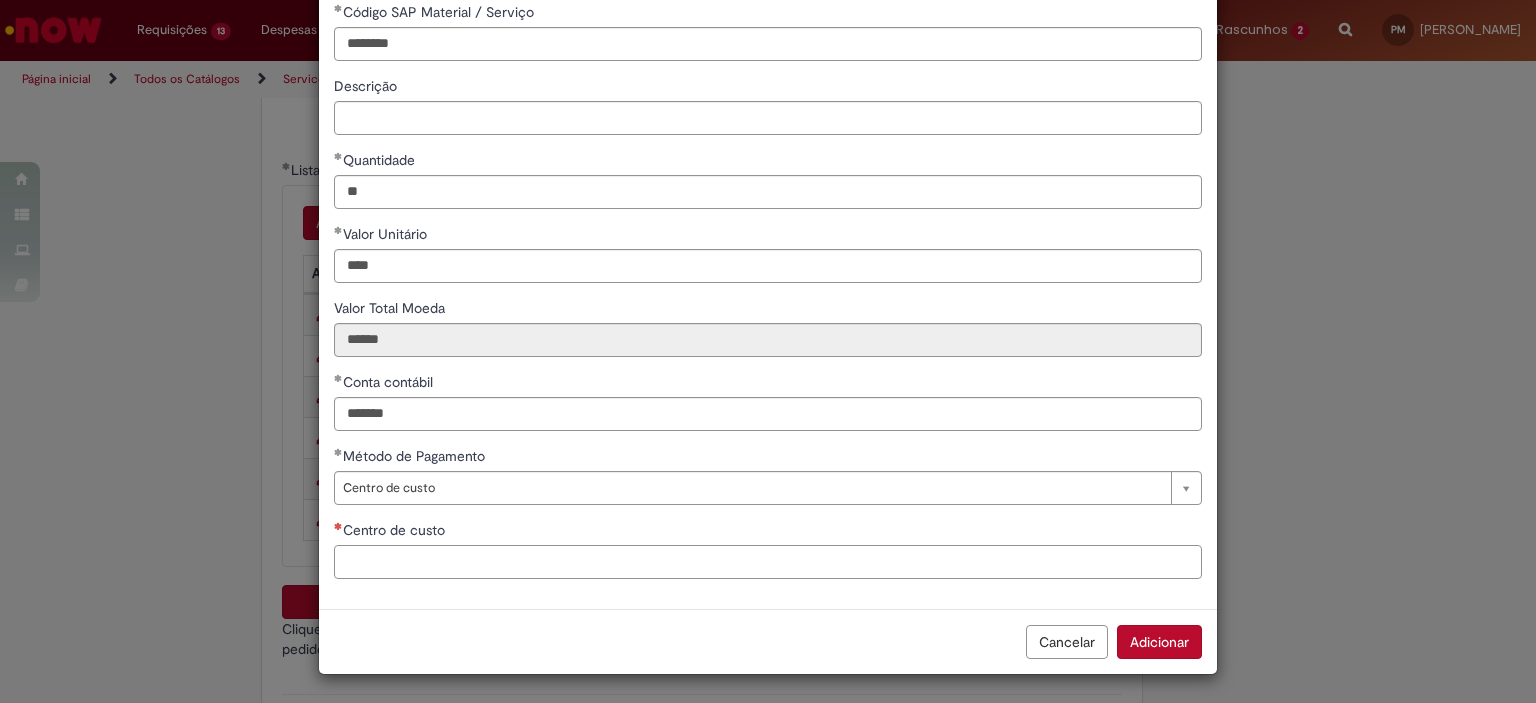 paste on "**********" 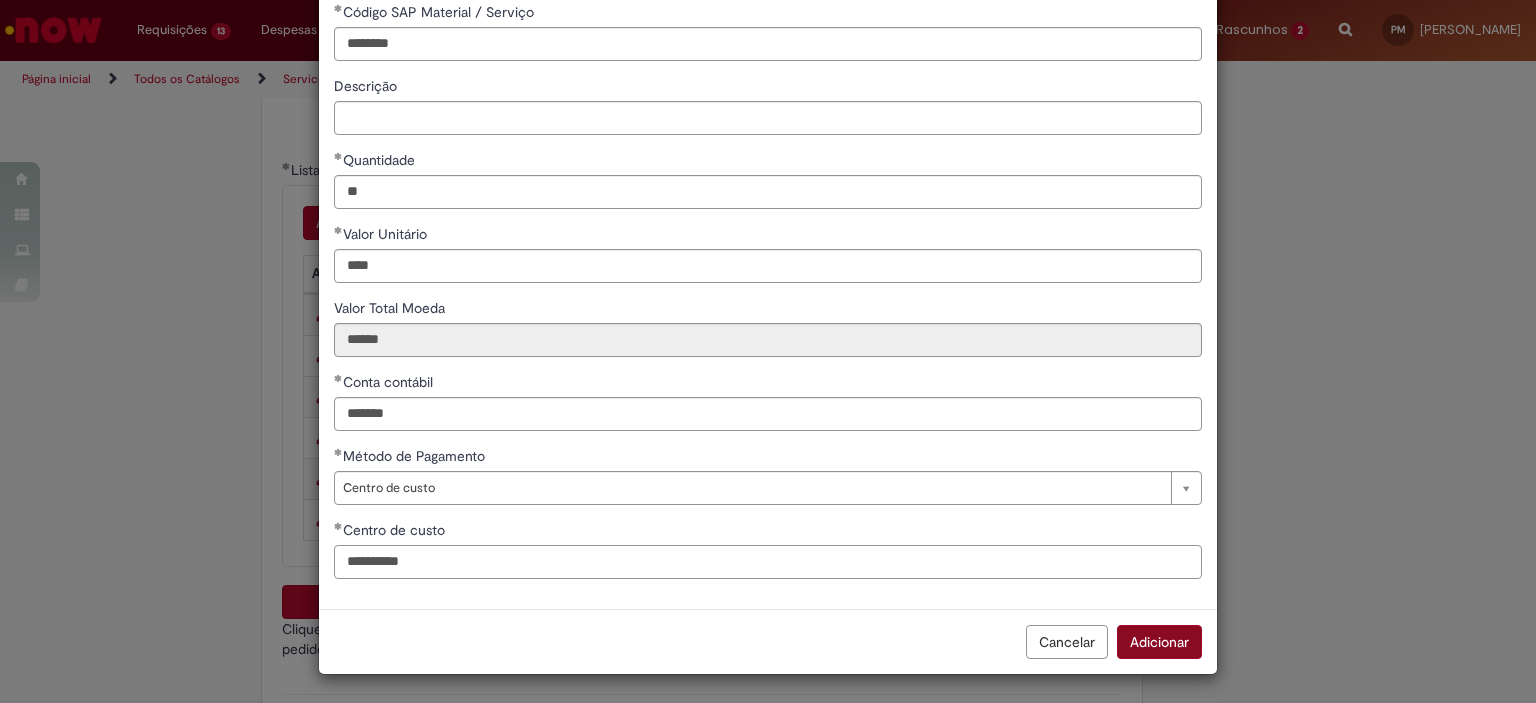 type on "**********" 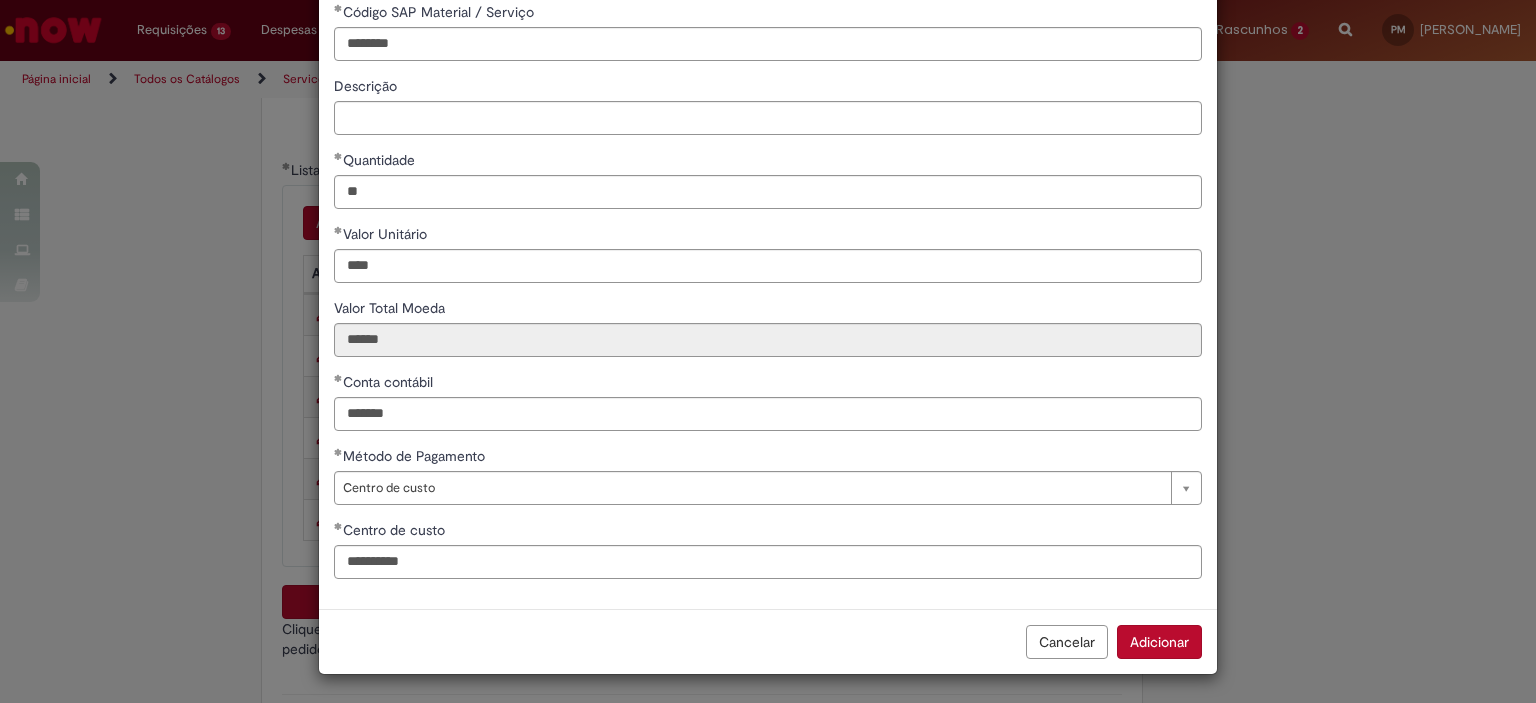 click on "Adicionar" at bounding box center [1159, 642] 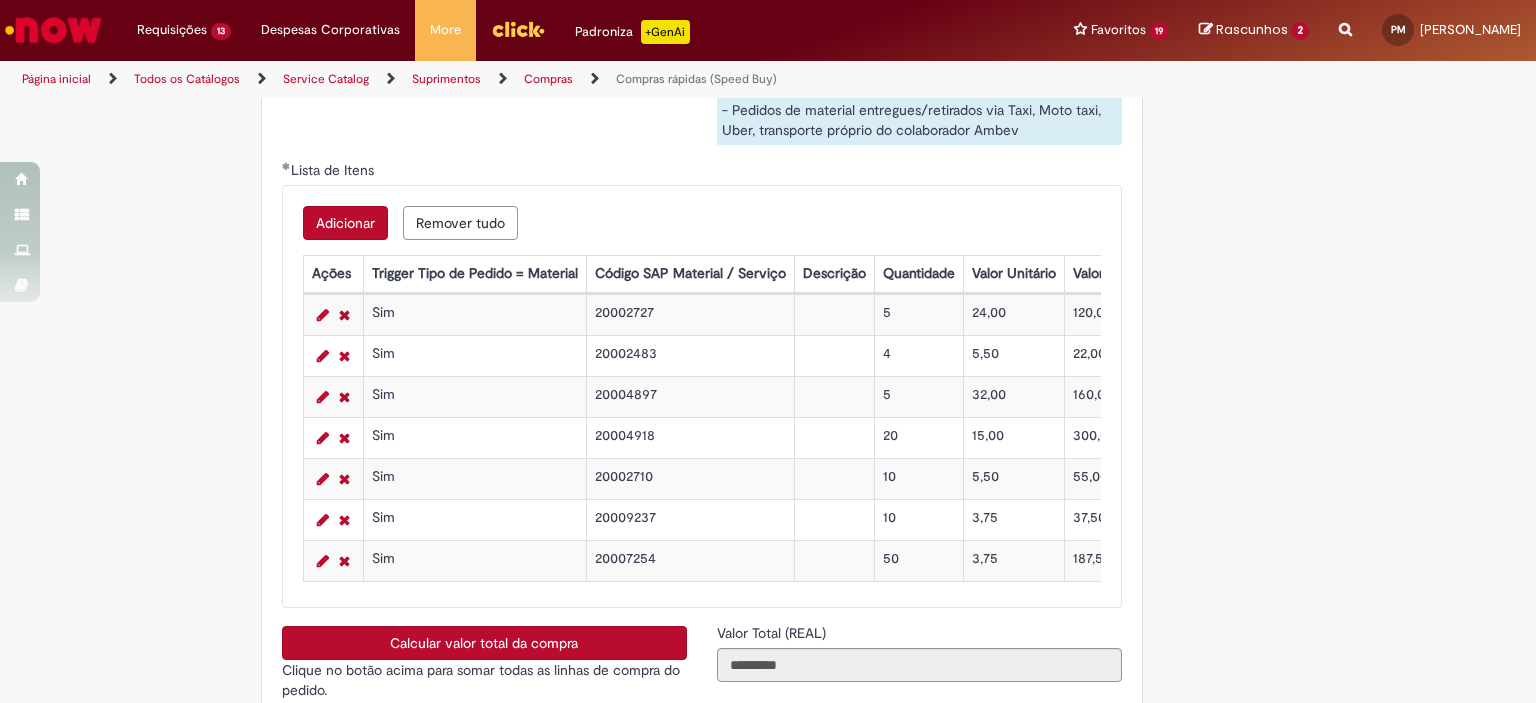 click on "Calcular valor total da compra" at bounding box center [484, 643] 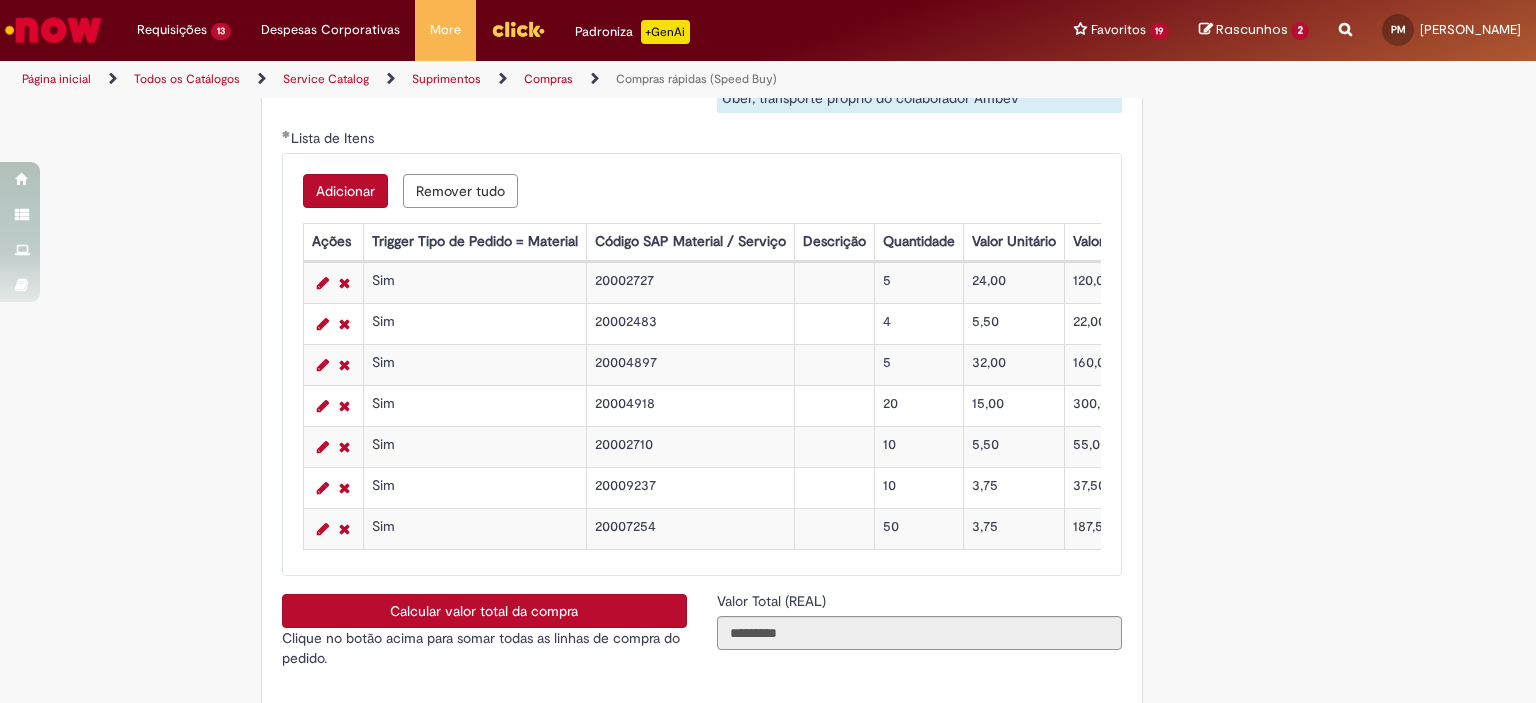 scroll, scrollTop: 3316, scrollLeft: 0, axis: vertical 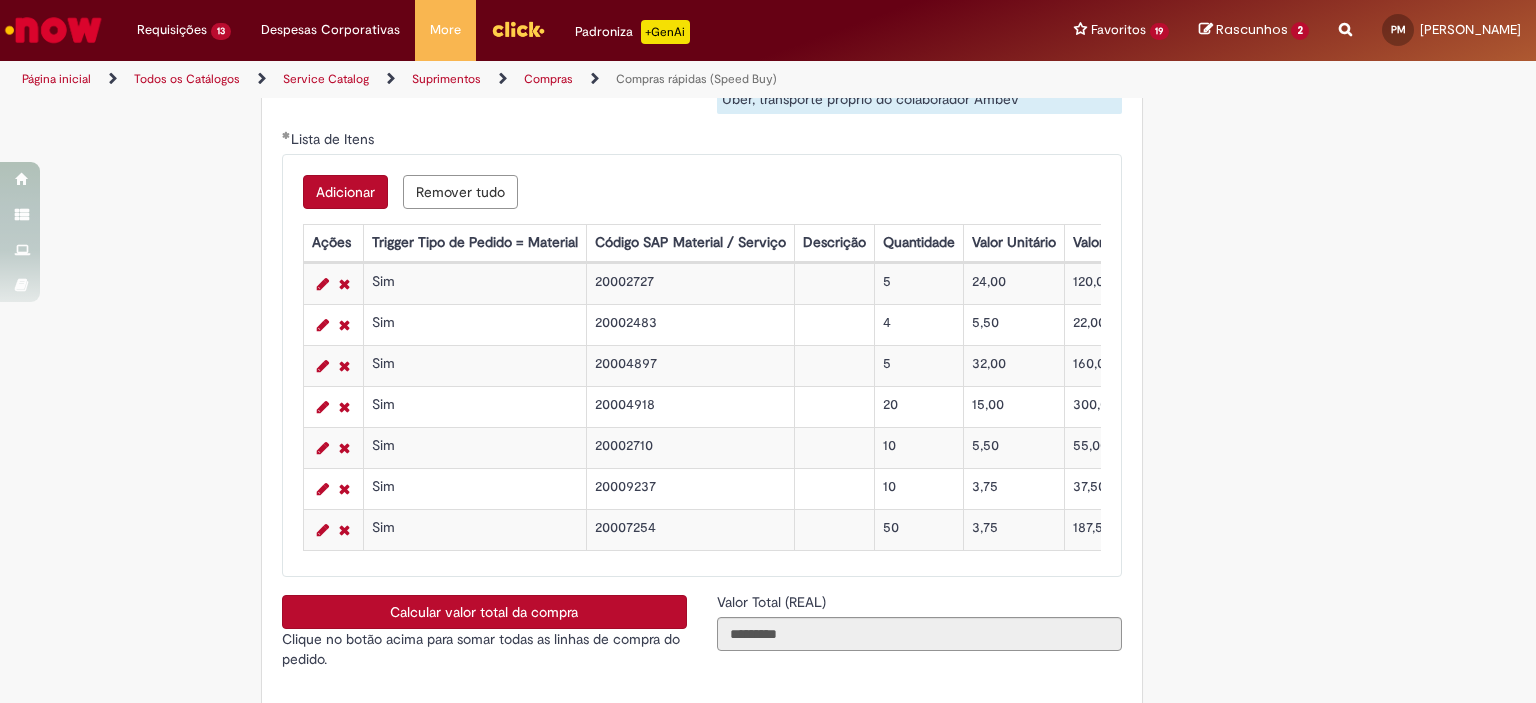 click on "Adicionar" at bounding box center (345, 192) 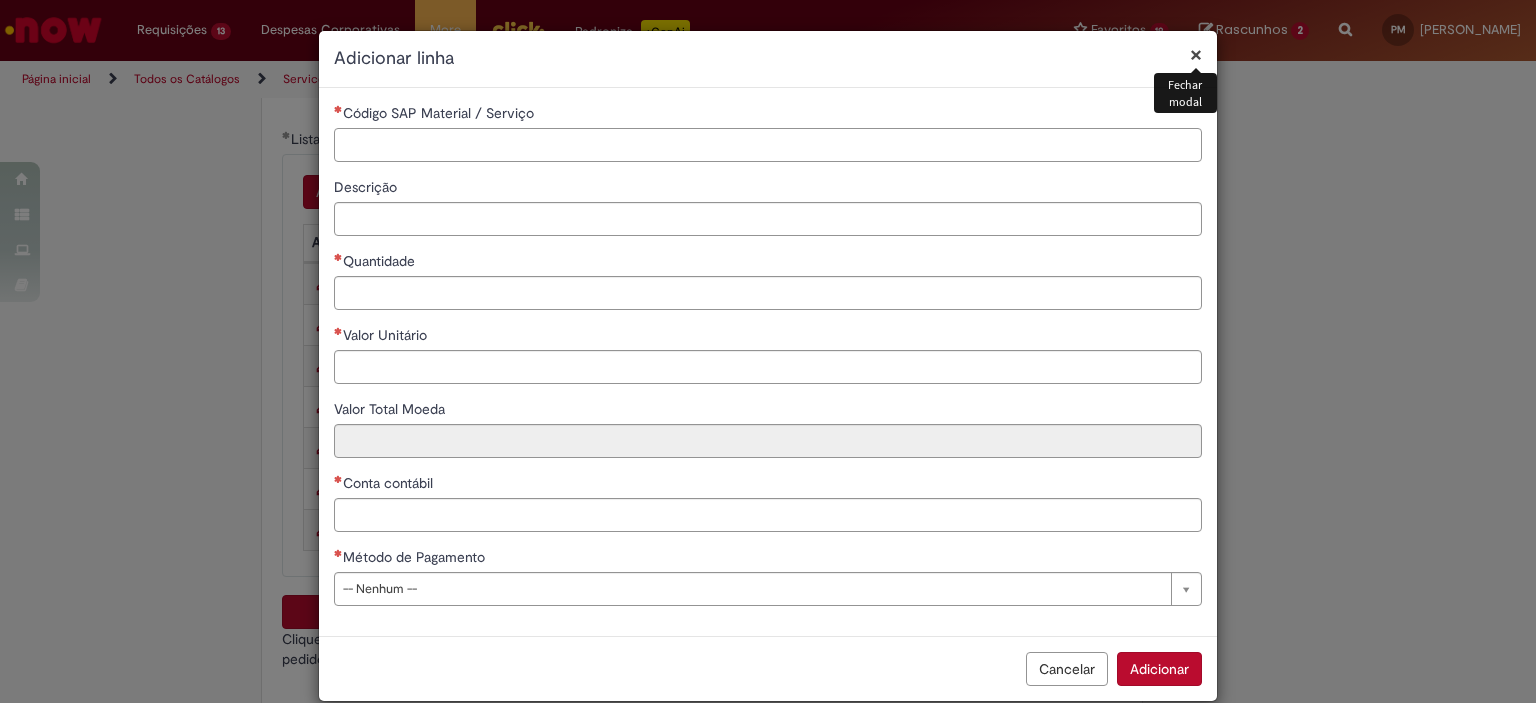 click on "Código SAP Material / Serviço" at bounding box center (768, 145) 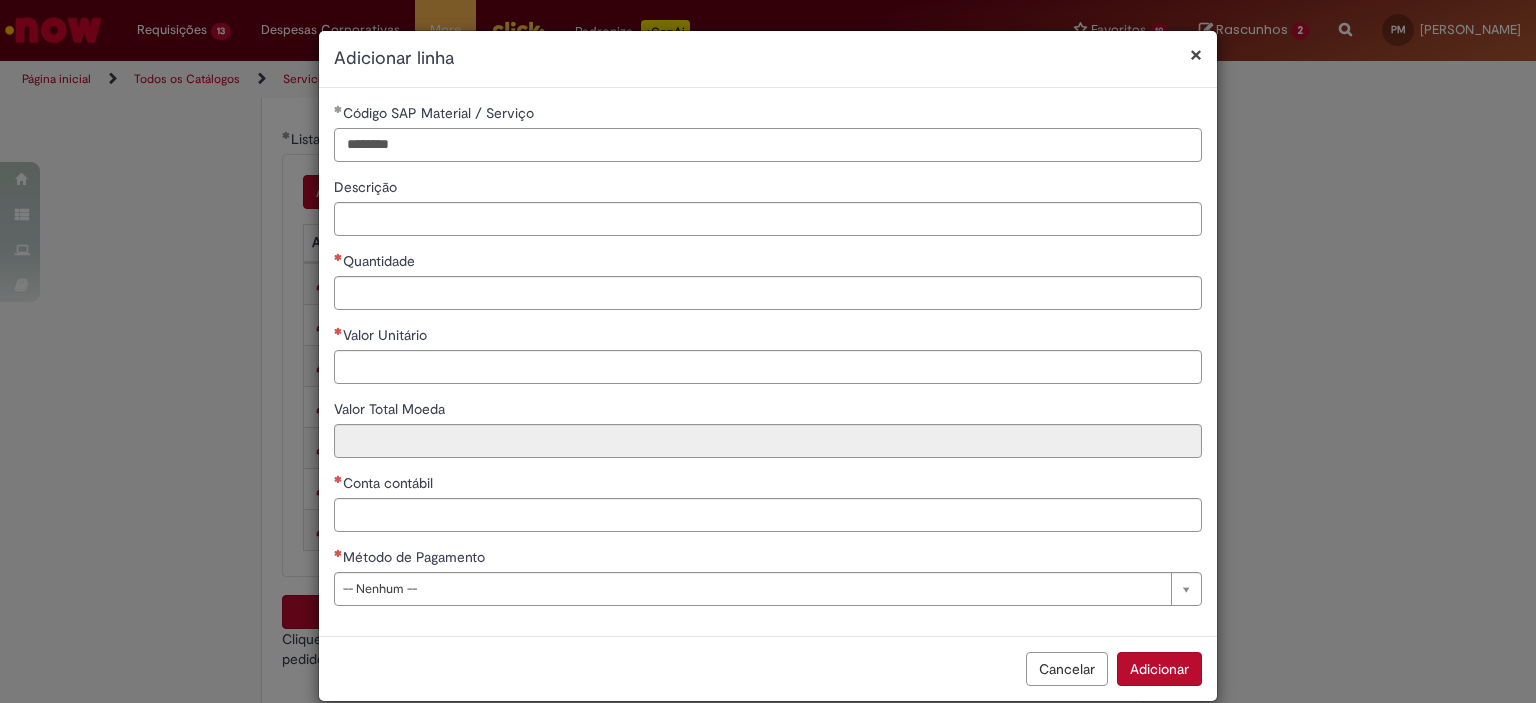 type on "********" 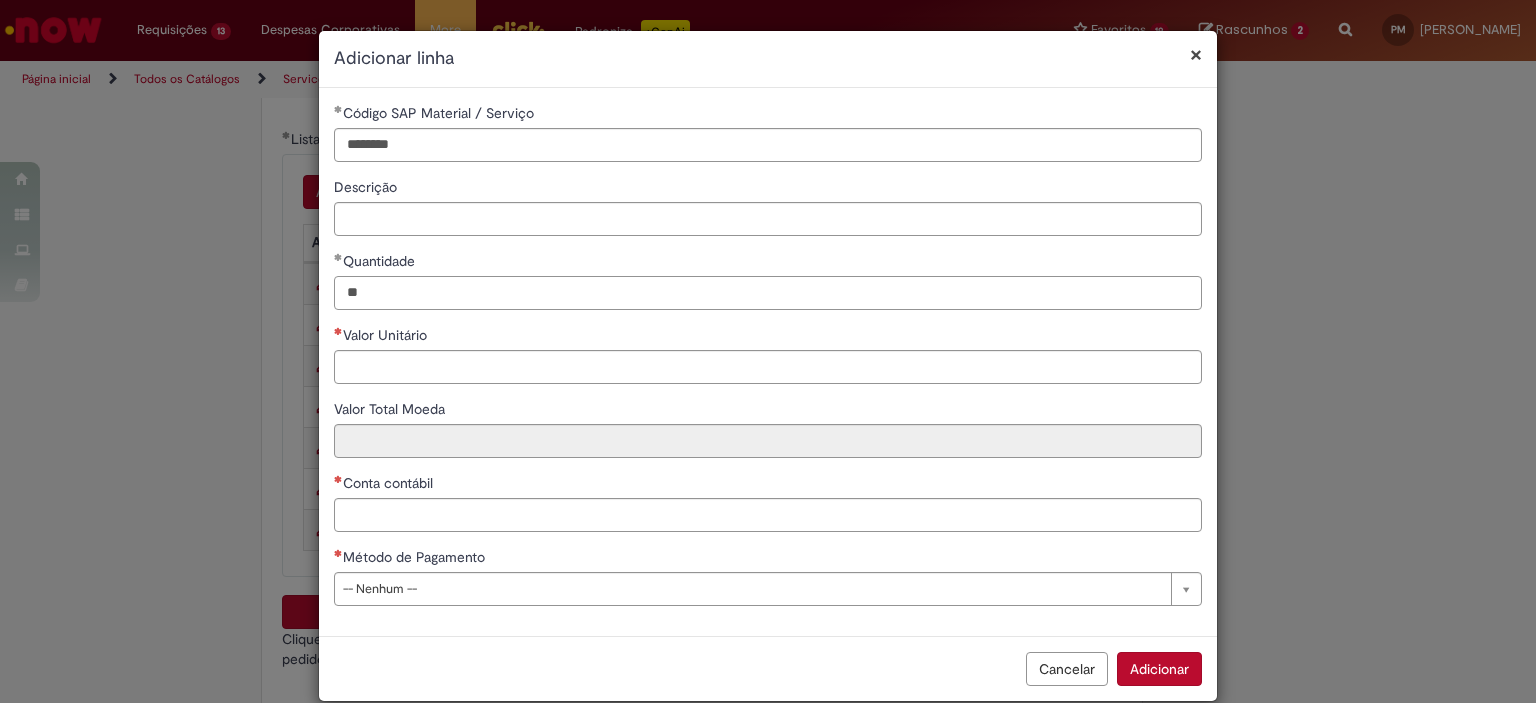type on "**" 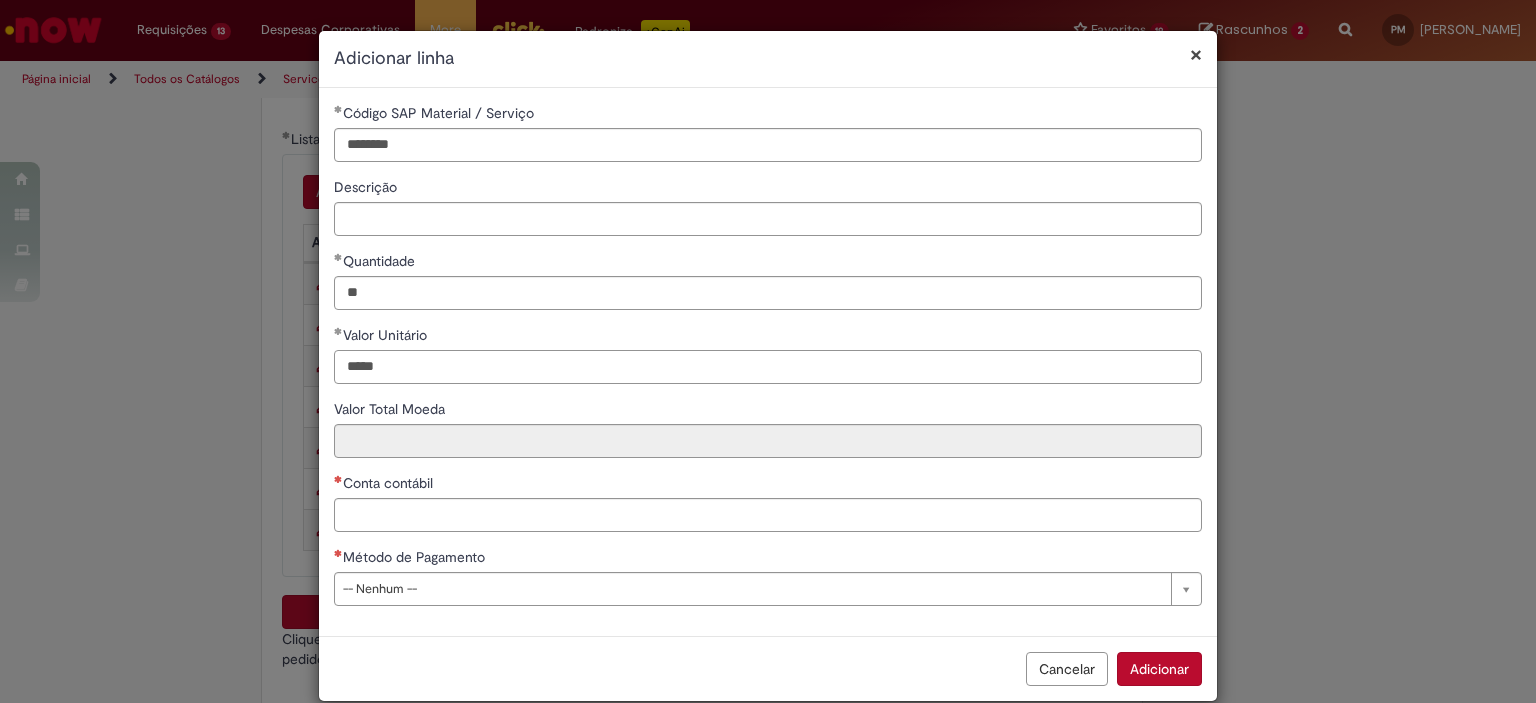 type on "*****" 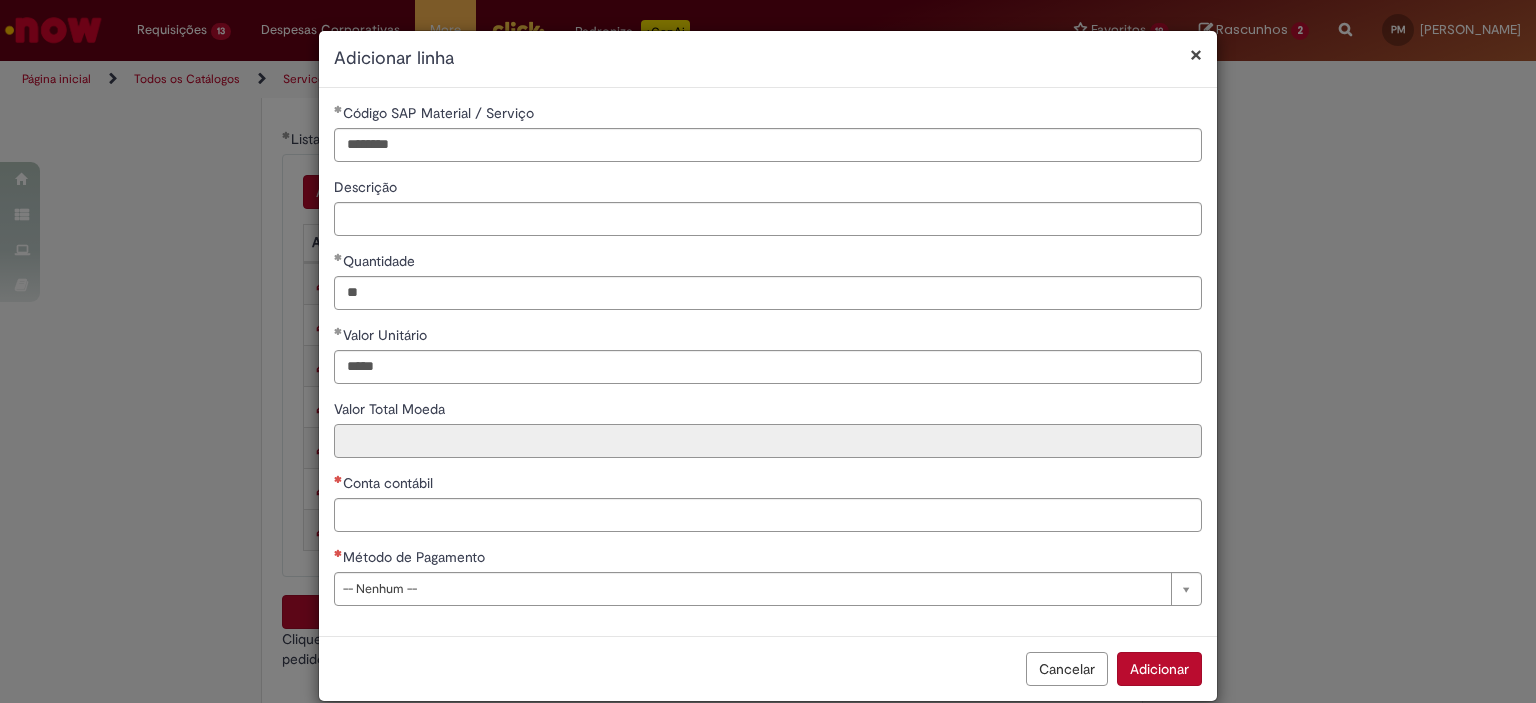 type on "******" 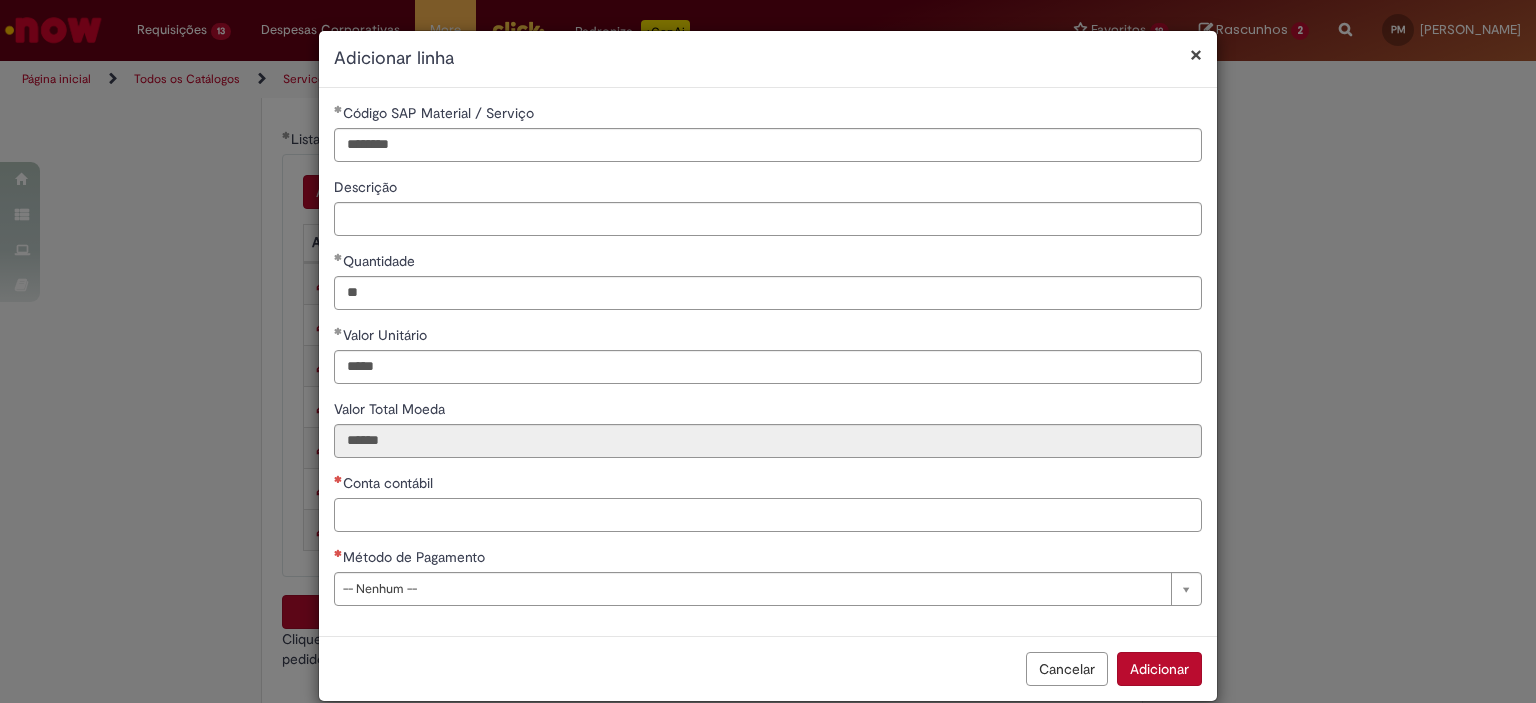 paste on "*******" 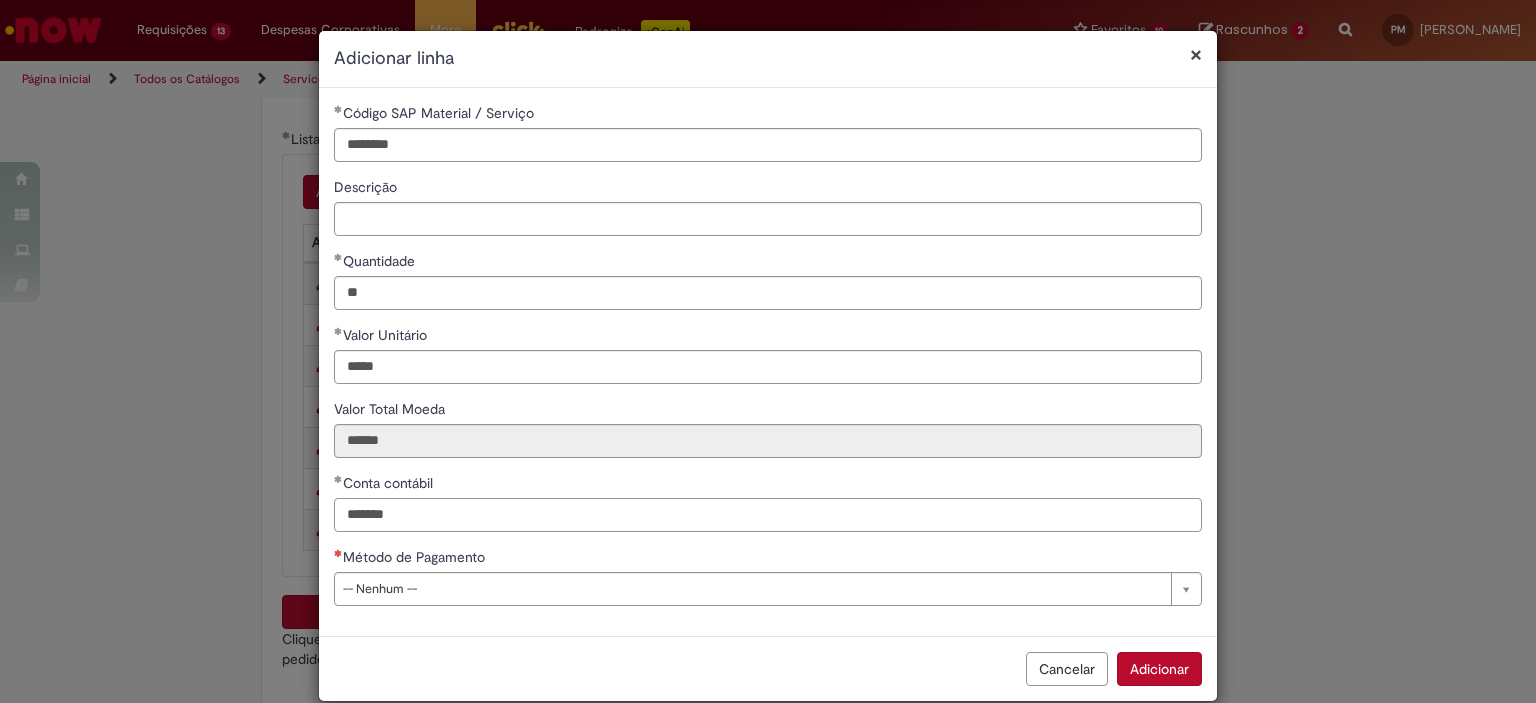 type on "*******" 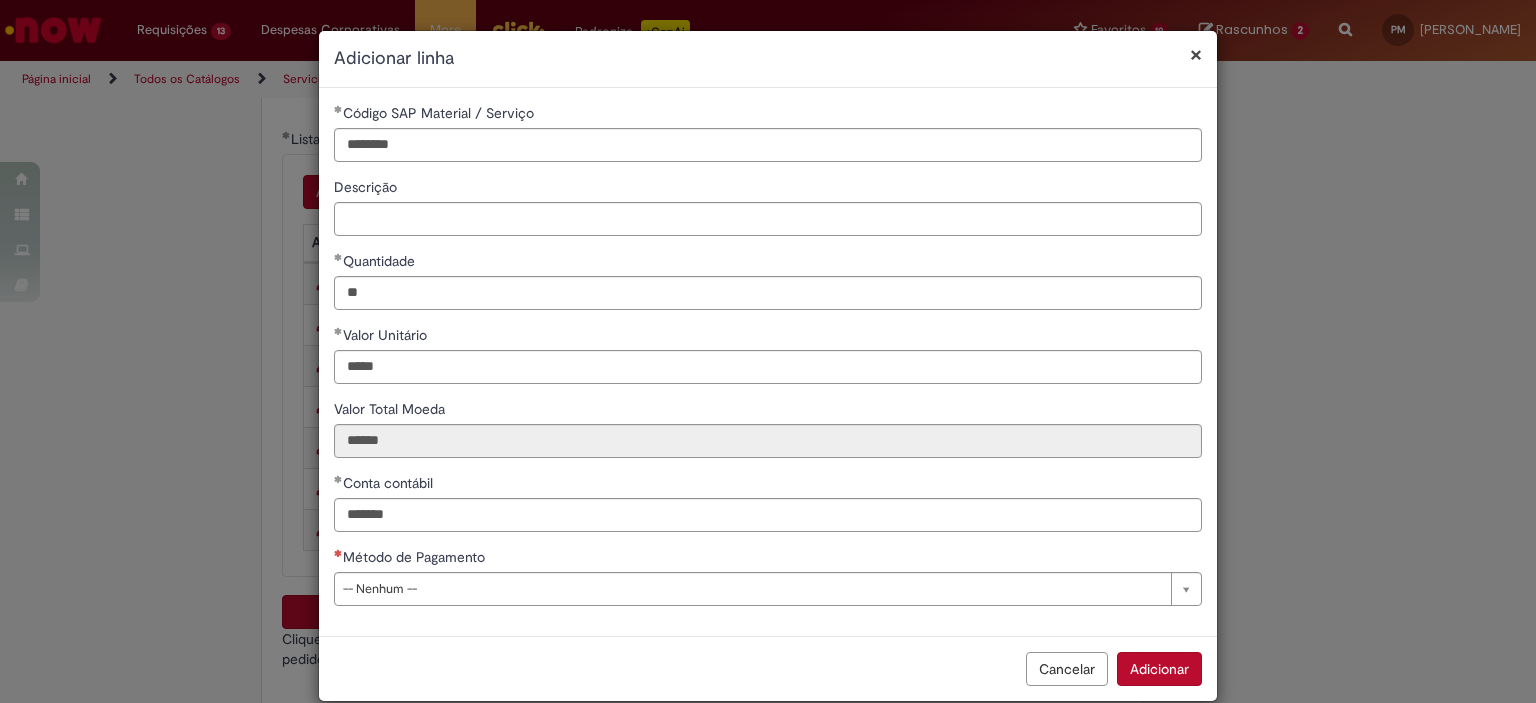 click on "**********" at bounding box center [768, 362] 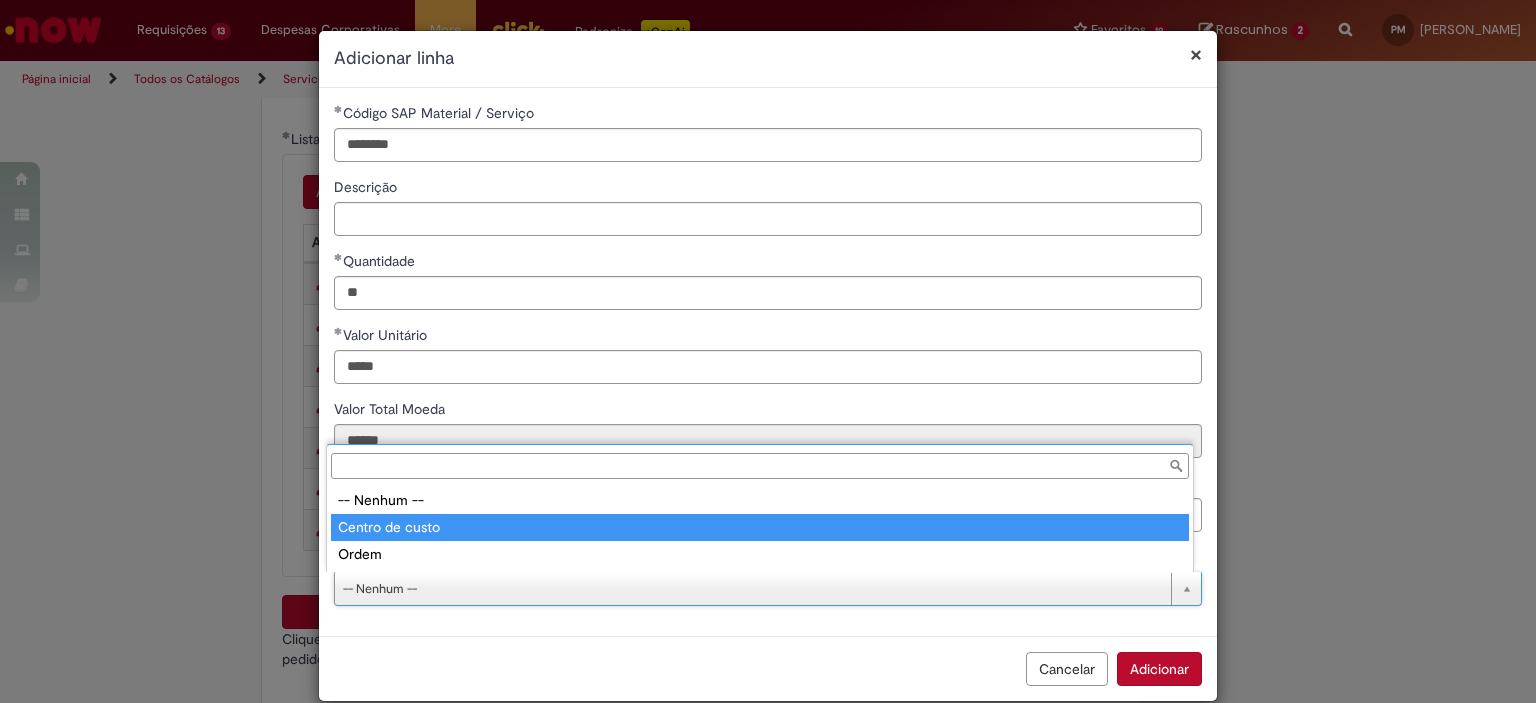 type on "**********" 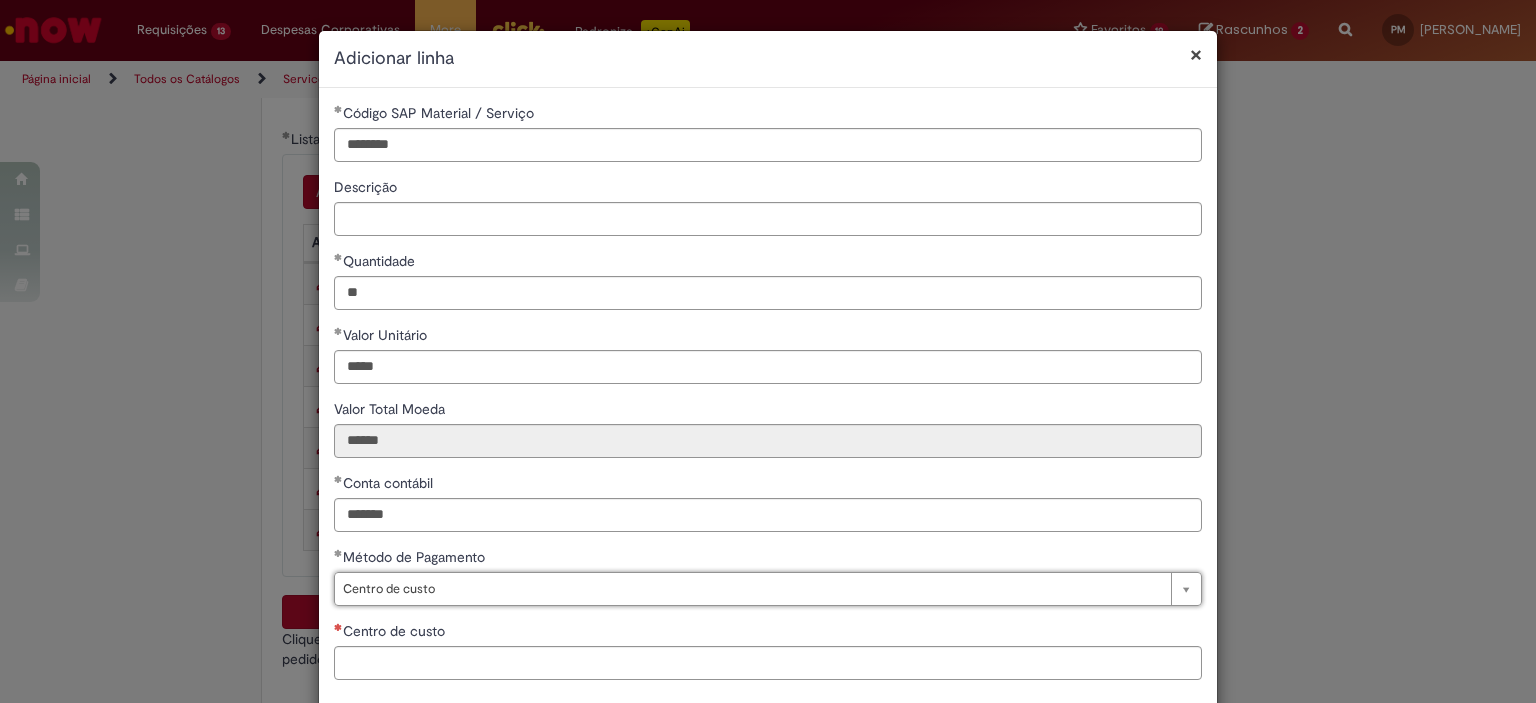 scroll, scrollTop: 101, scrollLeft: 0, axis: vertical 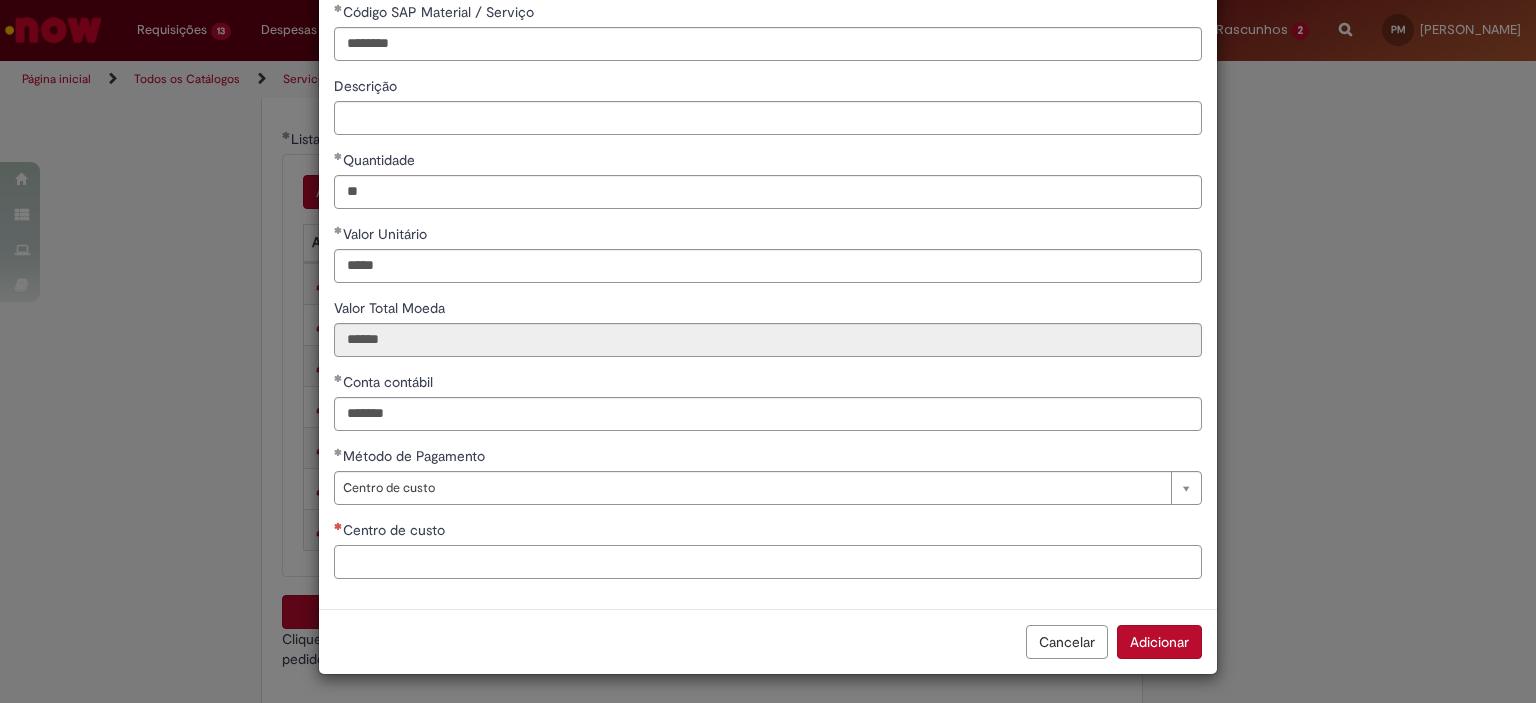 click on "Centro de custo" at bounding box center [768, 562] 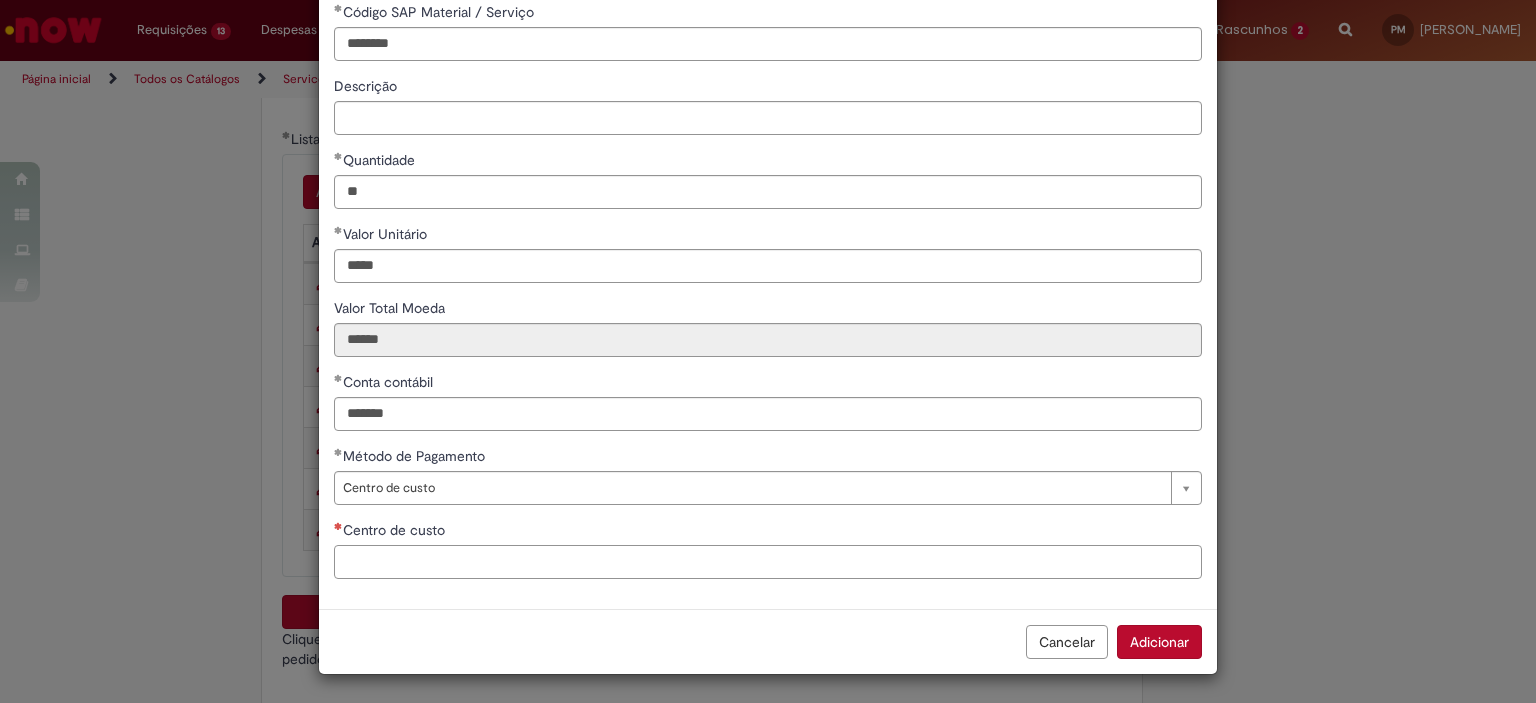 paste on "**********" 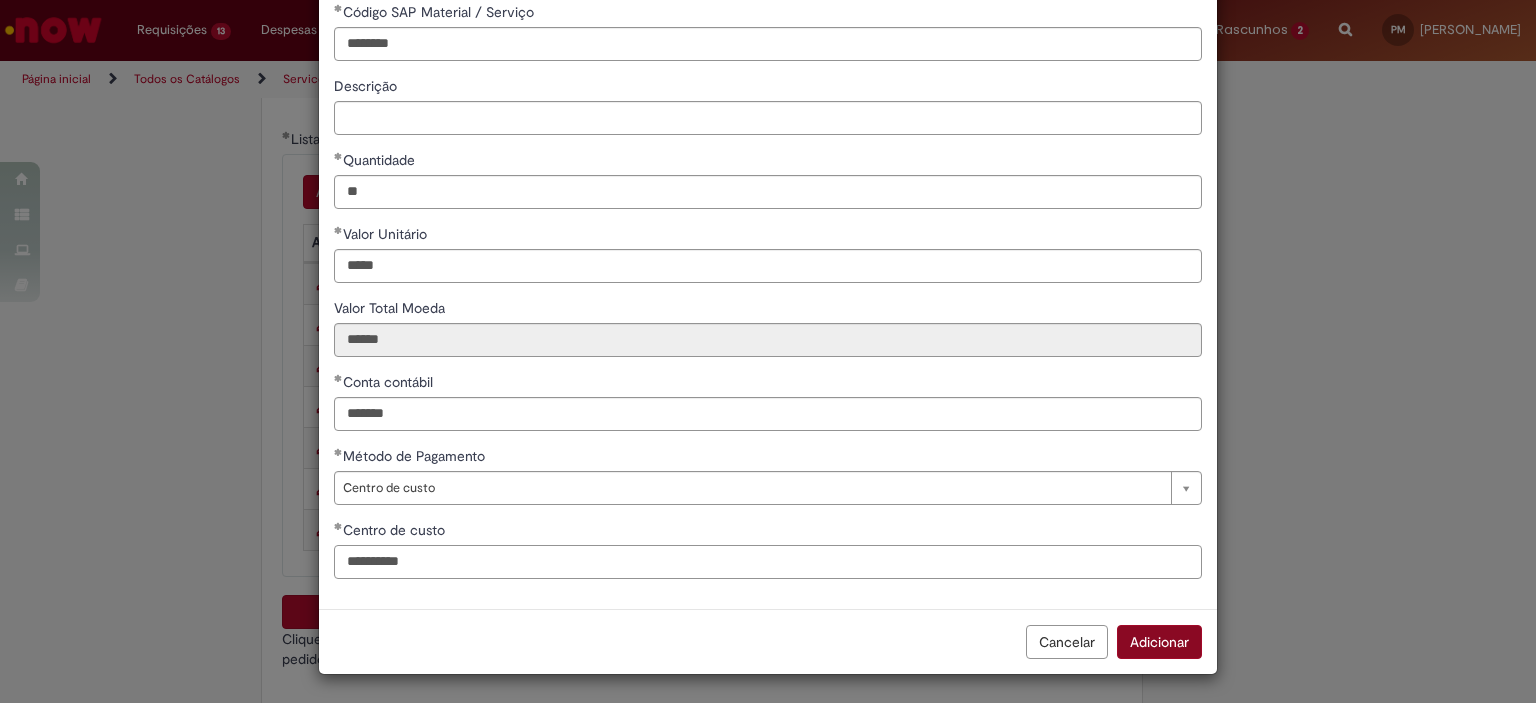 type on "**********" 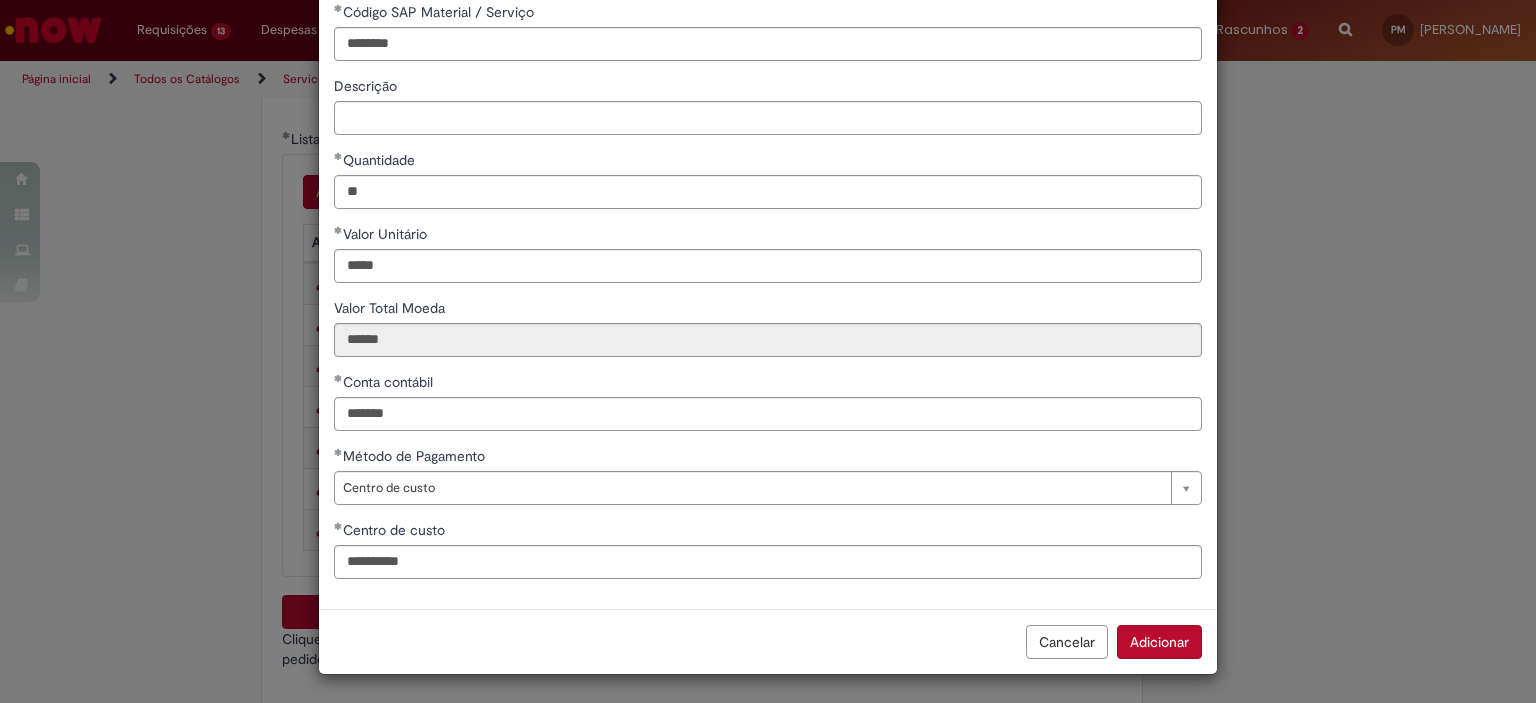 click on "Adicionar" at bounding box center (1159, 642) 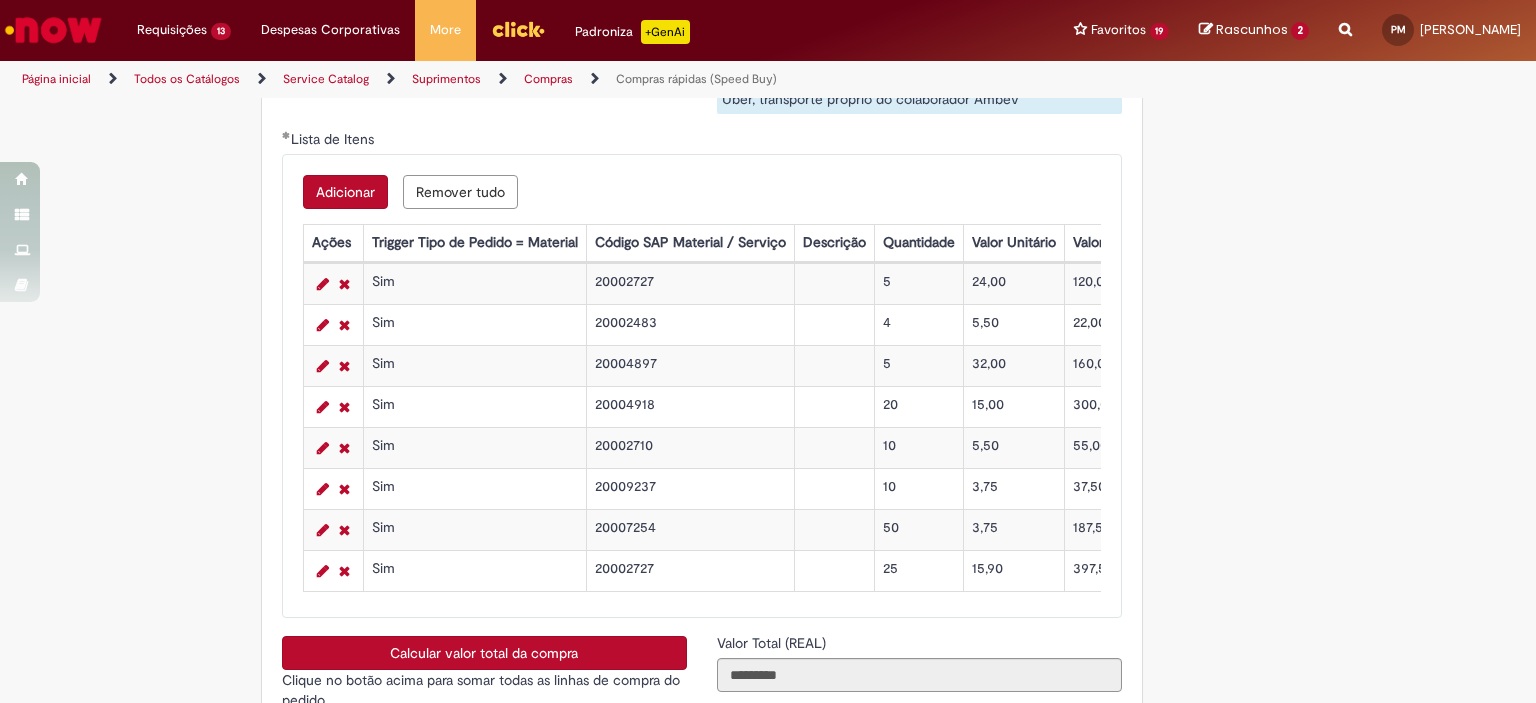 scroll, scrollTop: 3481, scrollLeft: 0, axis: vertical 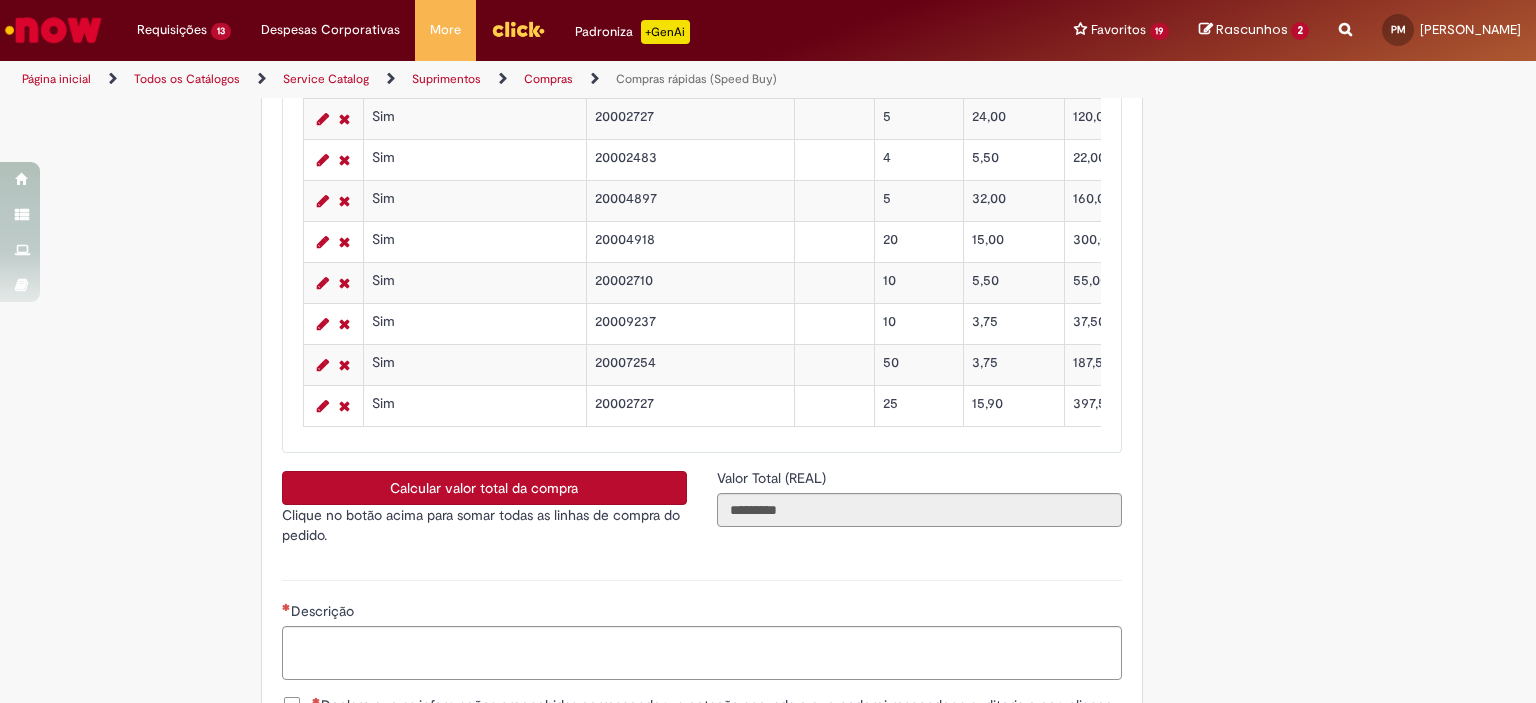 click on "Calcular valor total da compra" at bounding box center [484, 488] 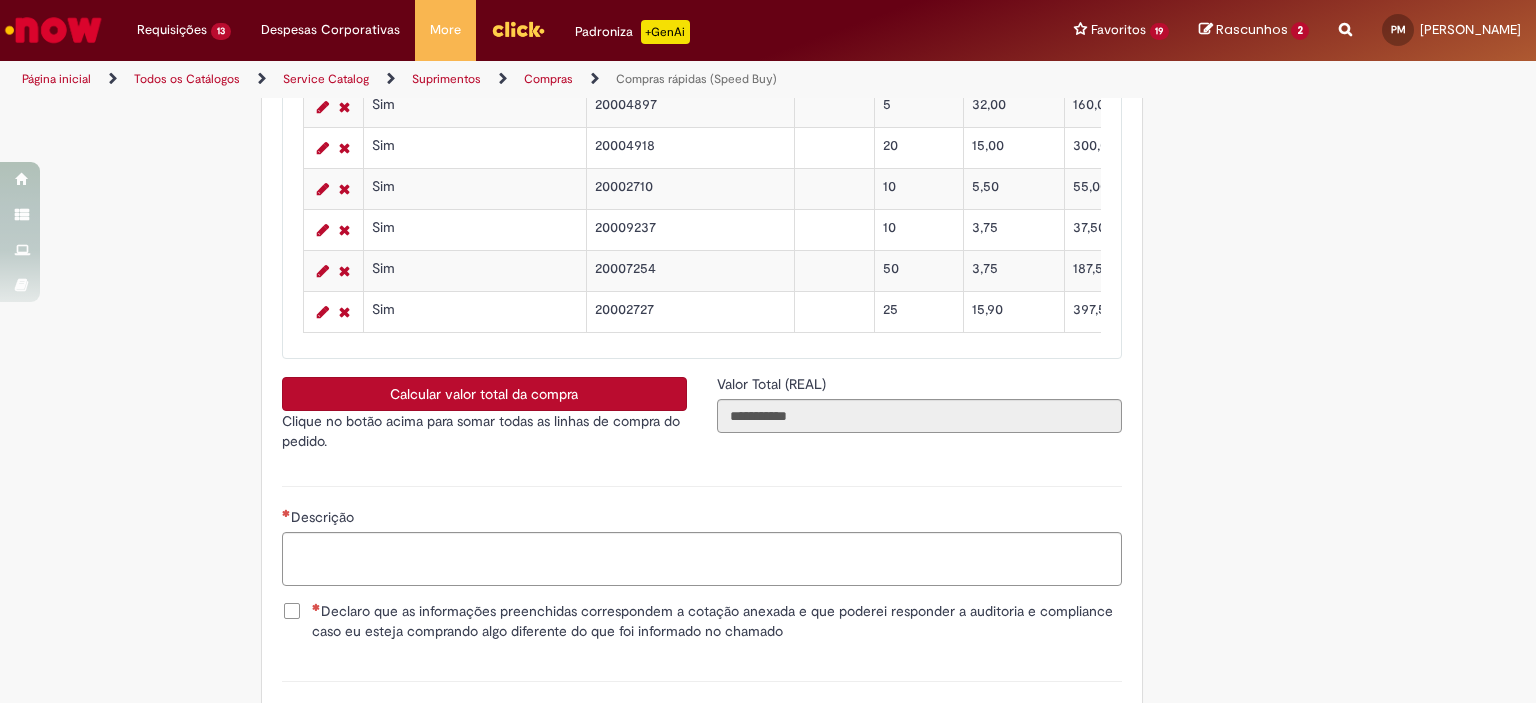 scroll, scrollTop: 3574, scrollLeft: 0, axis: vertical 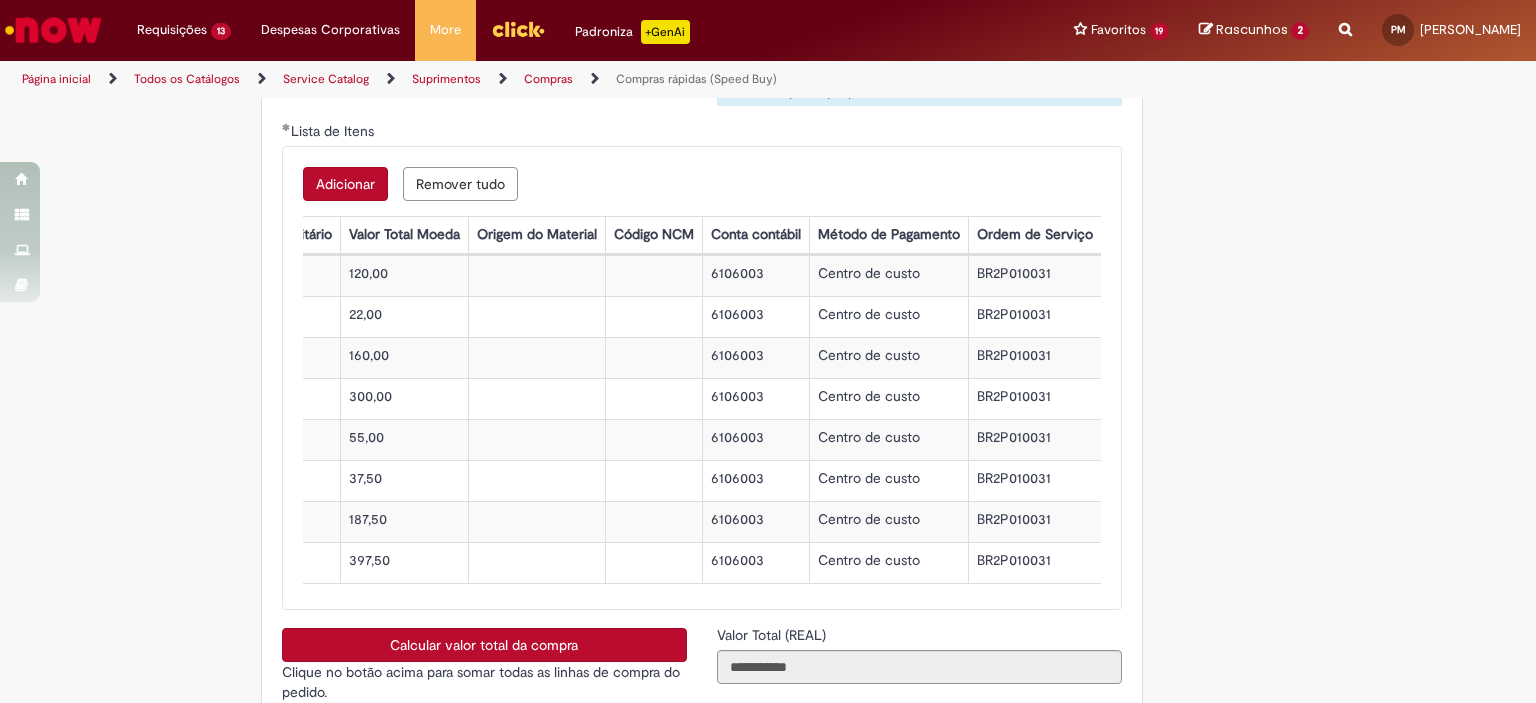 click on "Adicionar" at bounding box center [345, 184] 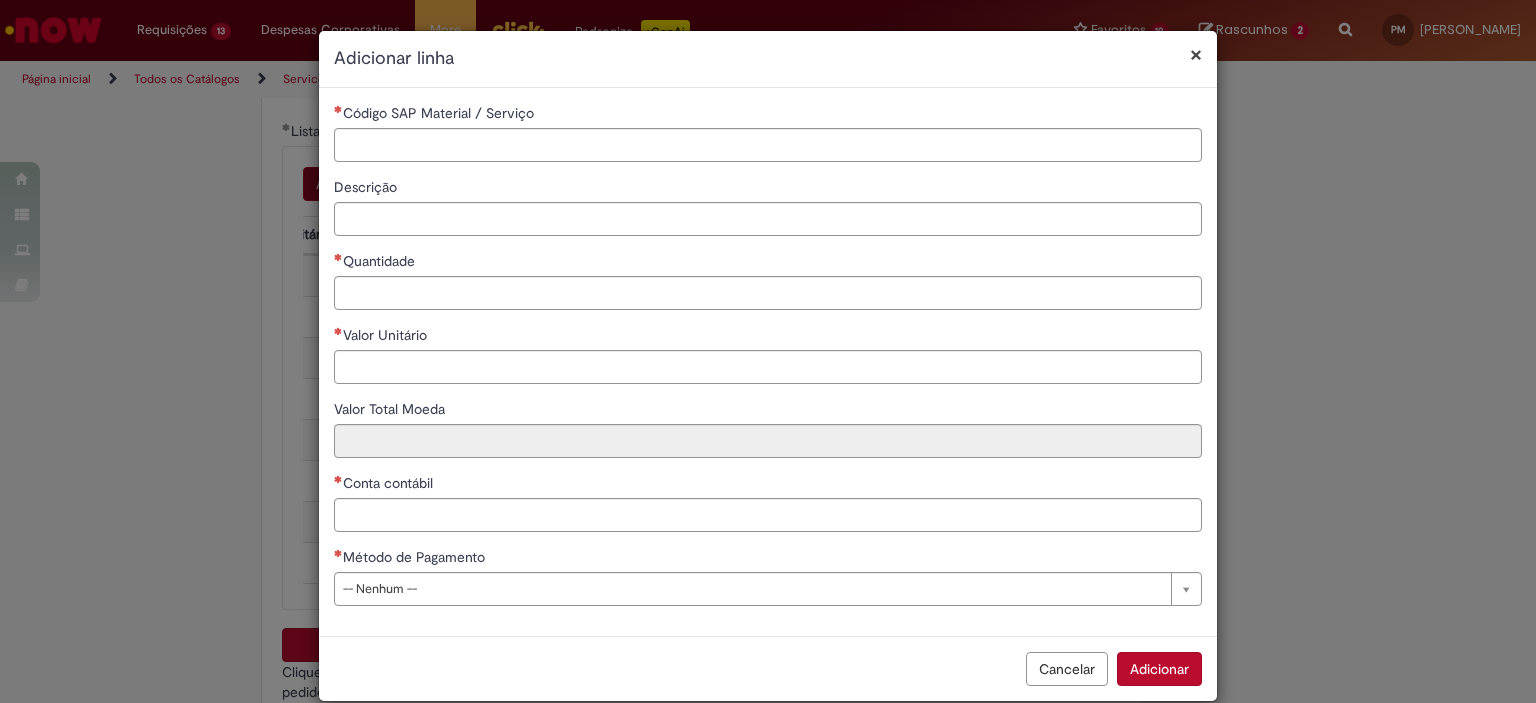 type 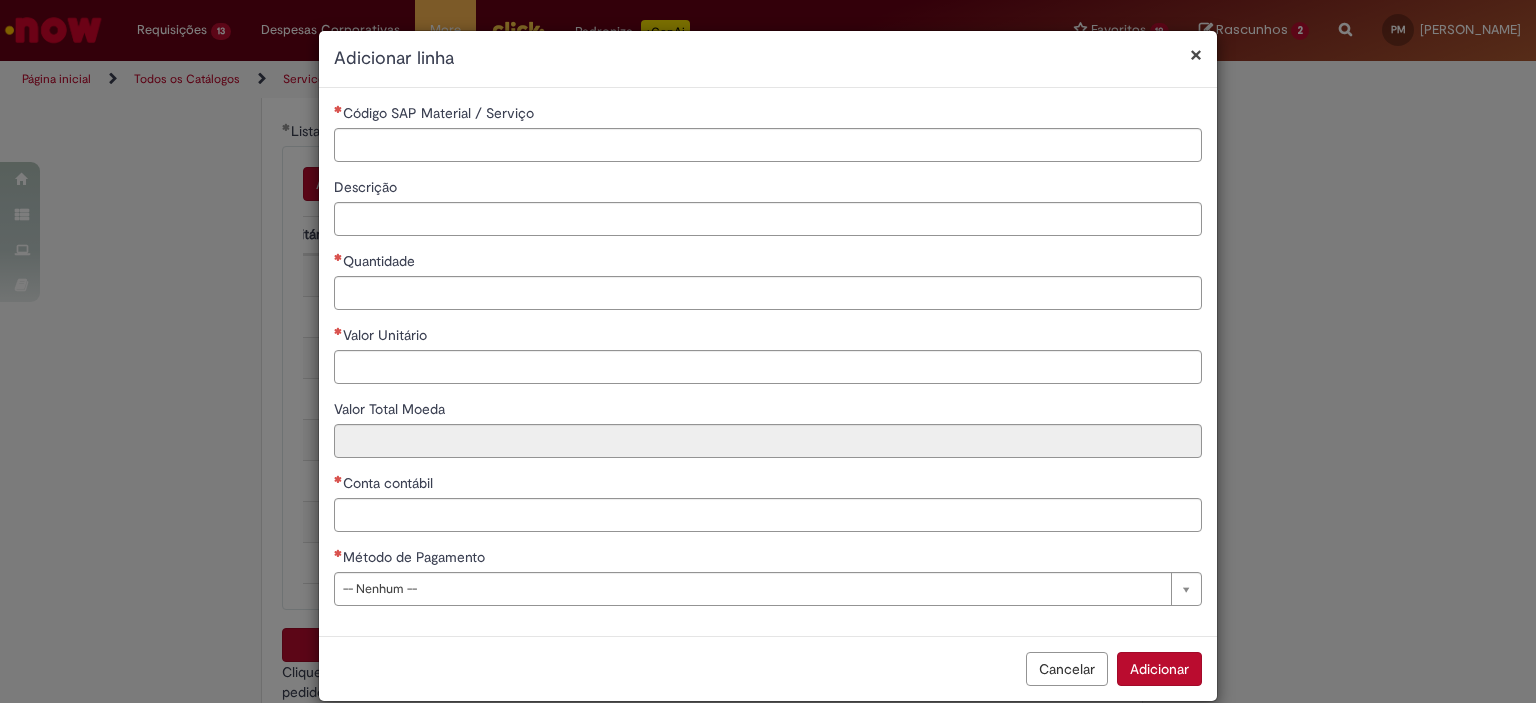 drag, startPoint x: 593, startPoint y: 121, endPoint x: 594, endPoint y: 131, distance: 10.049875 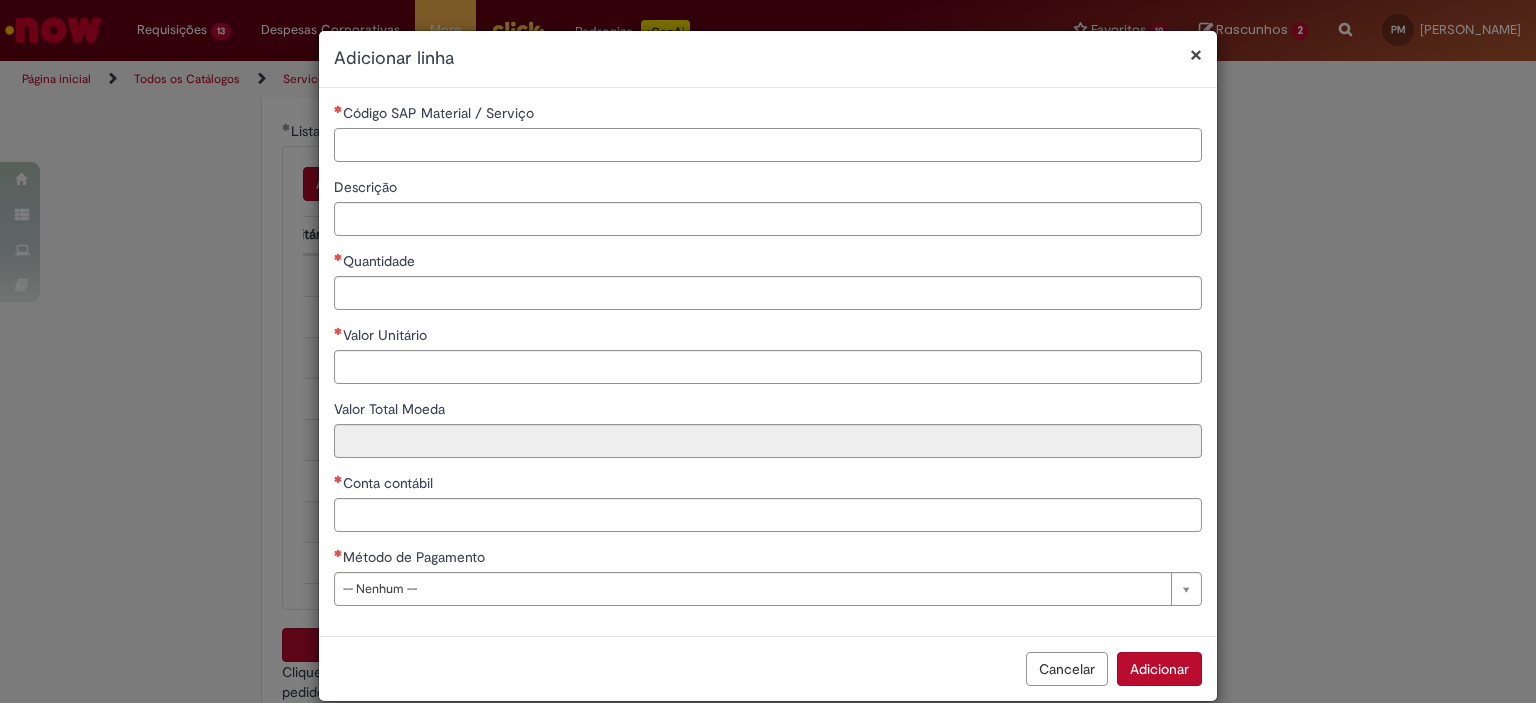 click on "Código SAP Material / Serviço" at bounding box center [768, 145] 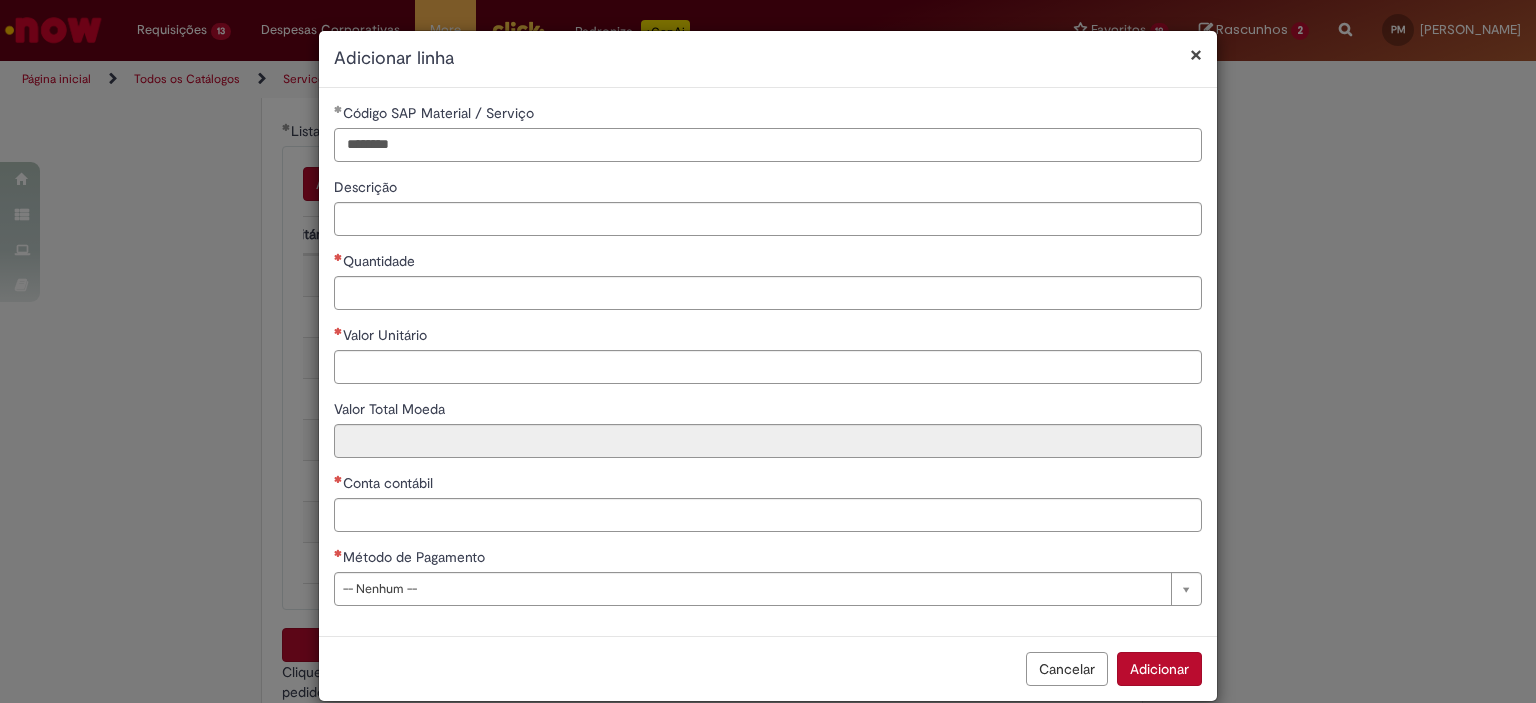 type on "********" 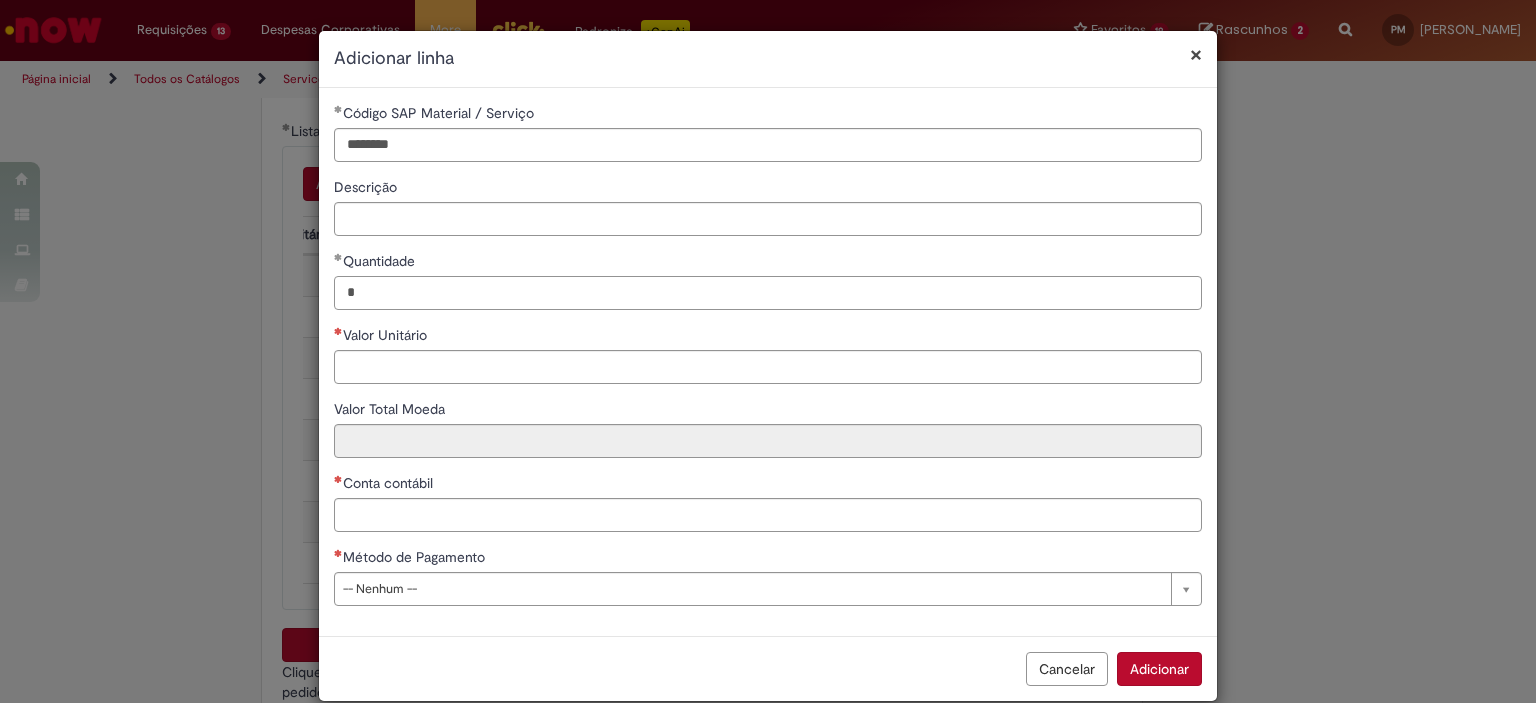 type on "*" 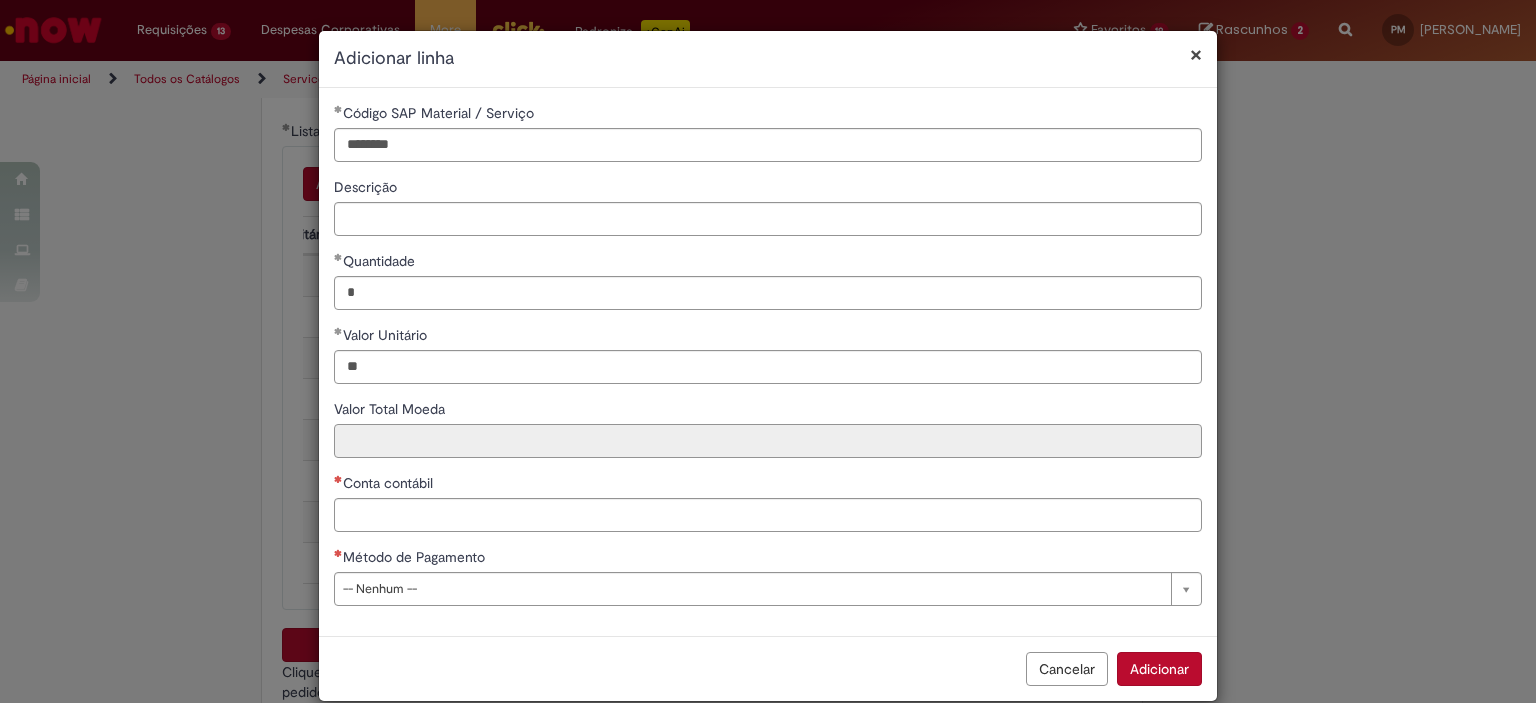 type on "*****" 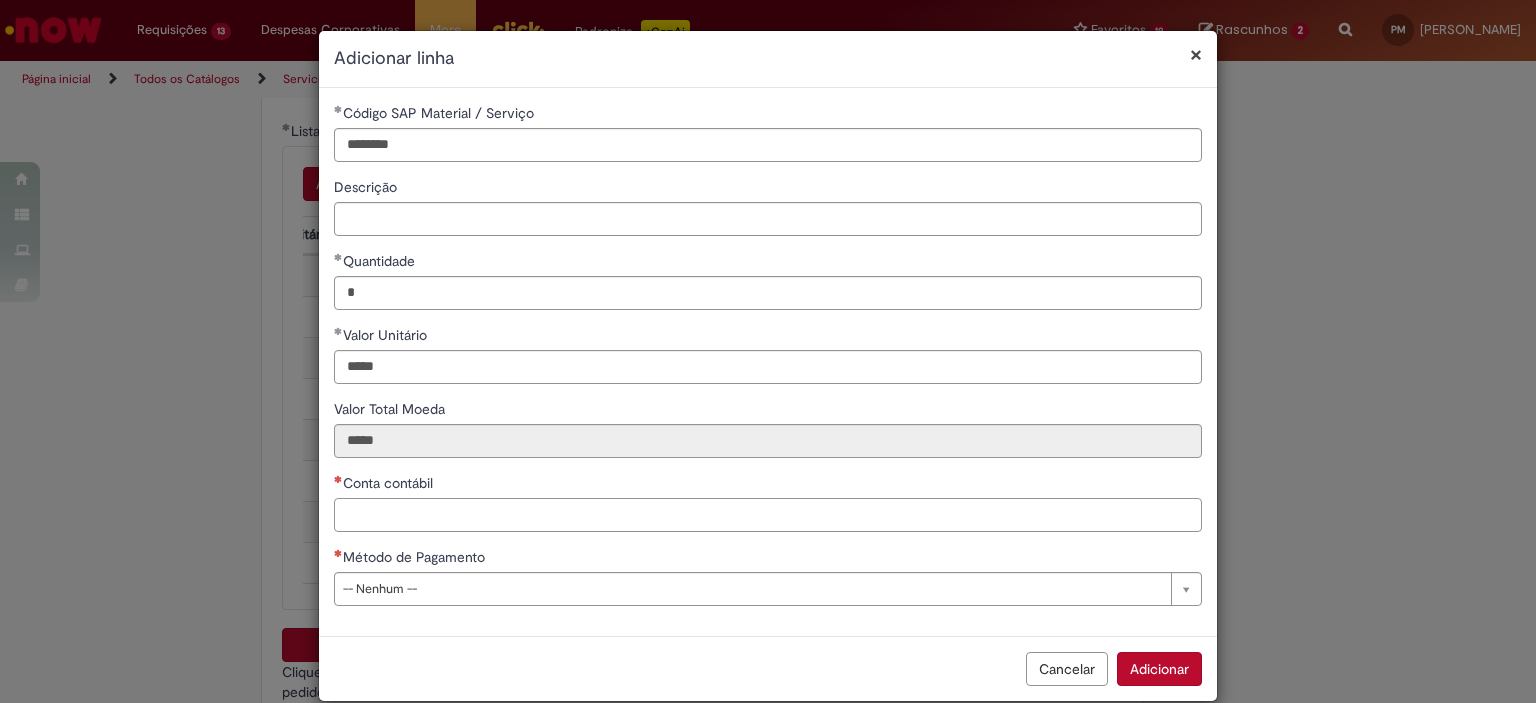 paste on "*******" 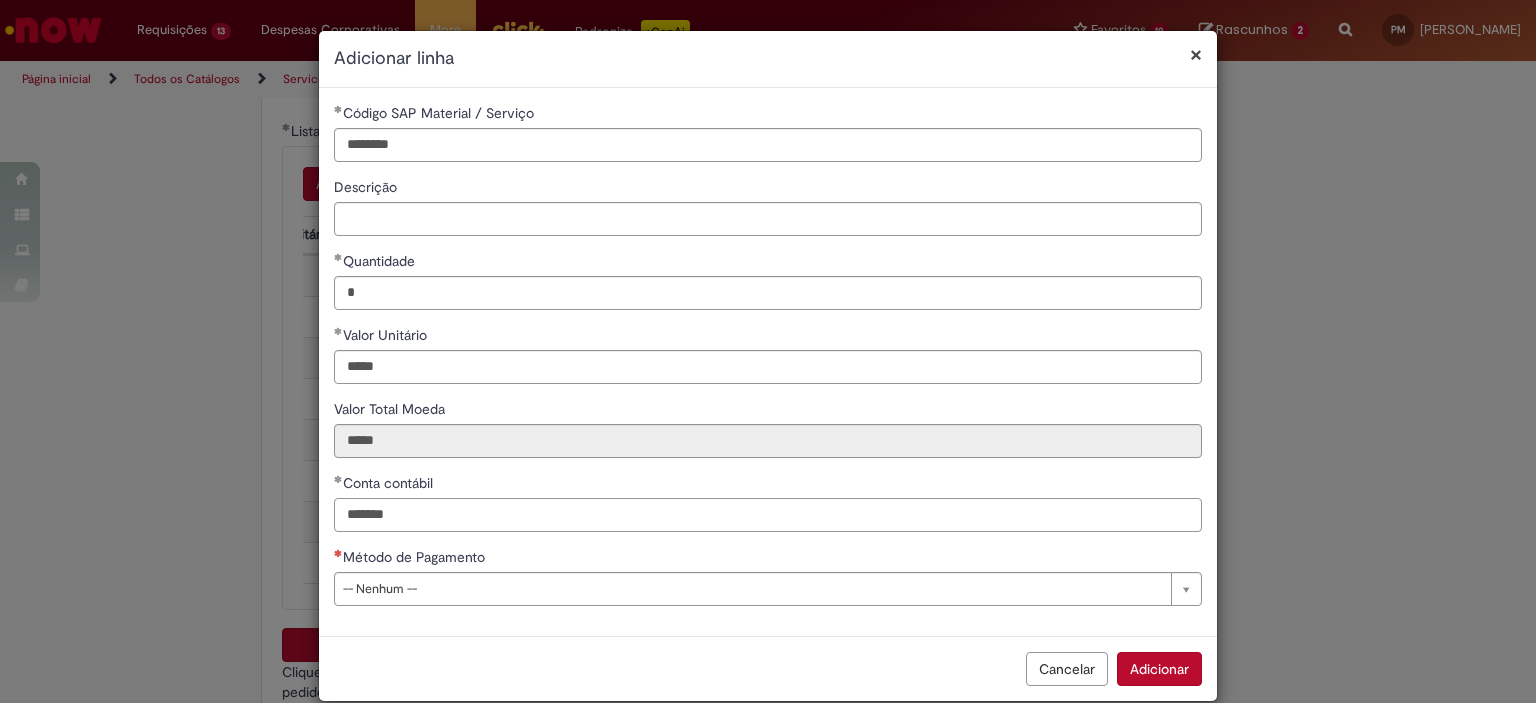 type on "*******" 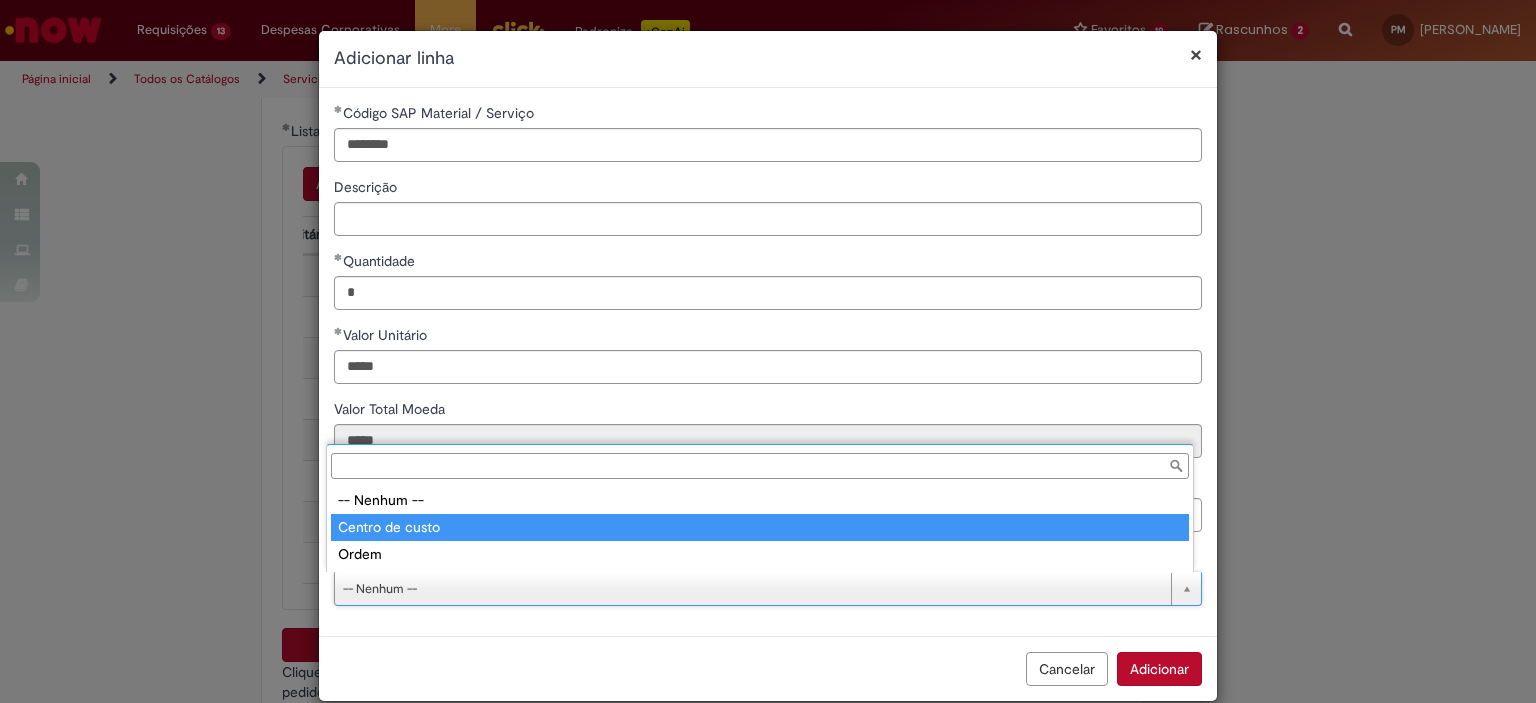 type on "**********" 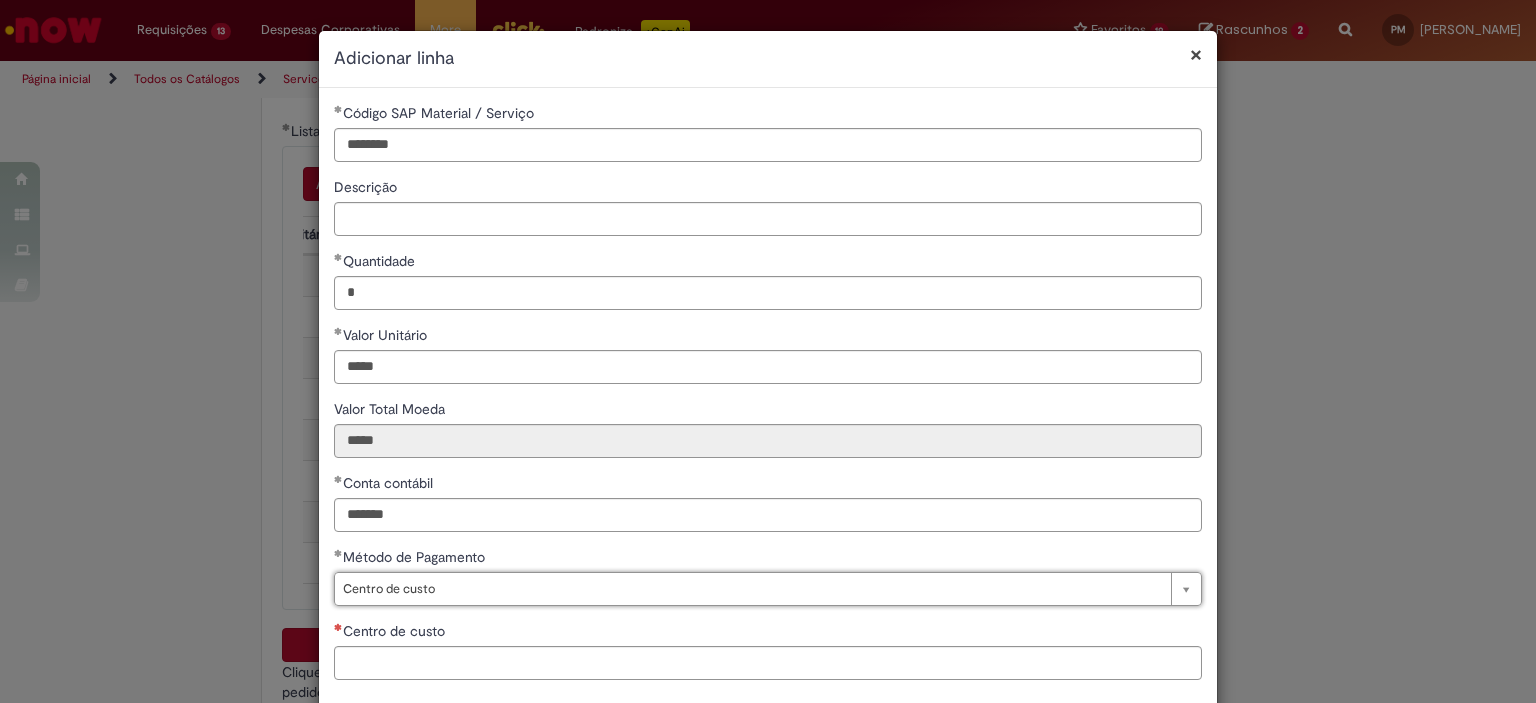 scroll, scrollTop: 101, scrollLeft: 0, axis: vertical 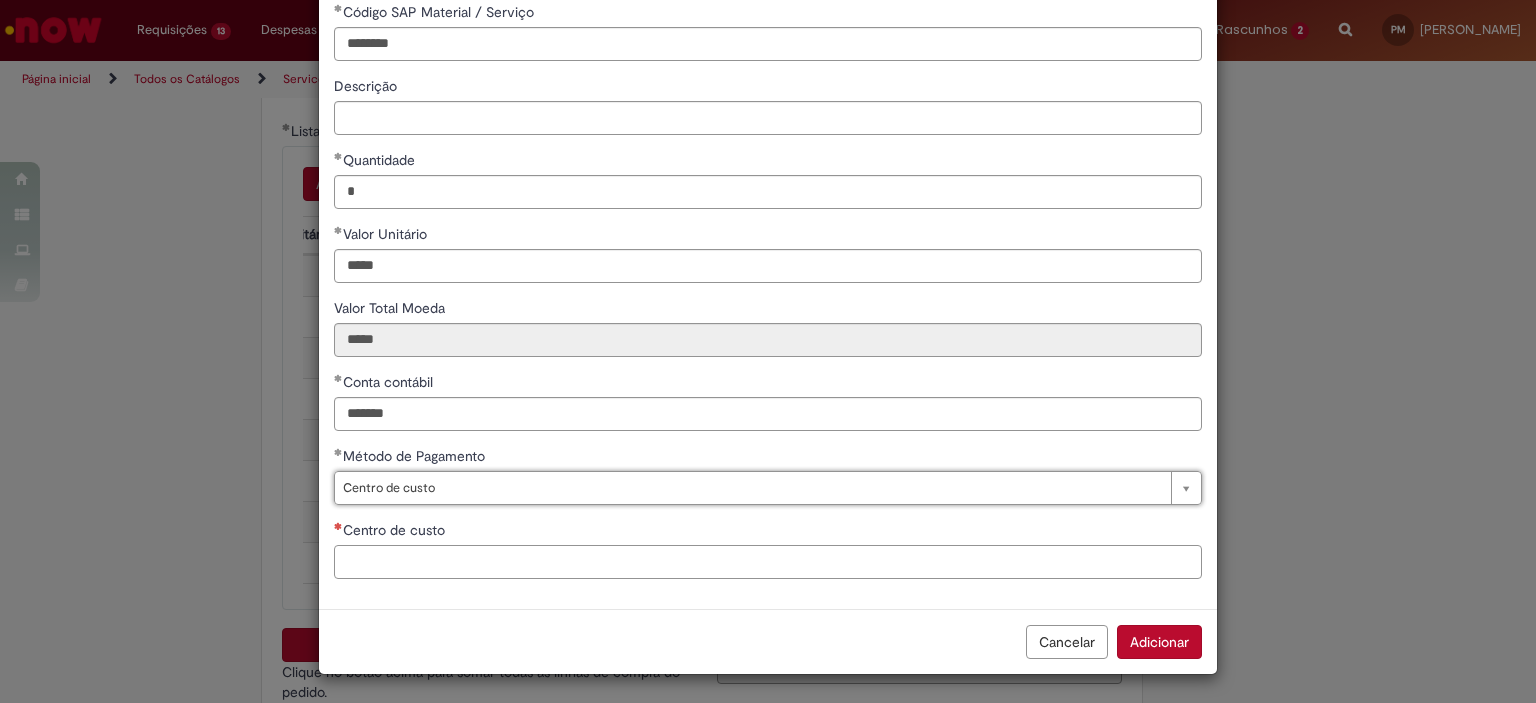 click on "Centro de custo" at bounding box center (768, 562) 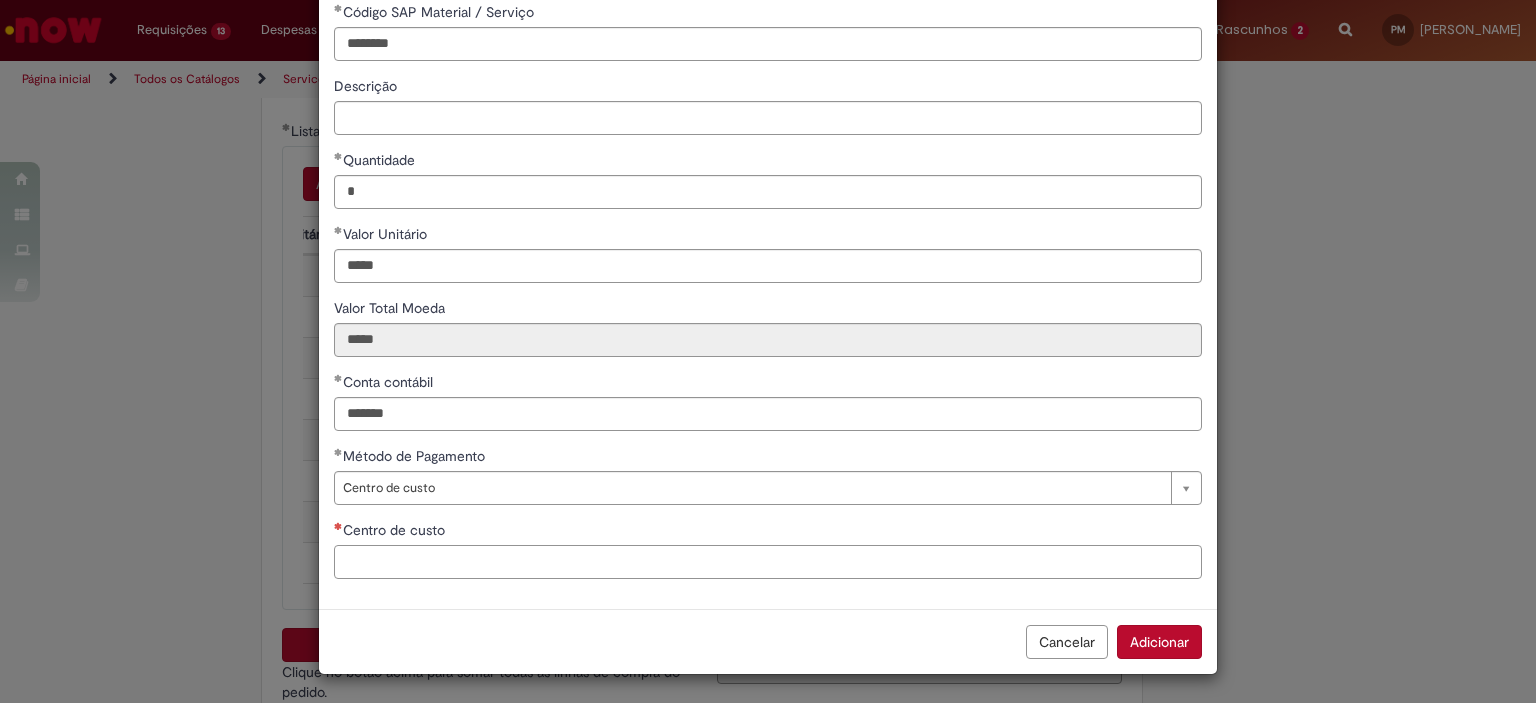 paste on "**********" 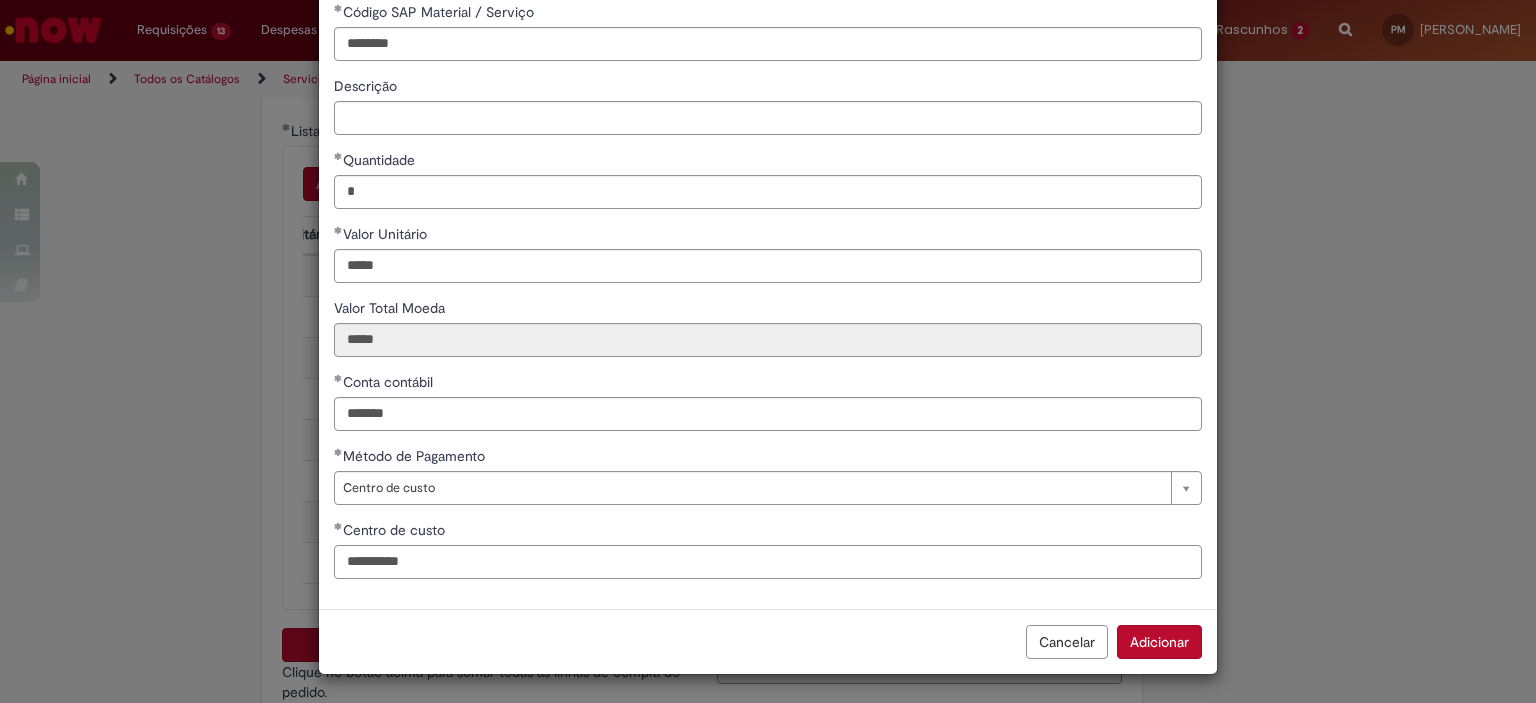 type on "**********" 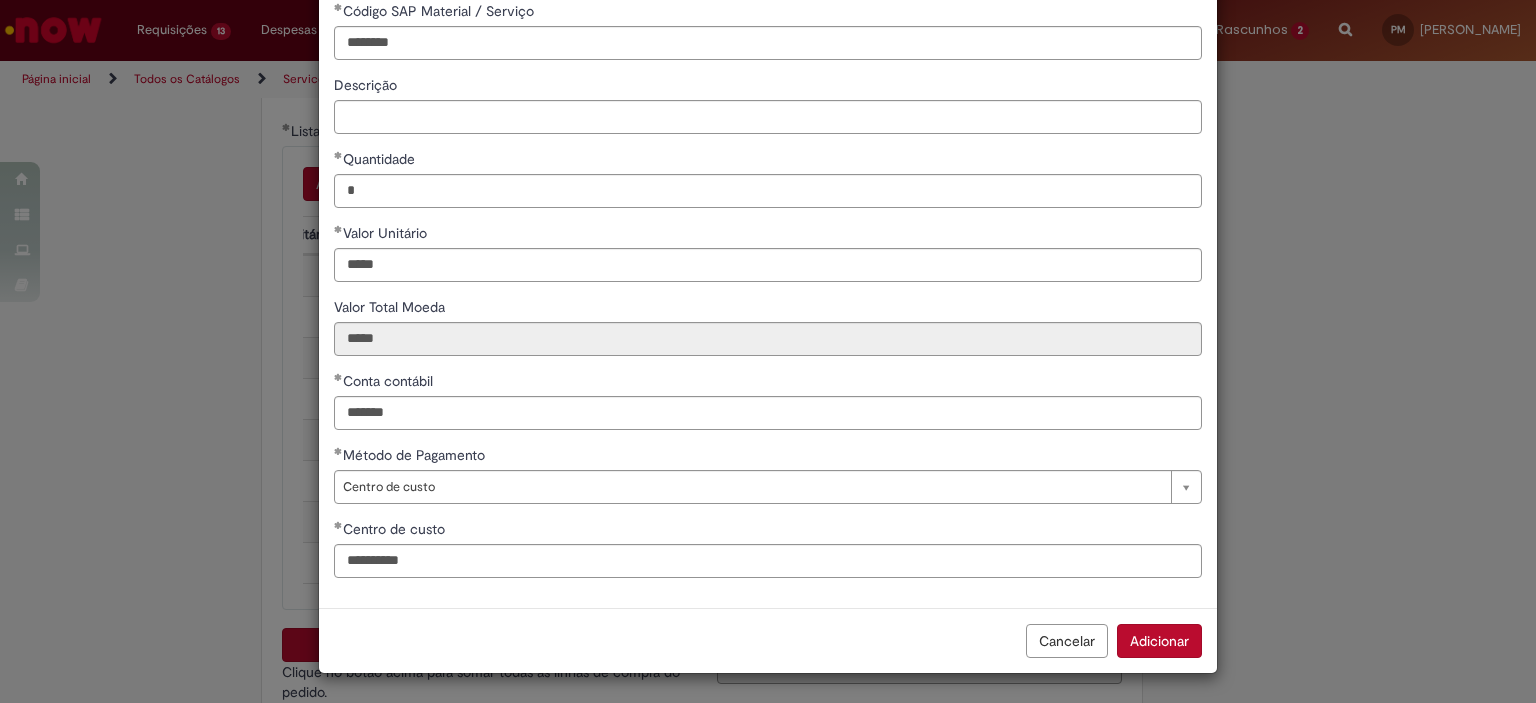 click on "Cancelar   Adicionar" at bounding box center (768, 640) 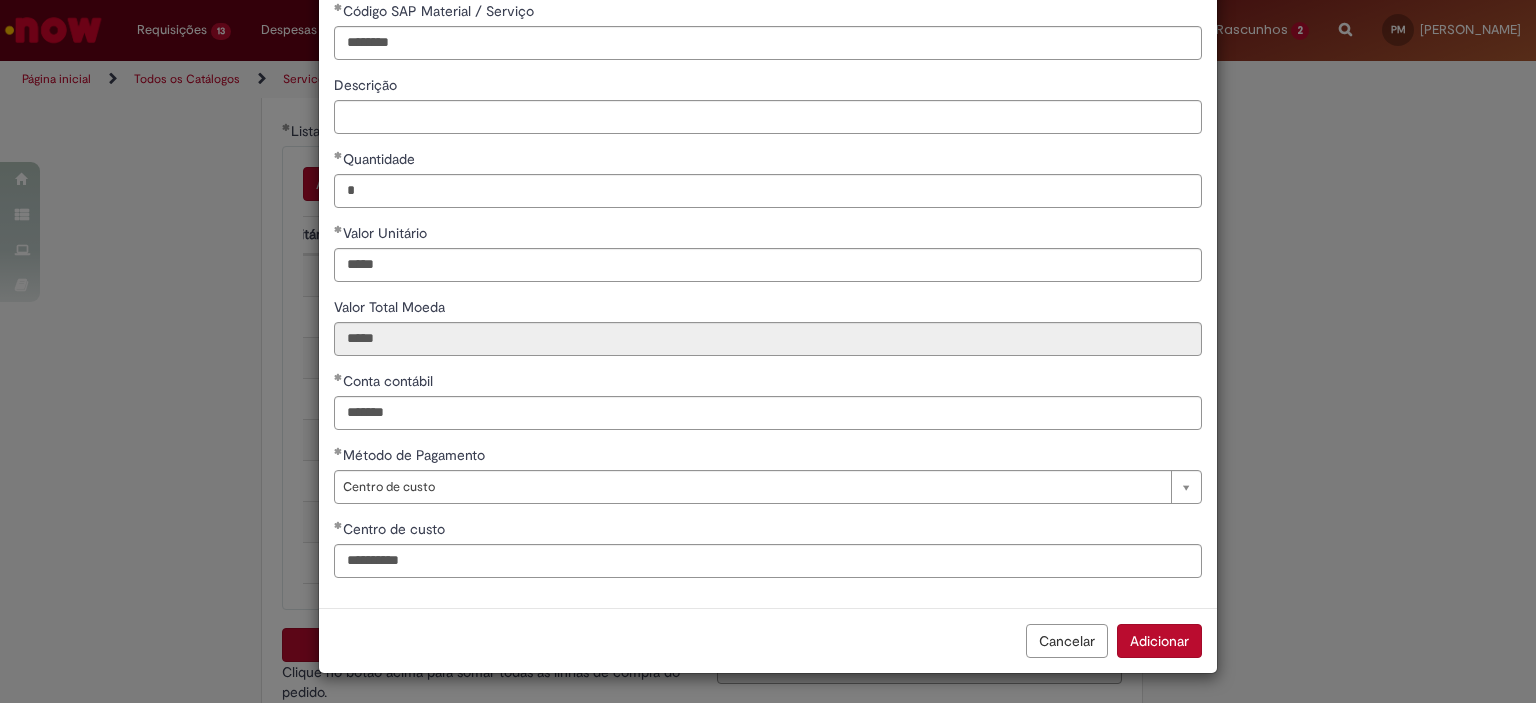 scroll, scrollTop: 101, scrollLeft: 0, axis: vertical 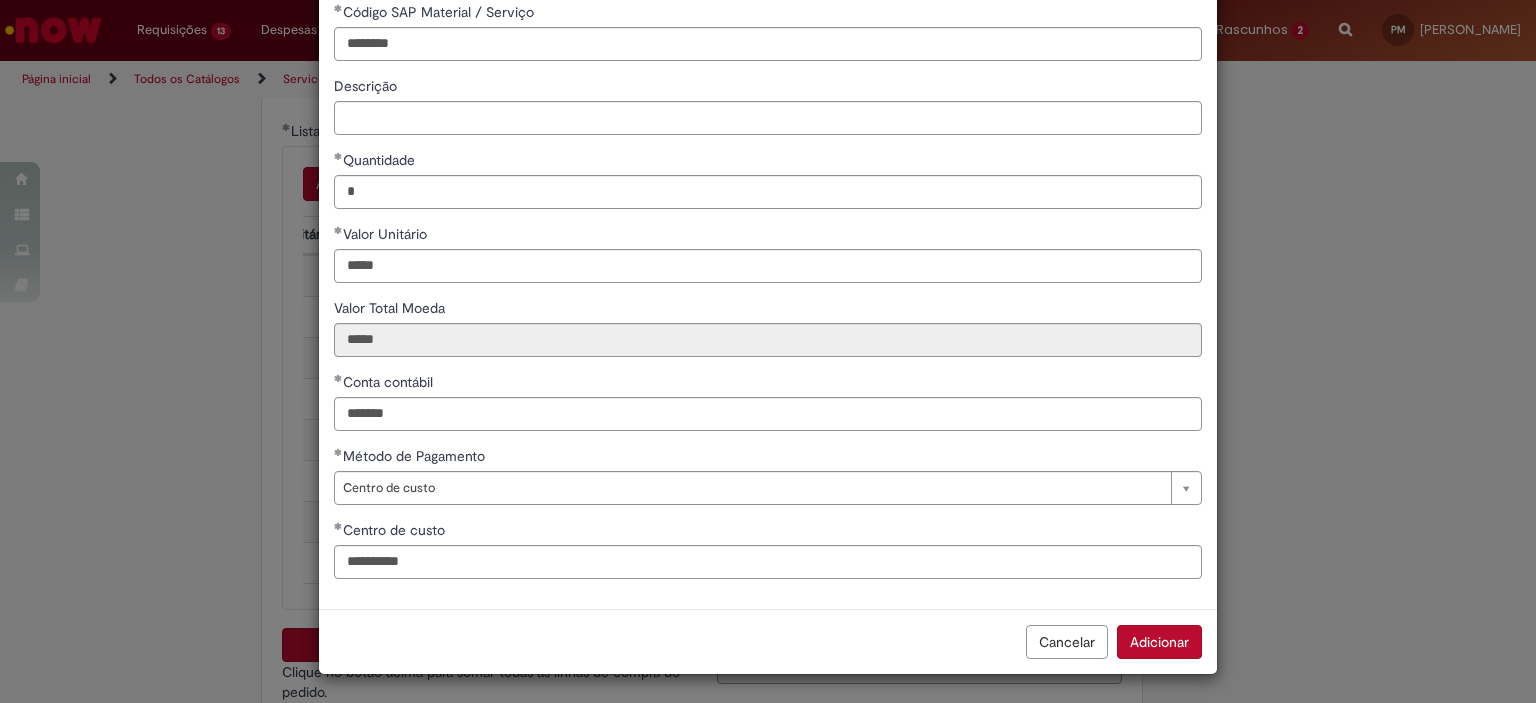 click on "Adicionar" at bounding box center [1159, 642] 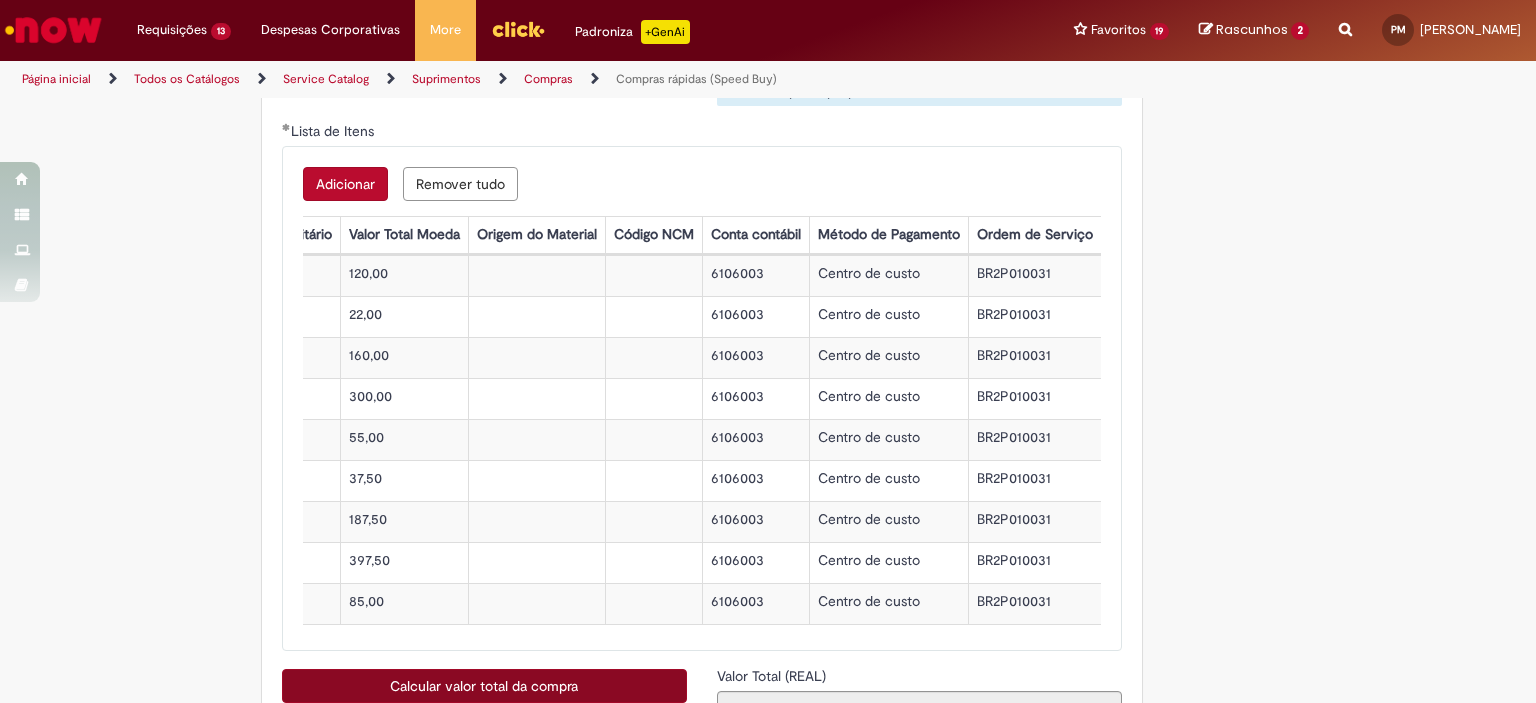 scroll, scrollTop: 3724, scrollLeft: 0, axis: vertical 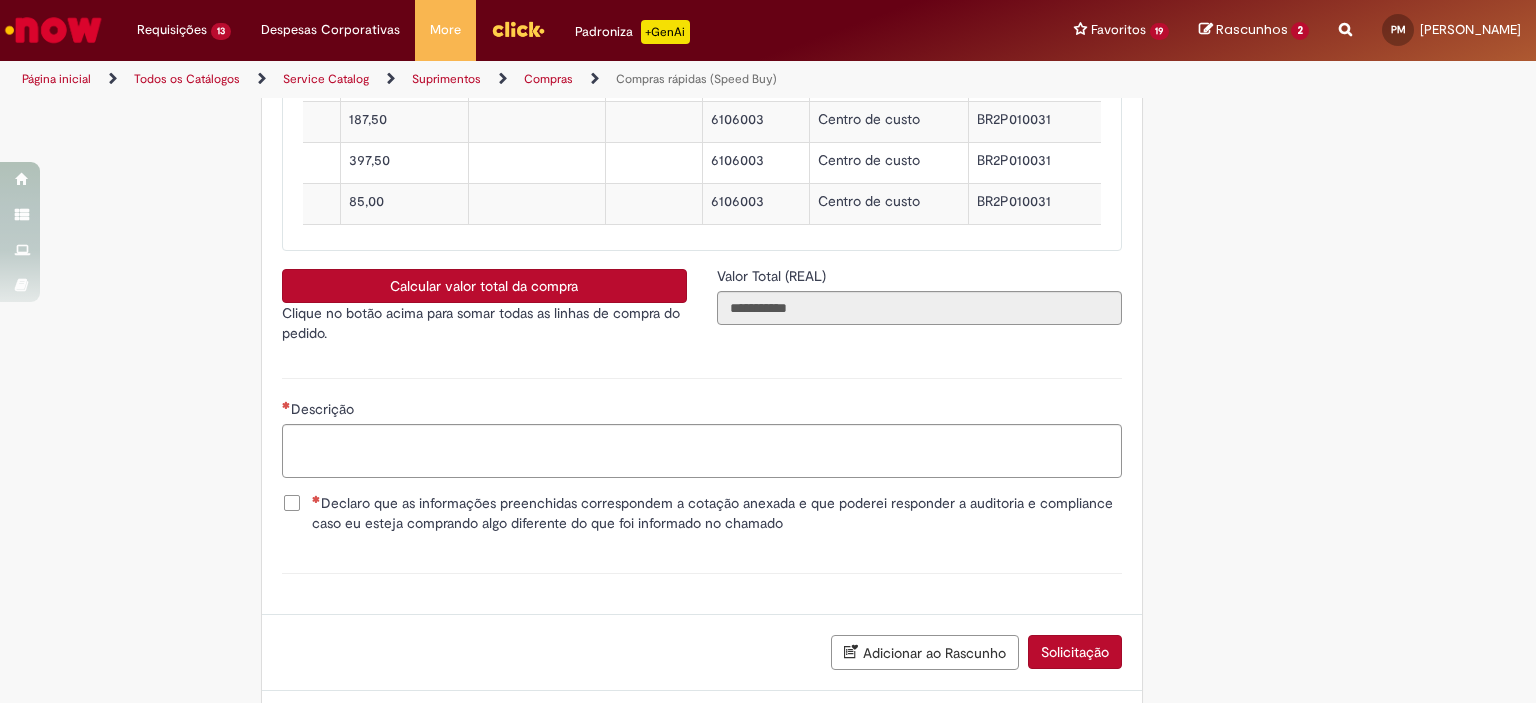 click on "Calcular valor total da compra" at bounding box center (484, 286) 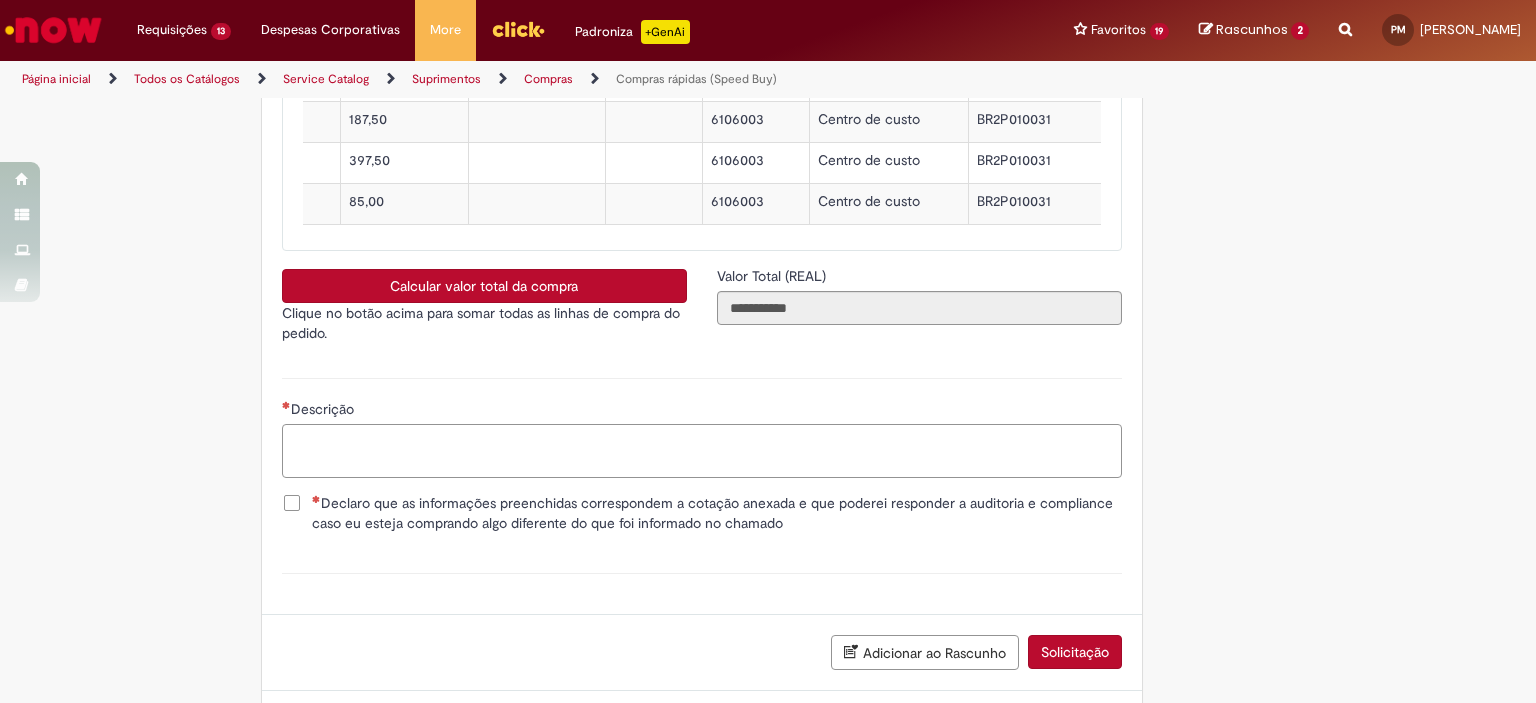 click on "Descrição" at bounding box center (702, 451) 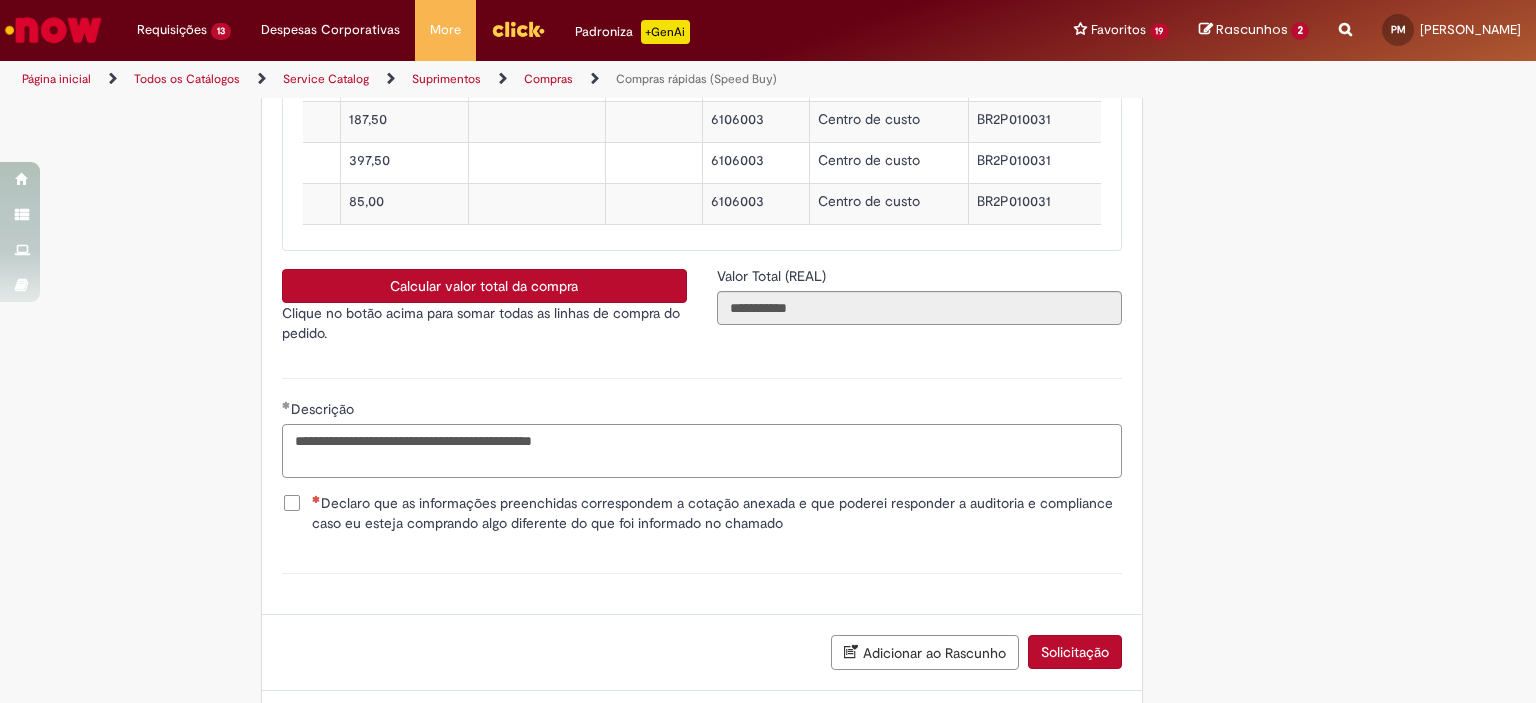 type on "**********" 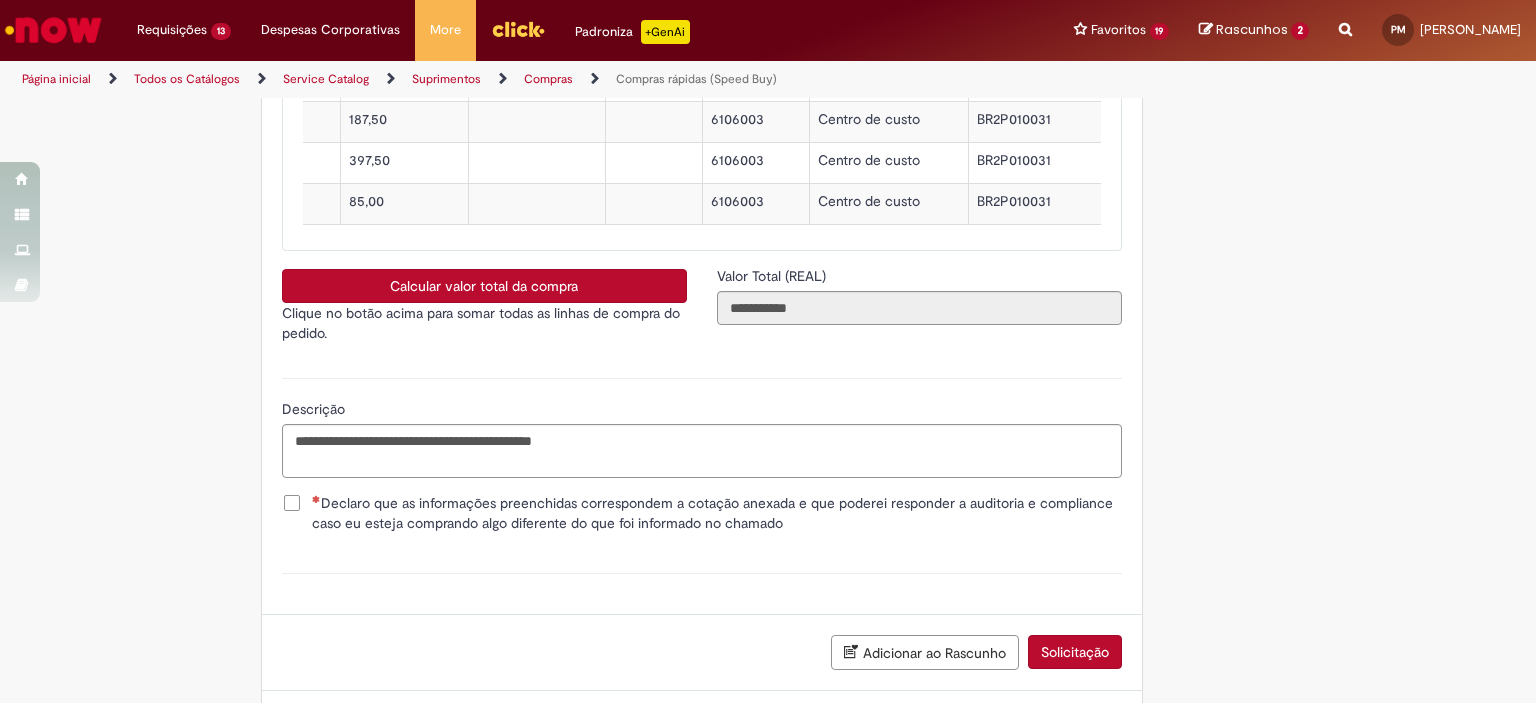 click on "Declaro que as informações preenchidas correspondem a cotação anexada e que poderei responder a auditoria e compliance caso eu esteja comprando algo diferente do que foi informado no chamado" at bounding box center [717, 513] 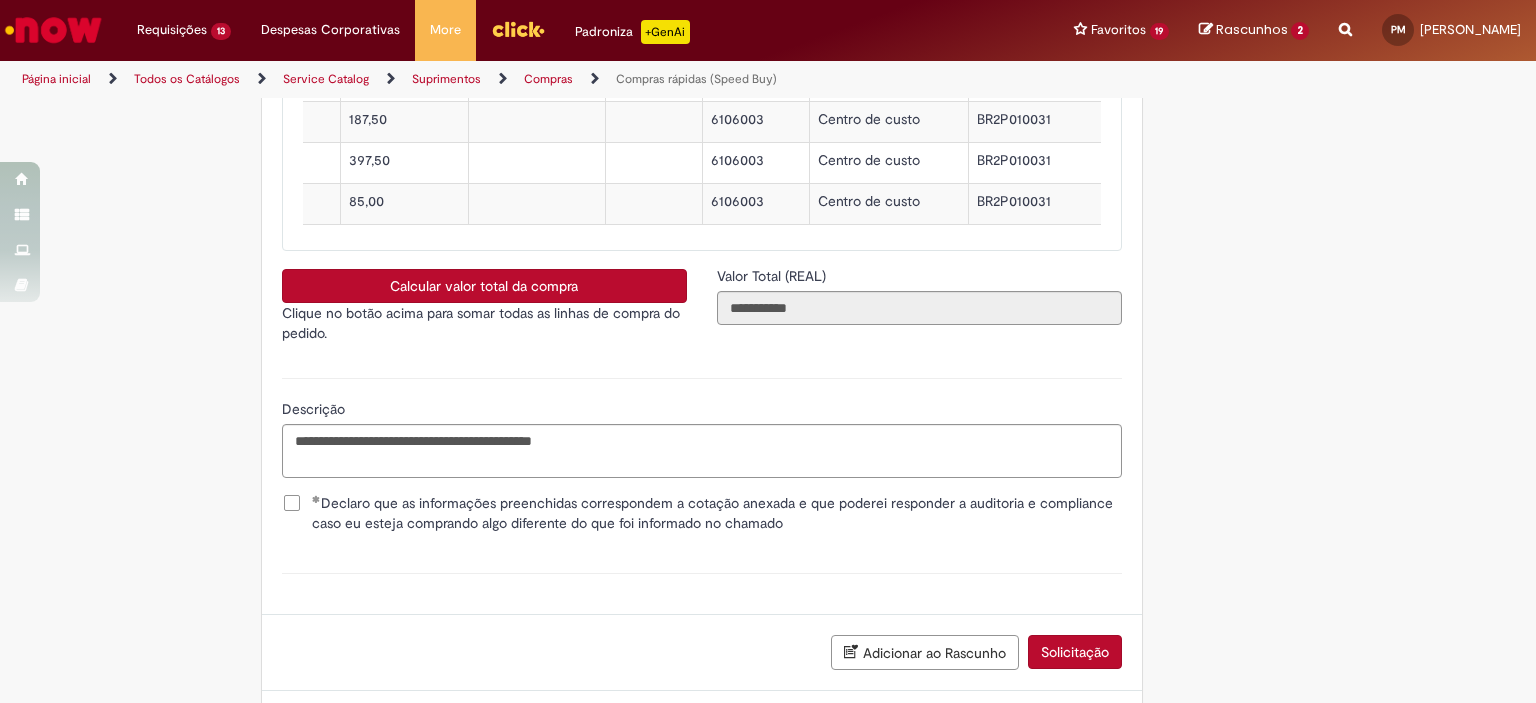scroll, scrollTop: 3839, scrollLeft: 0, axis: vertical 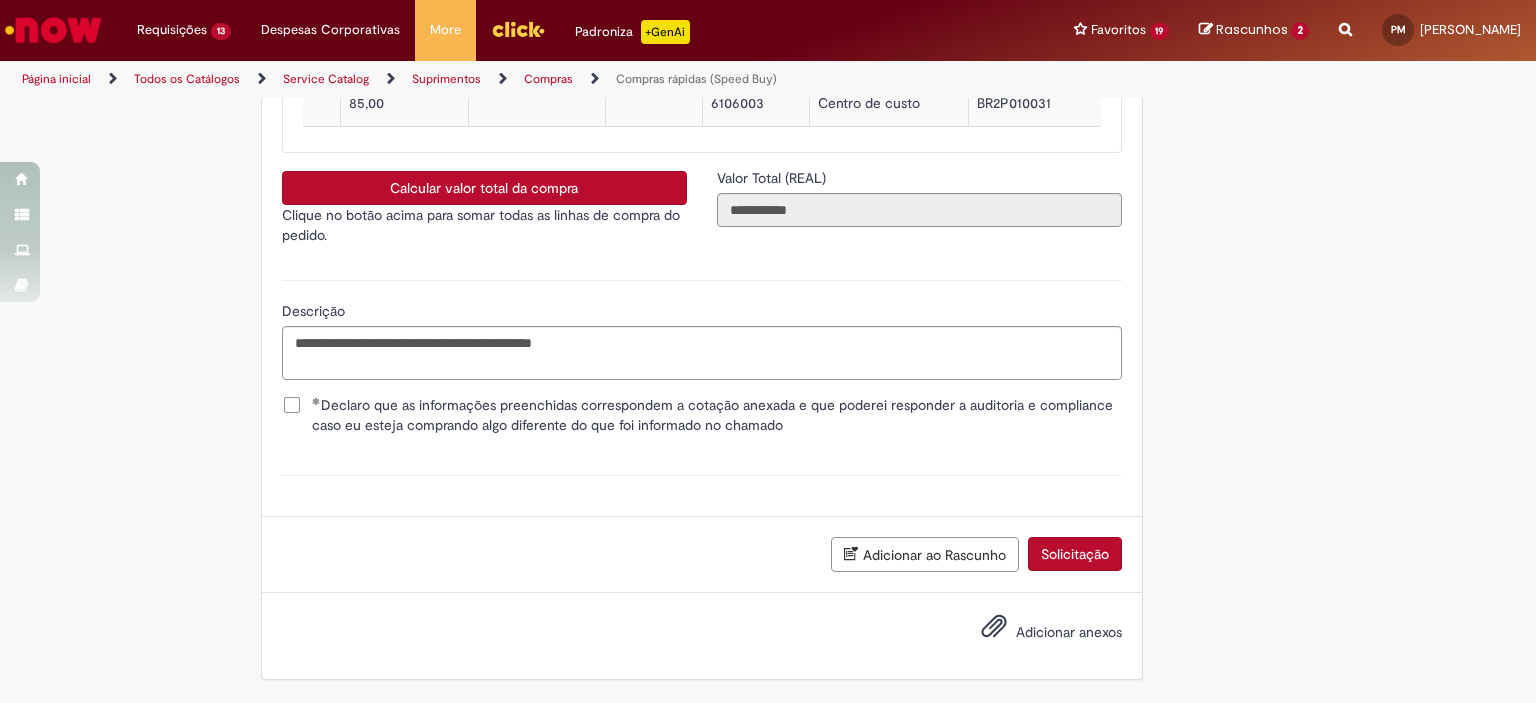 click on "Adicionar anexos" at bounding box center [1069, 632] 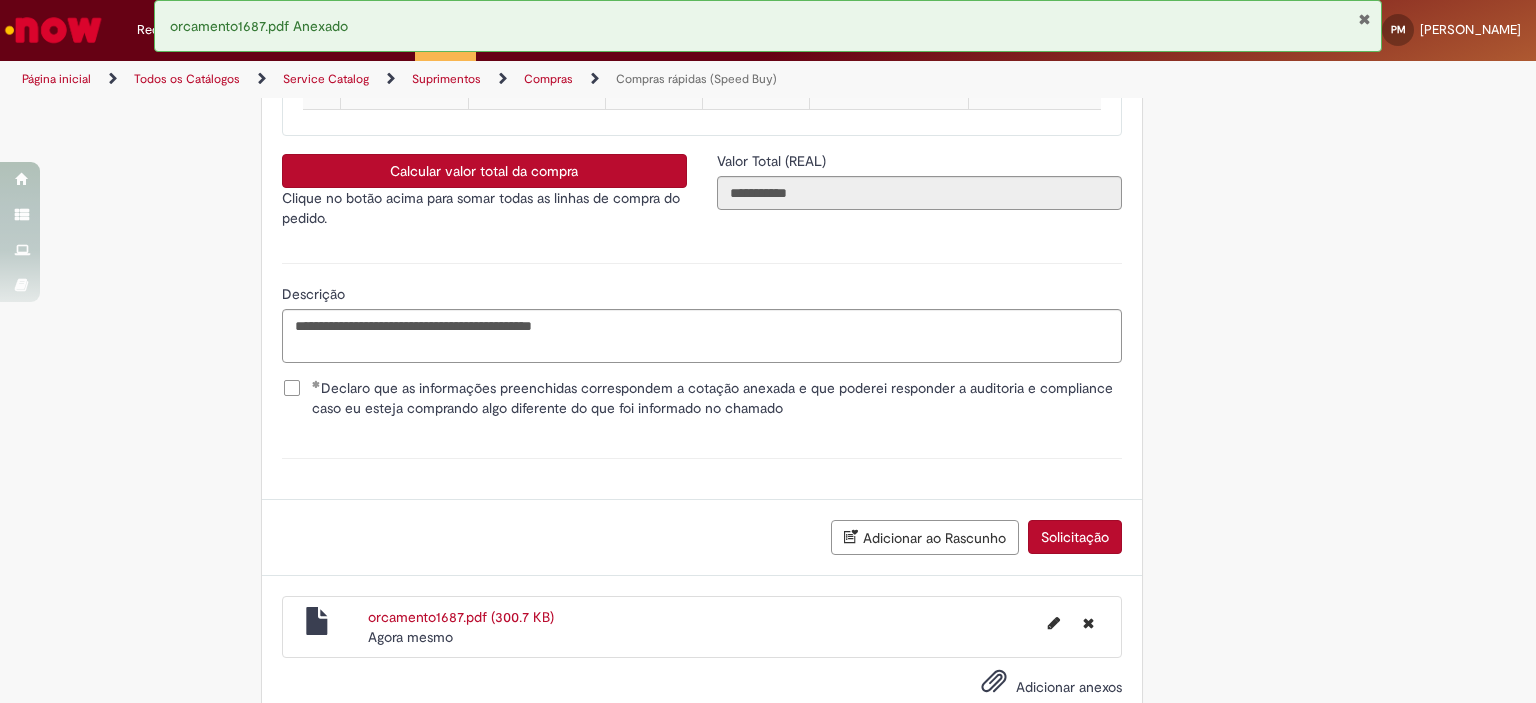 click on "Solicitação" at bounding box center (1075, 537) 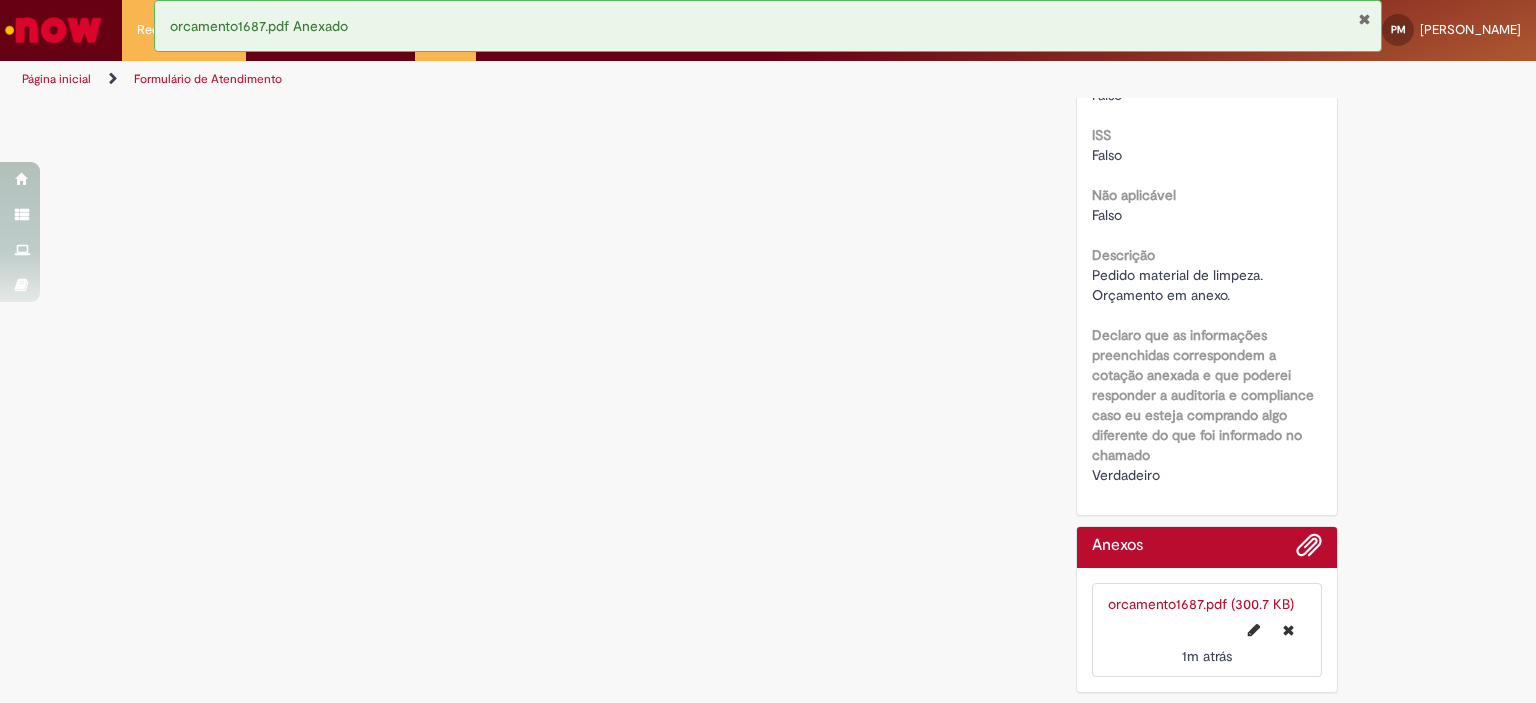 scroll, scrollTop: 0, scrollLeft: 0, axis: both 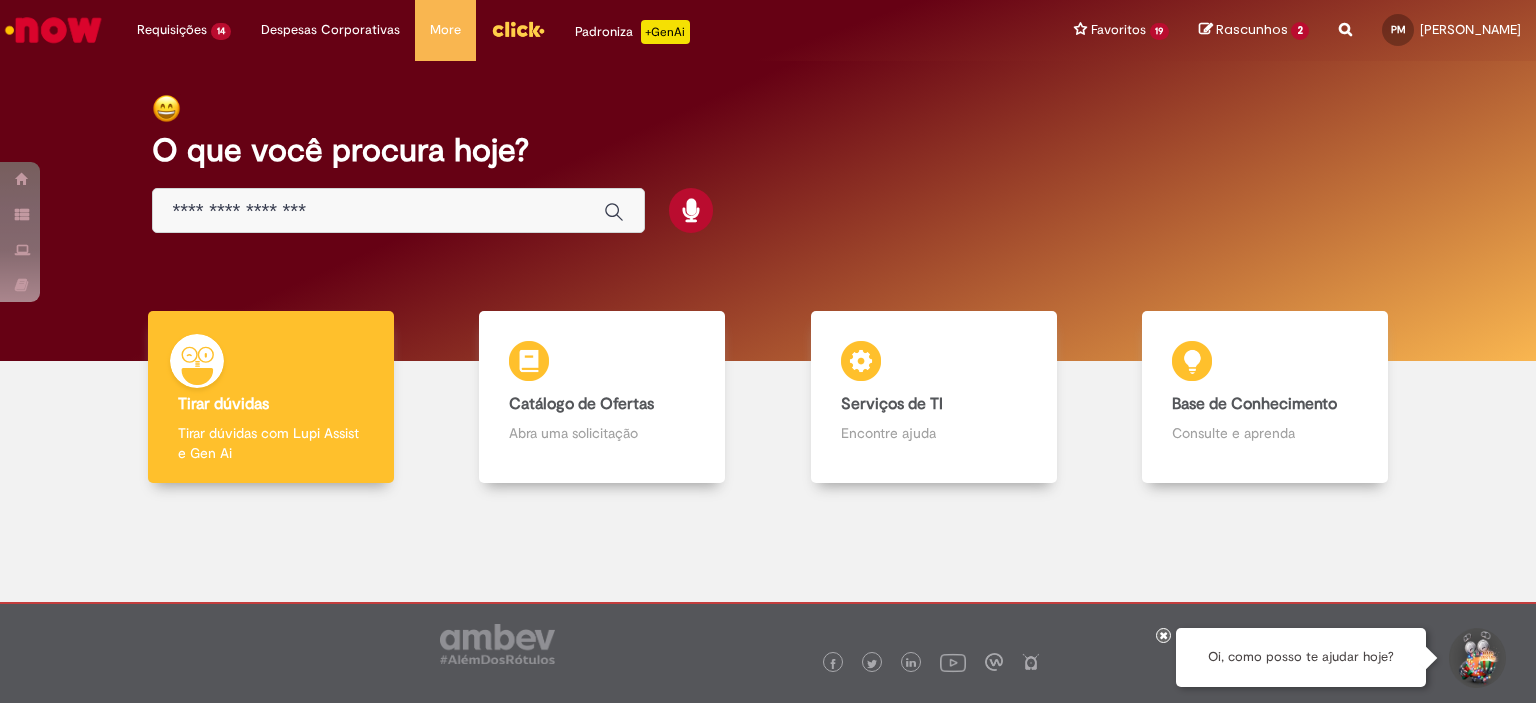 click on "O que você procura hoje?" at bounding box center (768, 150) 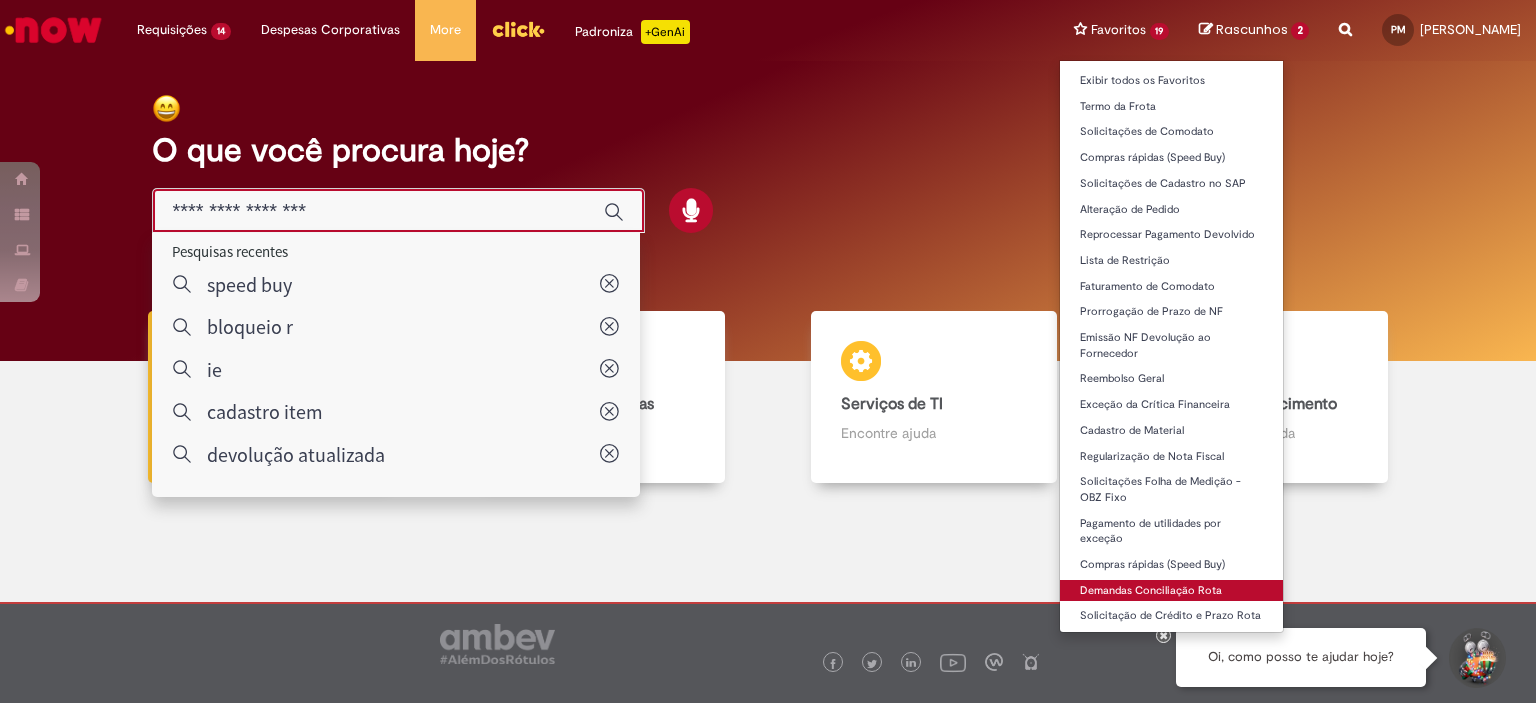 click on "Demandas Conciliação Rota" at bounding box center (1172, 591) 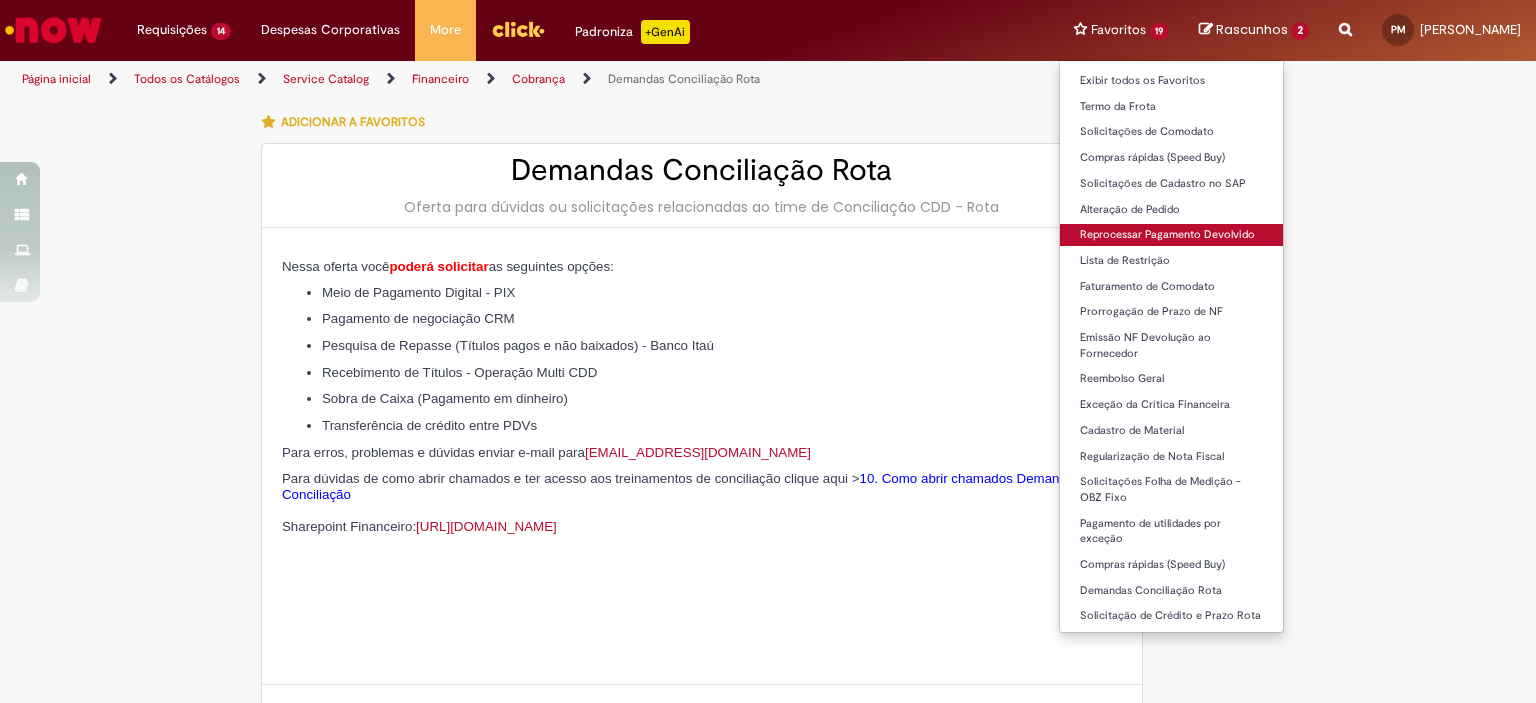 type on "********" 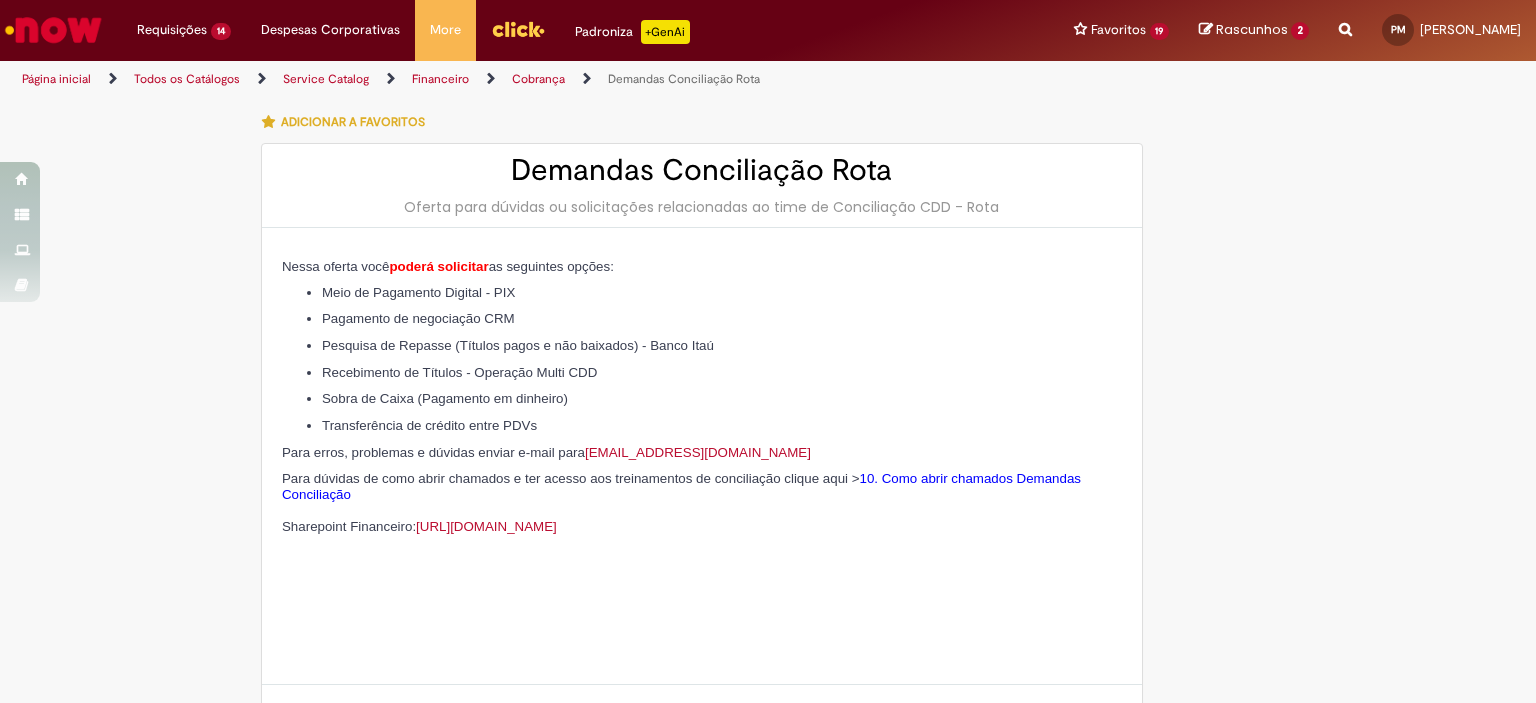 click at bounding box center (53, 30) 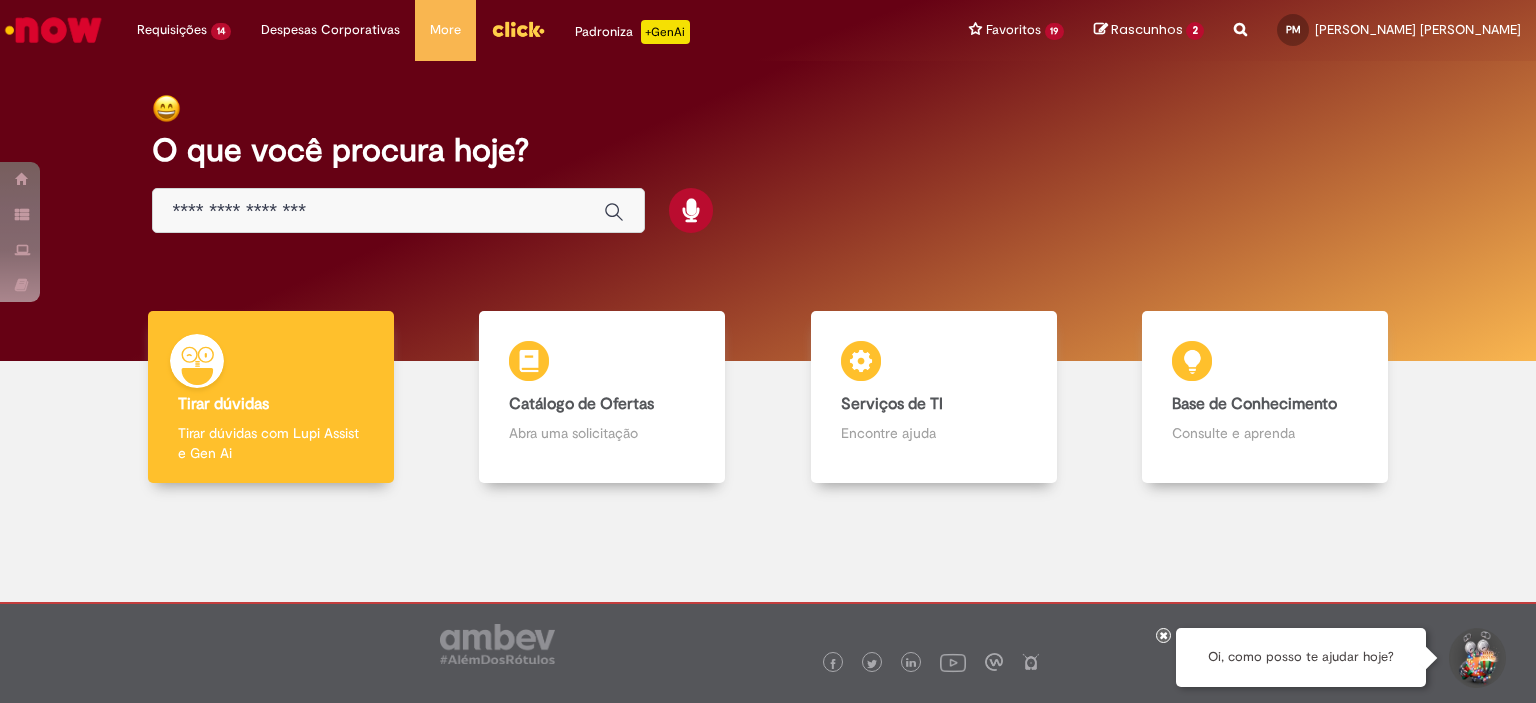 scroll, scrollTop: 0, scrollLeft: 0, axis: both 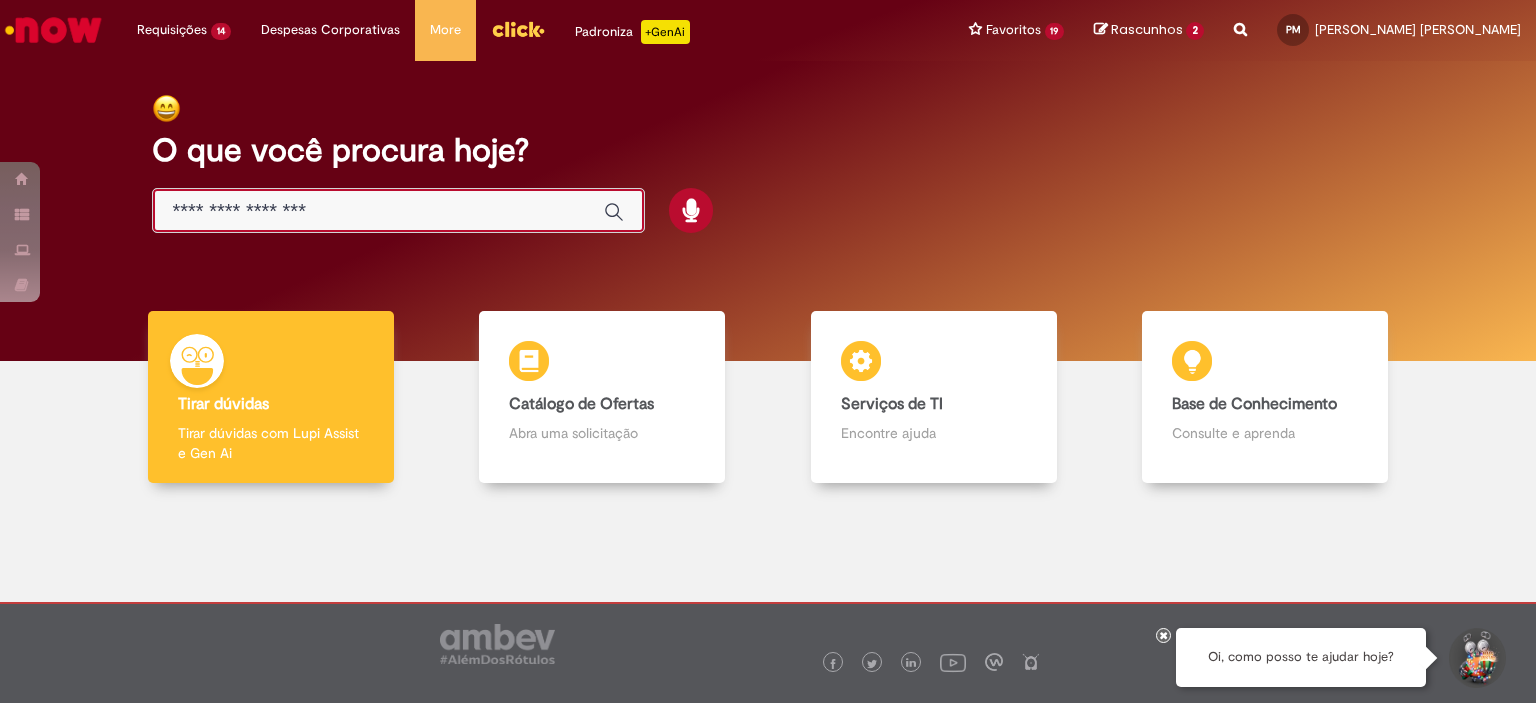 click at bounding box center (378, 211) 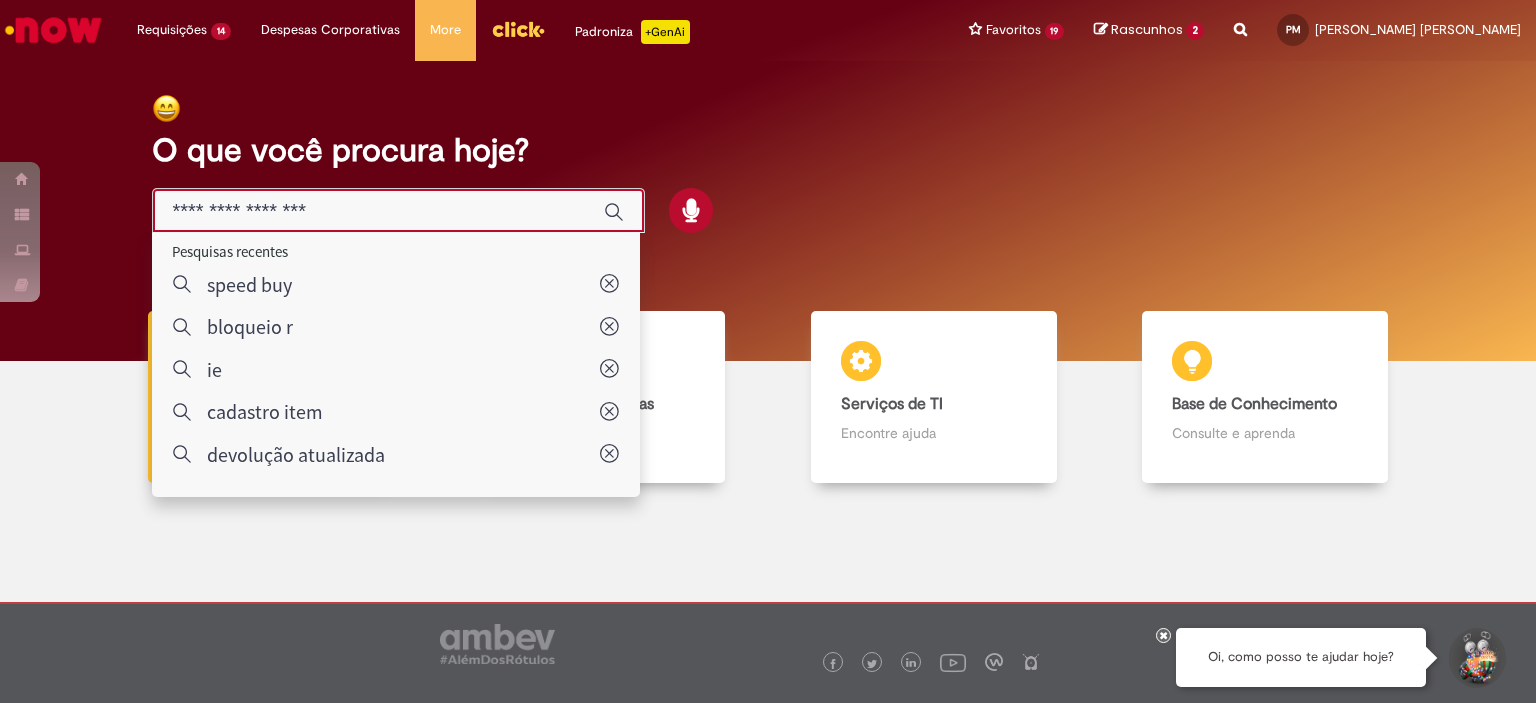 click at bounding box center (378, 211) 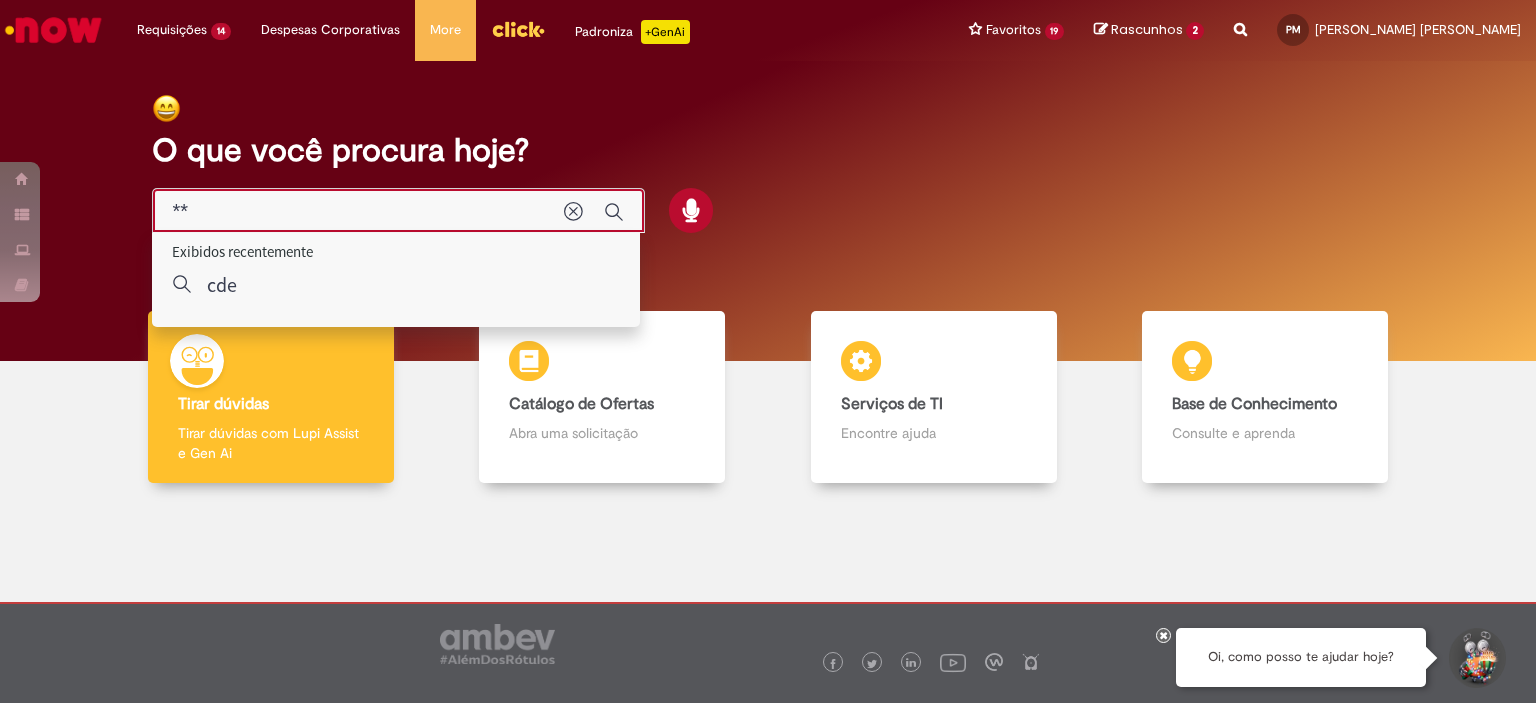 type on "*" 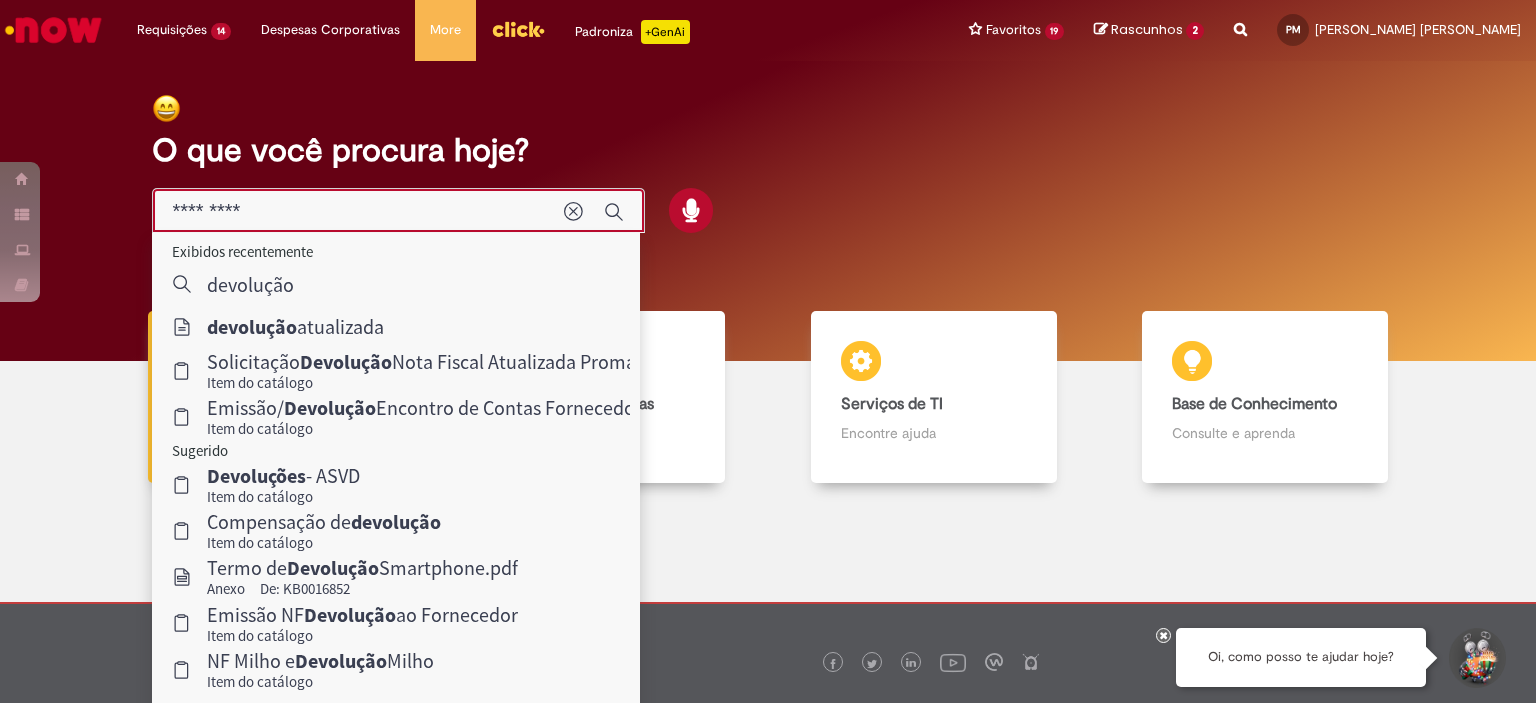type on "*********" 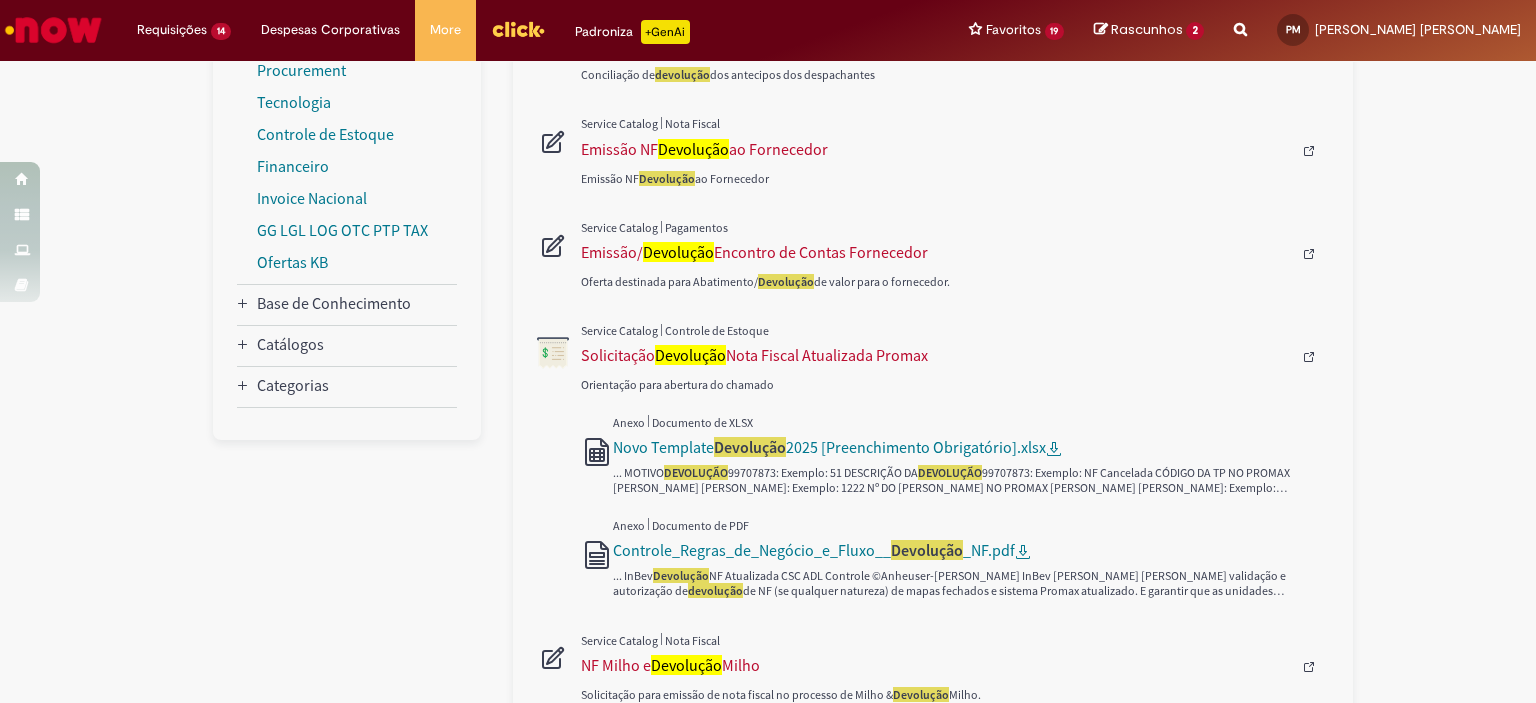 scroll, scrollTop: 480, scrollLeft: 0, axis: vertical 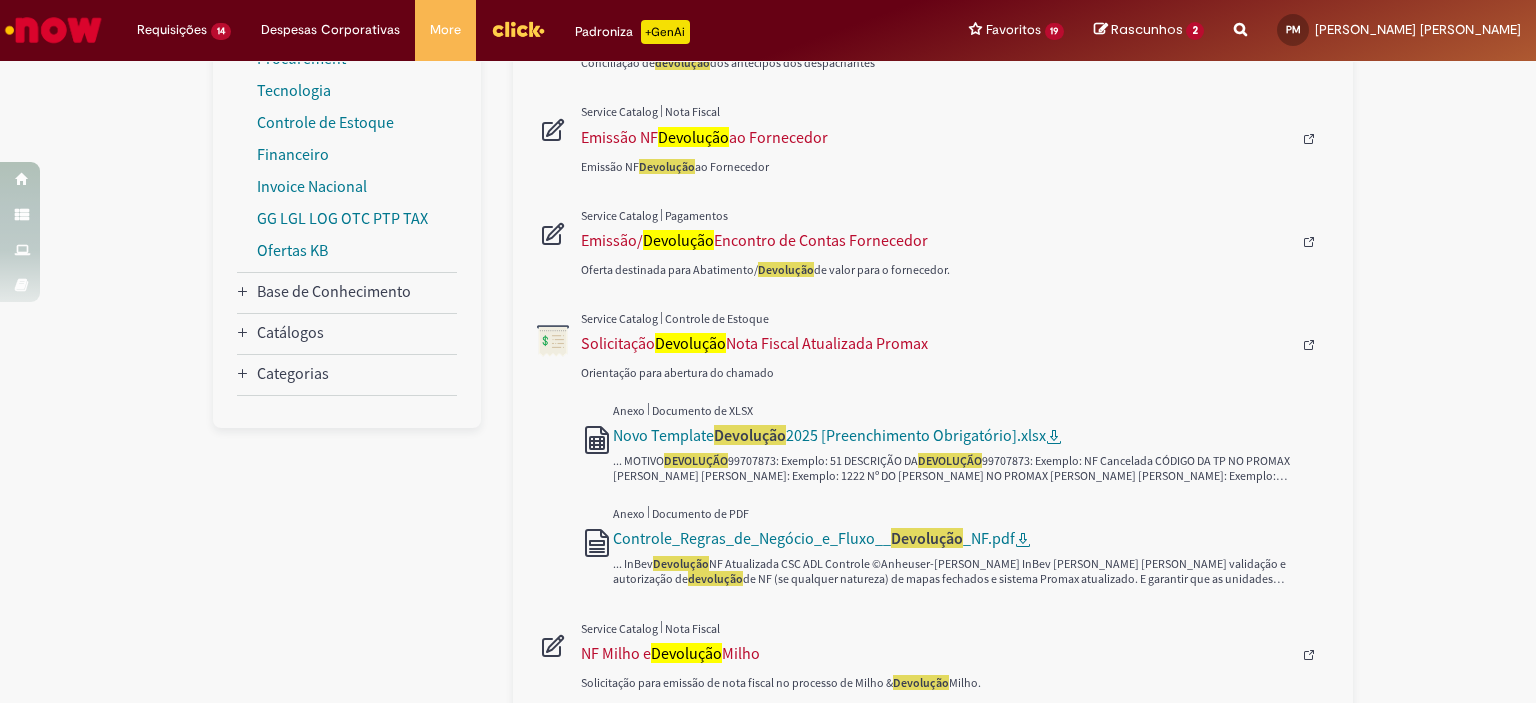 click on "Orientação para abertura do chamado Novo Template  Devolução  2025 [Preenchimento Obrigatório].xlsx ... MOTIVO  DEVOLUÇÃO  99707873: Exemplo: 51 DESCRIÇÃO DA  DEVOLUÇÃO  99707873: Exemplo: NF Cancelada CÓDIGO DA TP NO PROMAX JULIA MARIA GOMES PEREIRA: Exemplo: 1222 Nº DO VALE GERADO NO PROMAX JULIA MARIA GOMES PEREIRA: Exemplo: 553555 99707873: Exemplo: MG 99707873: ... Controle_Regras_de_Negócio_e_Fluxo__ Devolução _NF.pdf ... InBev  Devolução  NF Atualizada CSC ADL Controle ©Anheuser-Busch InBev Objetivo Garantir devida validação e autorização de  devolução  de NF (se qualquer natureza) de mapas fechados e sistema Promax atualizado. E garantir que as unidades abram chamado seguindo ..." at bounding box center [955, 451] 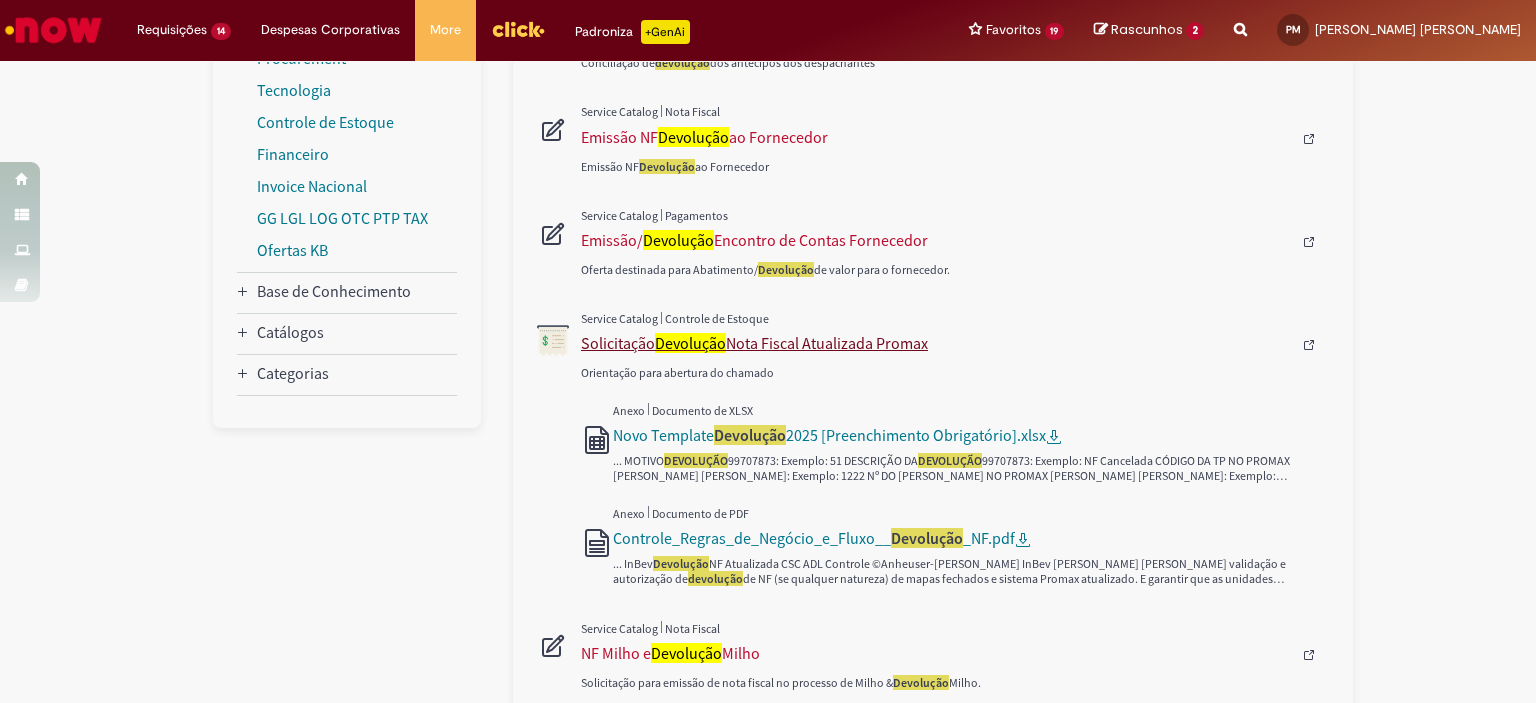 click on "Solicitação  Devolução  Nota Fiscal Atualizada Promax" at bounding box center (936, 343) 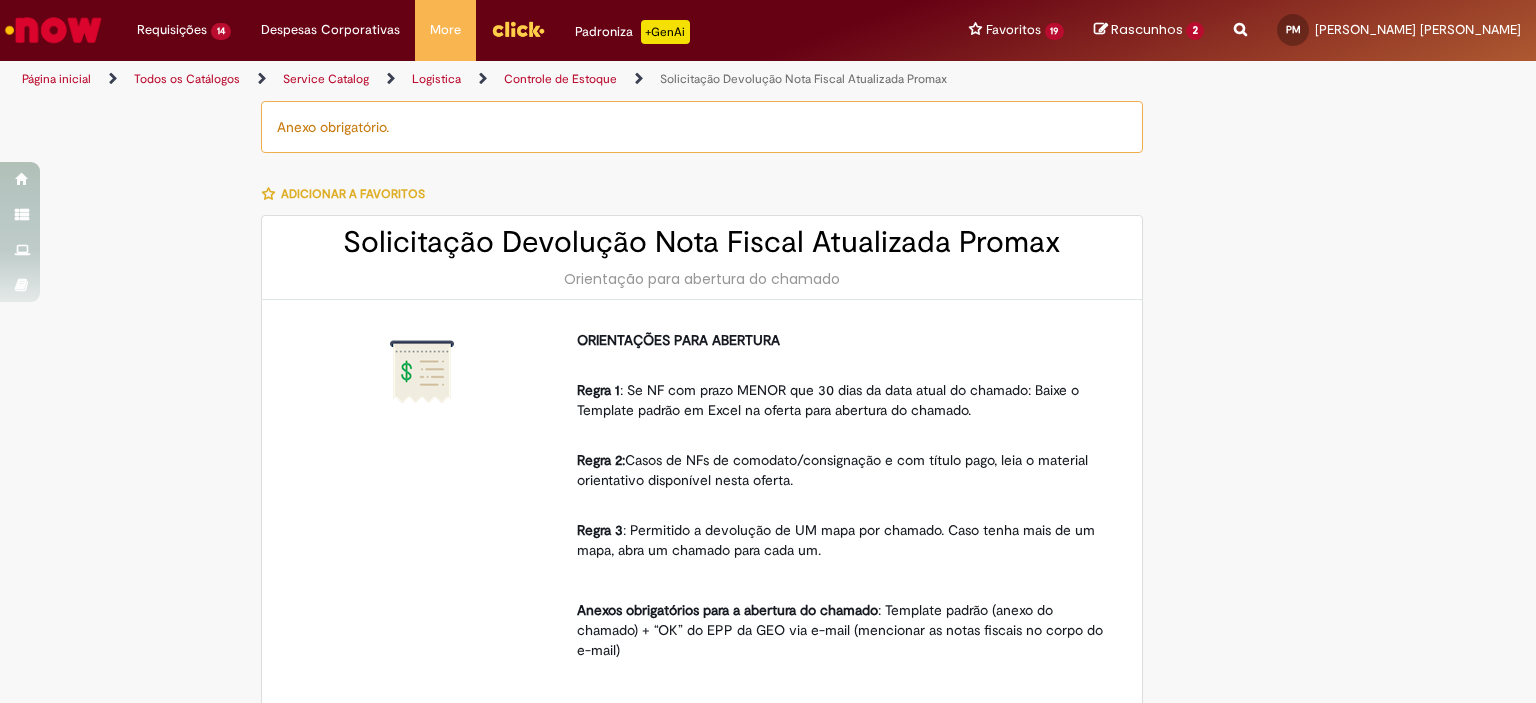 type on "********" 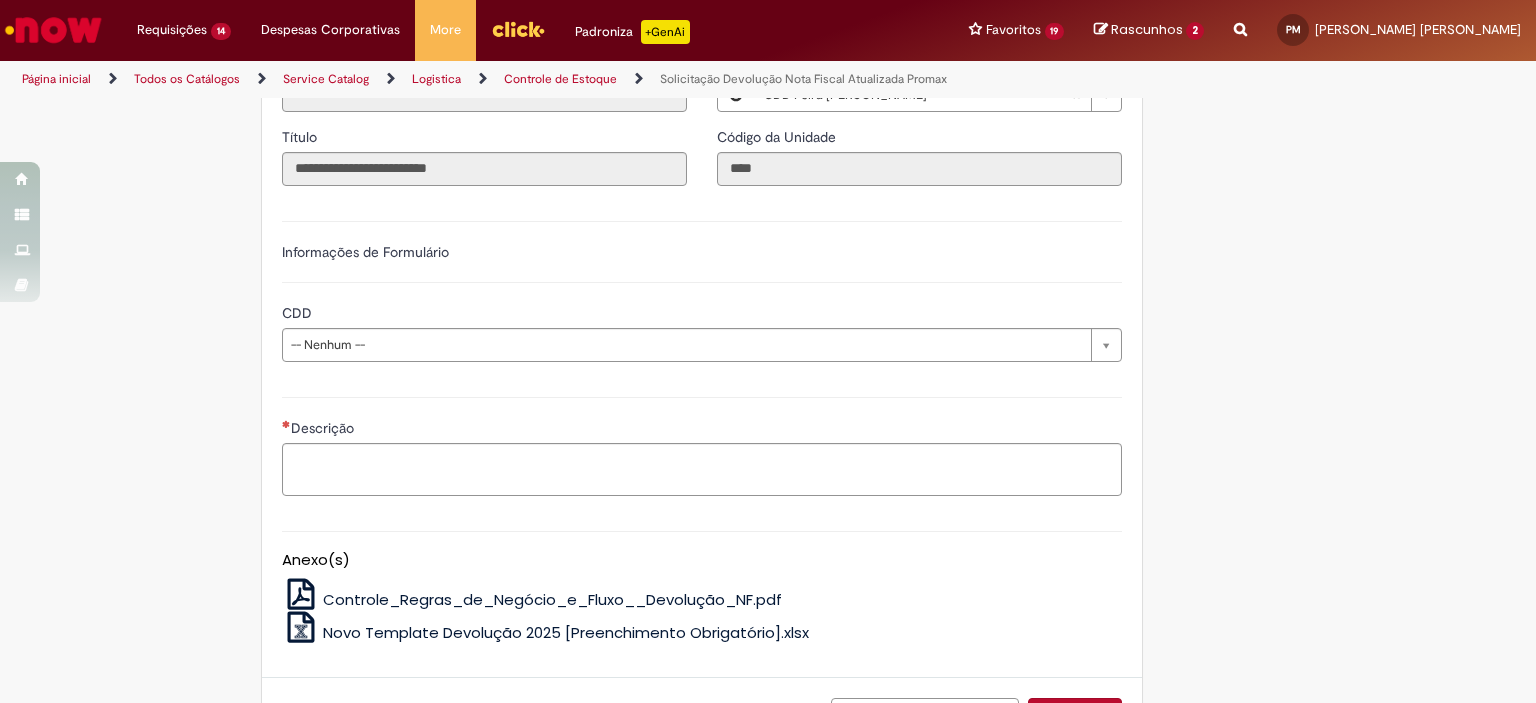 scroll, scrollTop: 910, scrollLeft: 0, axis: vertical 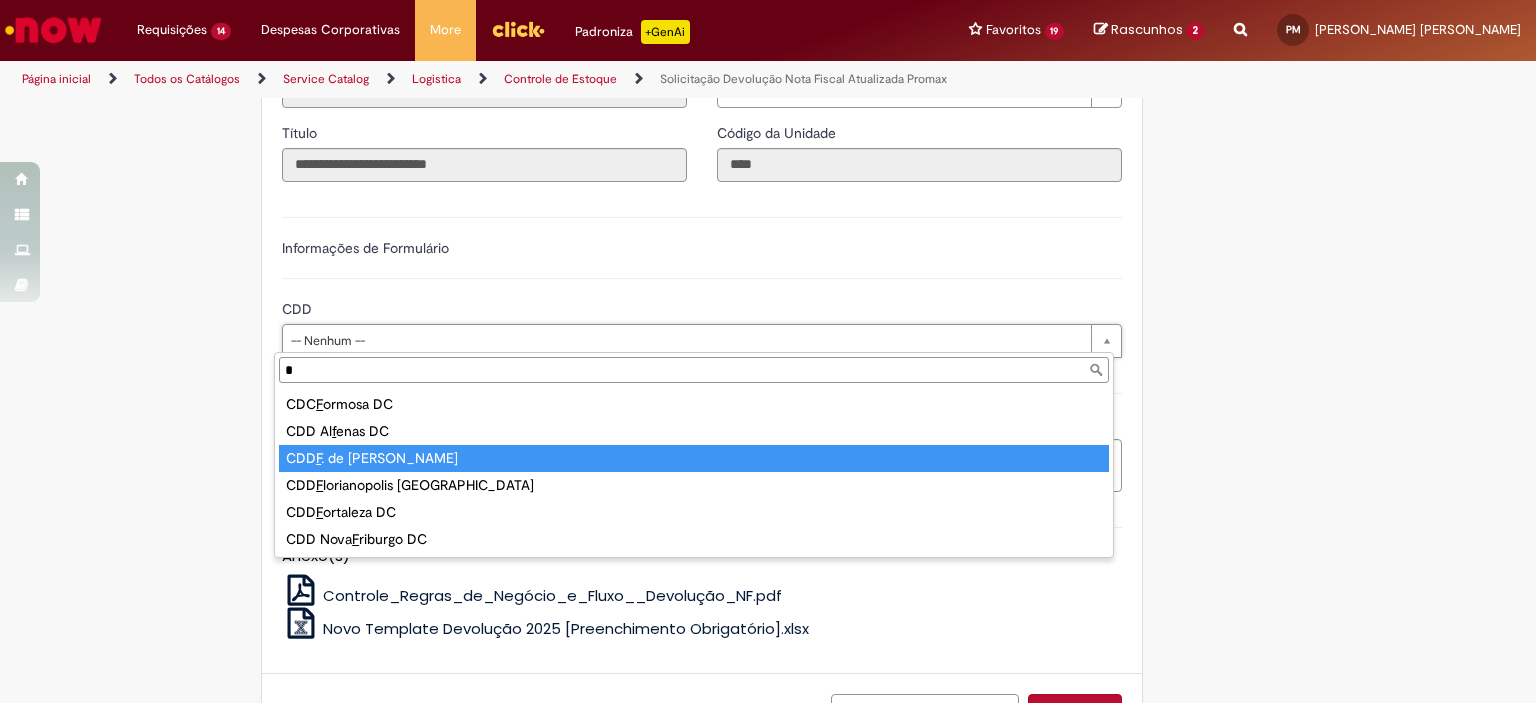 type on "*" 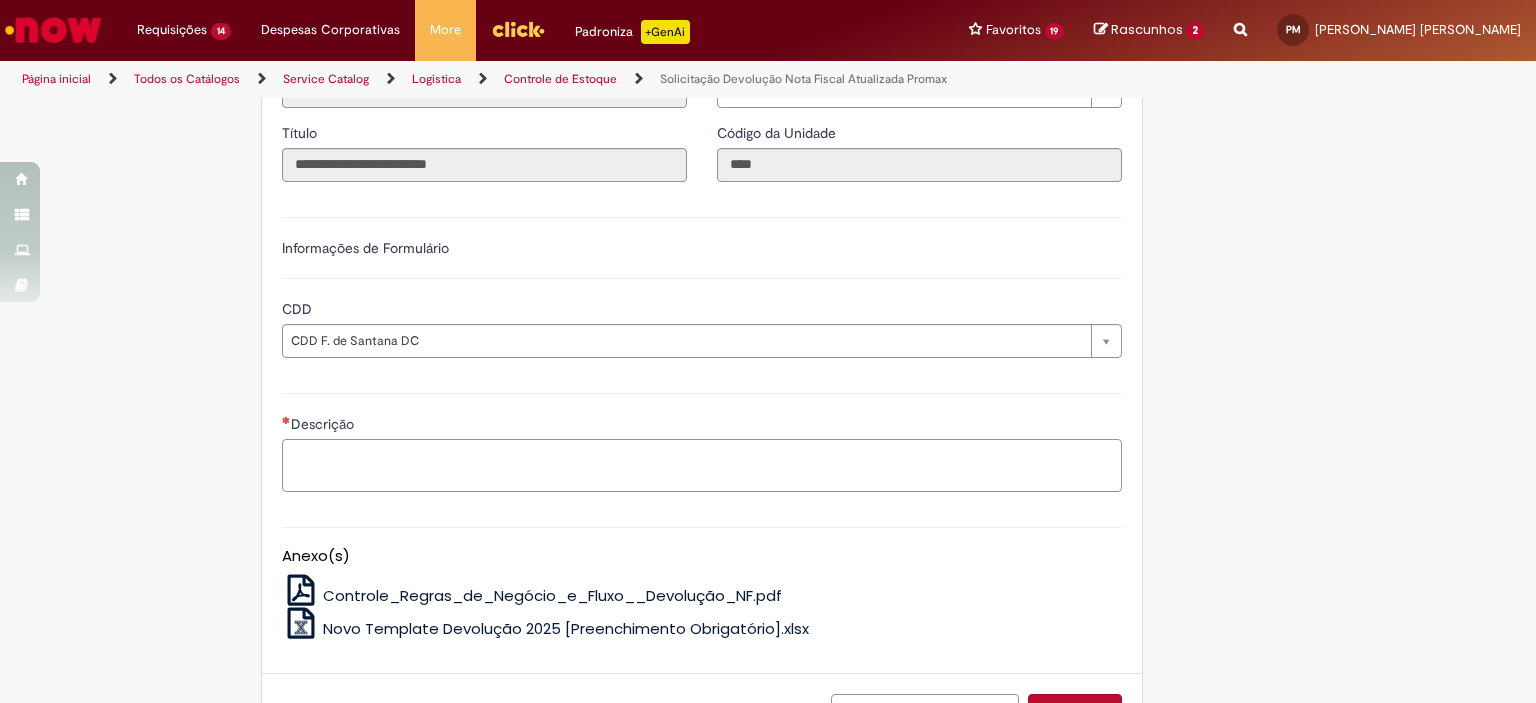 click on "Descrição" at bounding box center (702, 466) 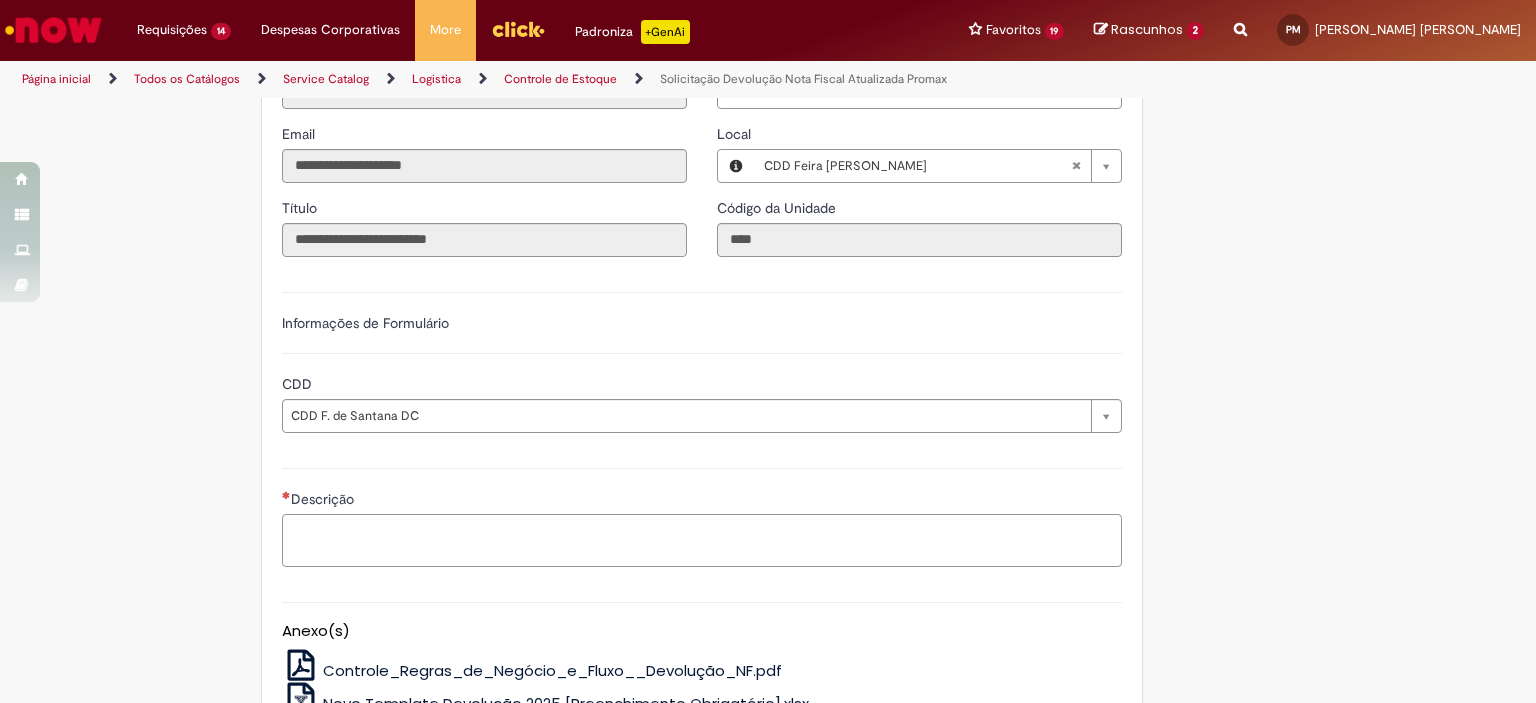 scroll, scrollTop: 1061, scrollLeft: 0, axis: vertical 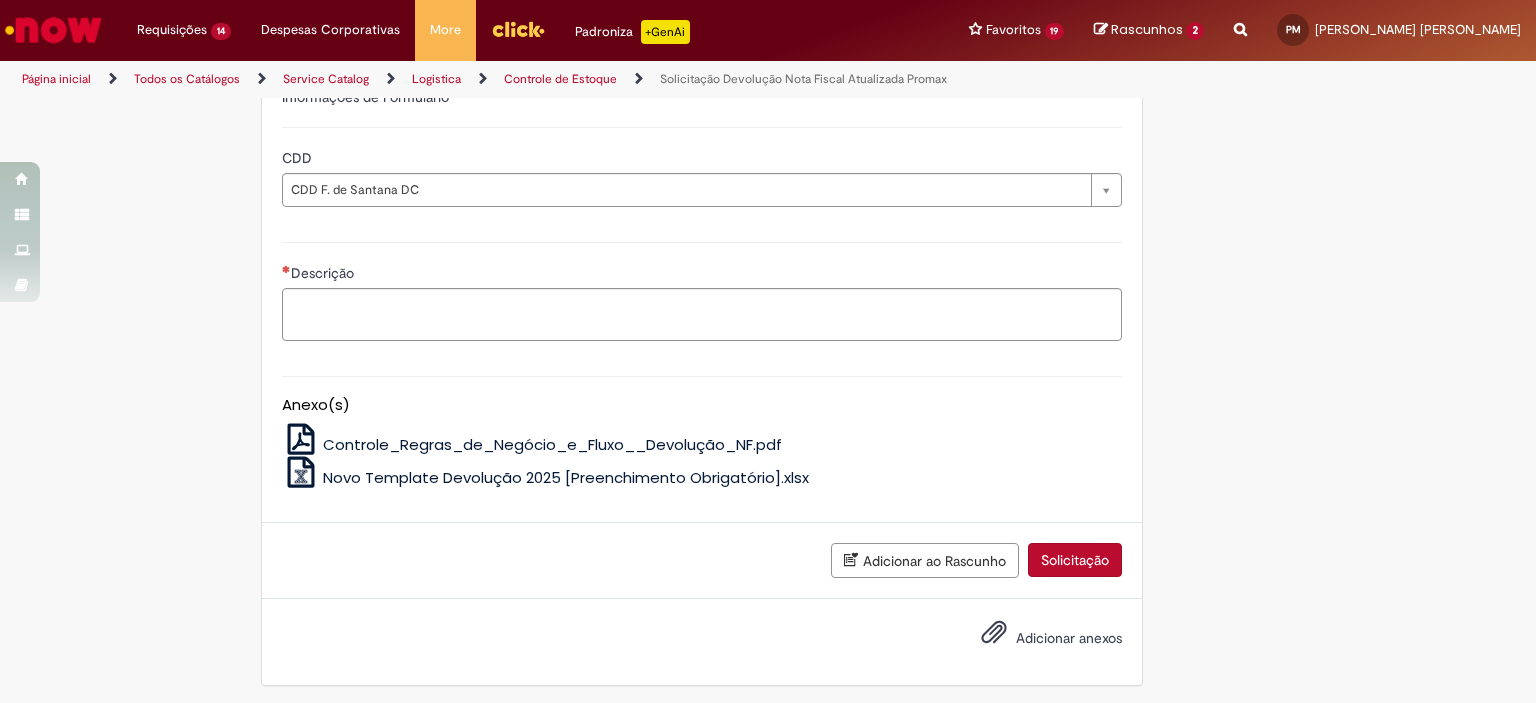 click on "Tire dúvidas com LupiAssist    +GenAI
Oi! Eu sou LupiAssist, uma Inteligência Artificial Generativa em constante aprendizado   Meu conteúdo é monitorado para trazer uma melhor experiência
Dúvidas comuns:
Só mais um instante, estou consultando nossas bases de conhecimento  e escrevendo a melhor resposta pra você!
Title
Lorem ipsum dolor sit amet    Fazer uma nova pergunta
Gerei esta resposta utilizando IA Generativa em conjunto com os nossos padrões. Em caso de divergência, os documentos oficiais prevalecerão.
Saiba mais em:
Ou ligue para:
E aí, te ajudei?
Sim, obrigado!" at bounding box center [768, -127] 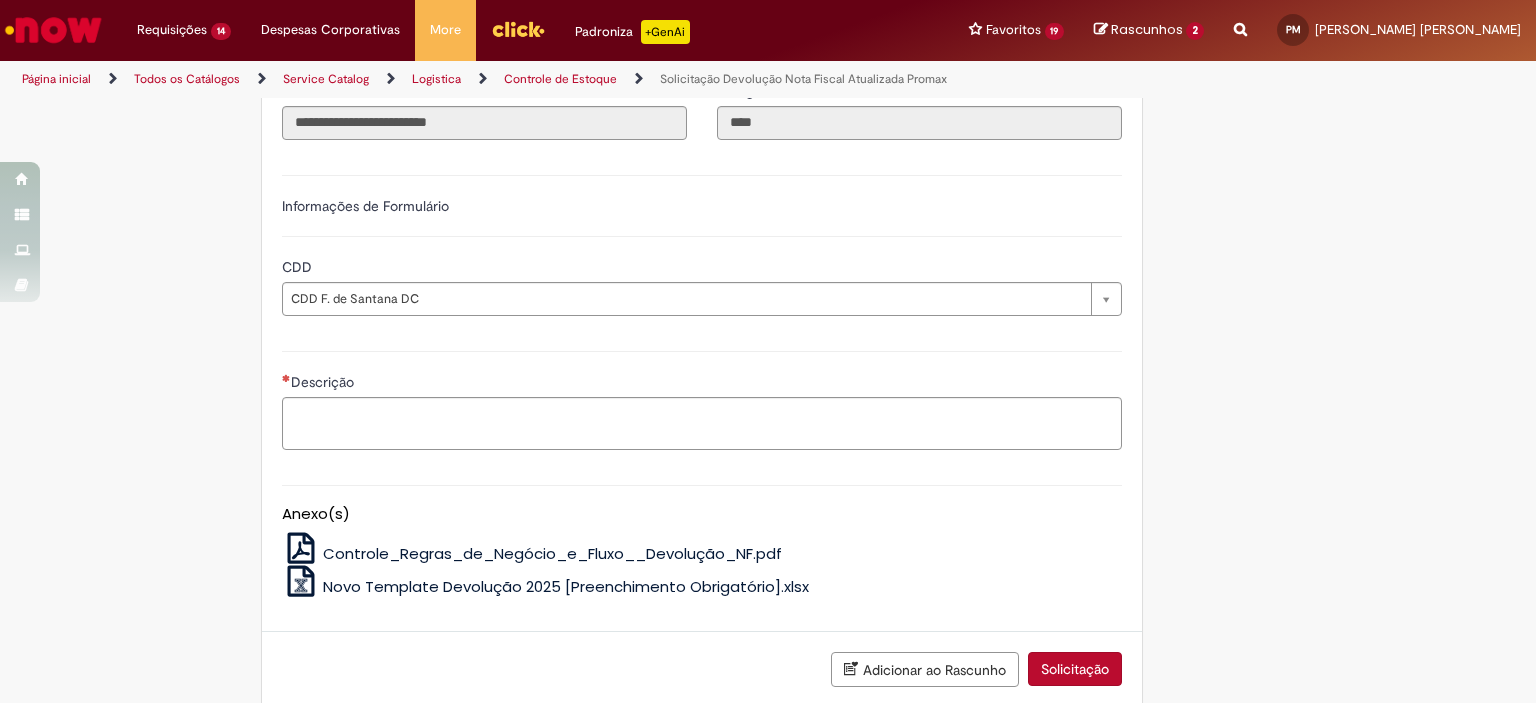 scroll, scrollTop: 953, scrollLeft: 0, axis: vertical 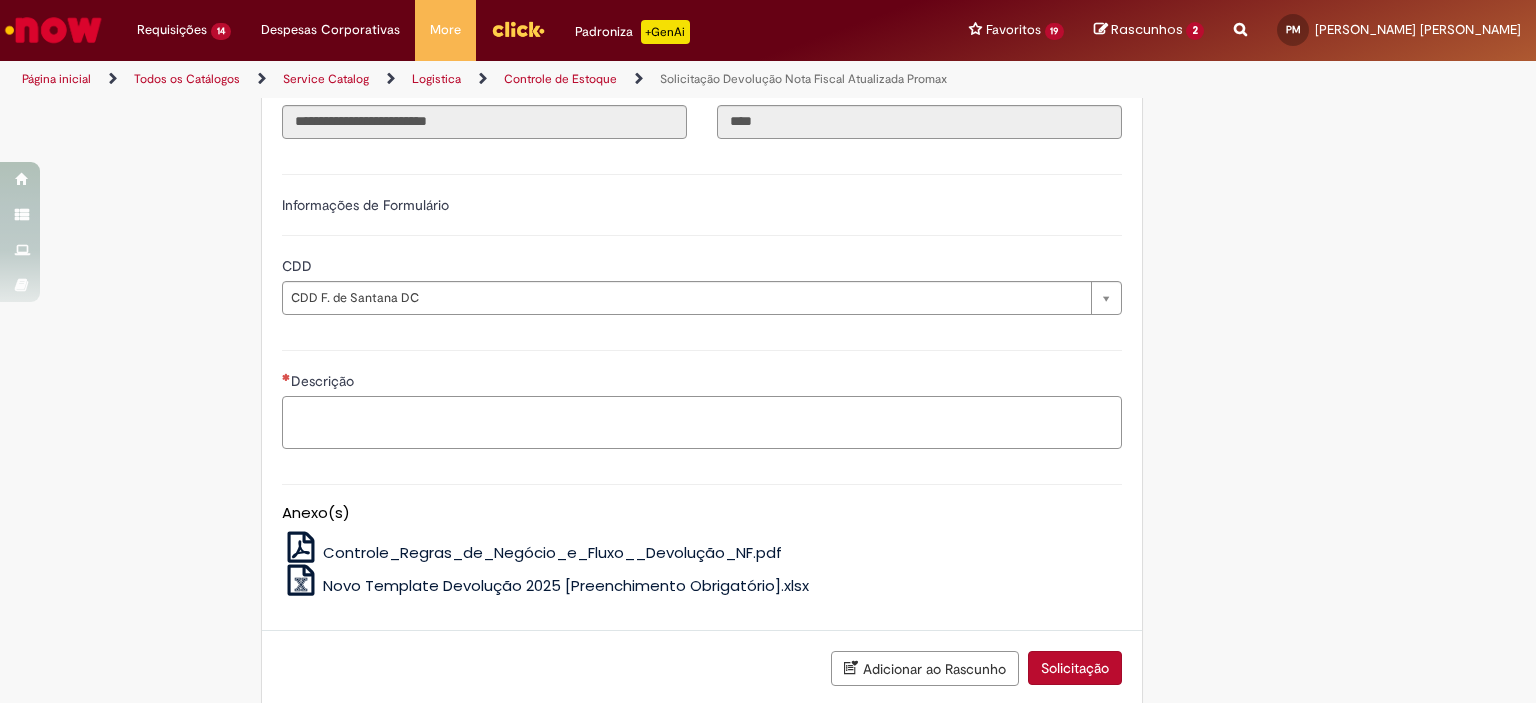 click on "Descrição" at bounding box center [702, 423] 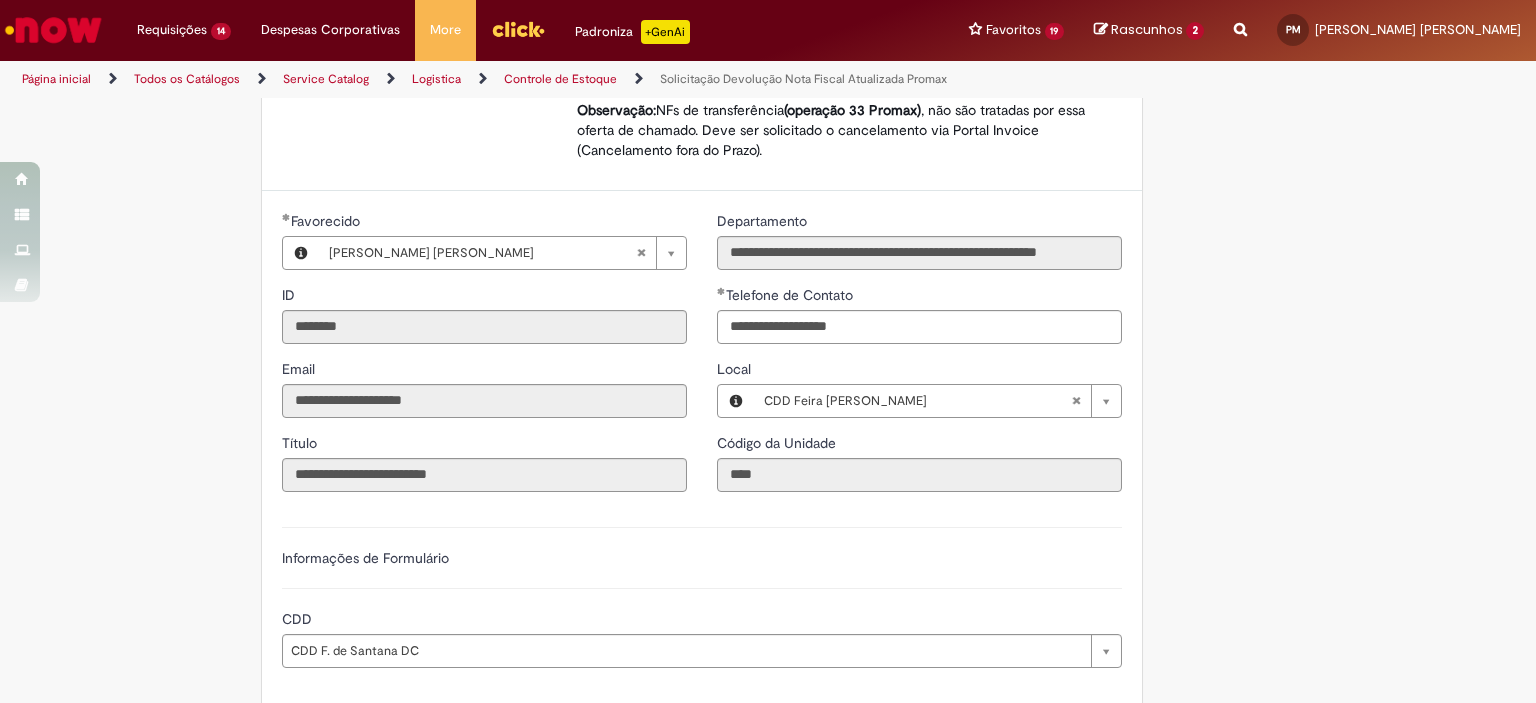 scroll, scrollTop: 581, scrollLeft: 0, axis: vertical 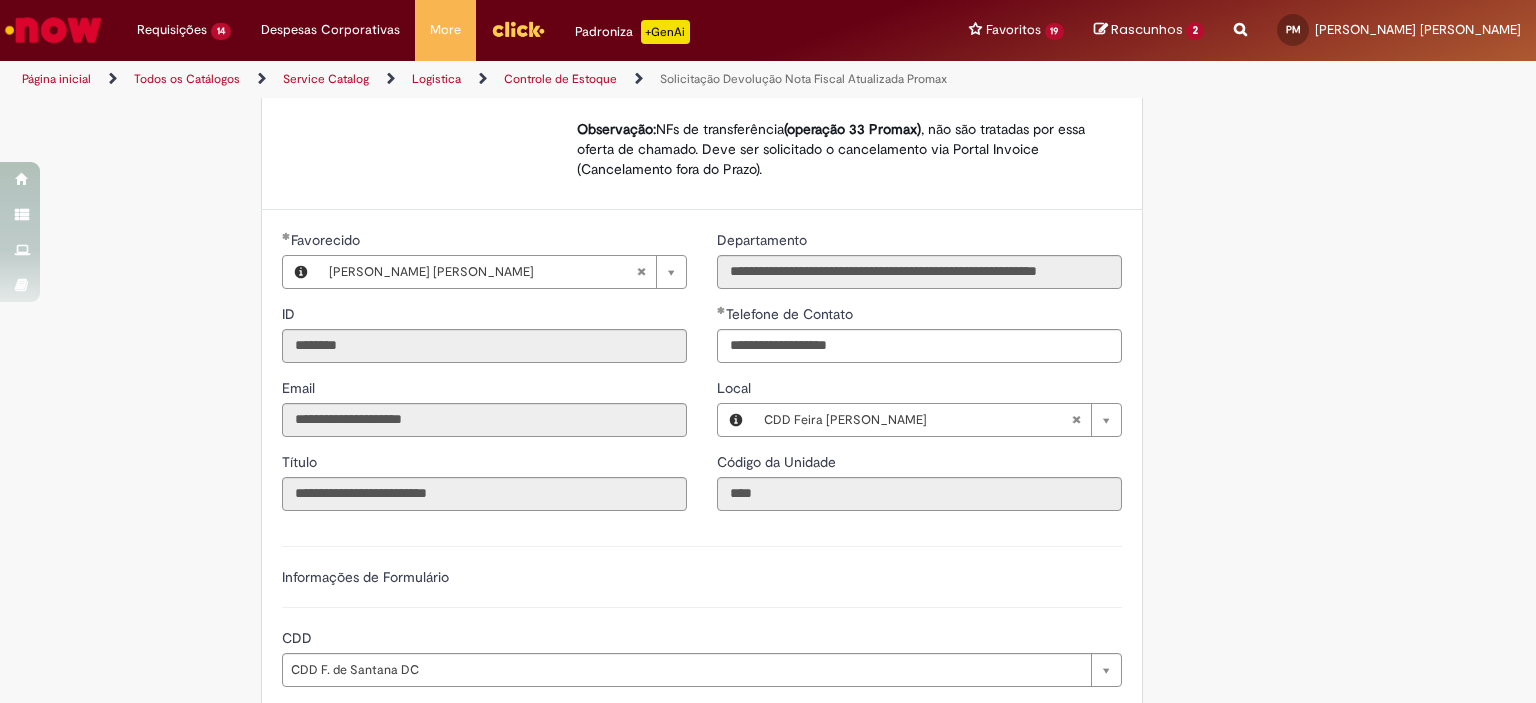 type on "**********" 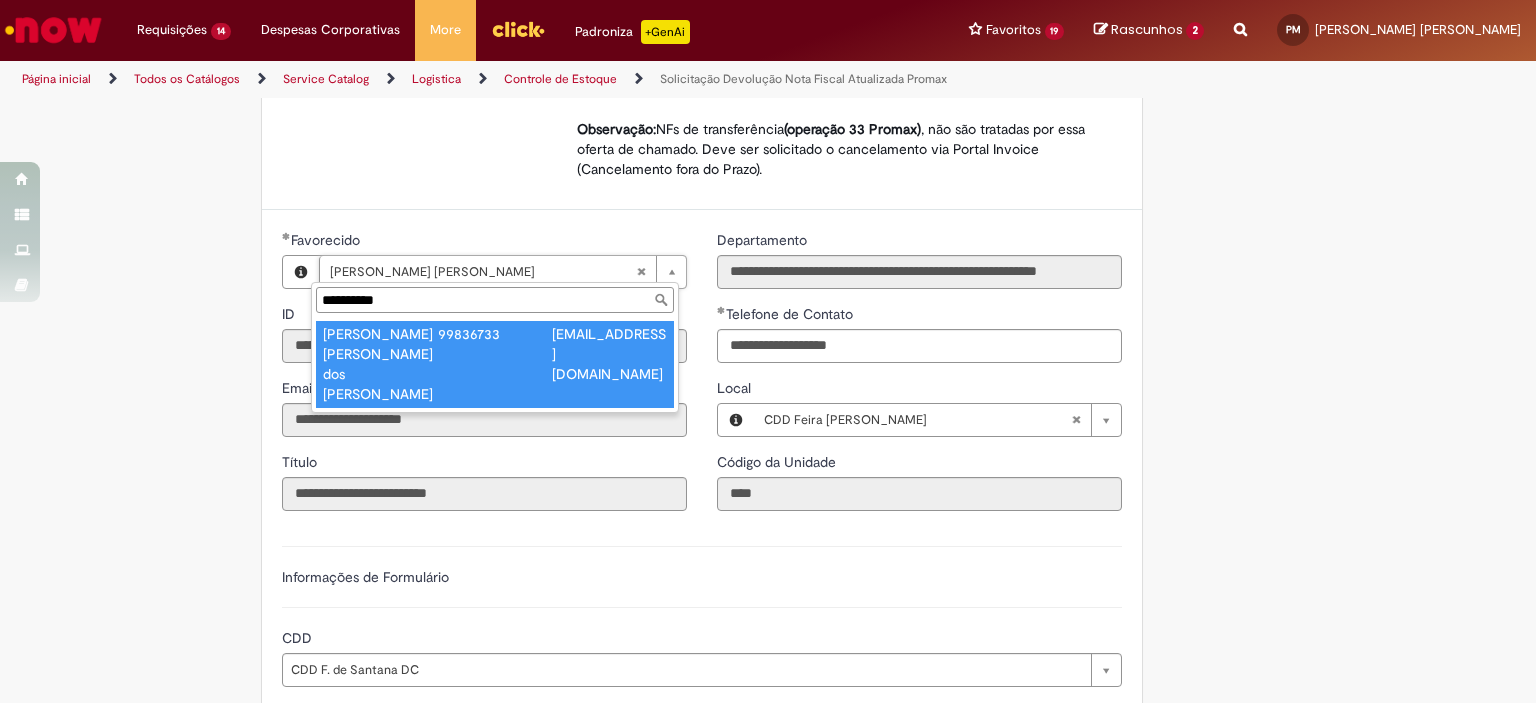 type on "**********" 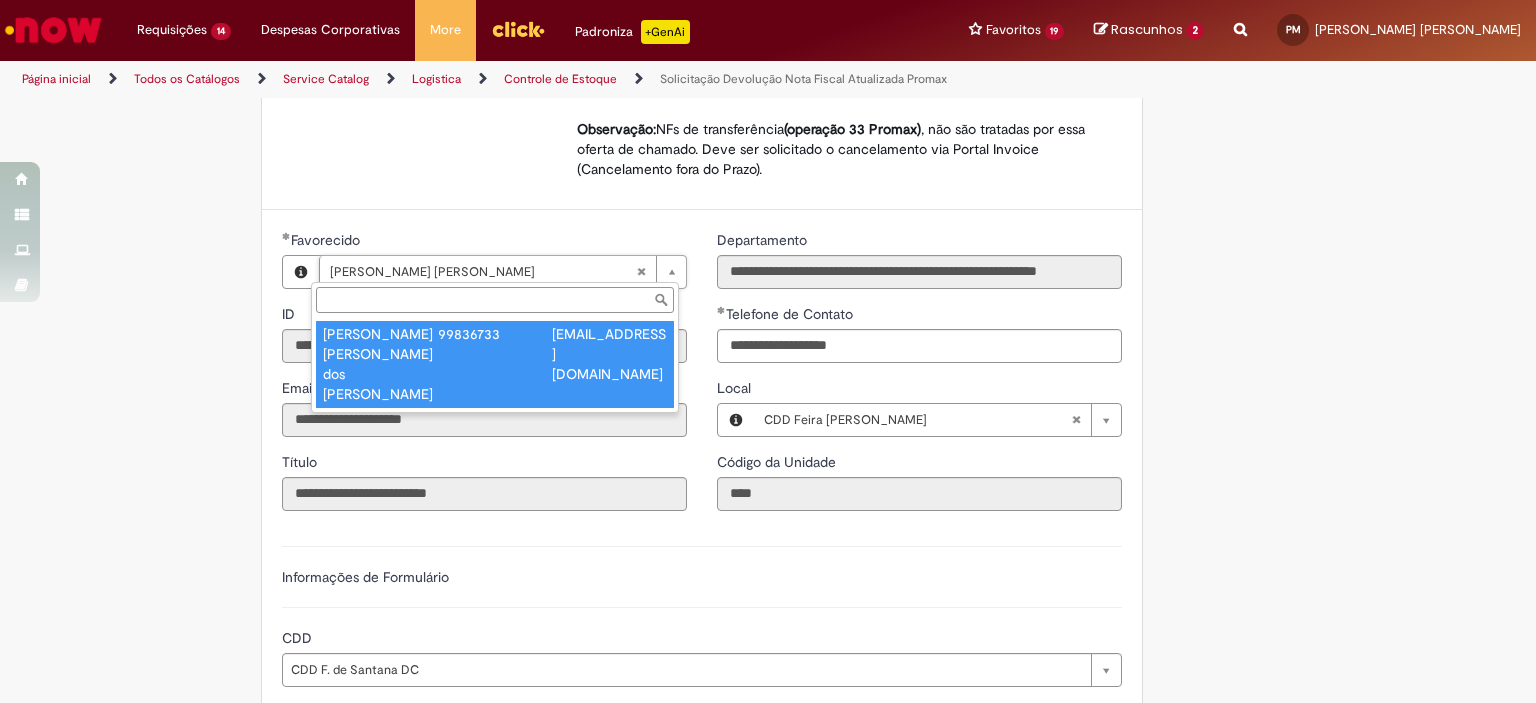 type on "********" 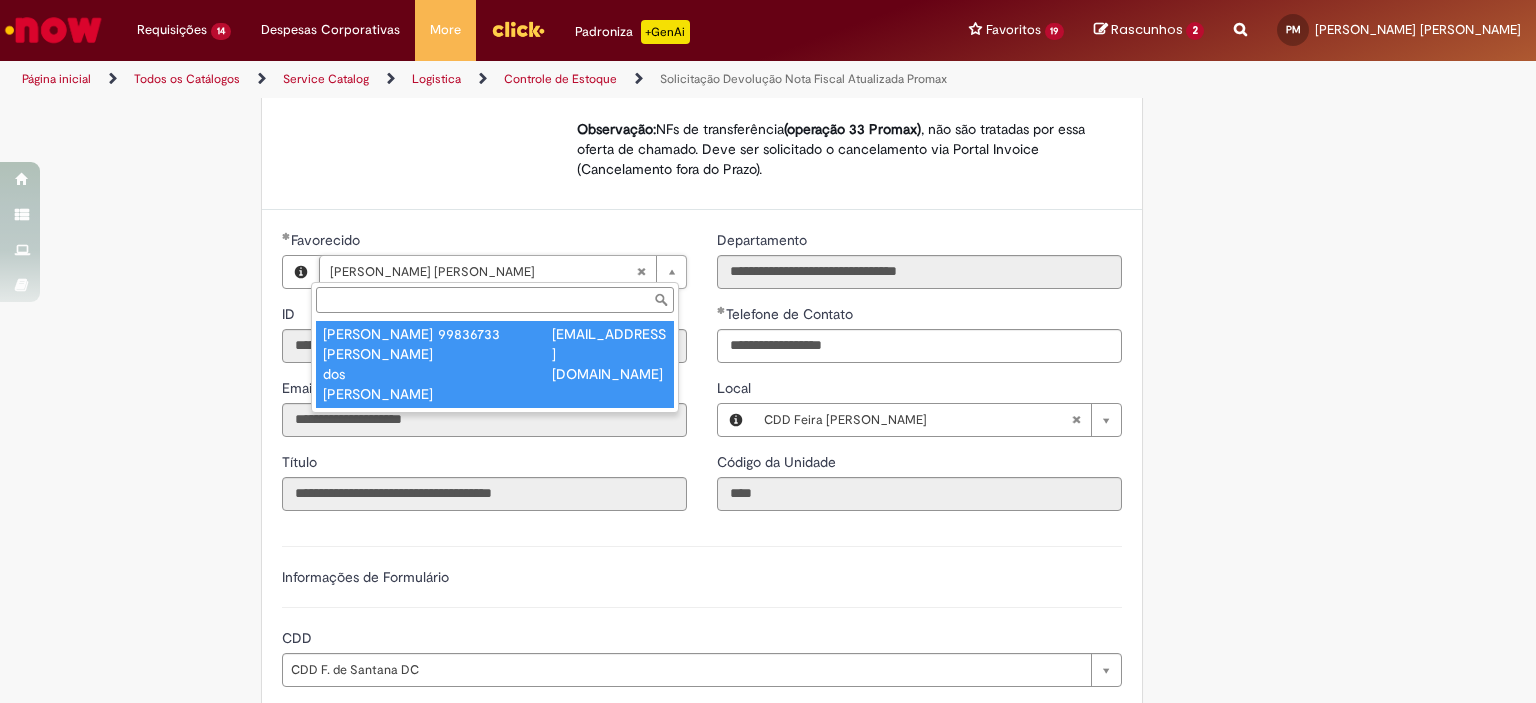scroll, scrollTop: 0, scrollLeft: 190, axis: horizontal 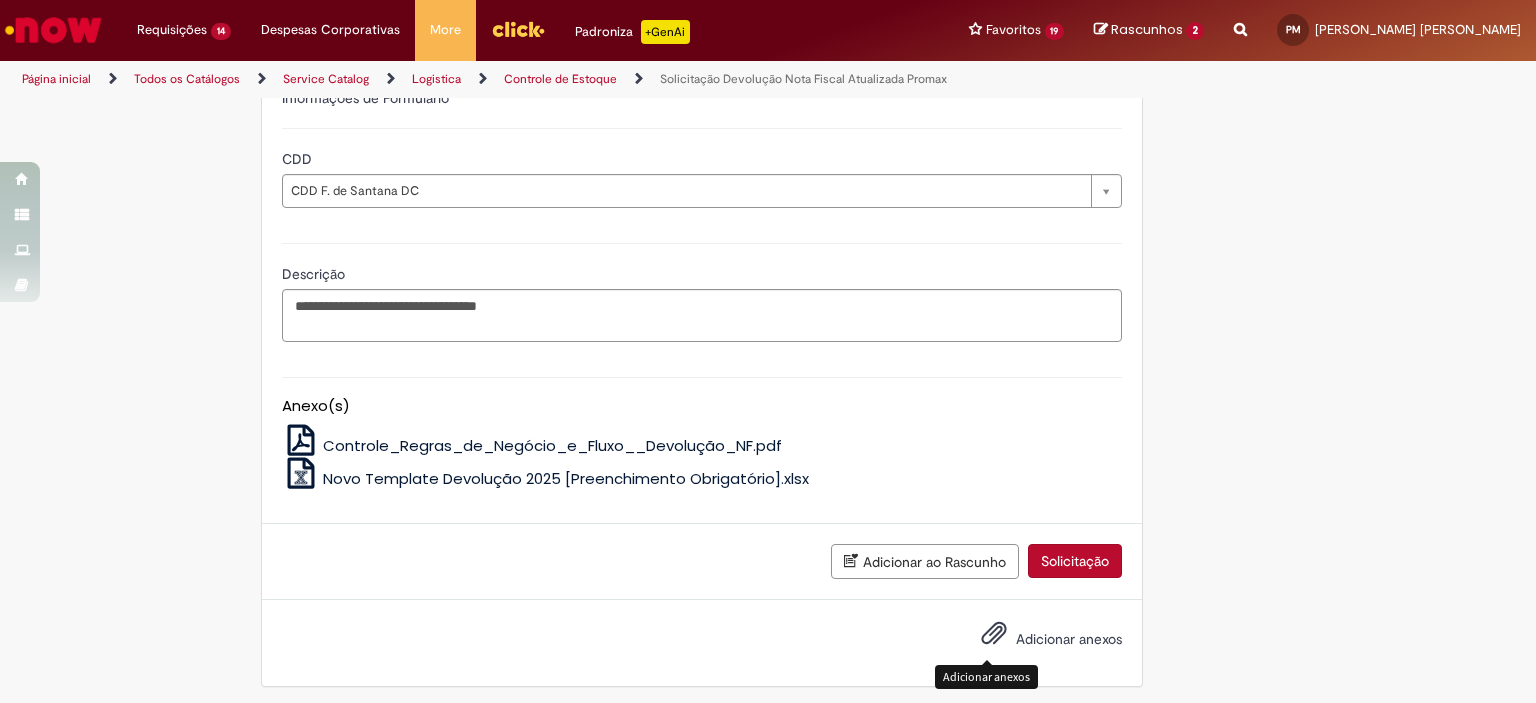 click at bounding box center (994, 634) 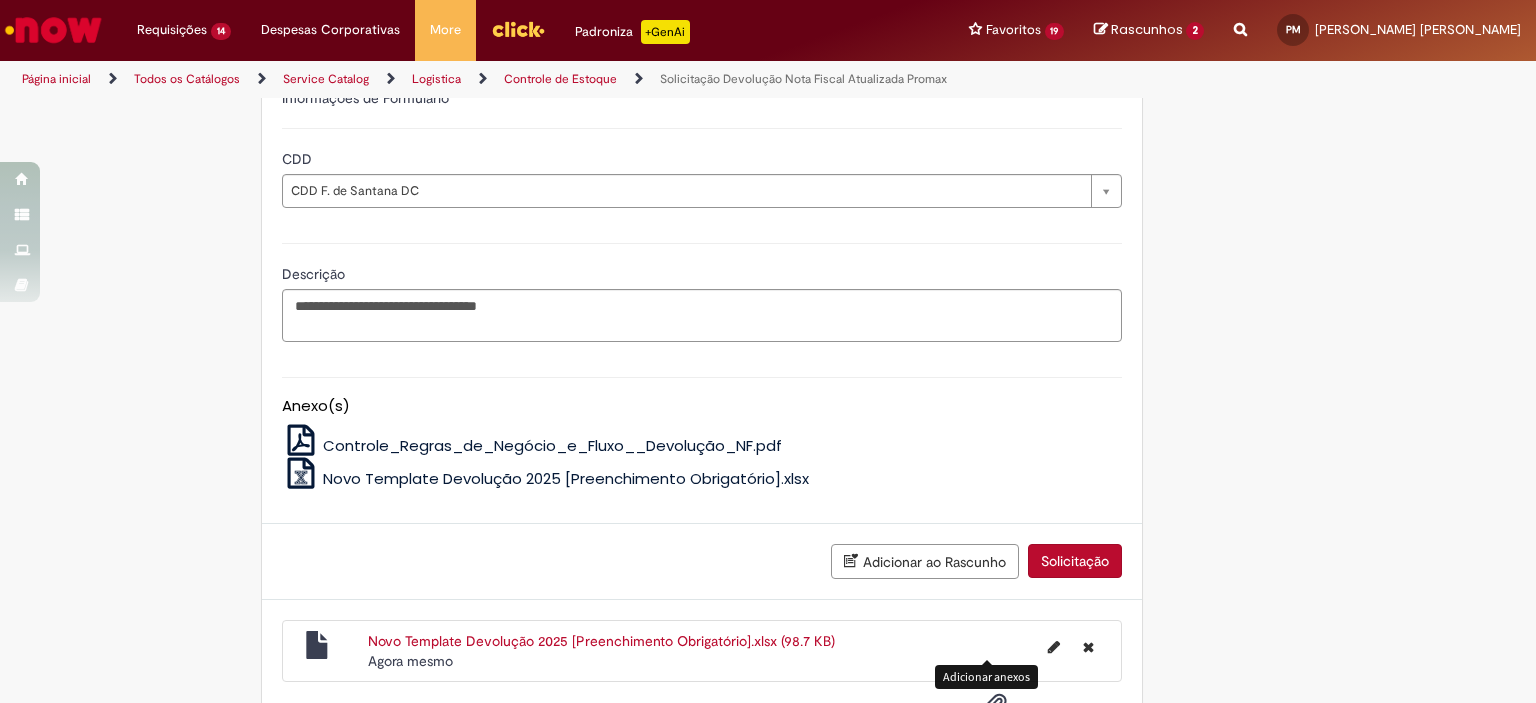 type 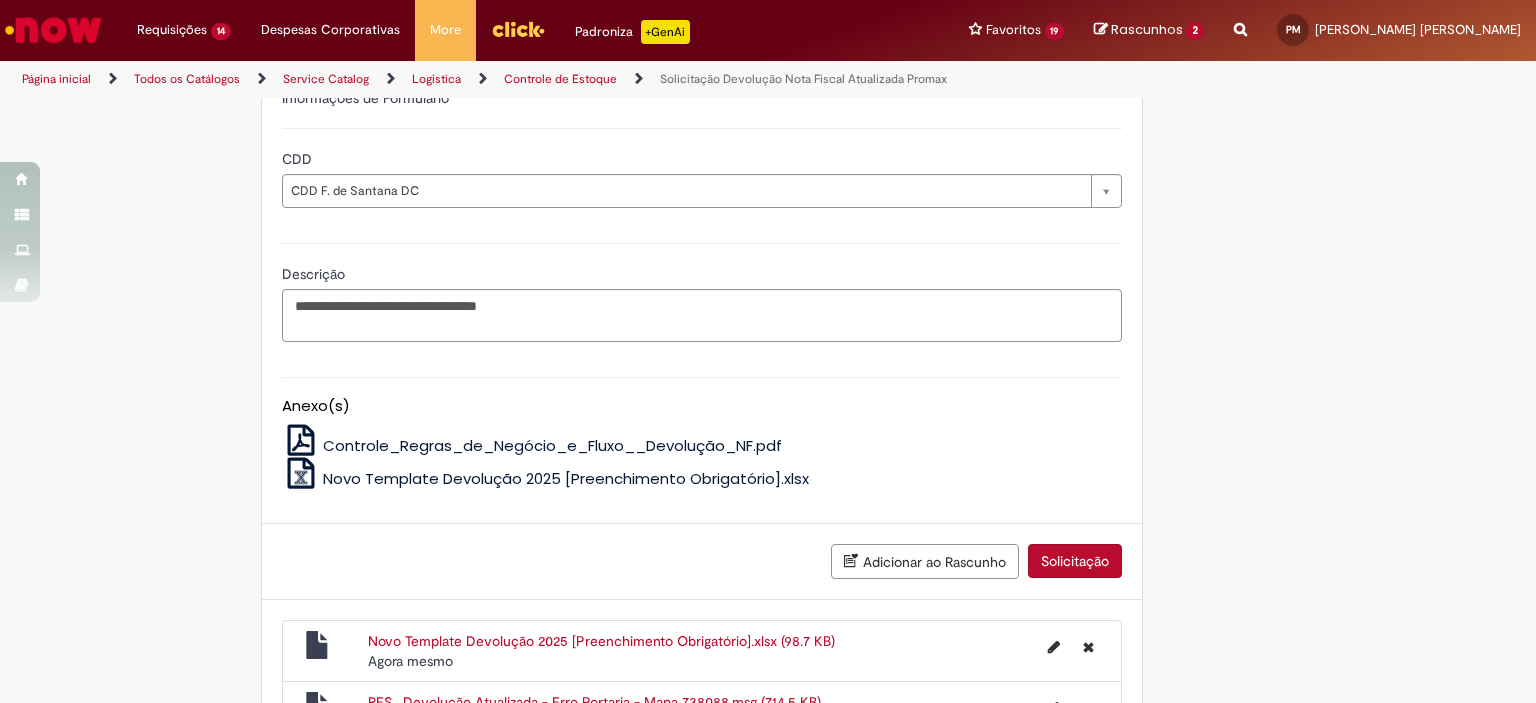 scroll, scrollTop: 1194, scrollLeft: 0, axis: vertical 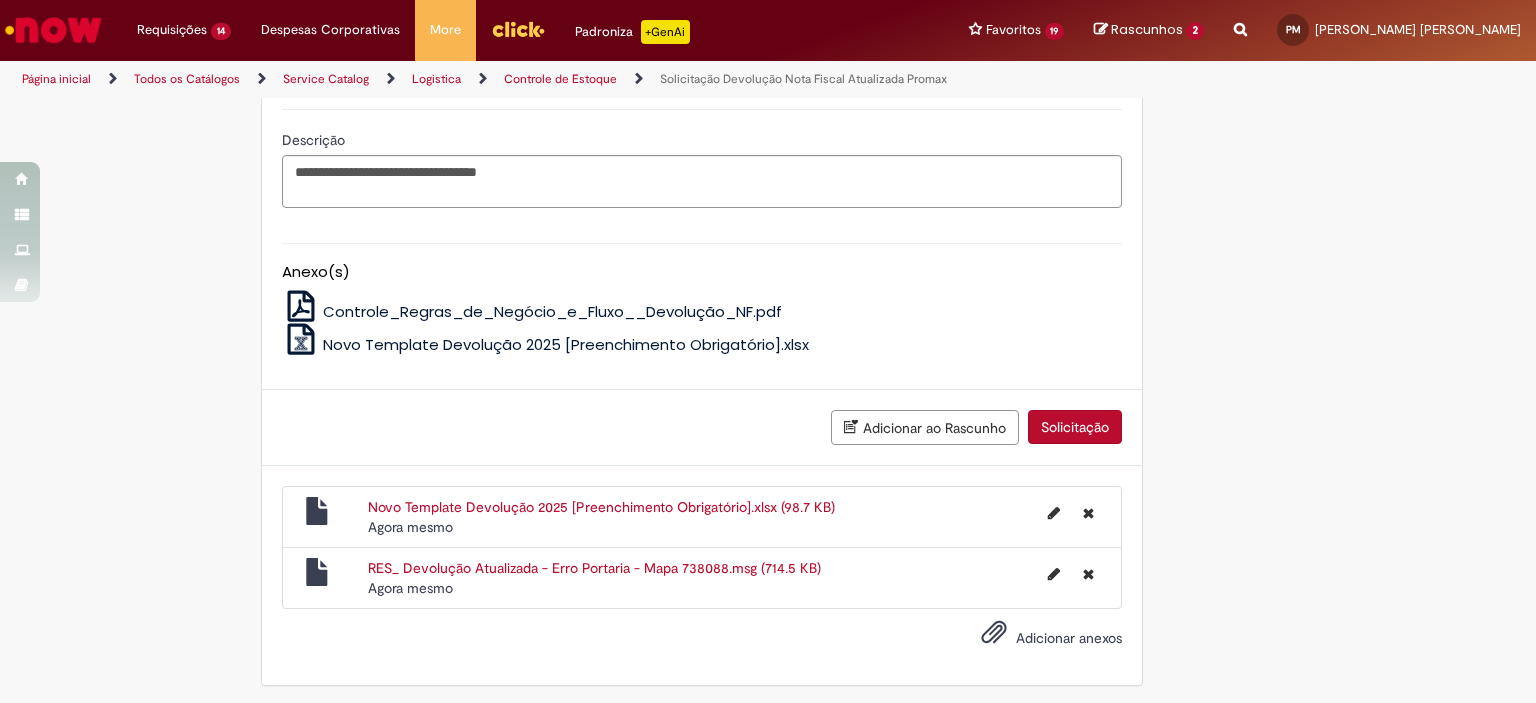 click on "Adicionar ao Rascunho" at bounding box center (925, 427) 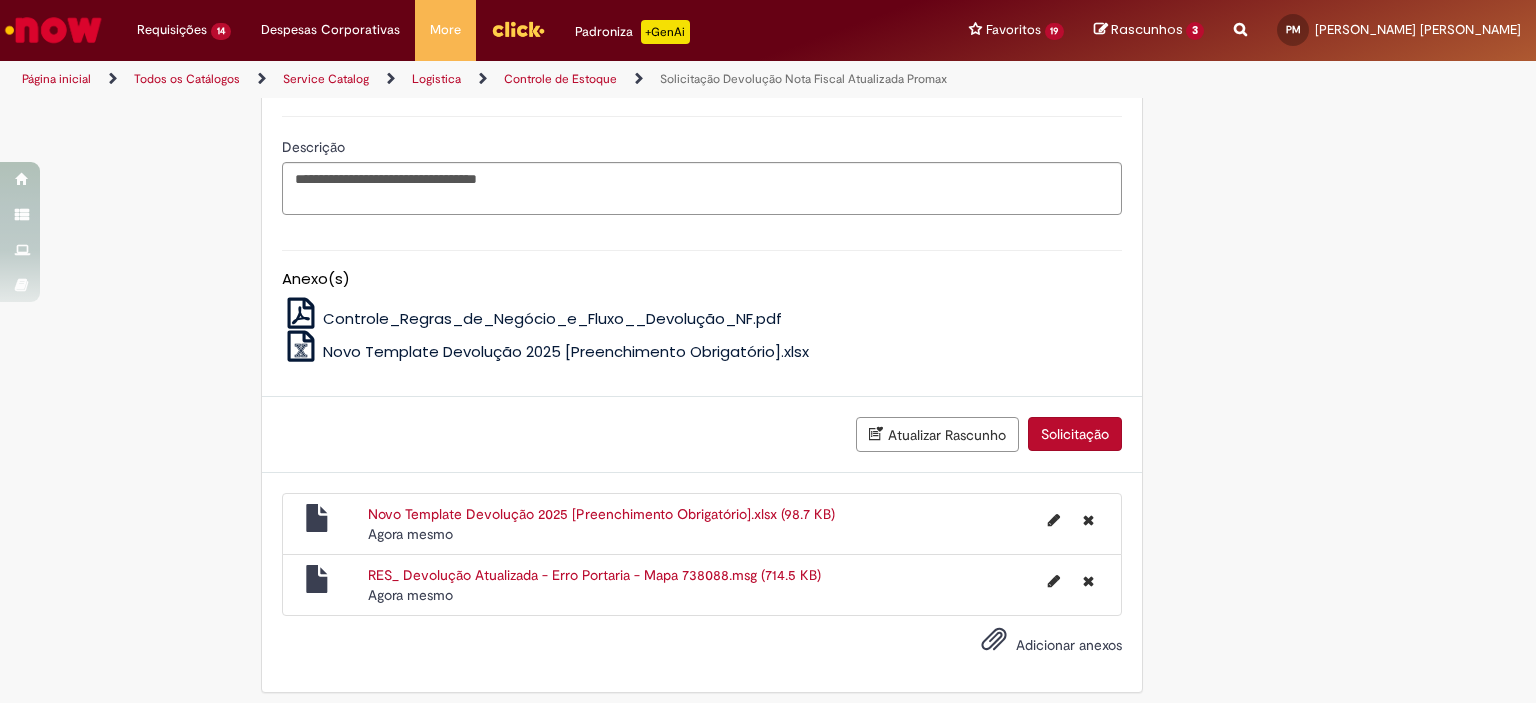 scroll, scrollTop: 1265, scrollLeft: 0, axis: vertical 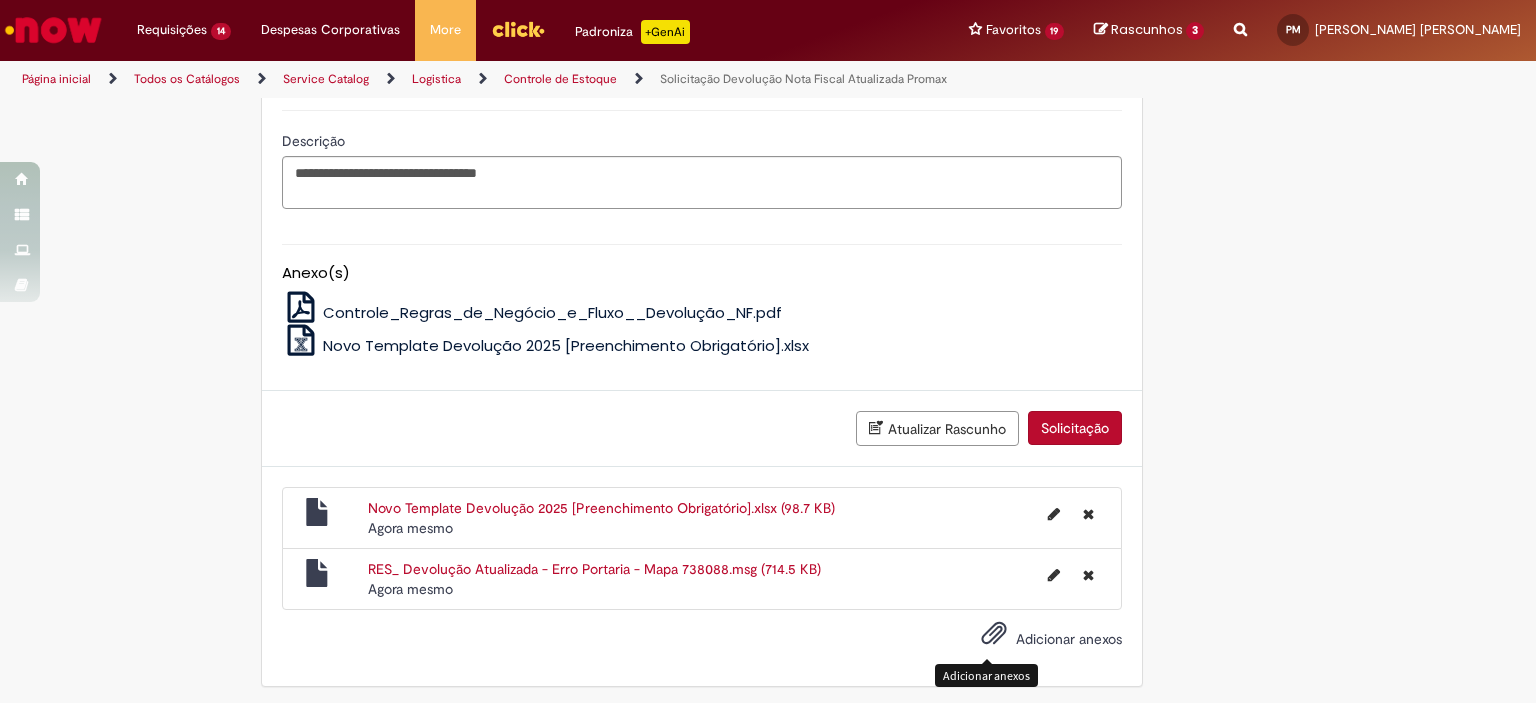 click at bounding box center (994, 634) 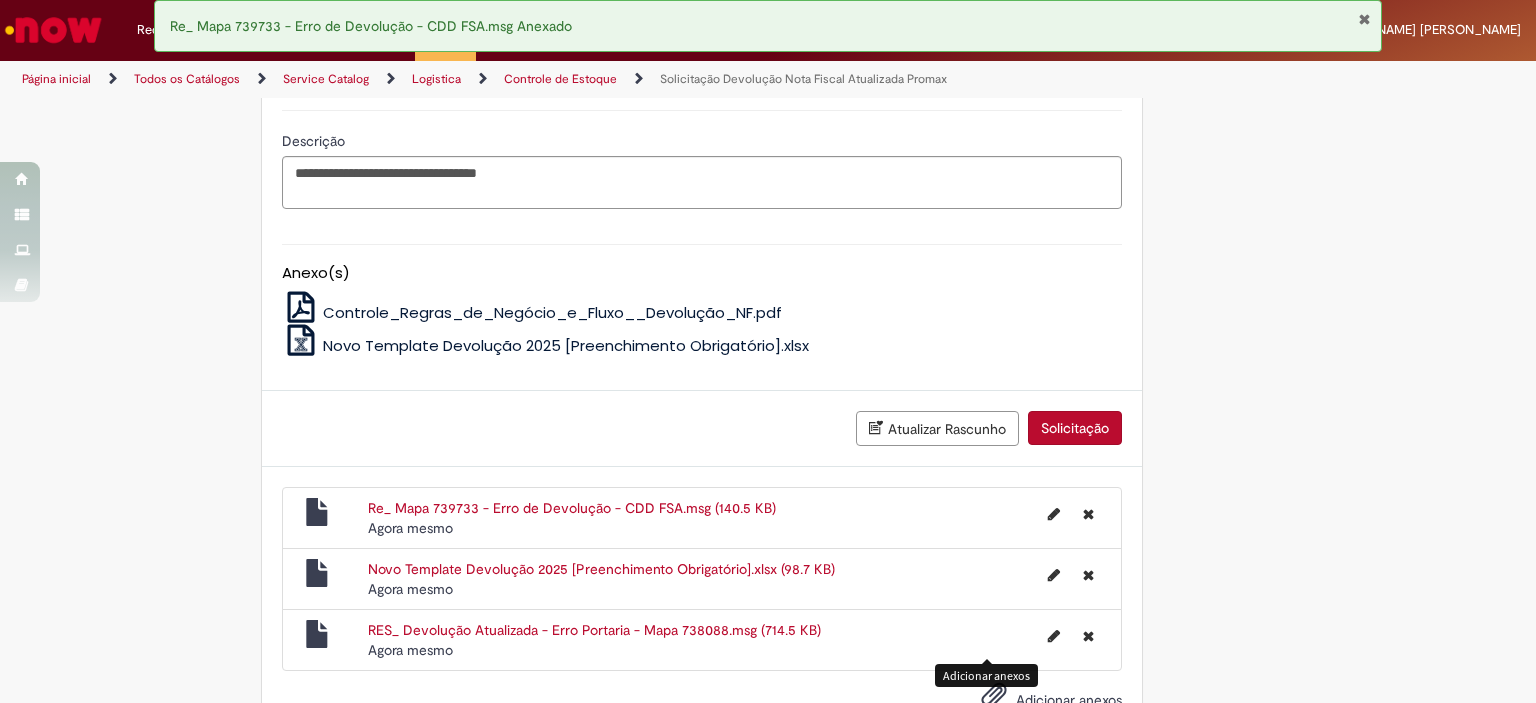 click on "Solicitação" at bounding box center (1075, 428) 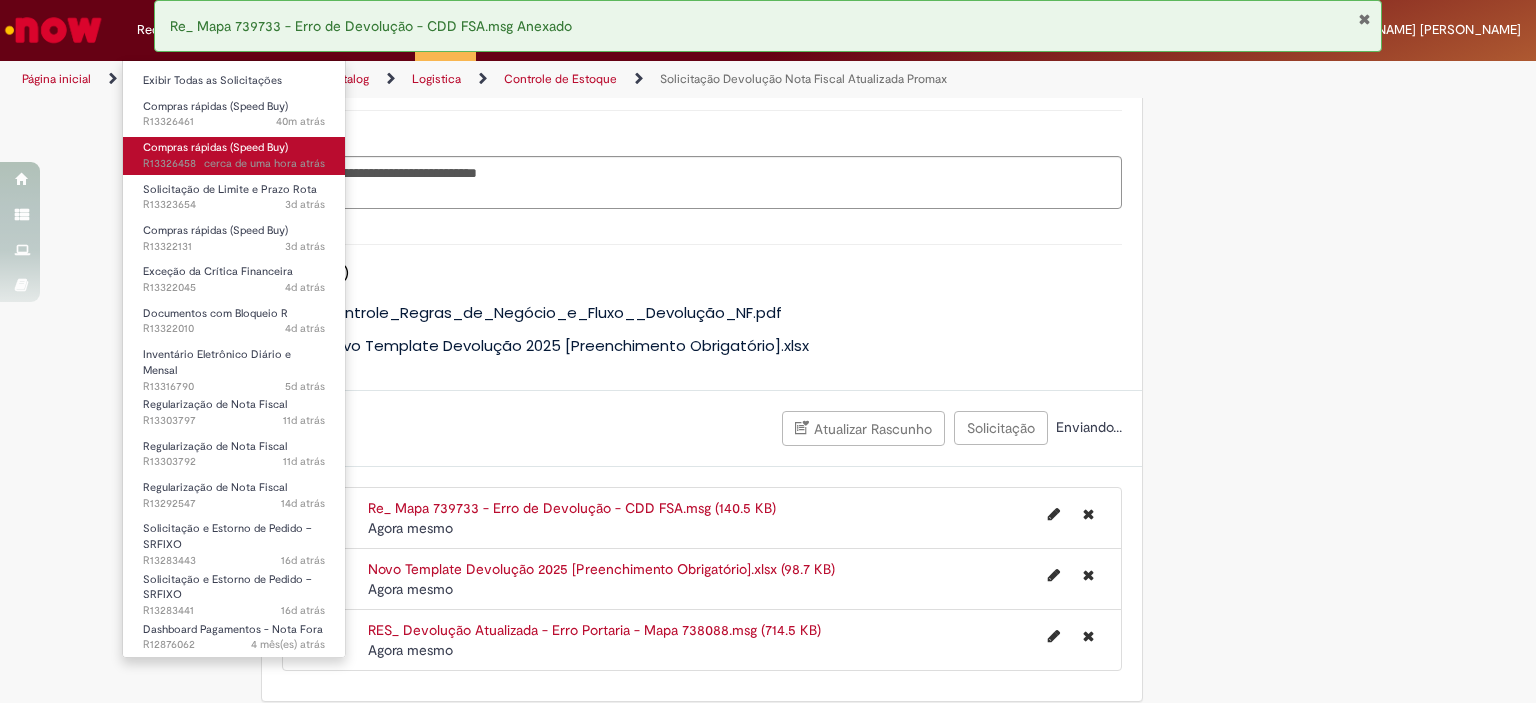 click on "cerca de uma hora atrás" at bounding box center [264, 163] 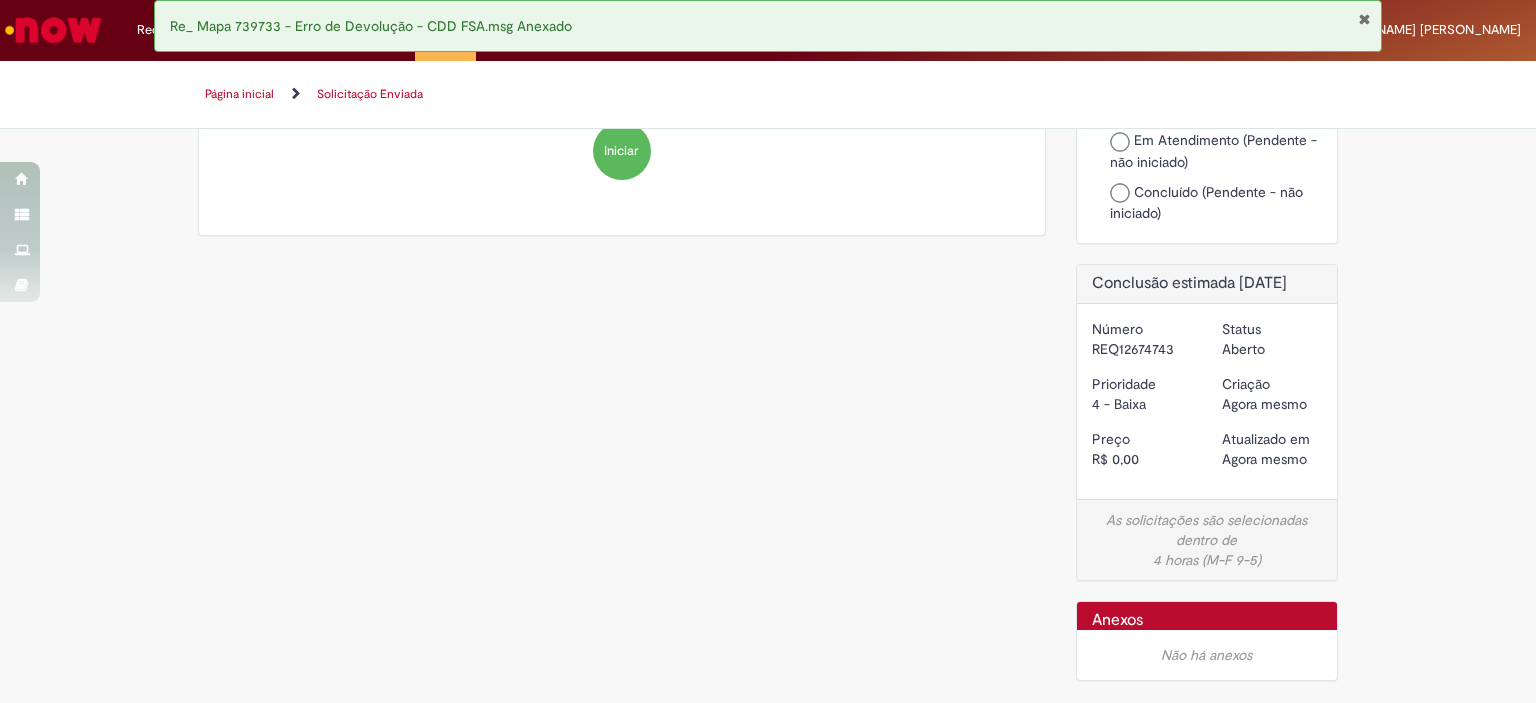 scroll, scrollTop: 0, scrollLeft: 0, axis: both 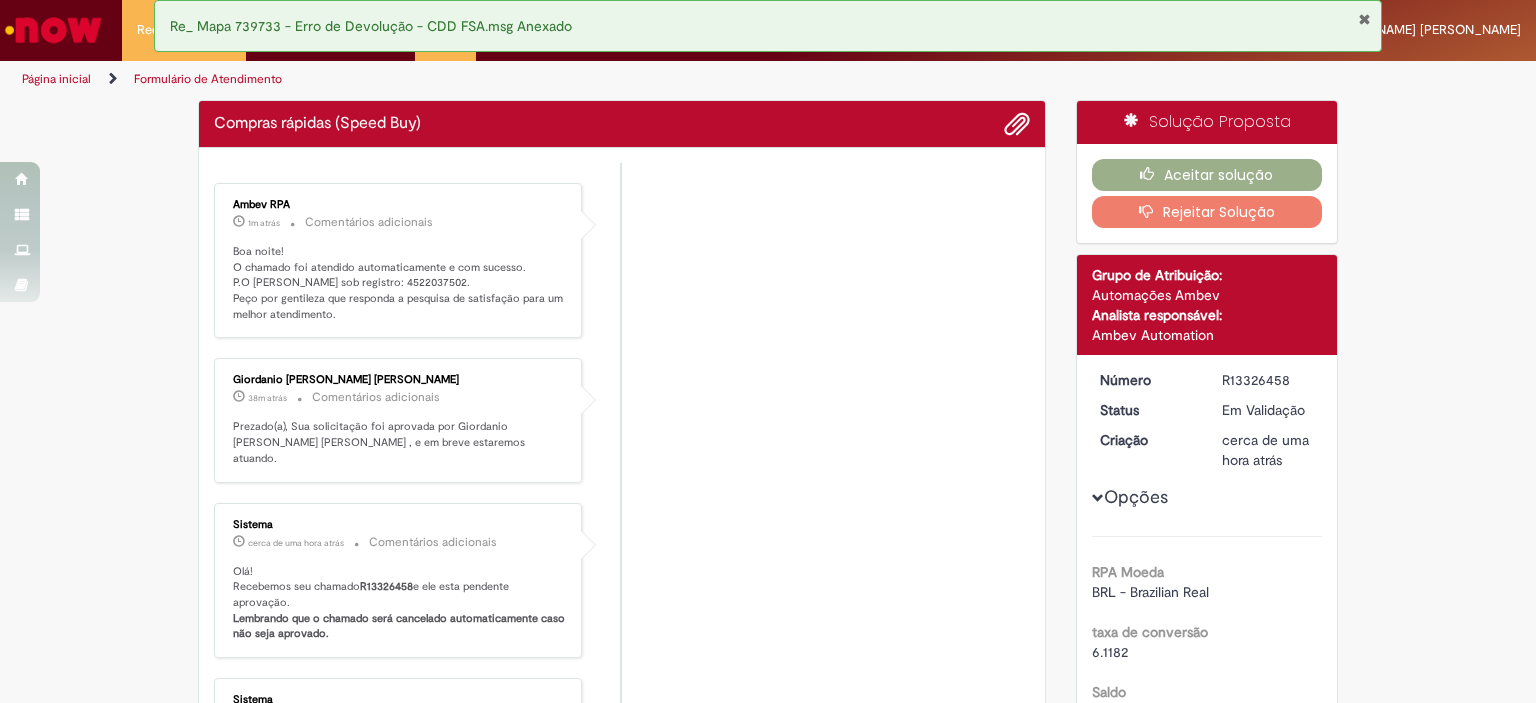 click on "Boa noite!
O chamado foi atendido automaticamente e com sucesso.
P.O gerado sob registro: 4522037502.
Peço por gentileza que responda a pesquisa de satisfação para um melhor atendimento." at bounding box center (399, 283) 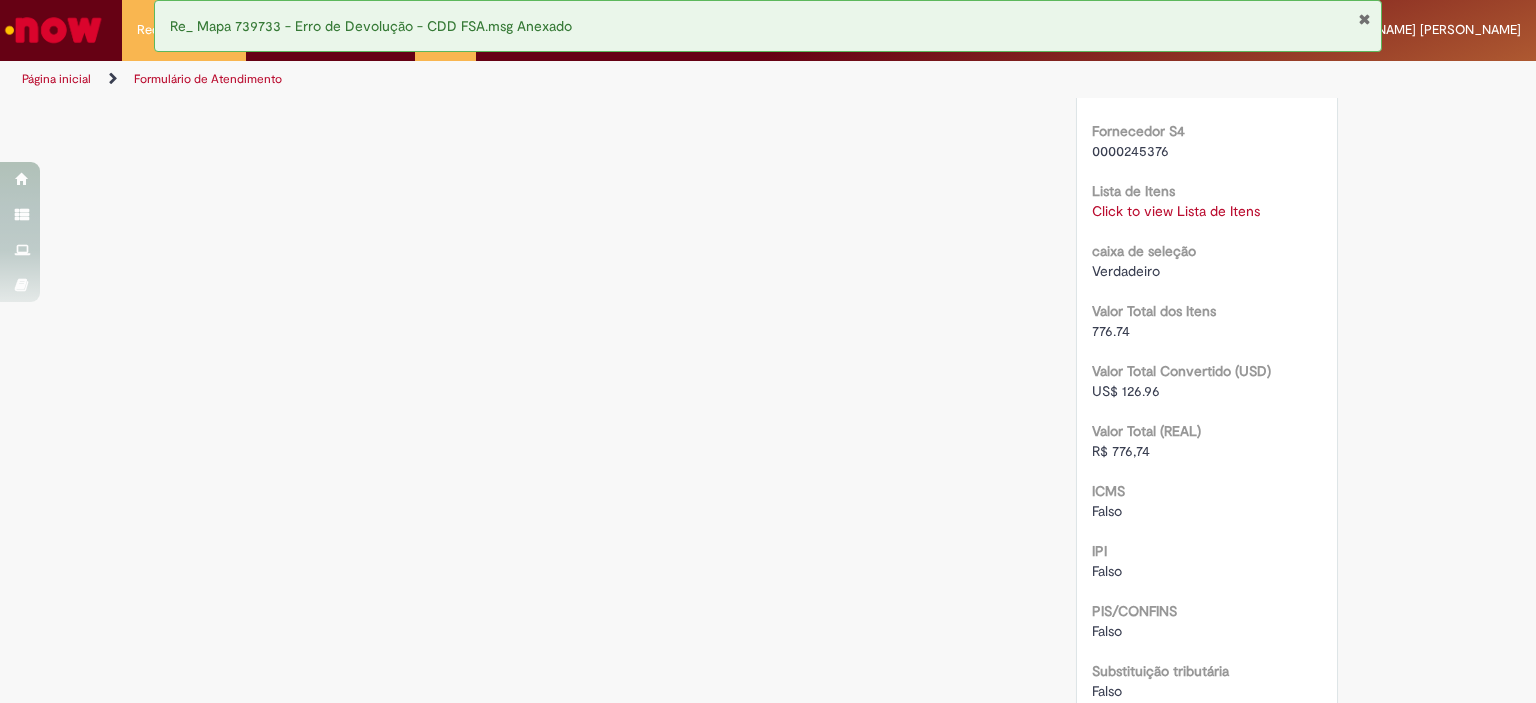 scroll, scrollTop: 2057, scrollLeft: 0, axis: vertical 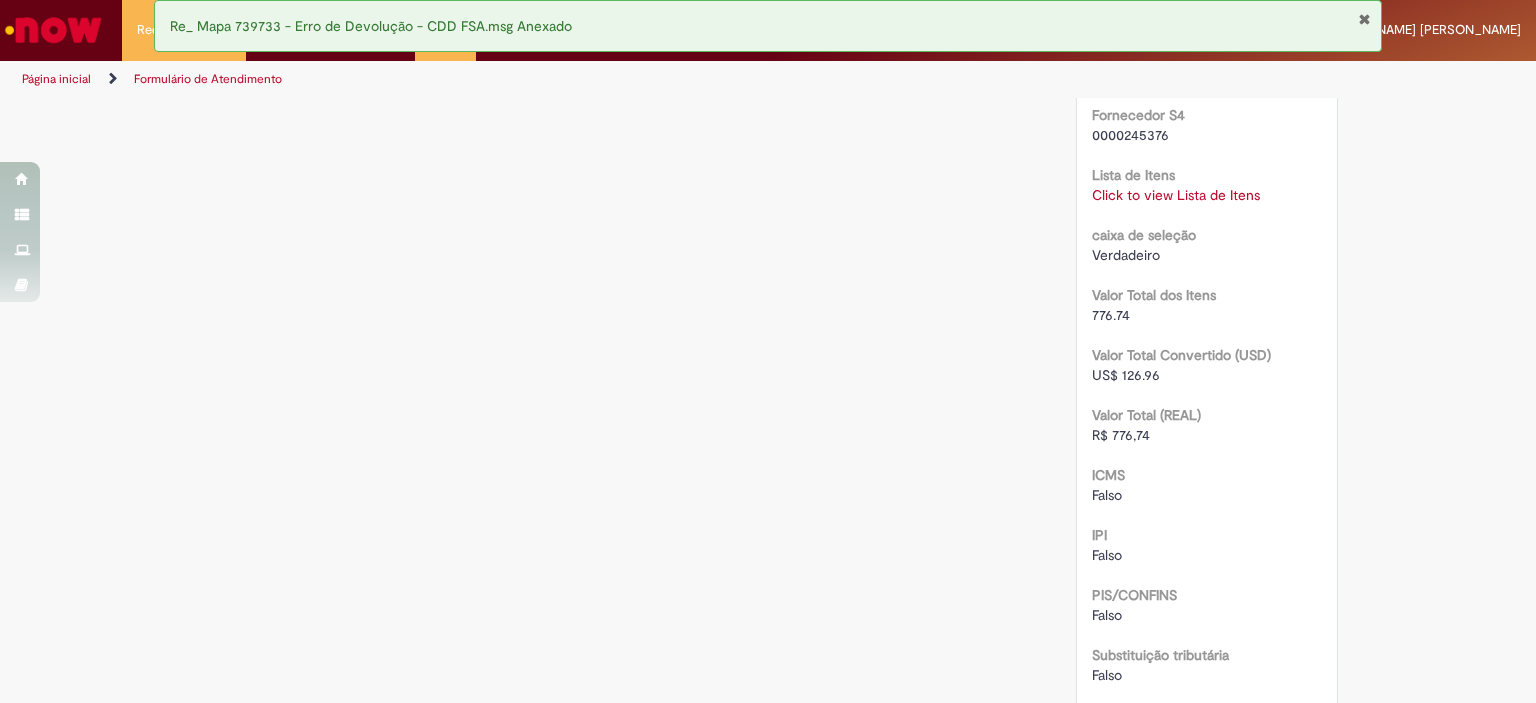 click on "Click to view Lista de Itens   Click to view Lista de Itens" at bounding box center (1207, 195) 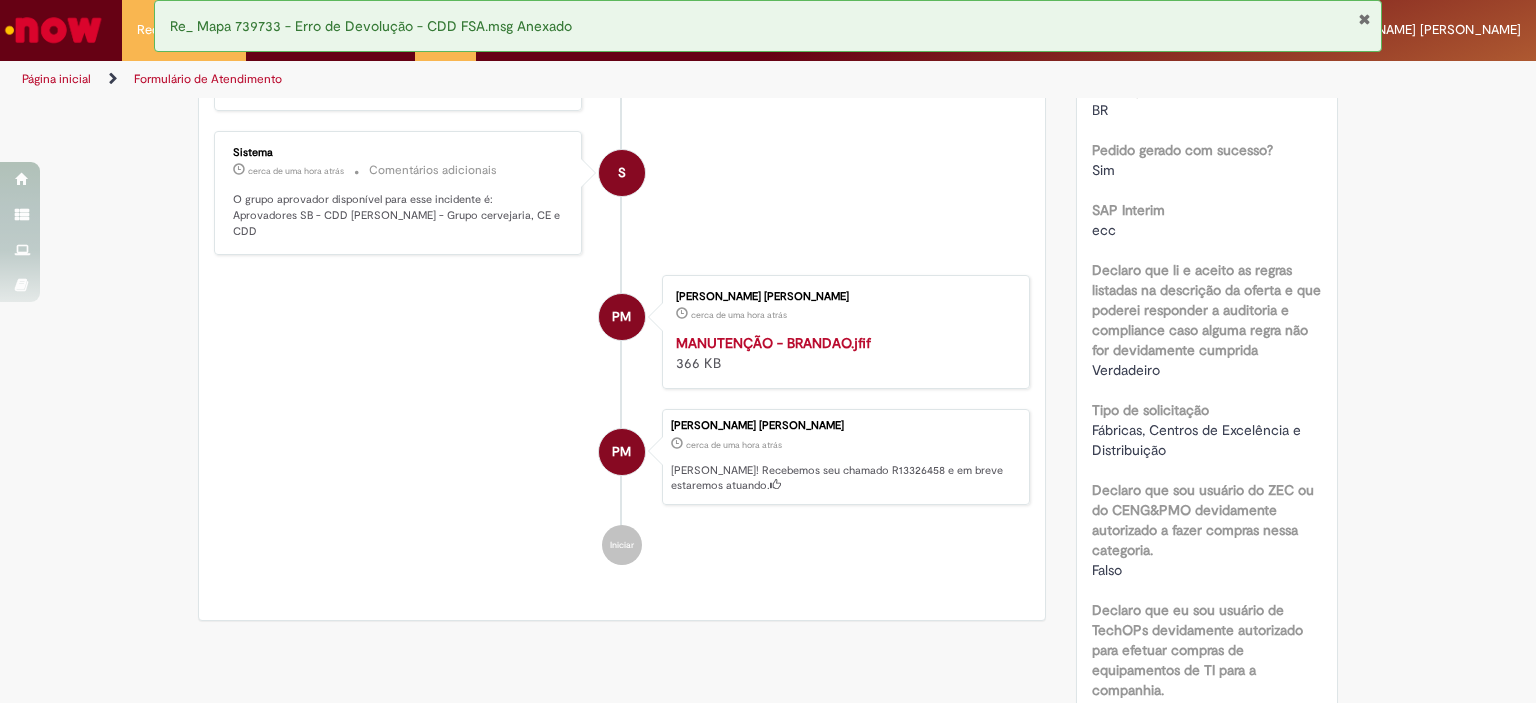 scroll, scrollTop: 0, scrollLeft: 0, axis: both 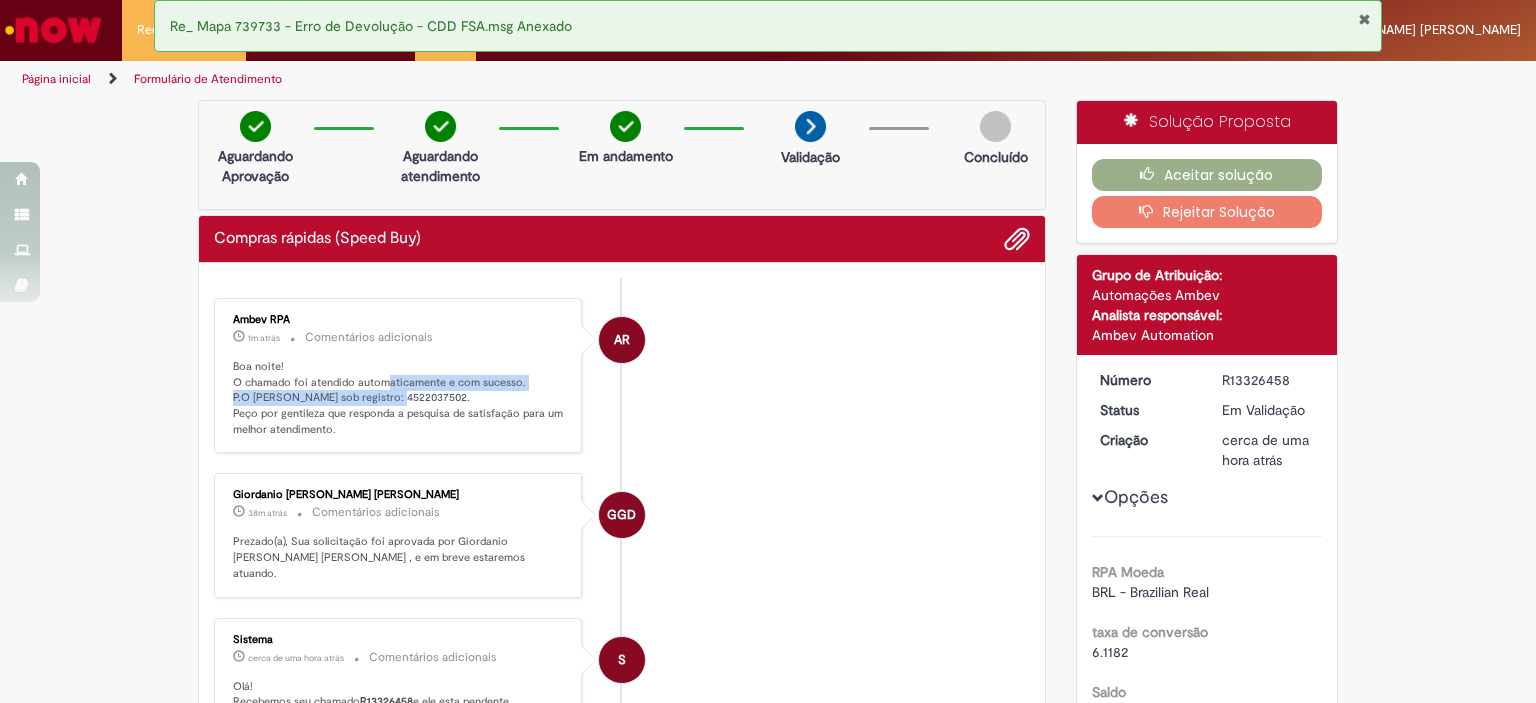 drag, startPoint x: 379, startPoint y: 384, endPoint x: 386, endPoint y: 393, distance: 11.401754 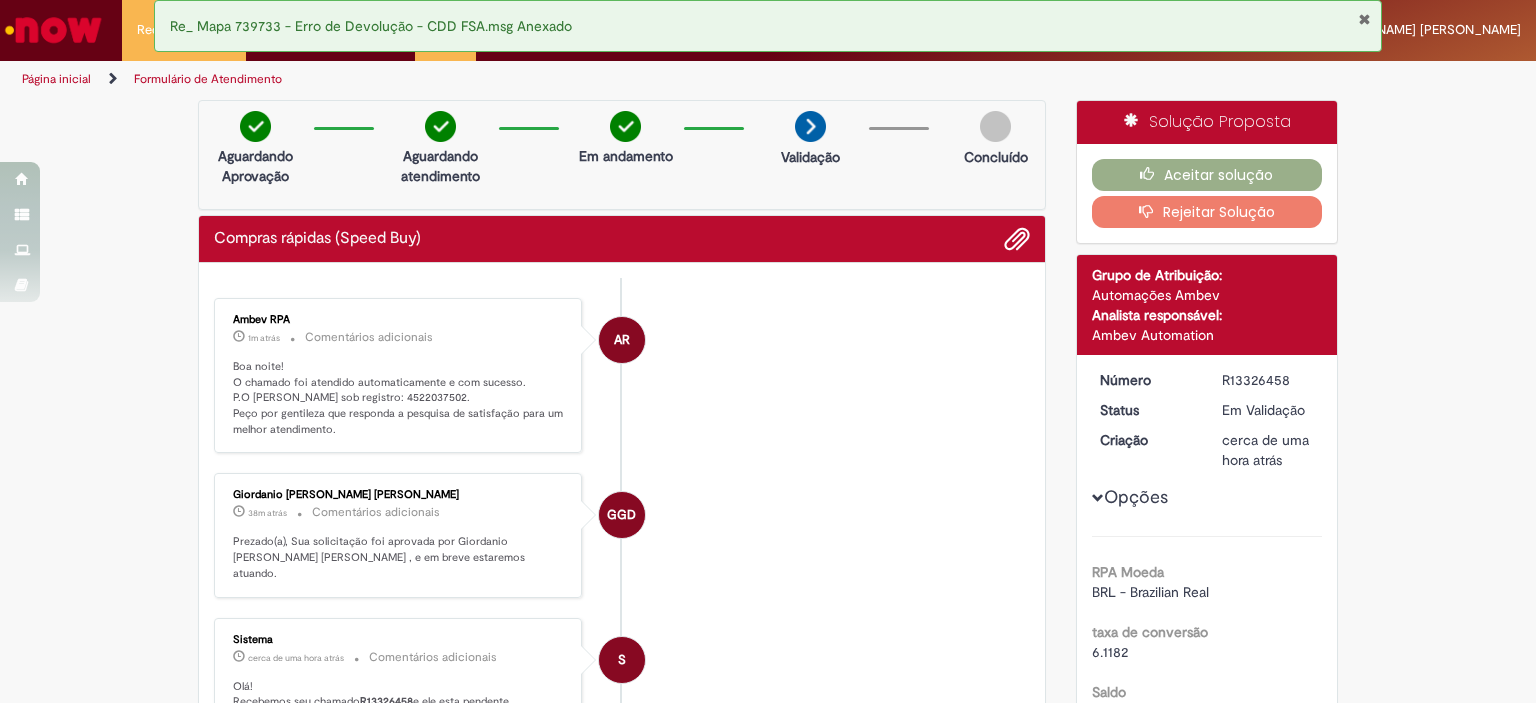 click on "Boa noite!
O chamado foi atendido automaticamente e com sucesso.
P.O gerado sob registro: 4522037502.
Peço por gentileza que responda a pesquisa de satisfação para um melhor atendimento." at bounding box center [399, 398] 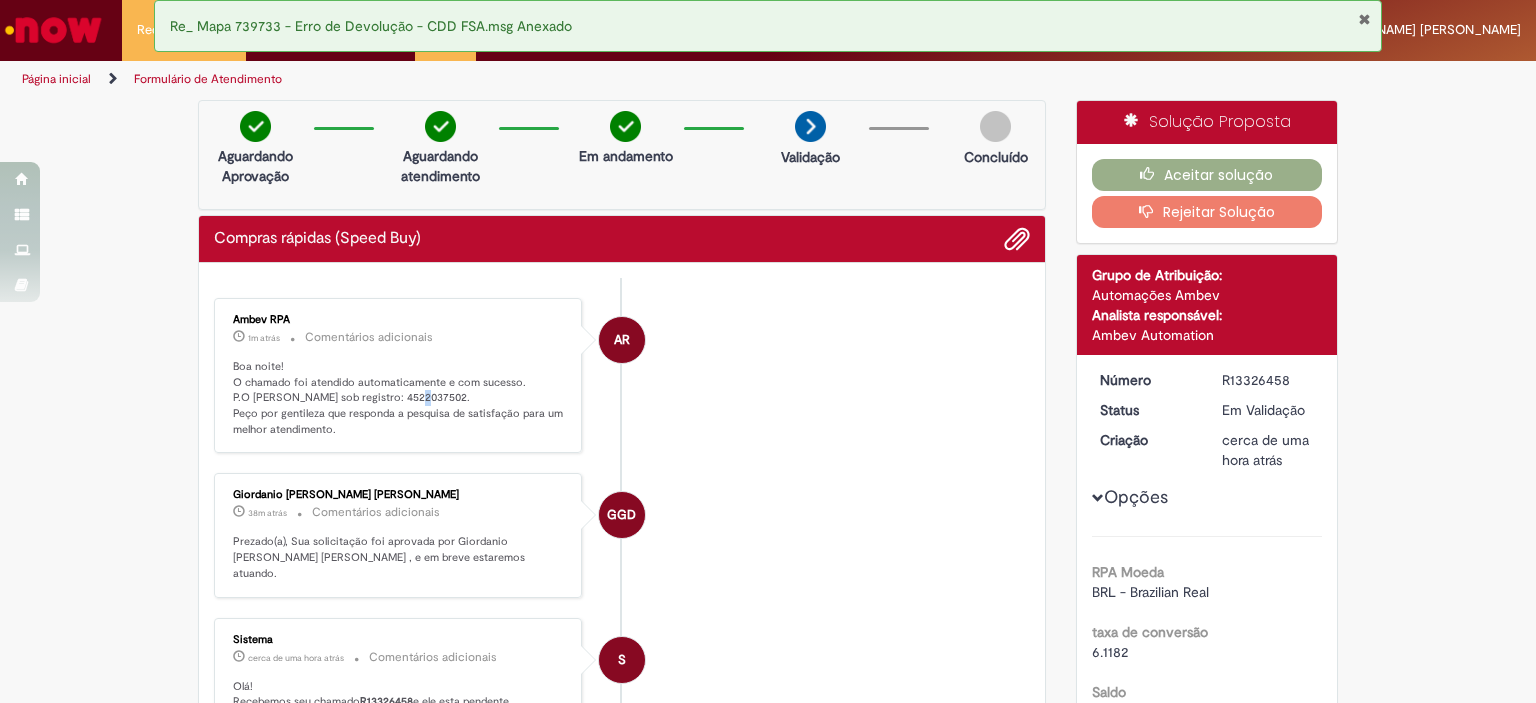 click on "Boa noite!
O chamado foi atendido automaticamente e com sucesso.
P.O gerado sob registro: 4522037502.
Peço por gentileza que responda a pesquisa de satisfação para um melhor atendimento." at bounding box center [399, 398] 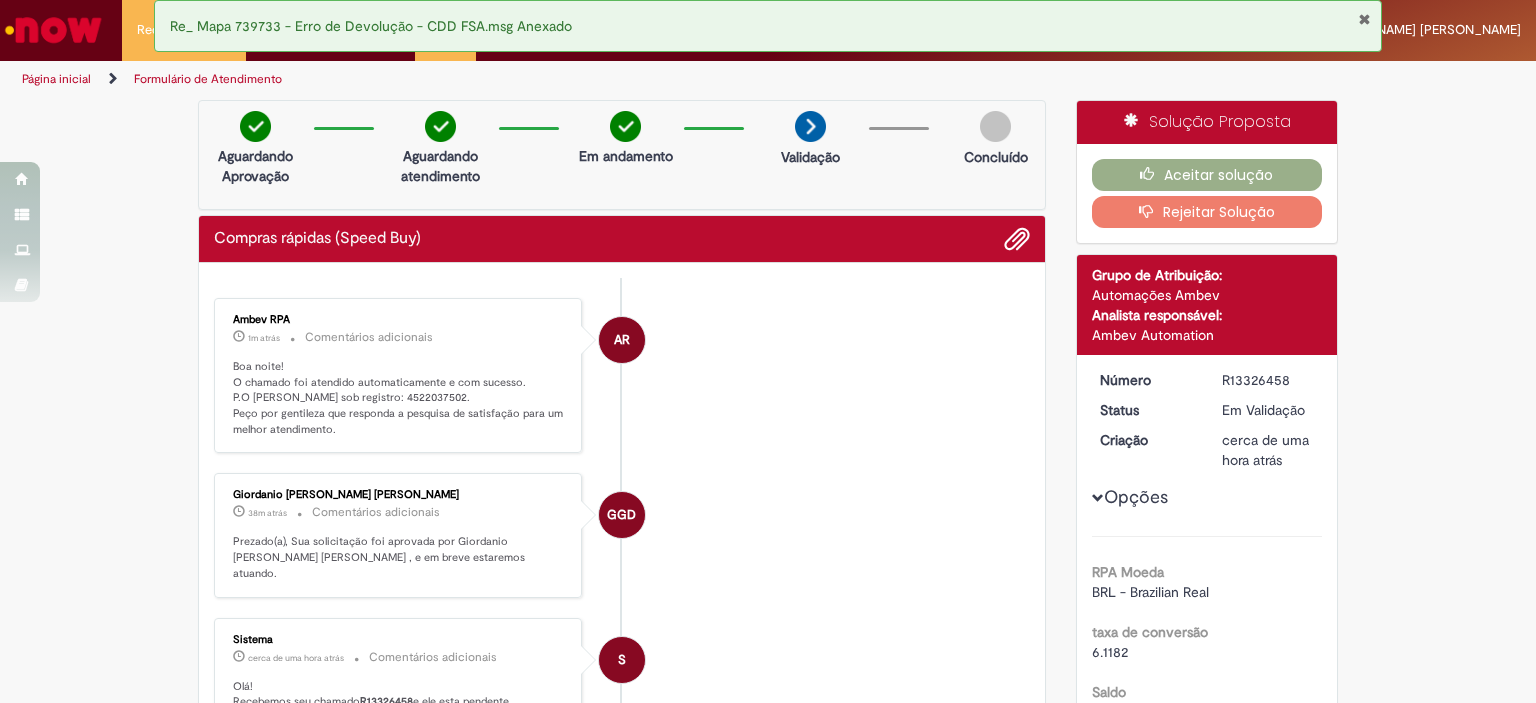 click on "Boa noite!
O chamado foi atendido automaticamente e com sucesso.
P.O gerado sob registro: 4522037502.
Peço por gentileza que responda a pesquisa de satisfação para um melhor atendimento." at bounding box center (399, 398) 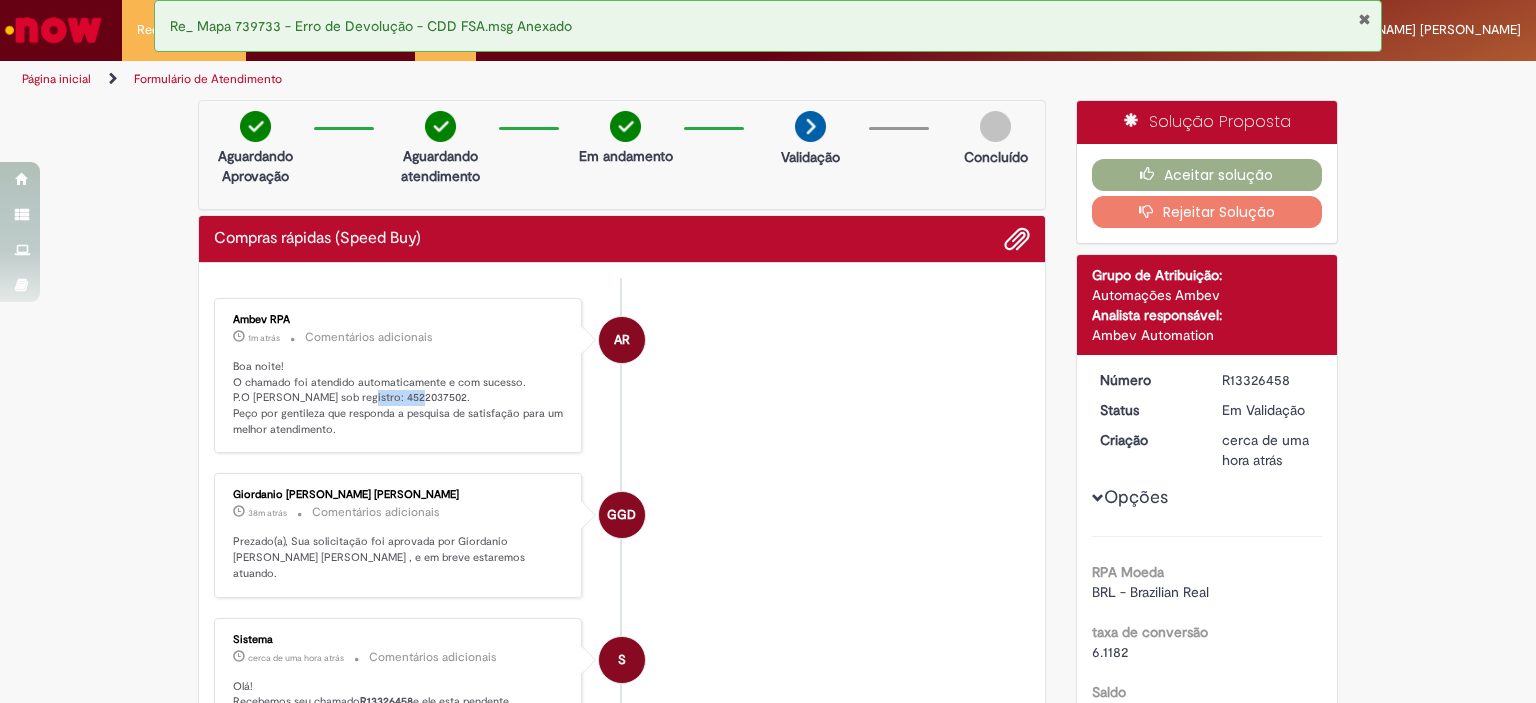 click on "Boa noite!
O chamado foi atendido automaticamente e com sucesso.
P.O gerado sob registro: 4522037502.
Peço por gentileza que responda a pesquisa de satisfação para um melhor atendimento." at bounding box center [399, 398] 